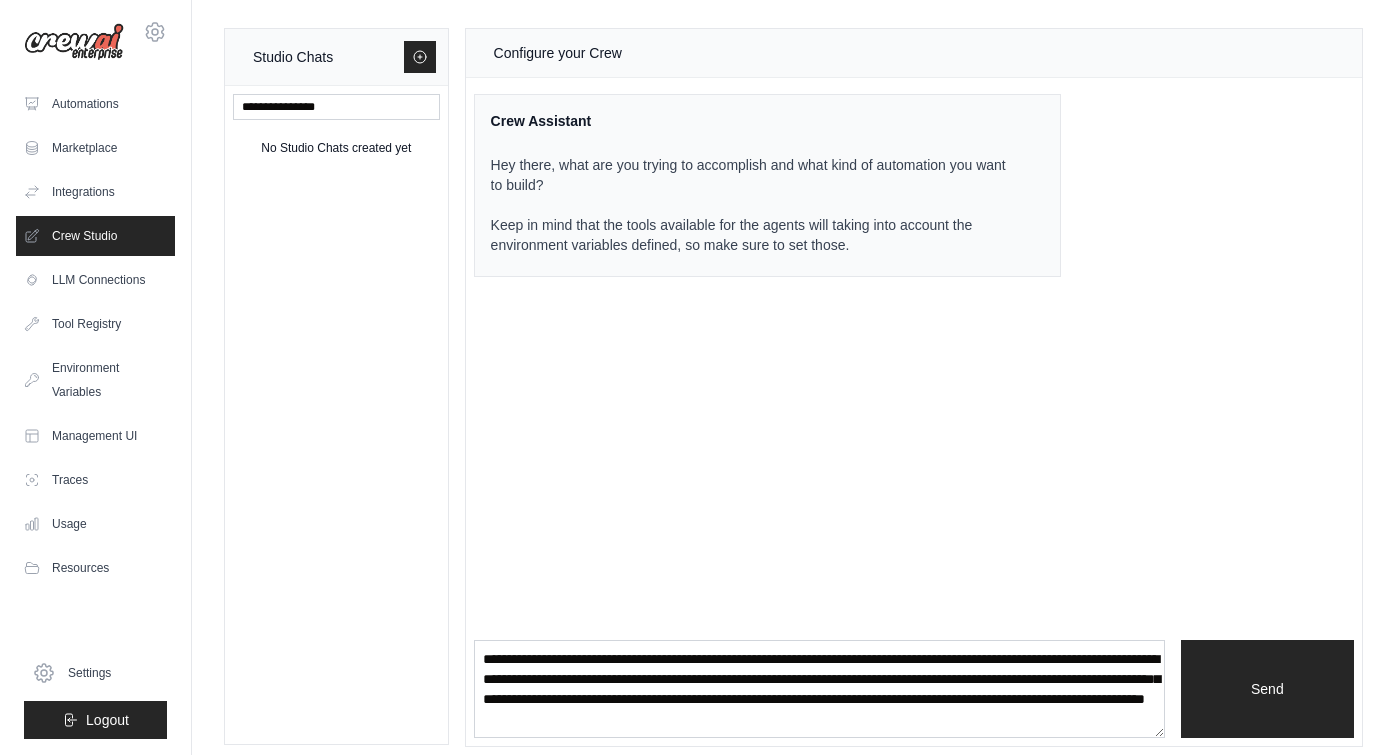 scroll, scrollTop: 0, scrollLeft: 0, axis: both 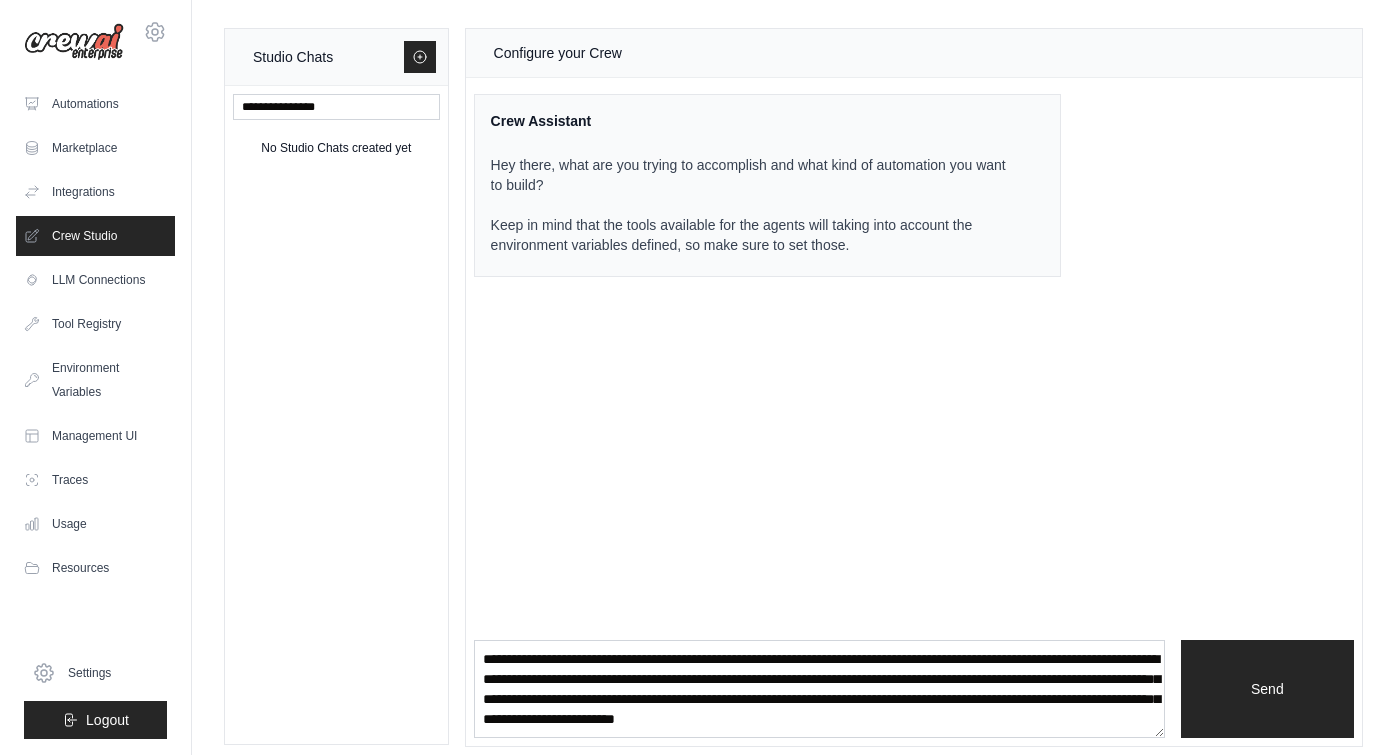 click on "**********" at bounding box center [819, 689] 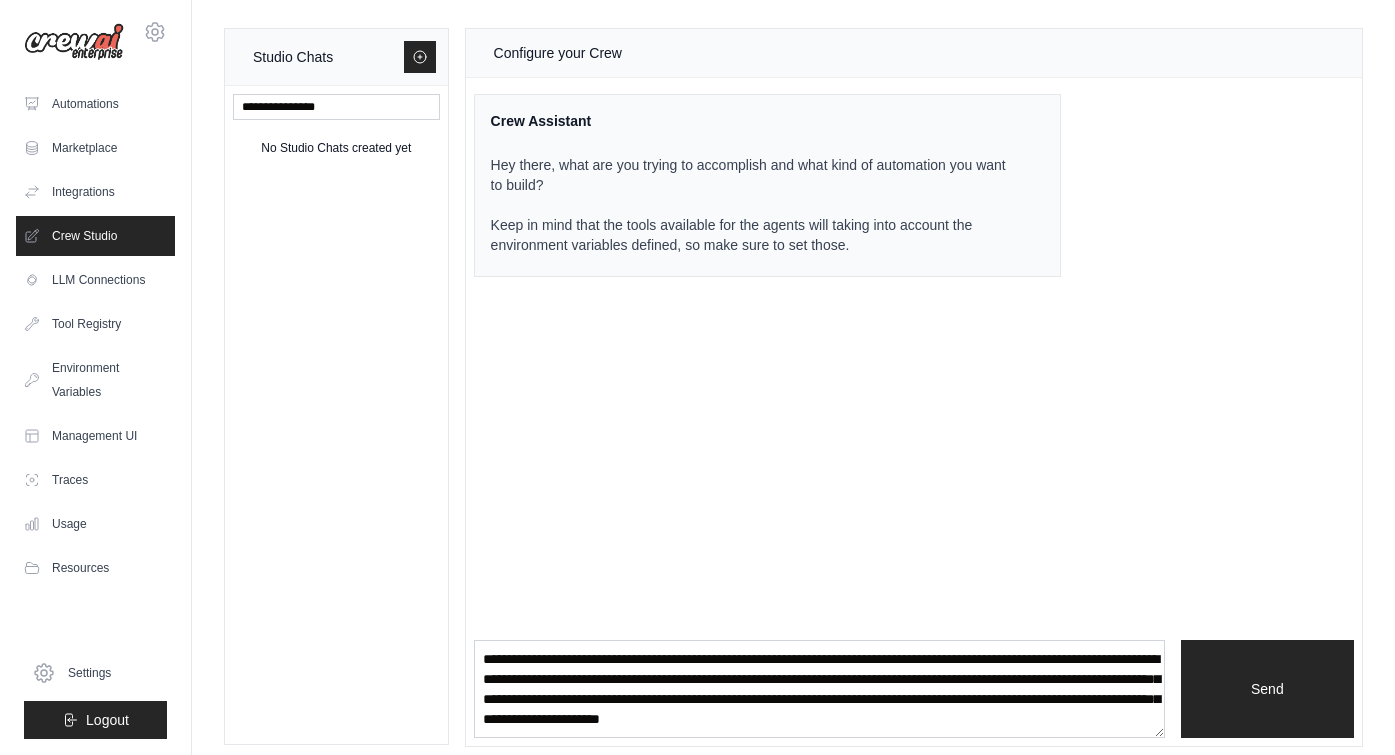 click on "**********" at bounding box center (819, 689) 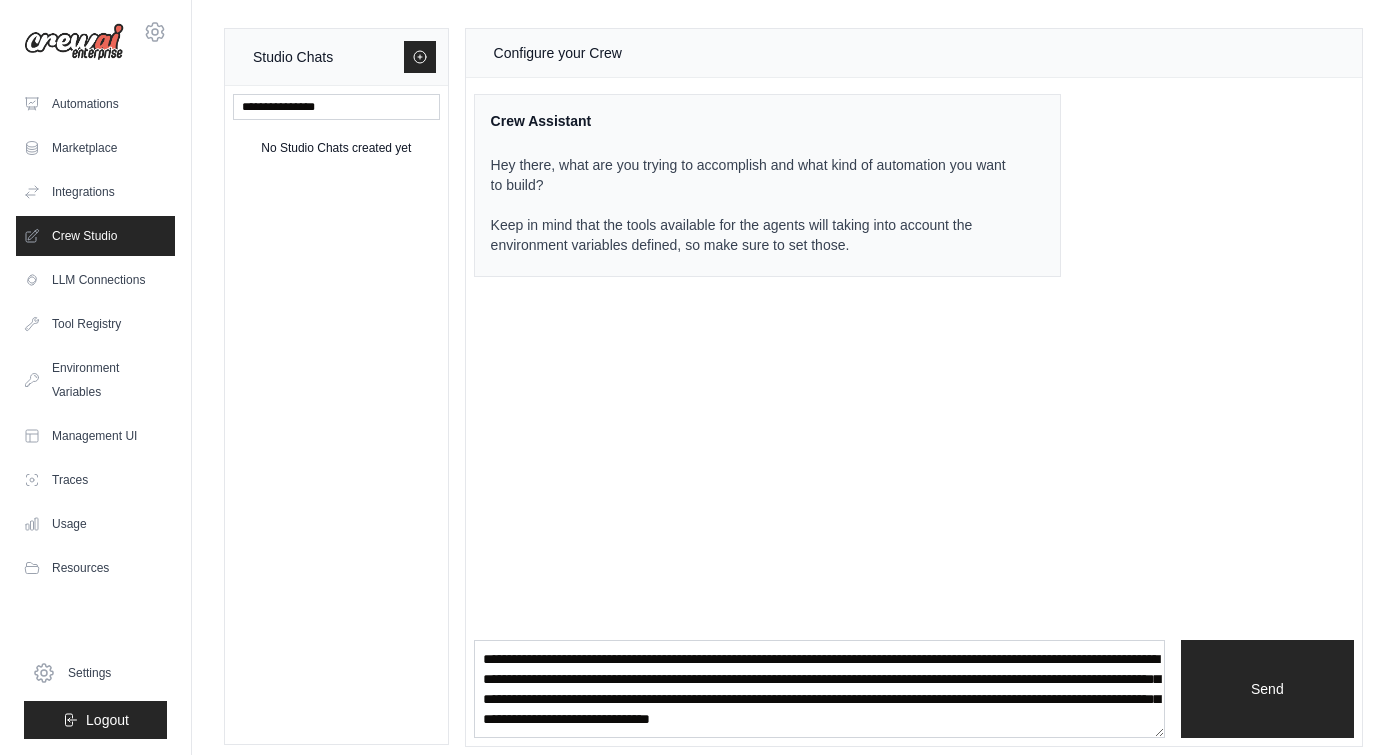 scroll, scrollTop: 20, scrollLeft: 0, axis: vertical 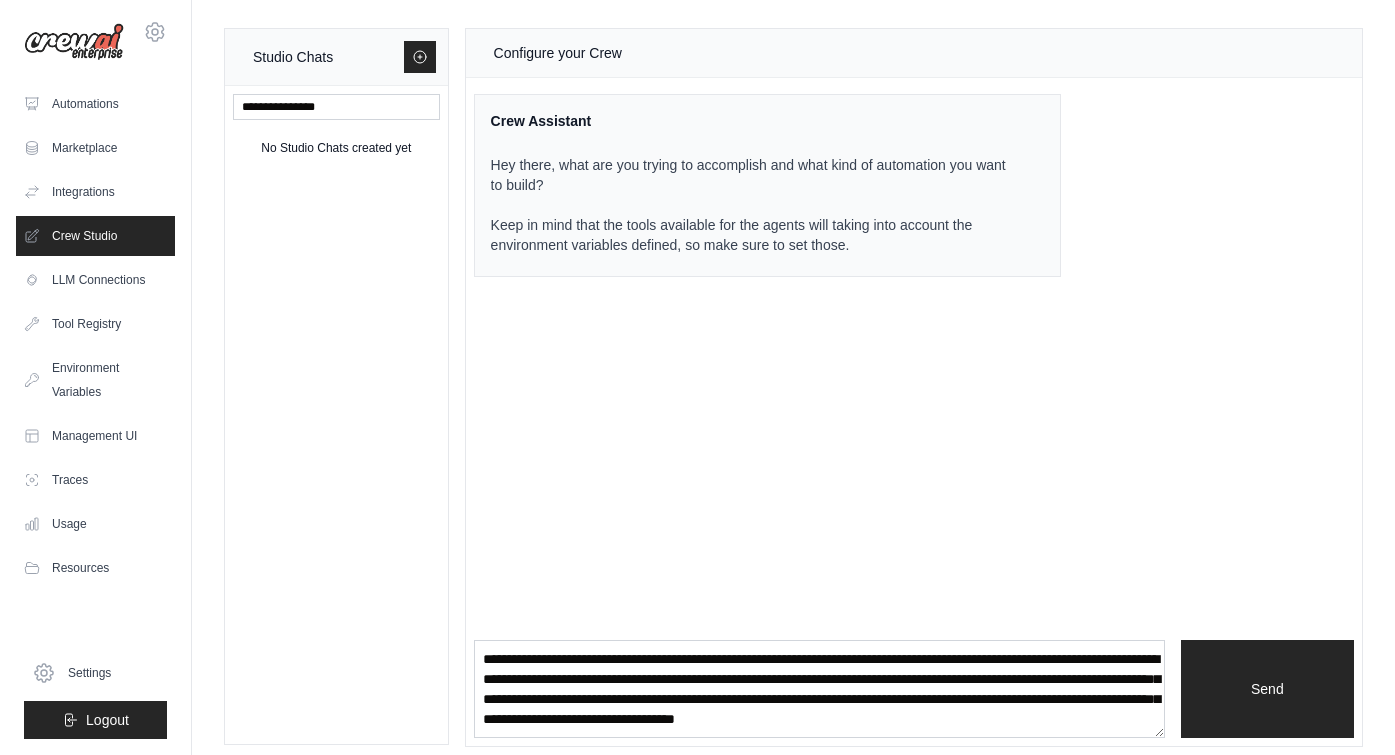 drag, startPoint x: 617, startPoint y: 721, endPoint x: 539, endPoint y: 719, distance: 78.025635 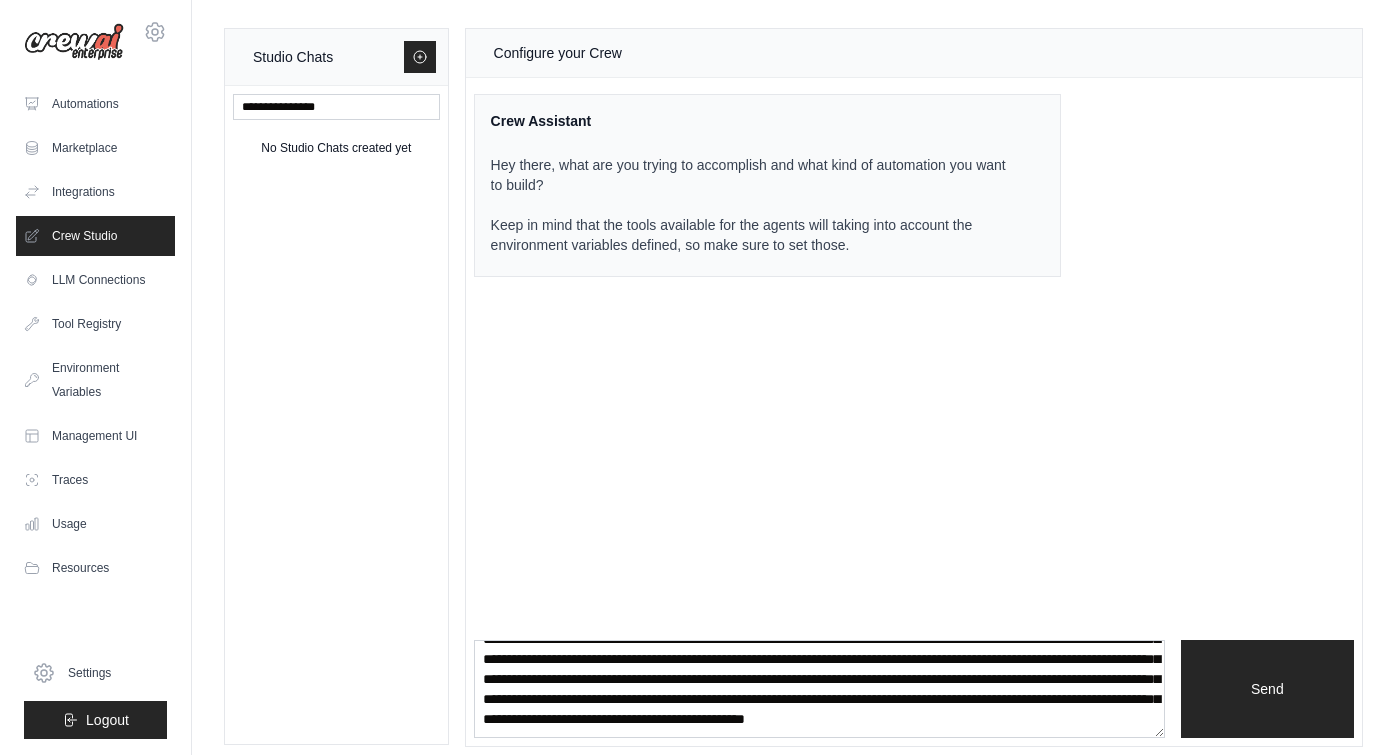 scroll, scrollTop: 90, scrollLeft: 0, axis: vertical 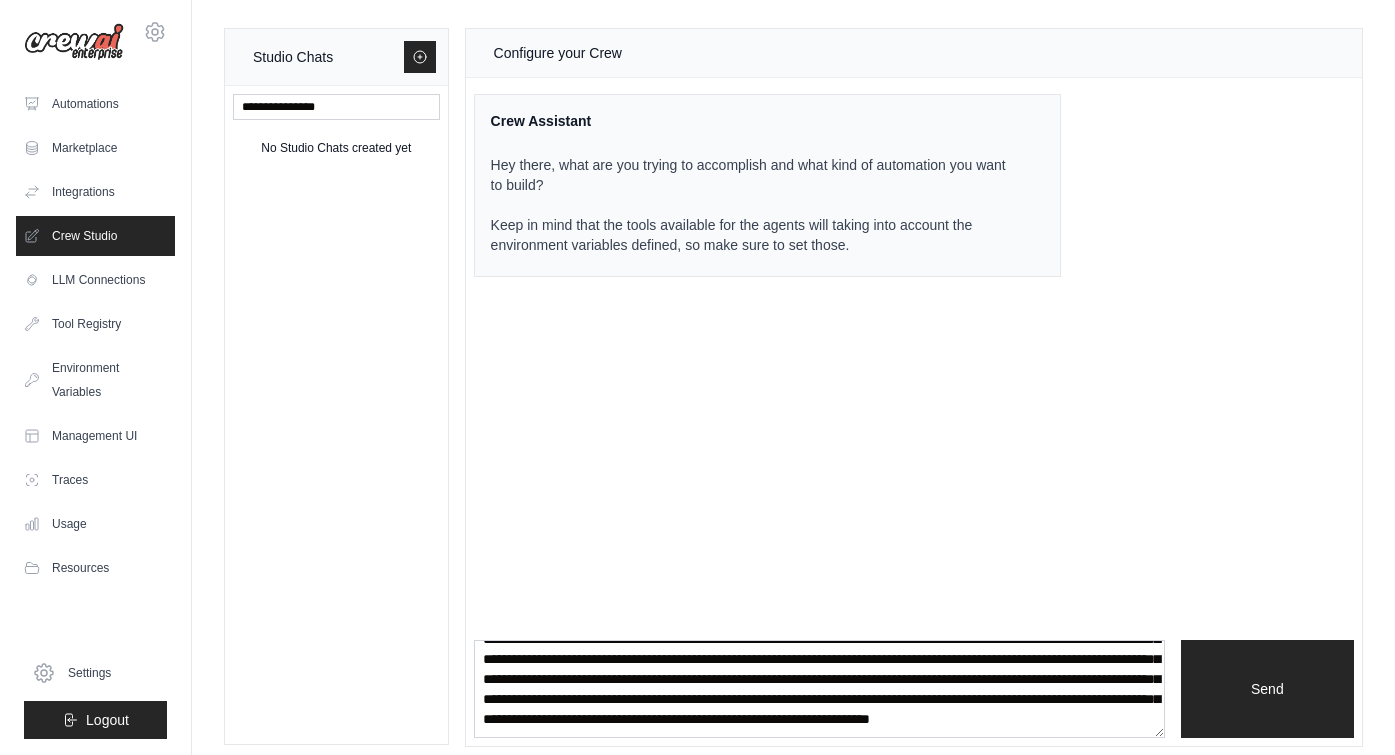 click on "**********" at bounding box center [819, 689] 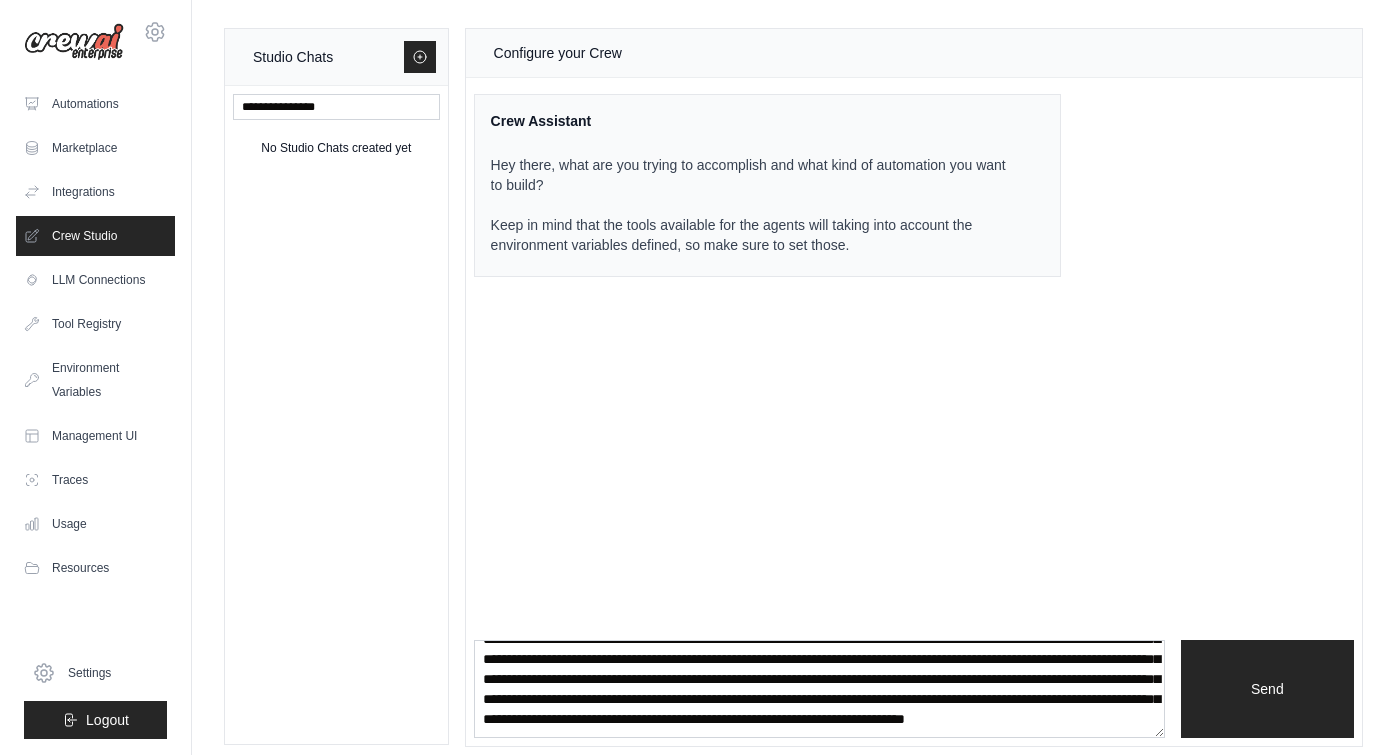click on "**********" at bounding box center [819, 689] 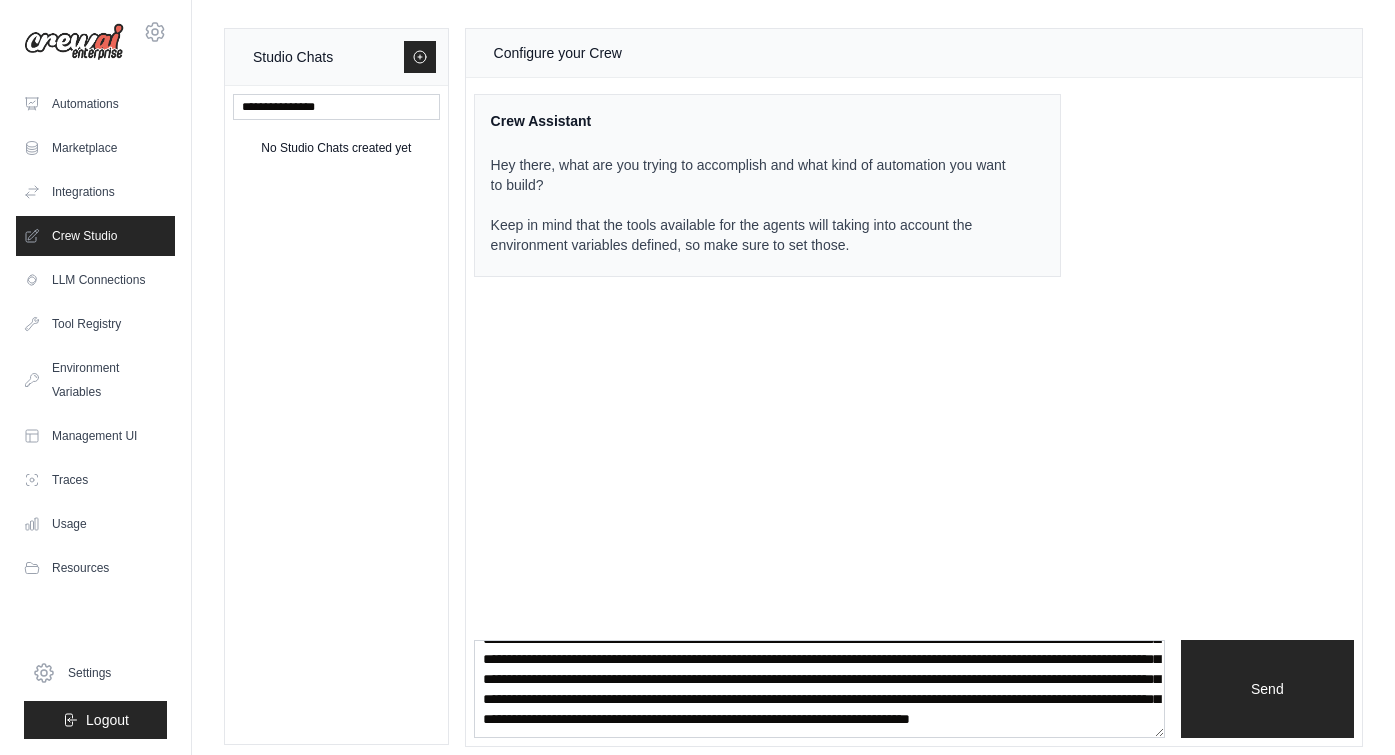 scroll, scrollTop: 100, scrollLeft: 0, axis: vertical 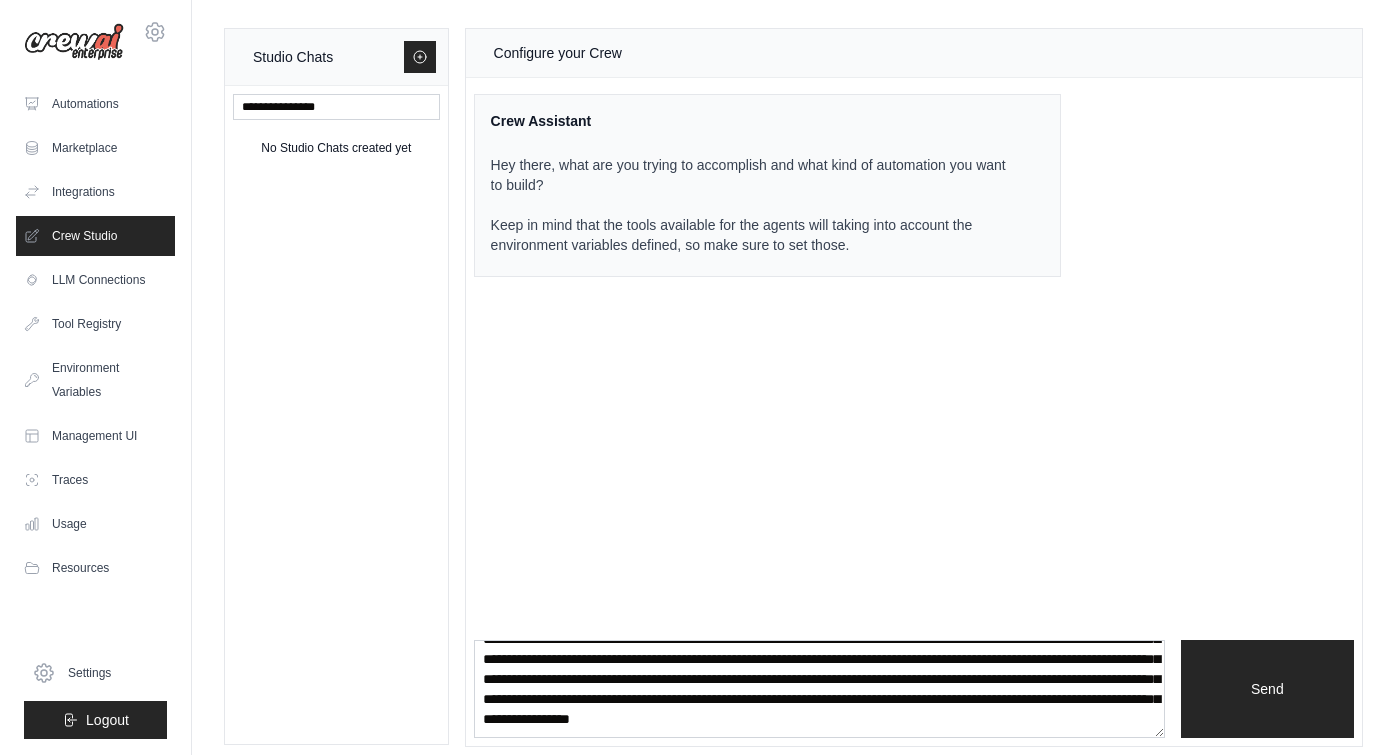 drag, startPoint x: 1122, startPoint y: 709, endPoint x: 1140, endPoint y: 716, distance: 19.313208 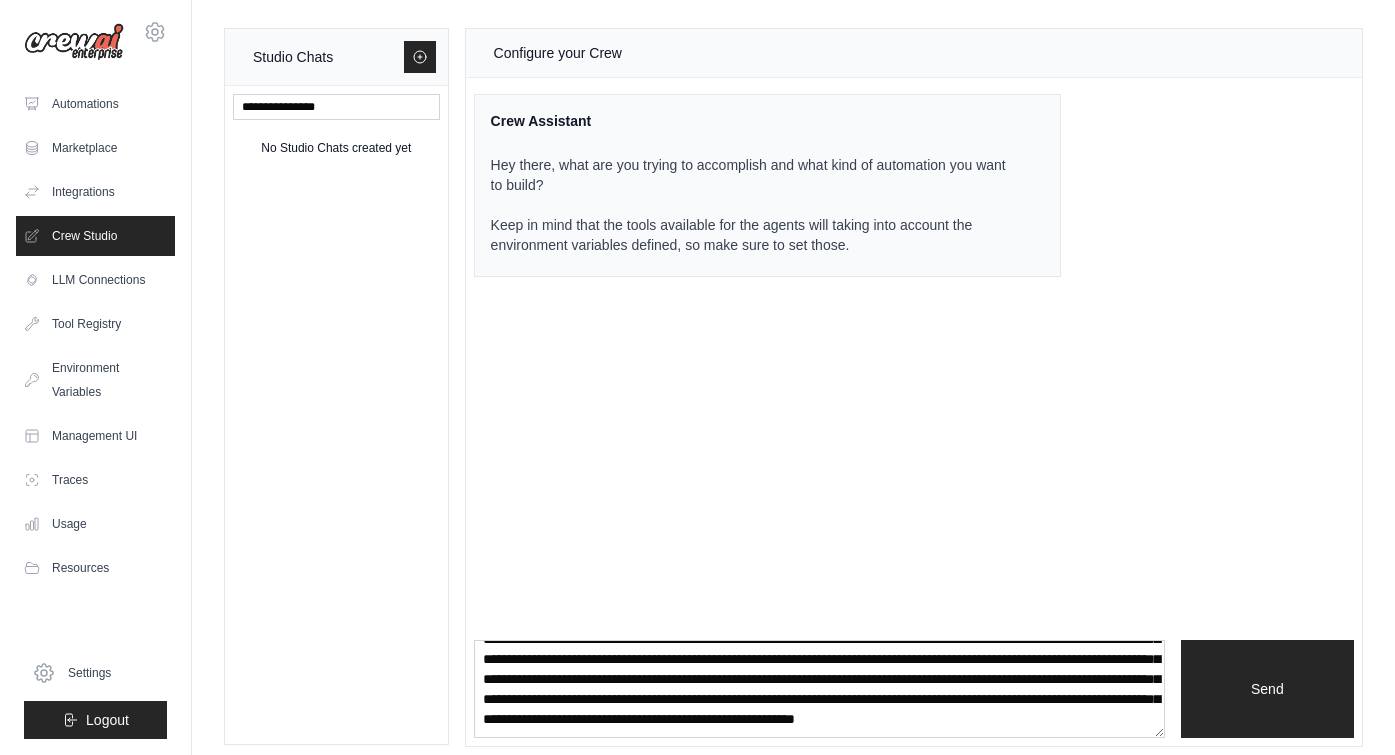 scroll, scrollTop: 170, scrollLeft: 0, axis: vertical 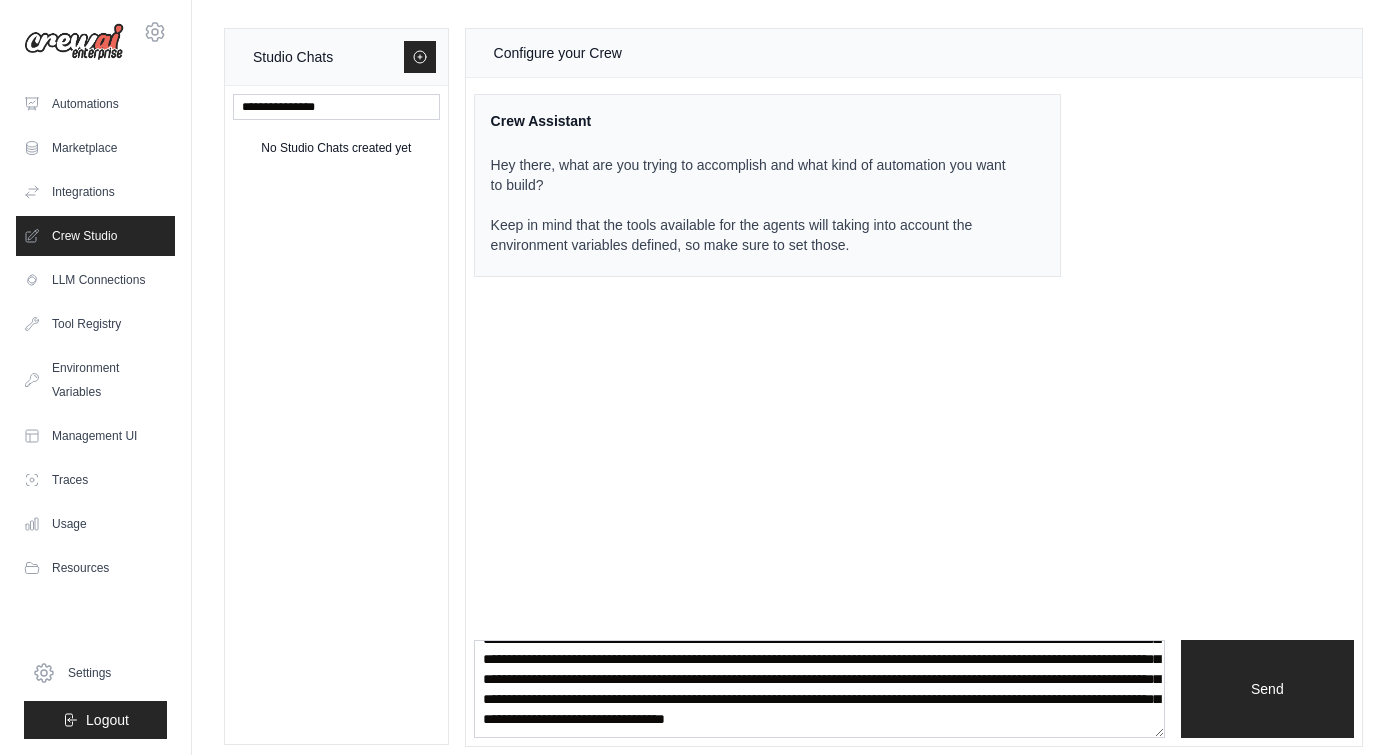 drag, startPoint x: 1141, startPoint y: 730, endPoint x: 990, endPoint y: 728, distance: 151.01324 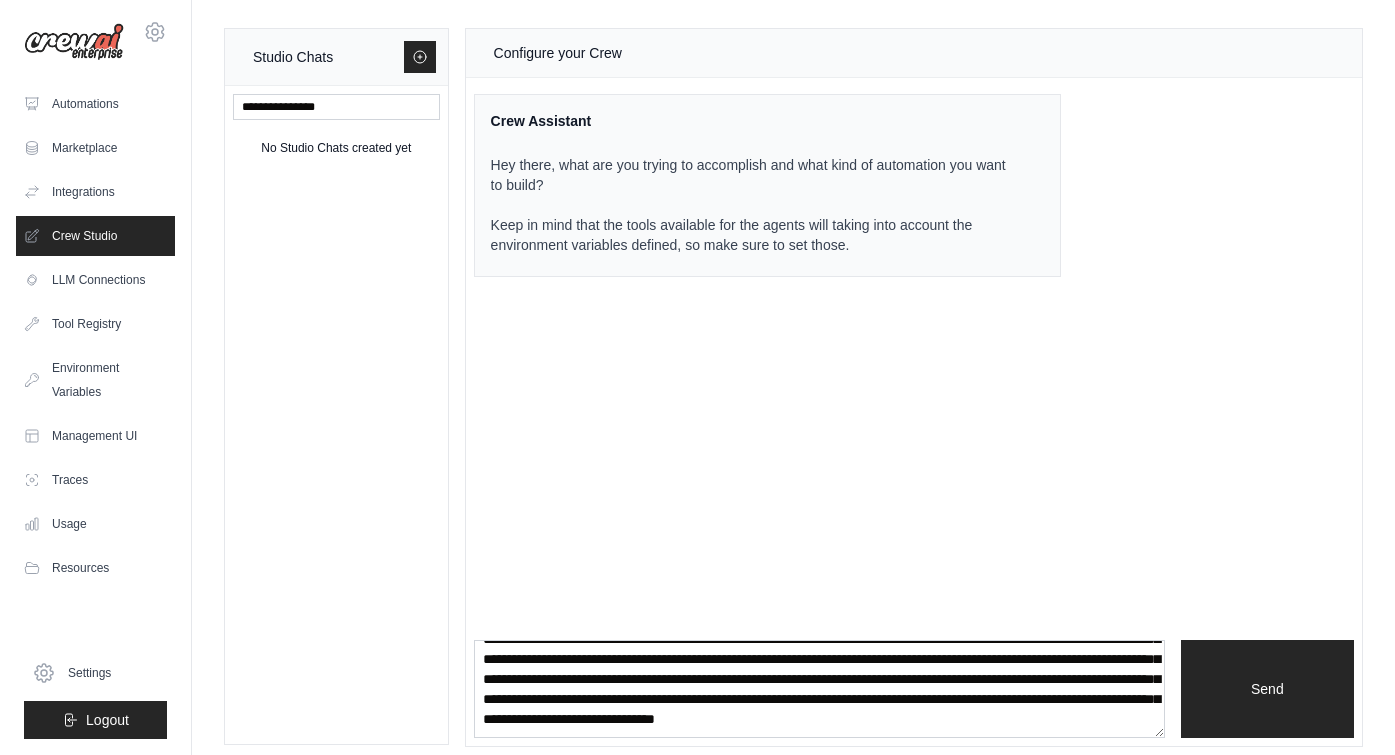 scroll, scrollTop: 180, scrollLeft: 0, axis: vertical 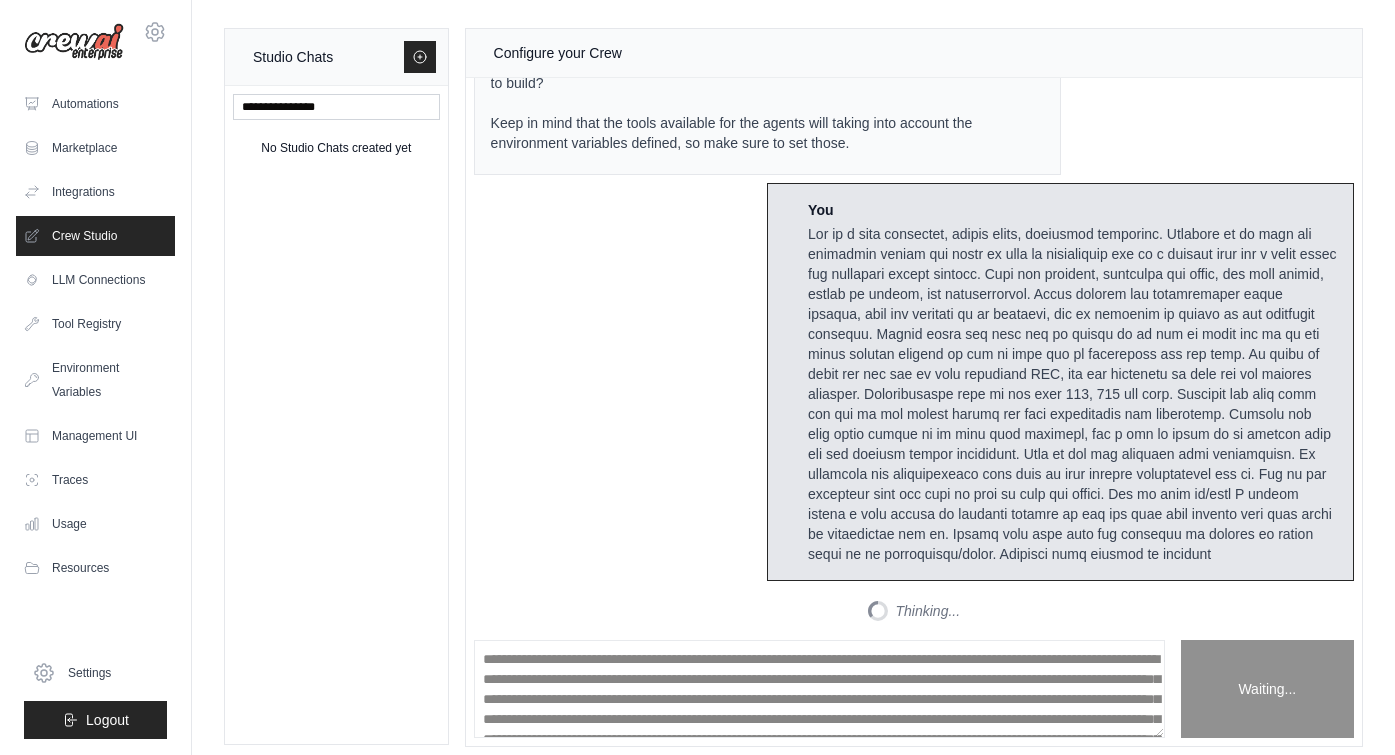 click at bounding box center [1072, 394] 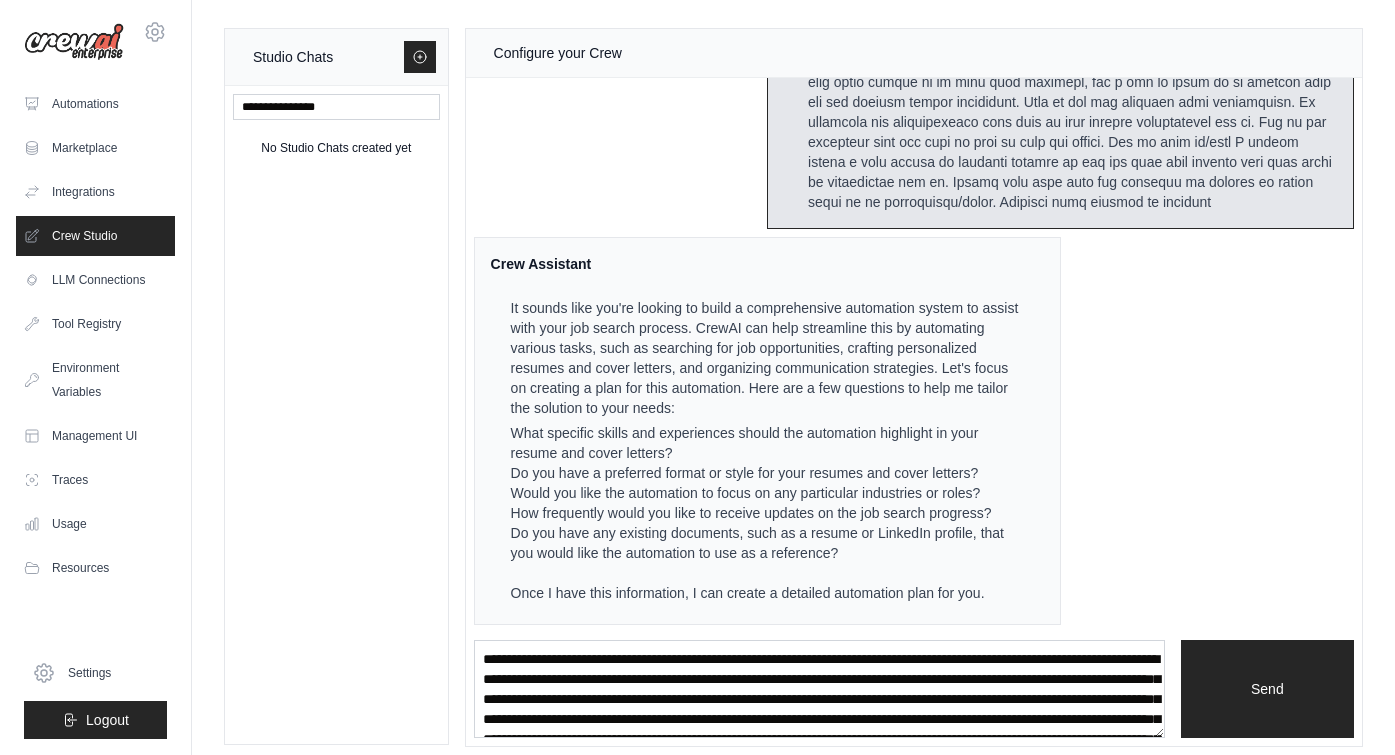 scroll, scrollTop: 12, scrollLeft: 0, axis: vertical 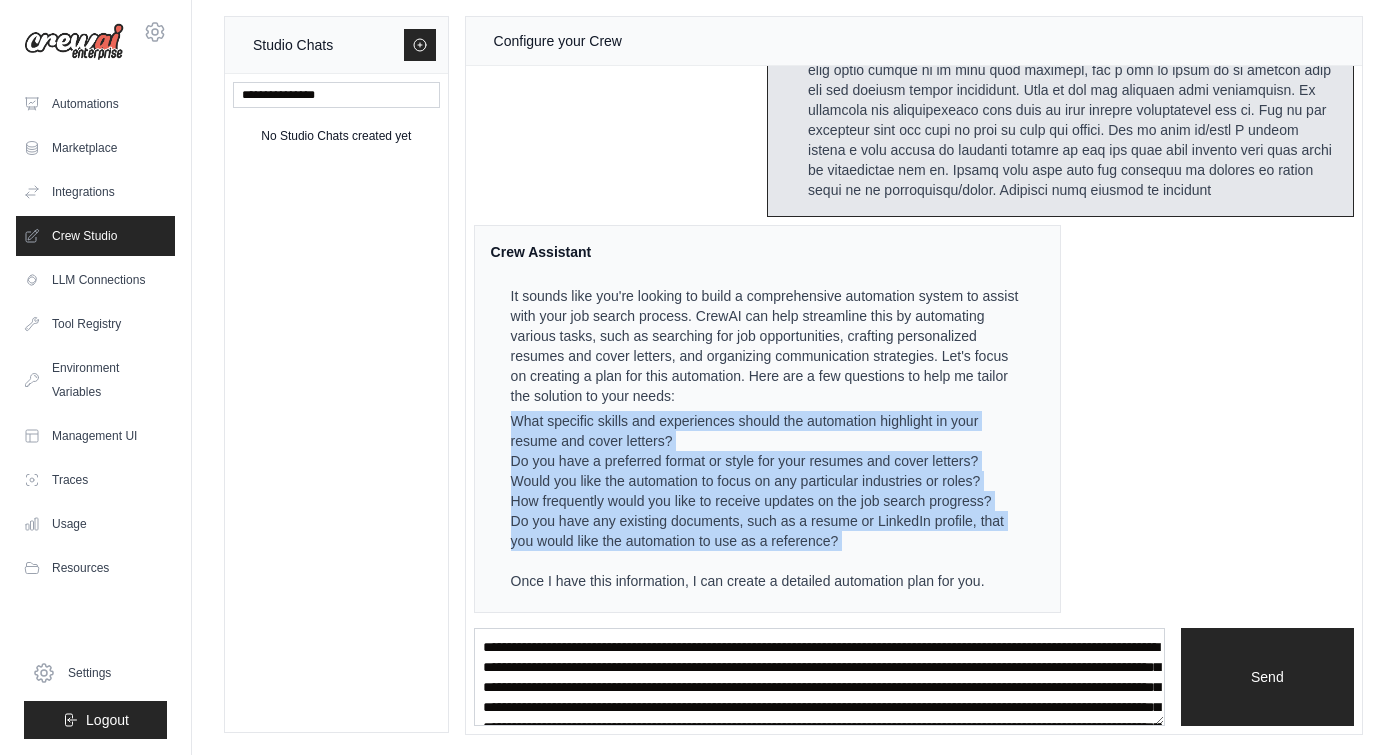 drag, startPoint x: 511, startPoint y: 421, endPoint x: 863, endPoint y: 560, distance: 378.45078 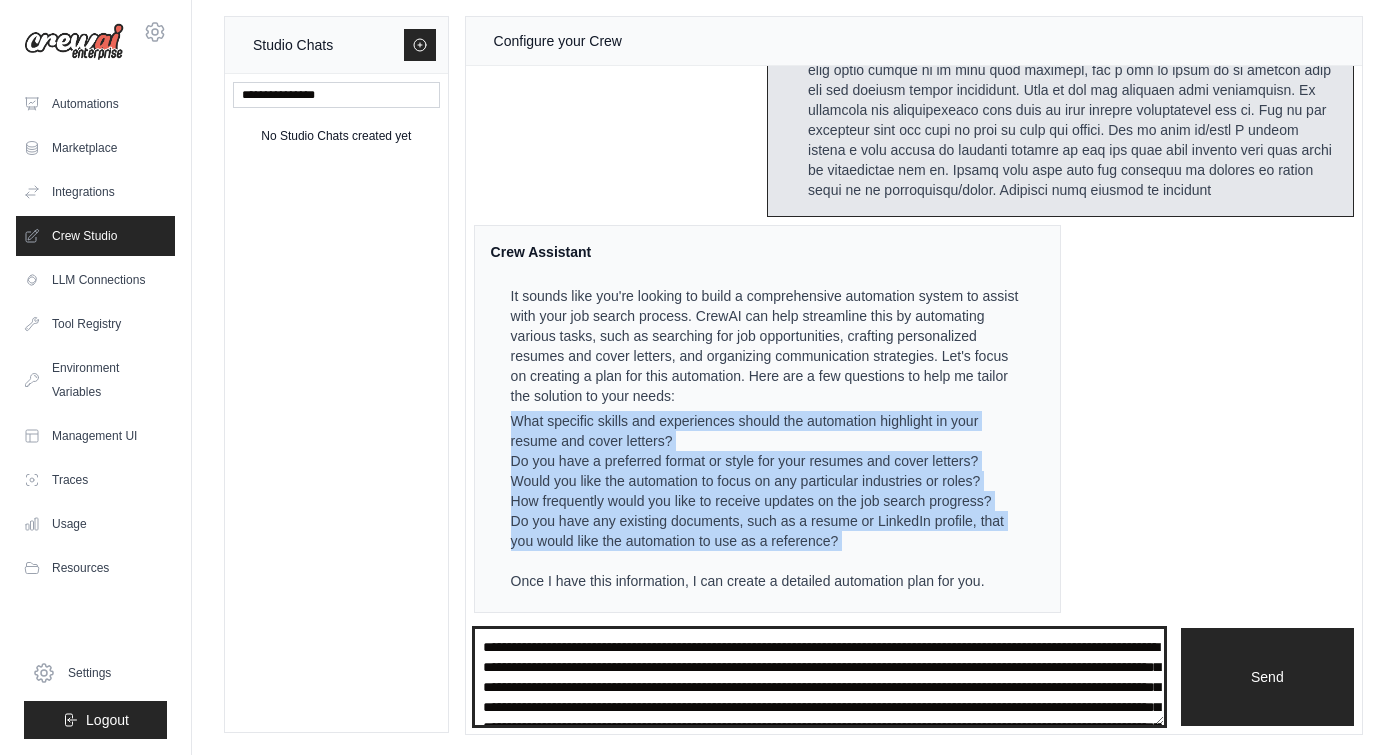 click at bounding box center [819, 677] 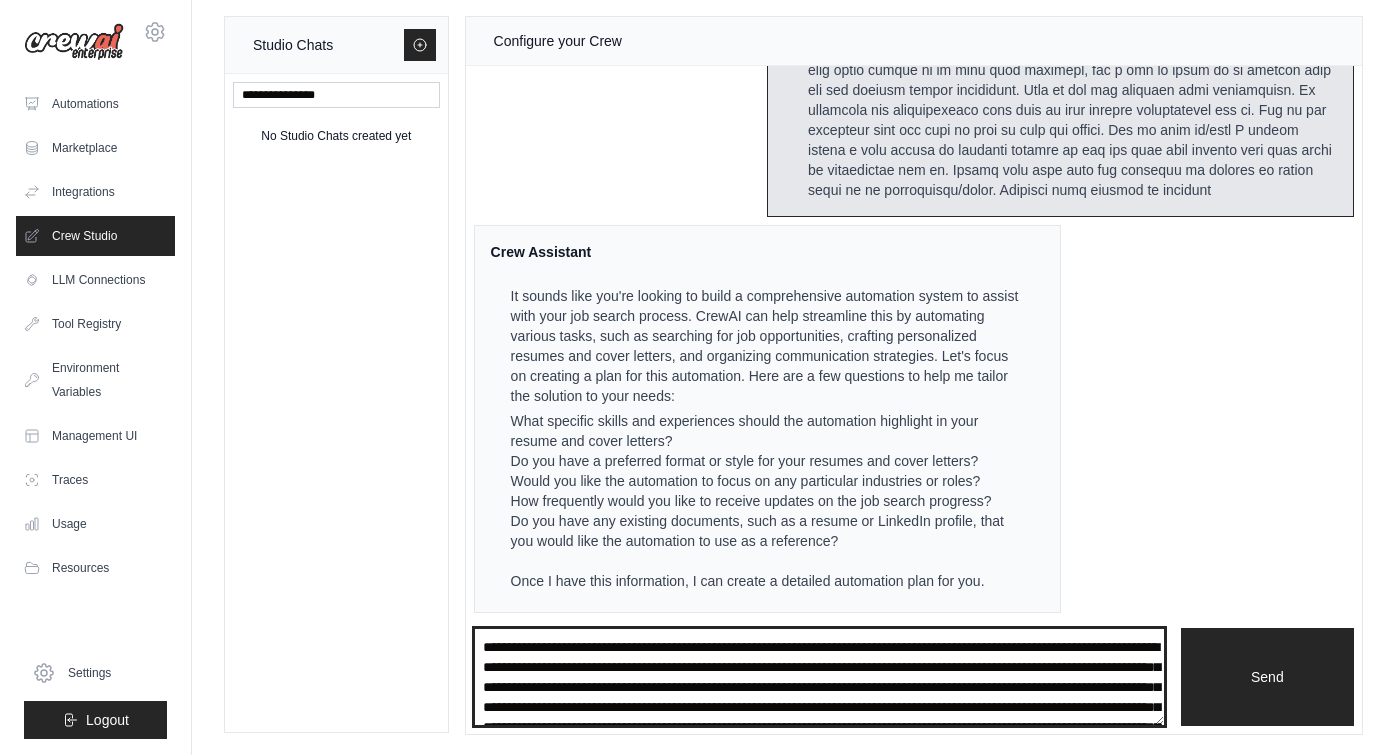 click at bounding box center (819, 677) 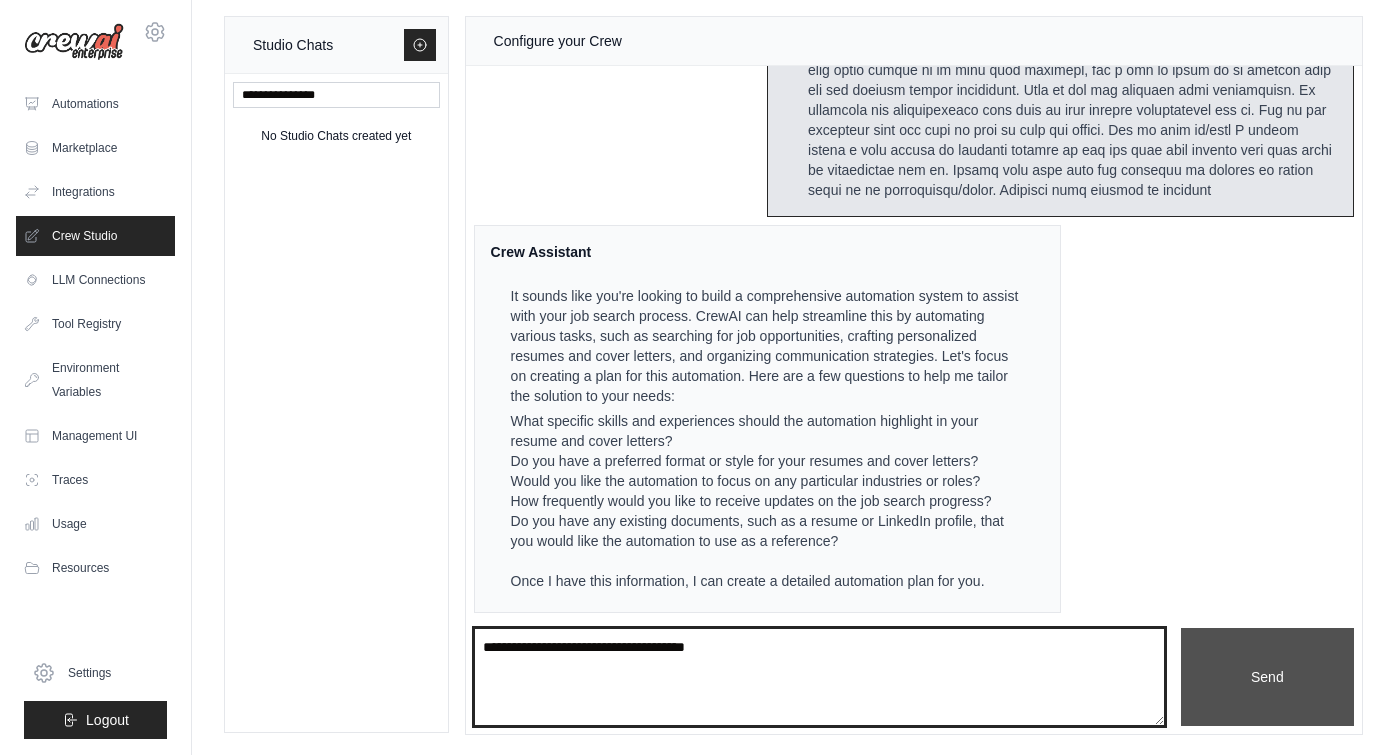 type on "**********" 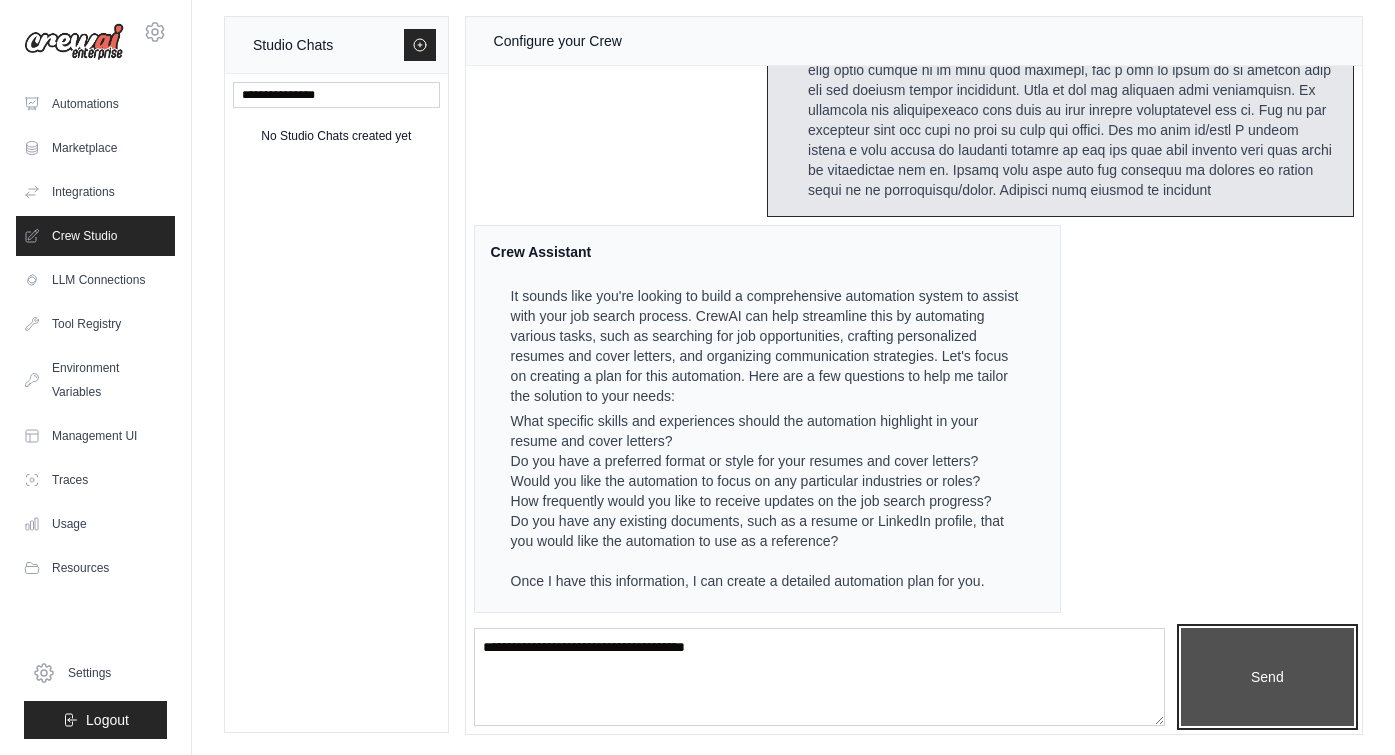 click on "Send" at bounding box center (1267, 677) 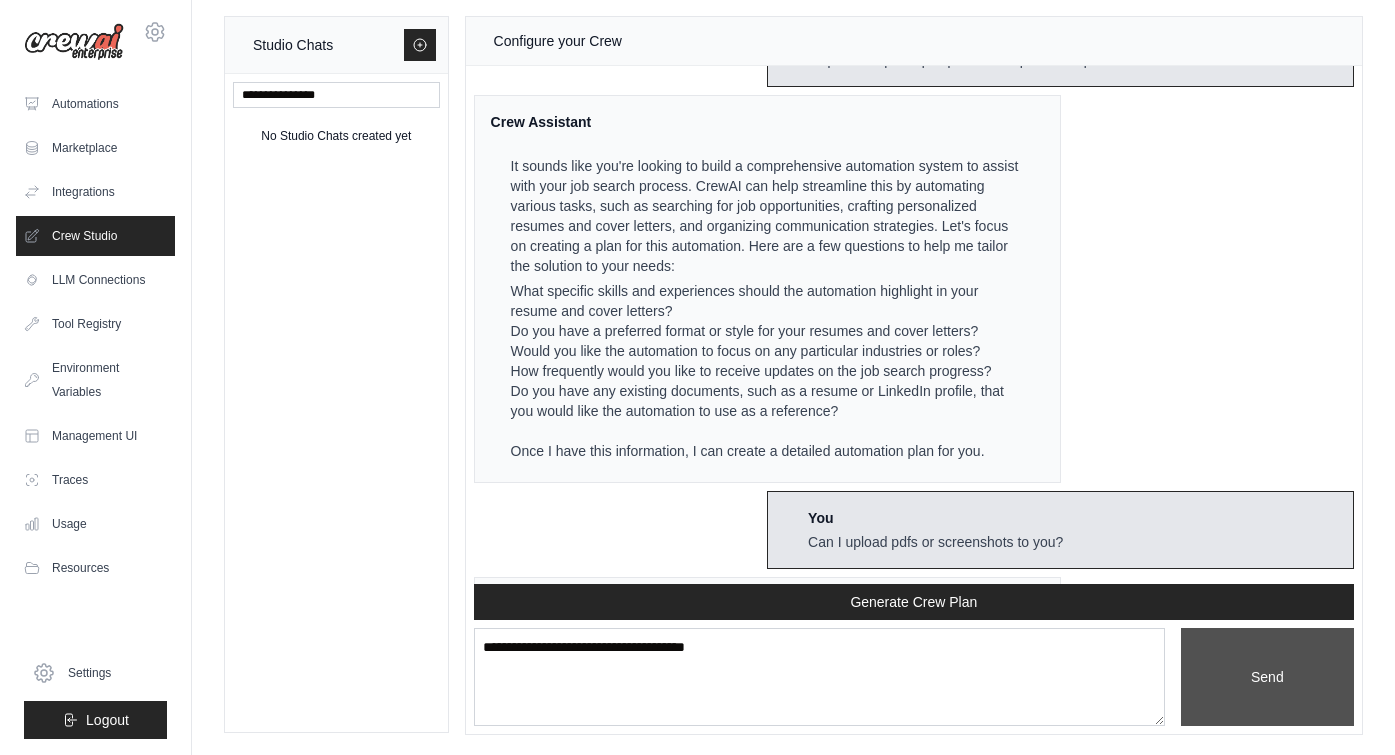 scroll, scrollTop: 815, scrollLeft: 0, axis: vertical 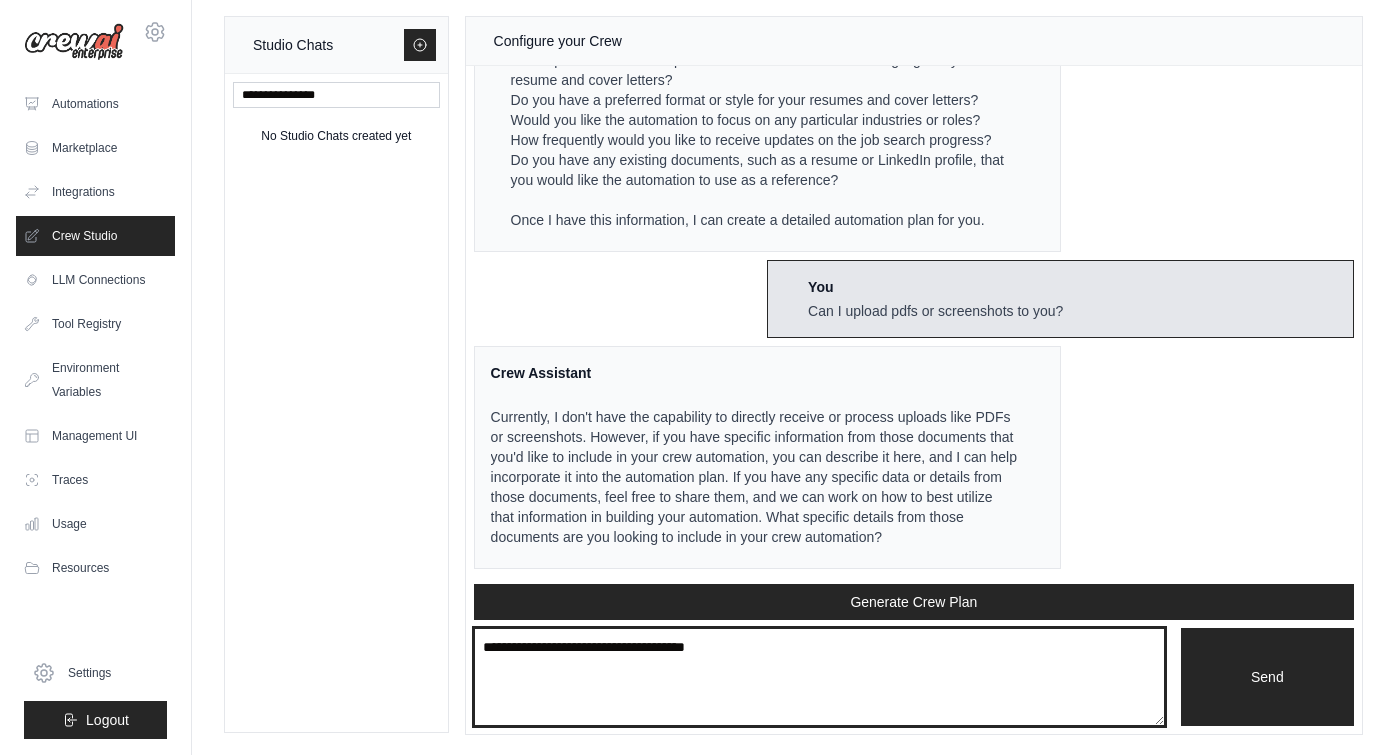 click on "**********" at bounding box center (819, 677) 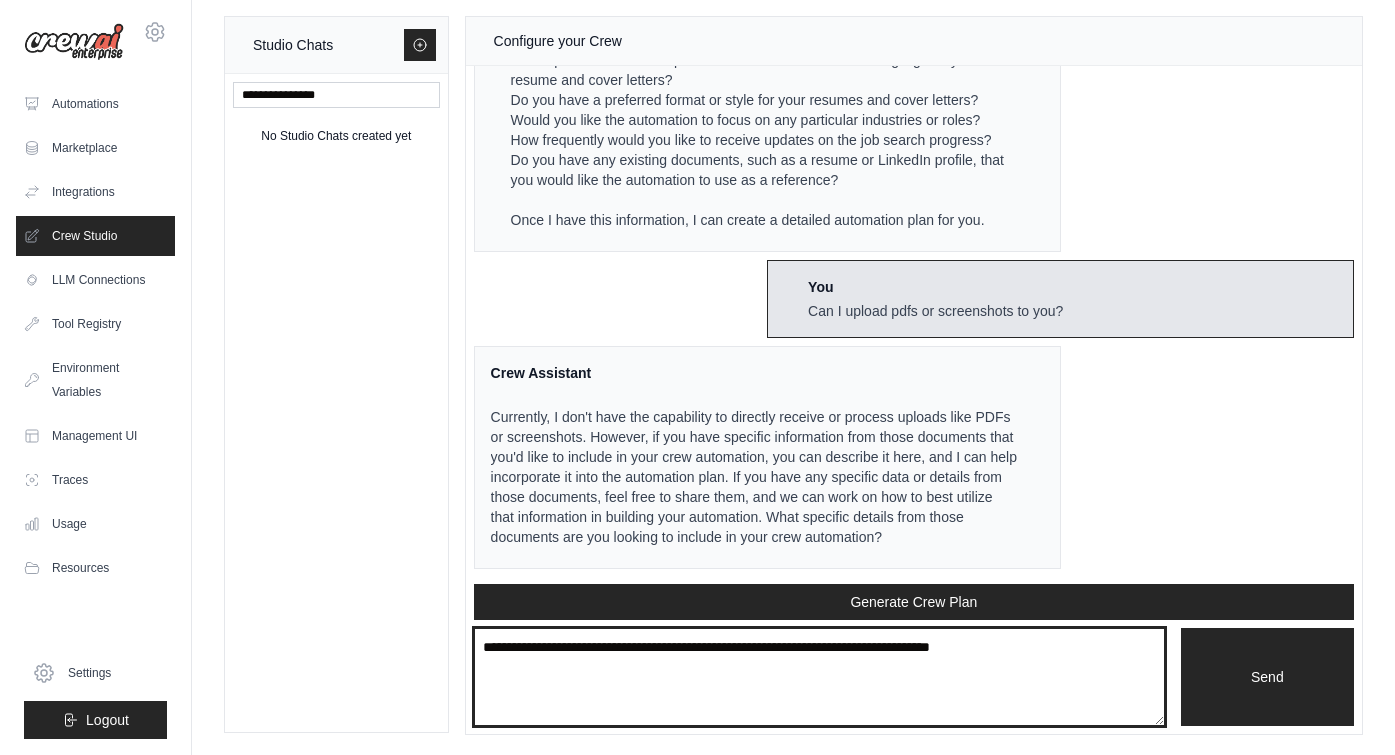 paste on "**********" 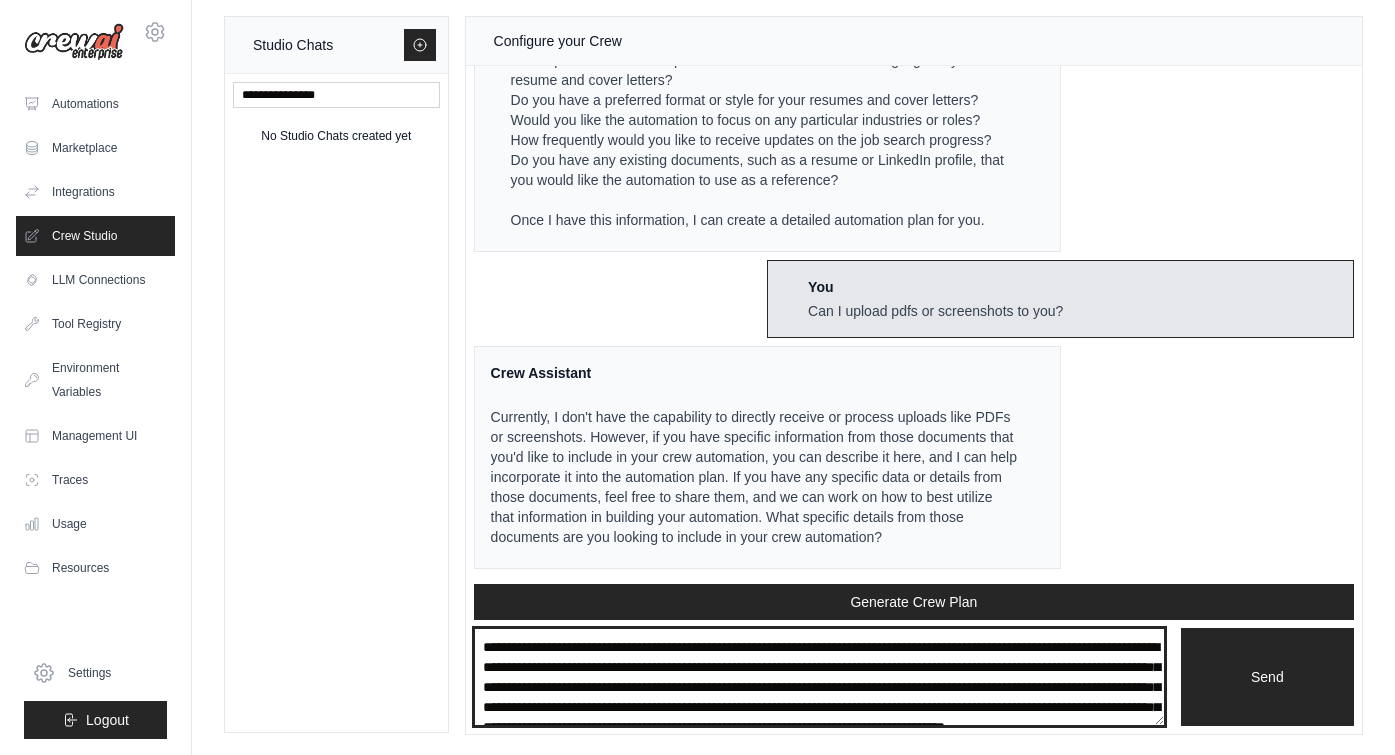 scroll, scrollTop: 40, scrollLeft: 0, axis: vertical 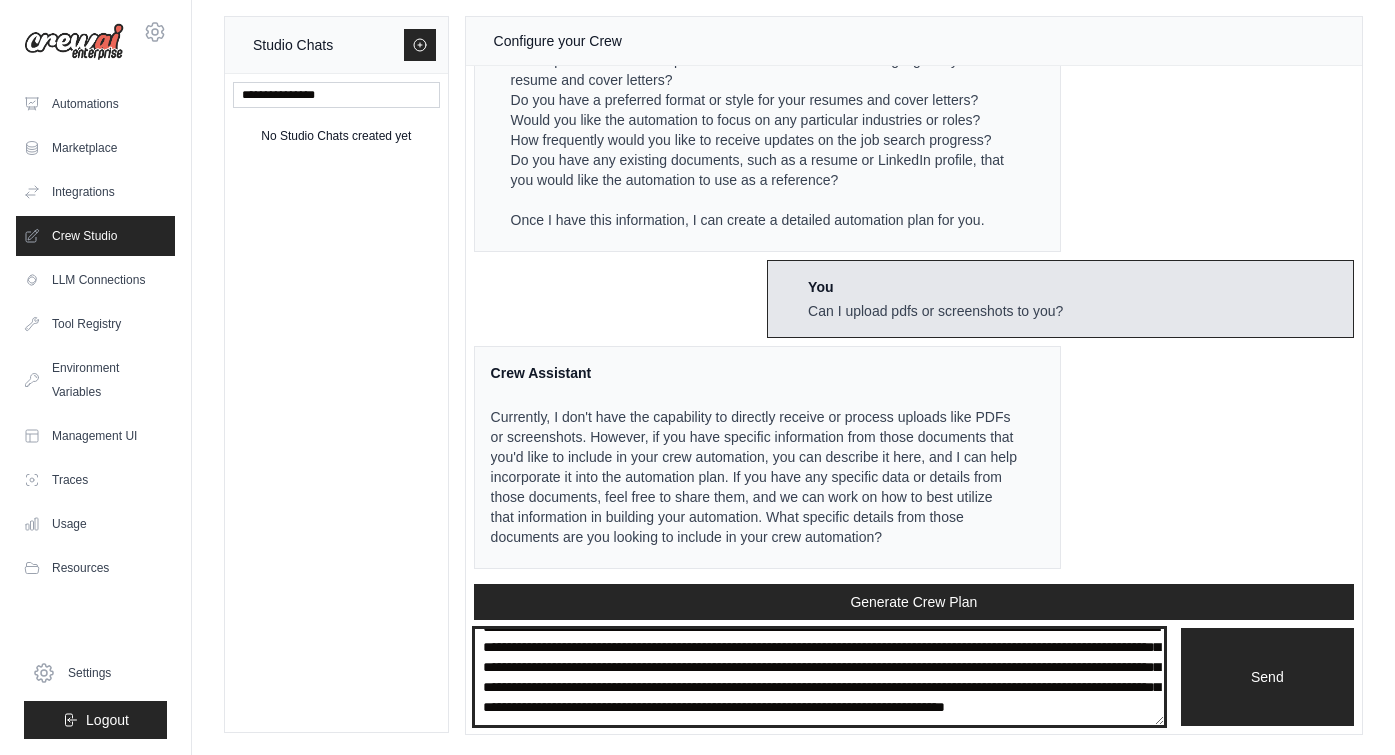 type on "**********" 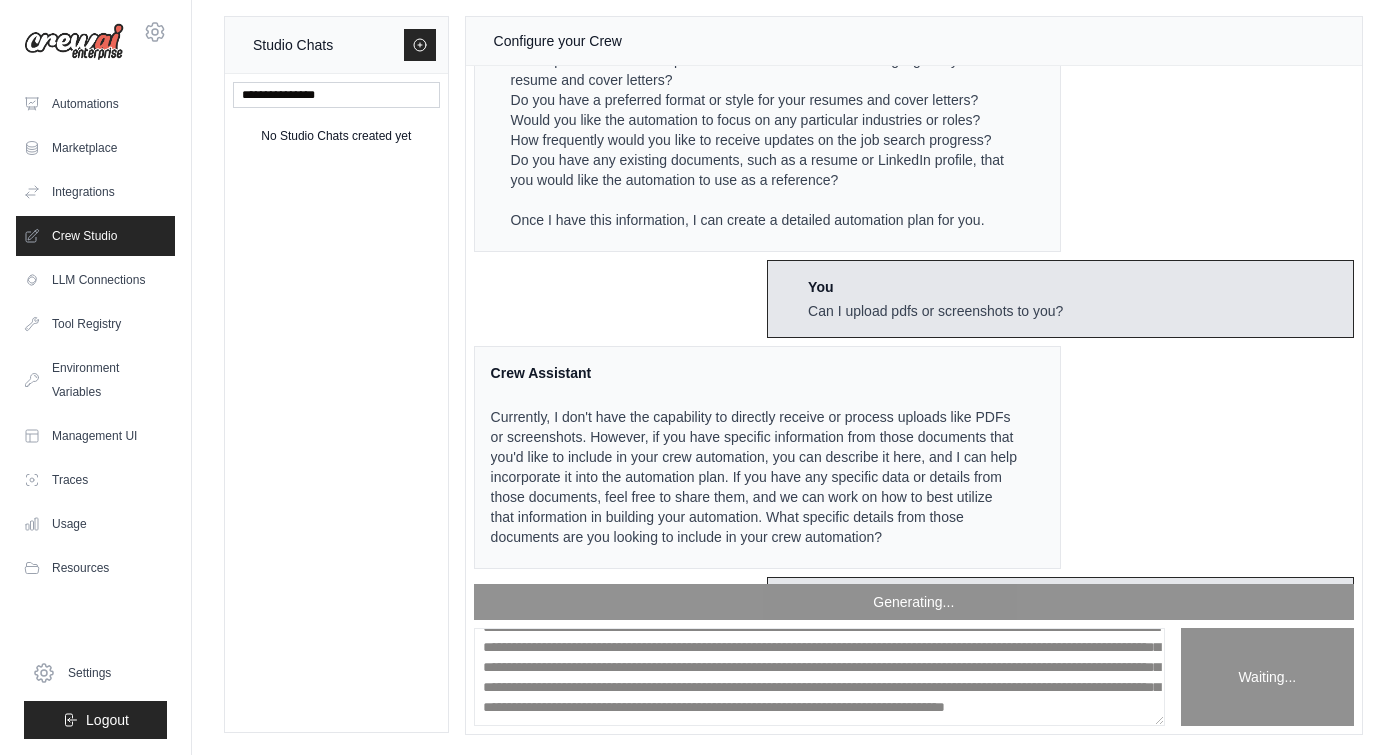 scroll, scrollTop: 0, scrollLeft: 0, axis: both 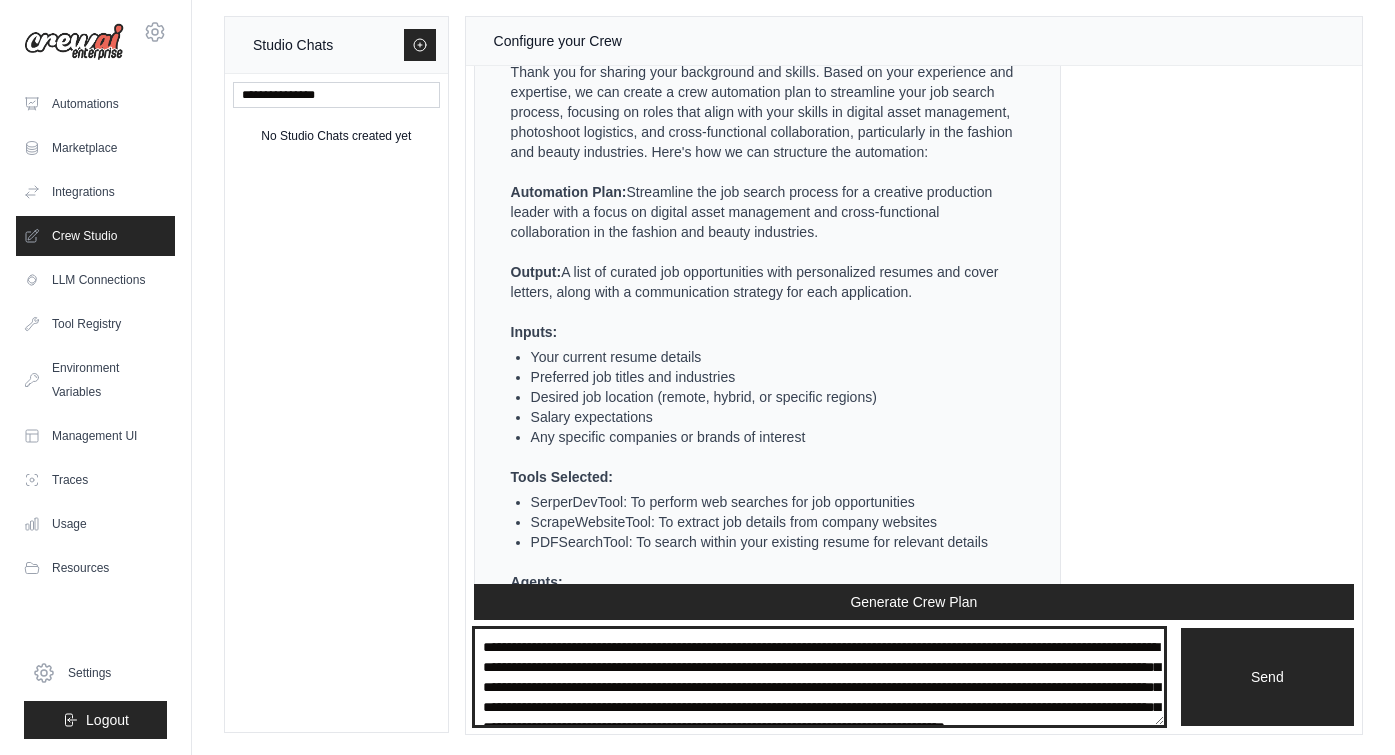 click on "**********" at bounding box center [819, 677] 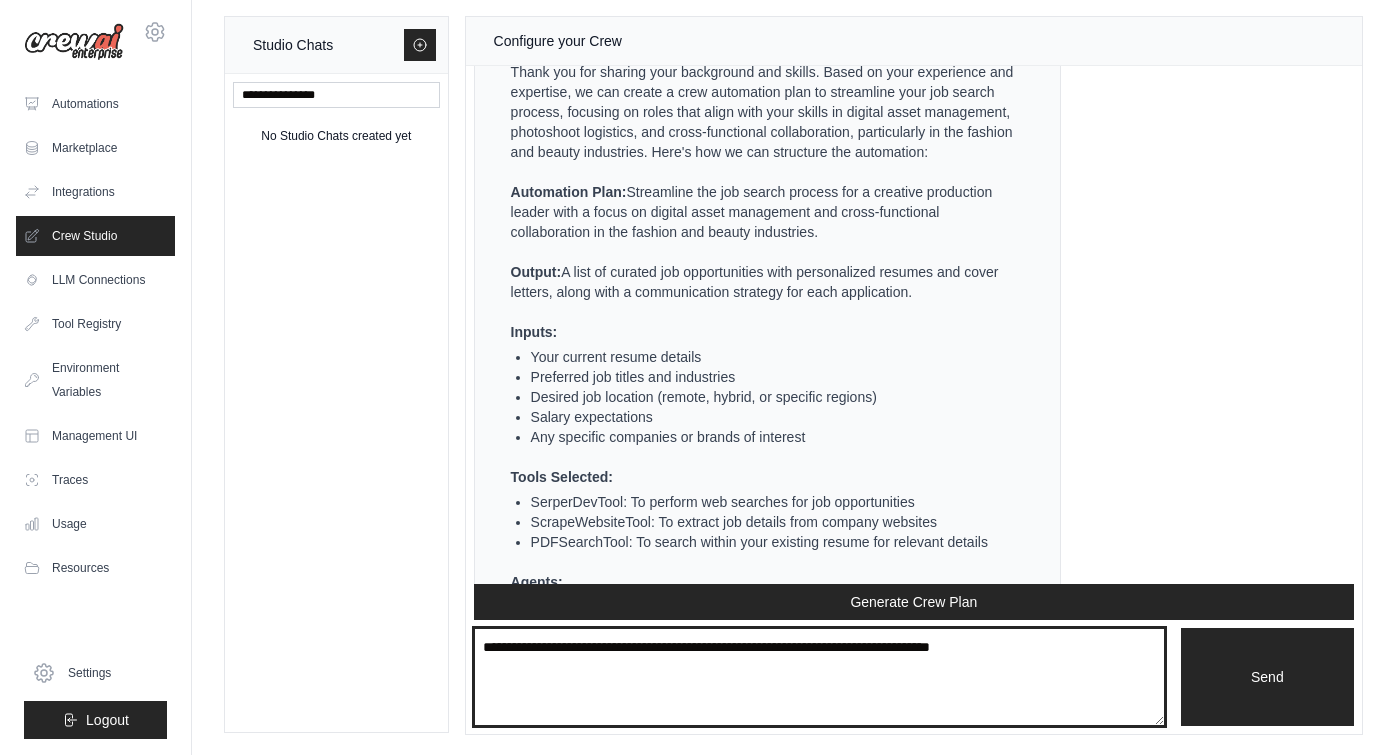 paste on "**********" 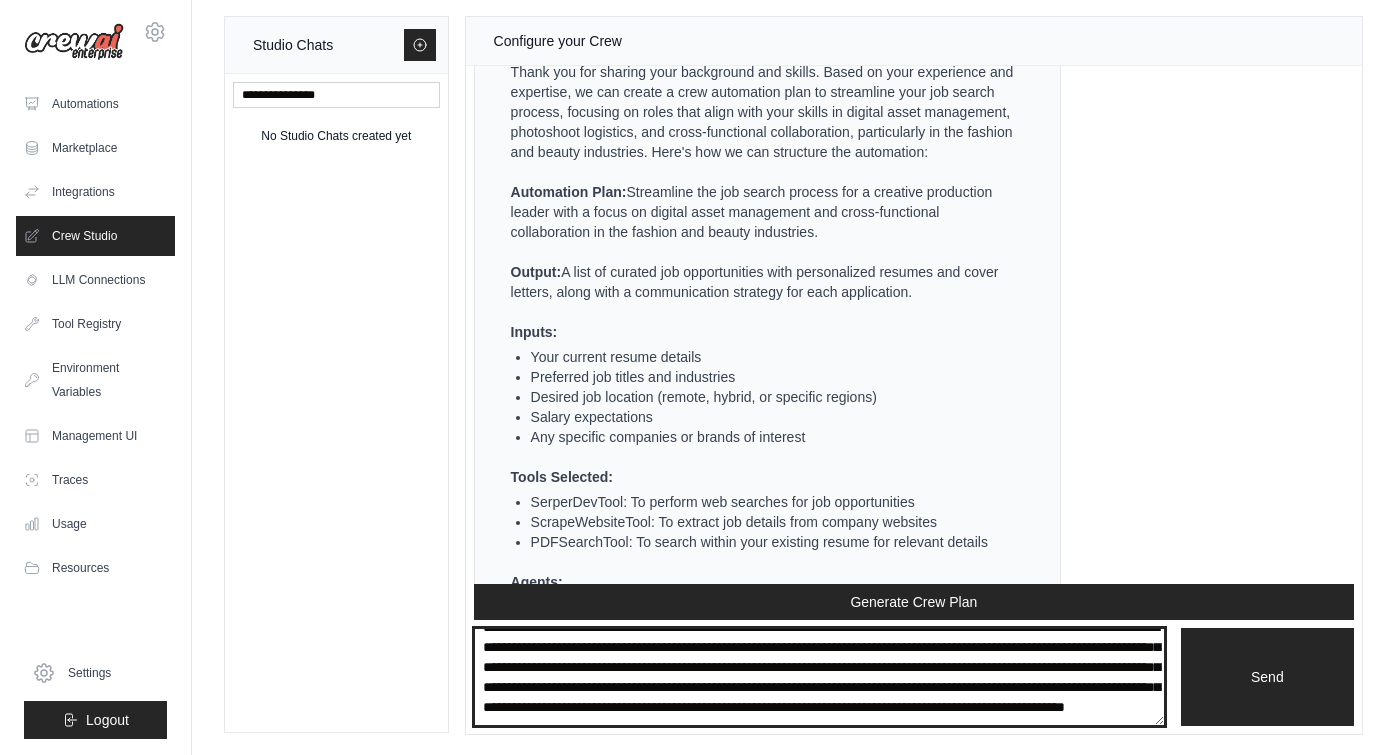 scroll, scrollTop: 670, scrollLeft: 0, axis: vertical 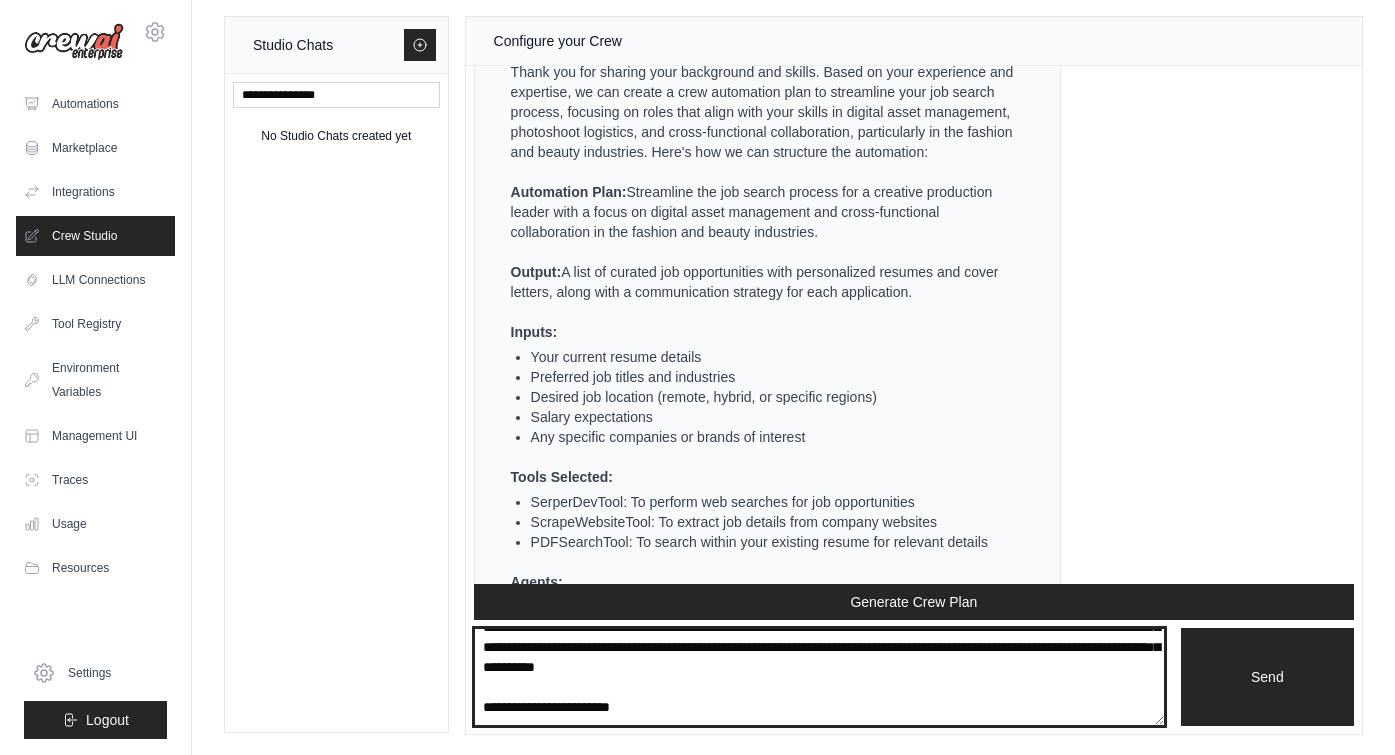 paste on "**********" 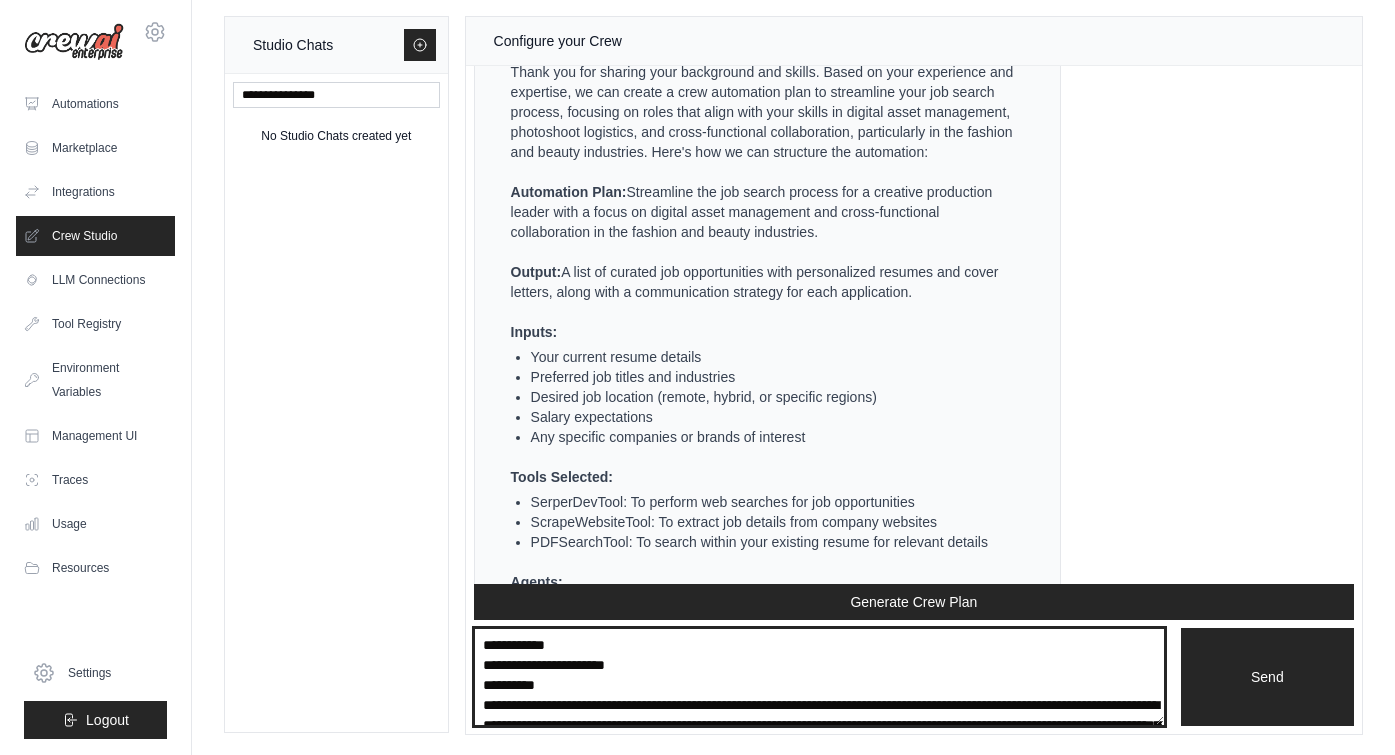 scroll, scrollTop: 1161, scrollLeft: 0, axis: vertical 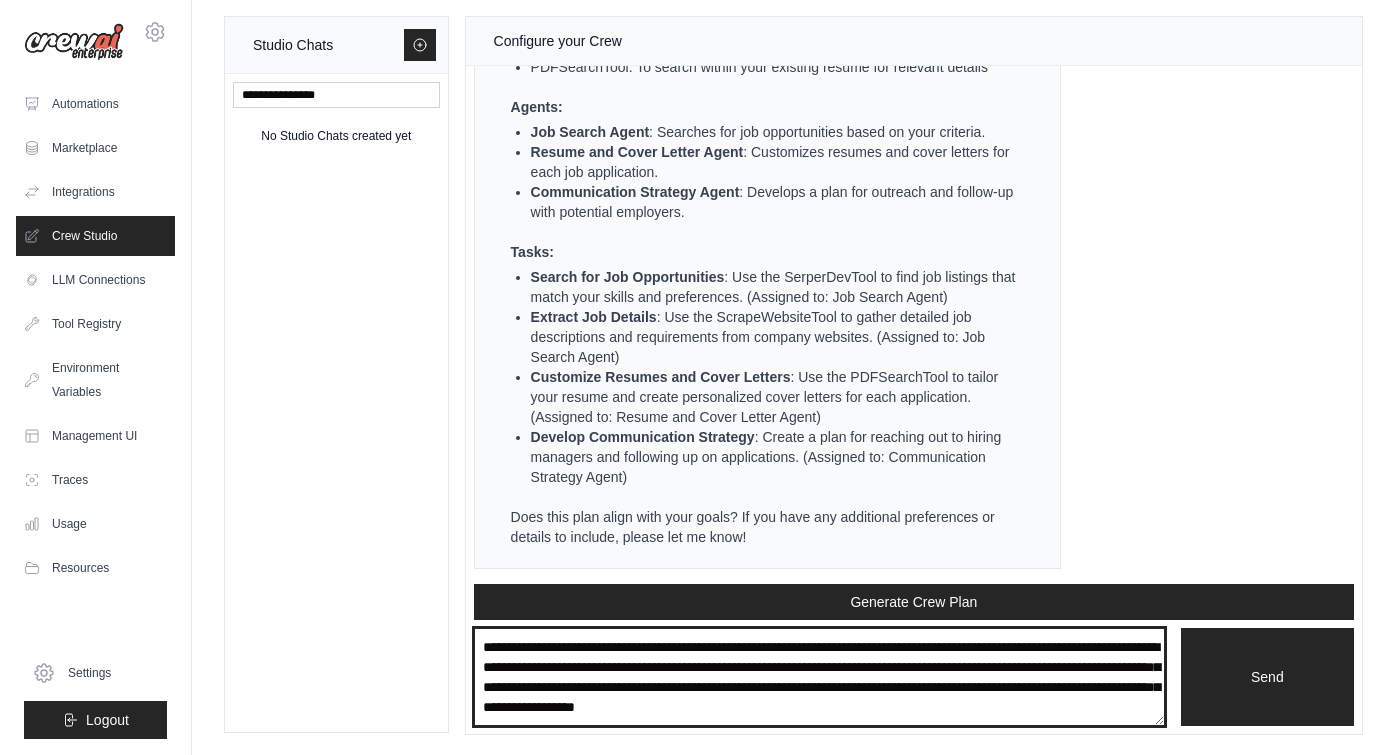 click at bounding box center [819, 677] 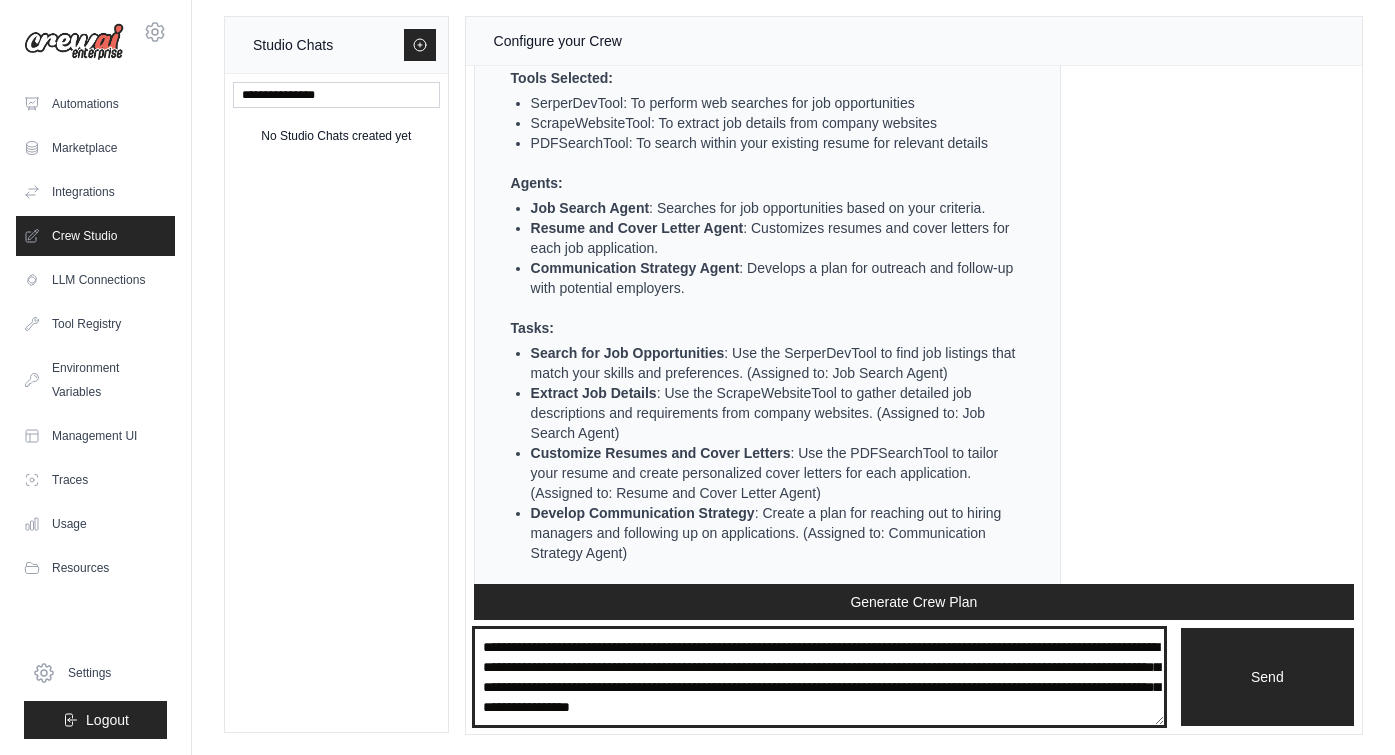 scroll, scrollTop: 2092, scrollLeft: 0, axis: vertical 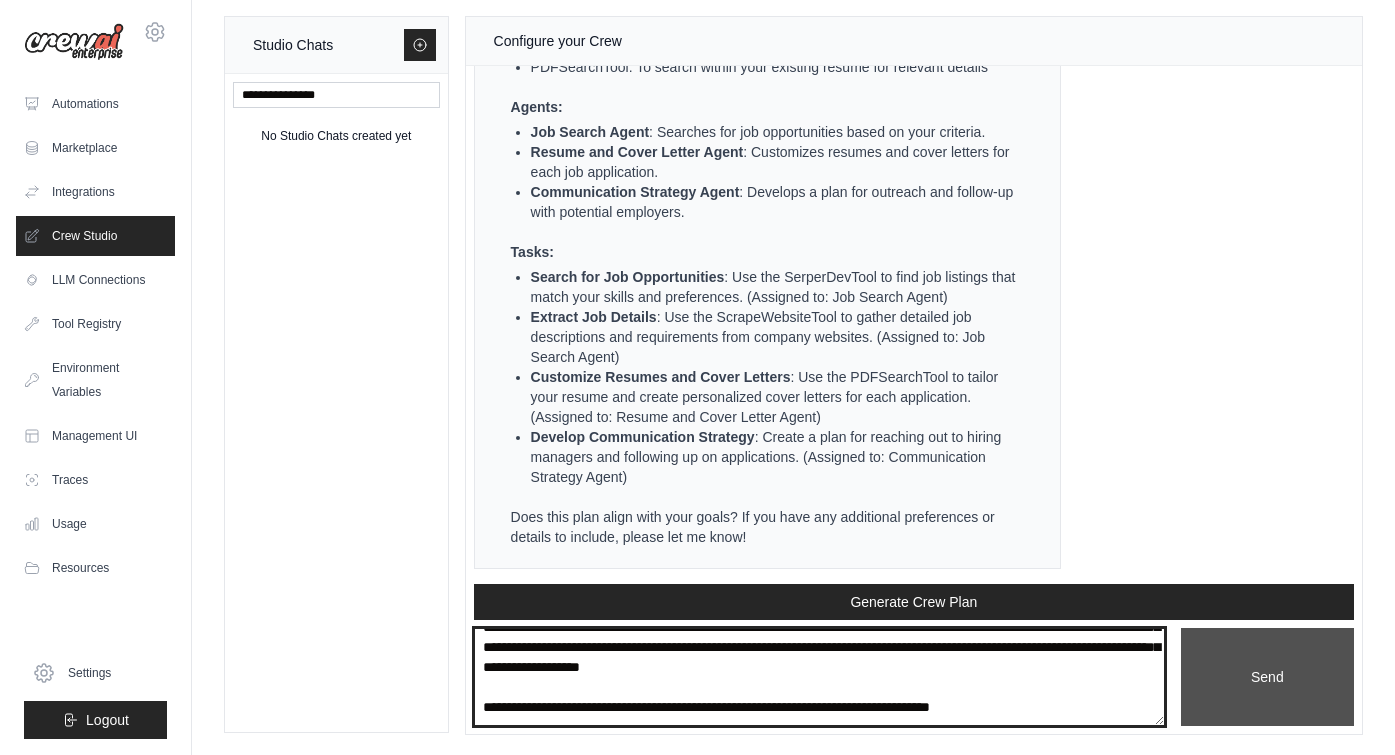 type on "**********" 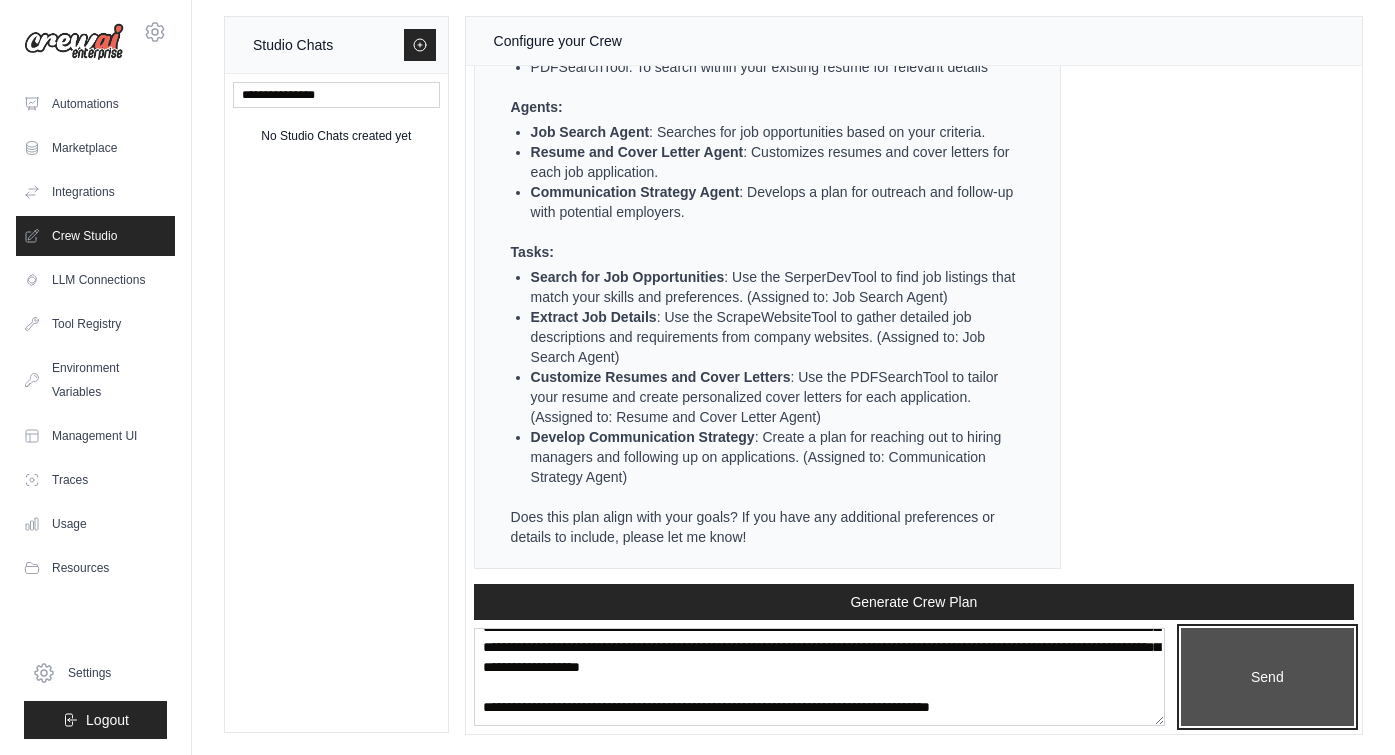 click on "Send" at bounding box center [1267, 677] 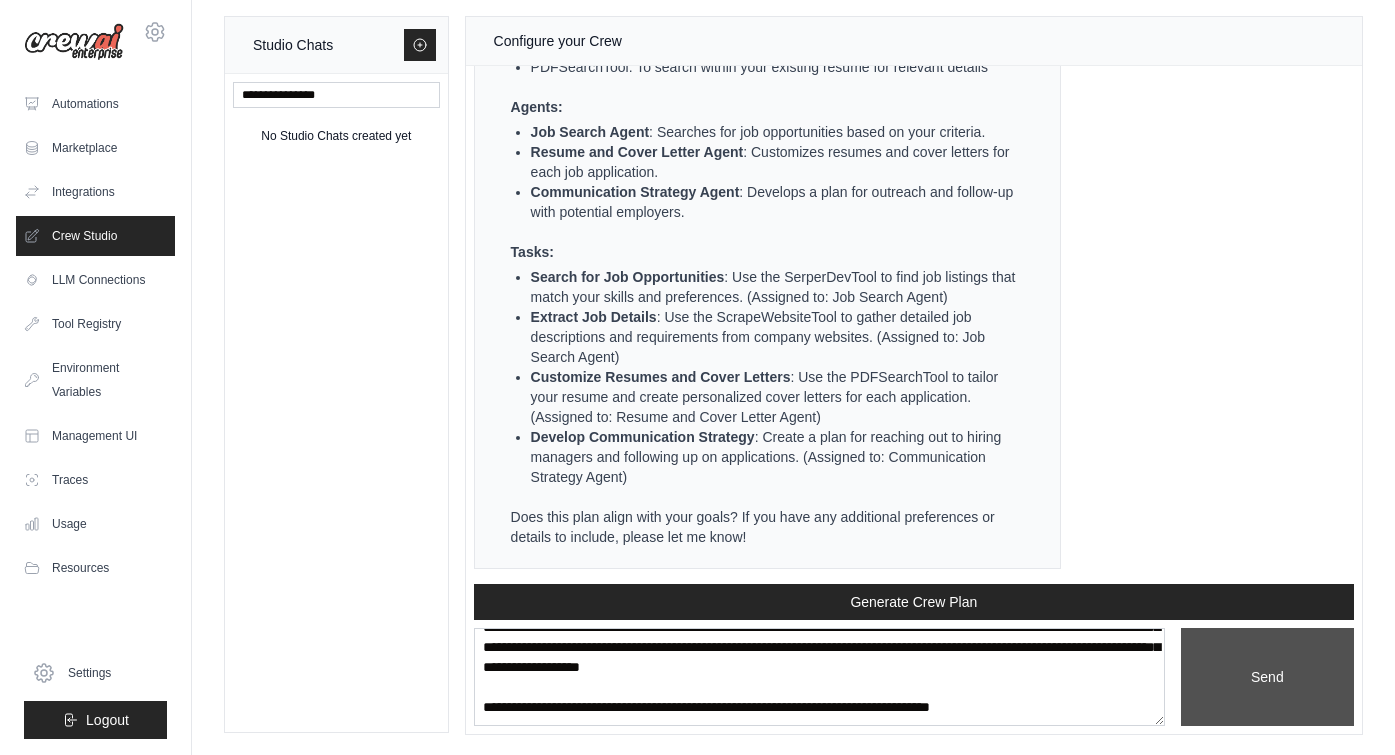 scroll, scrollTop: 0, scrollLeft: 0, axis: both 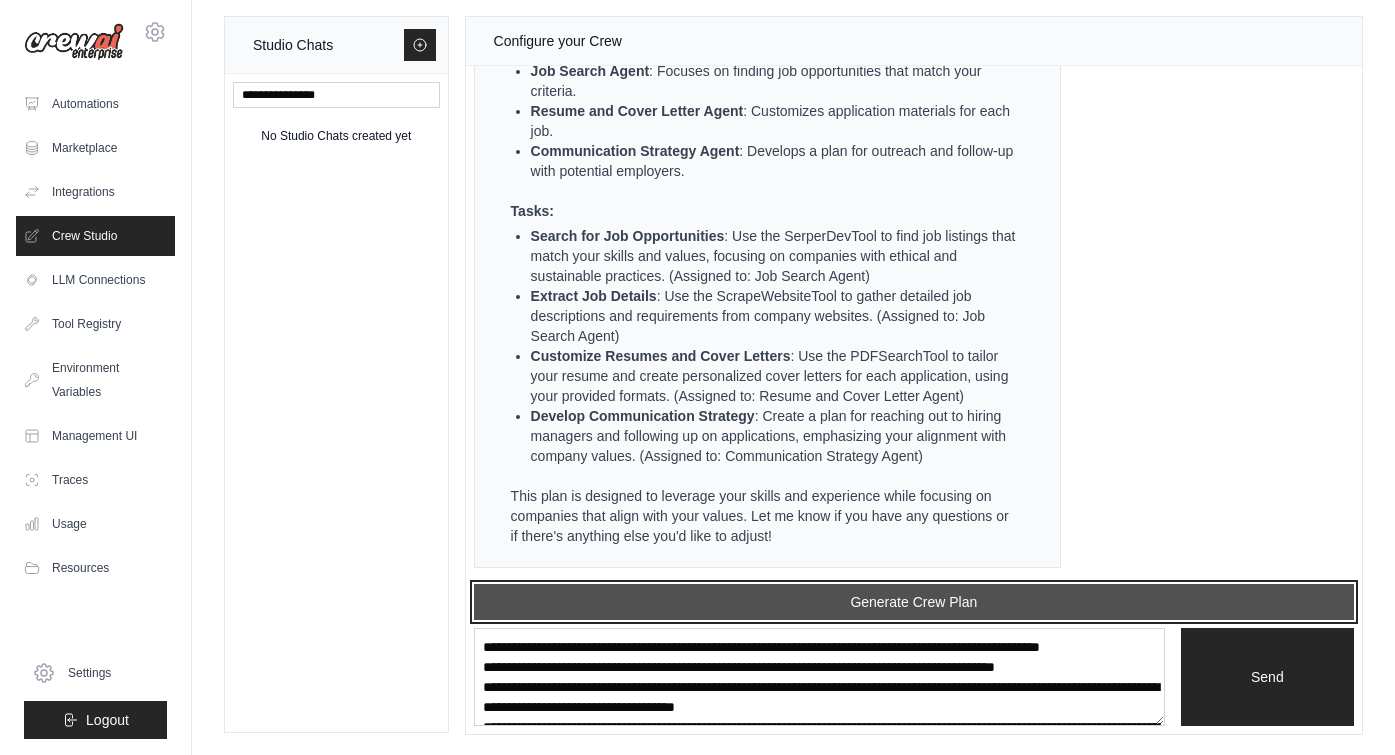 click on "Generate Crew Plan" at bounding box center [914, 602] 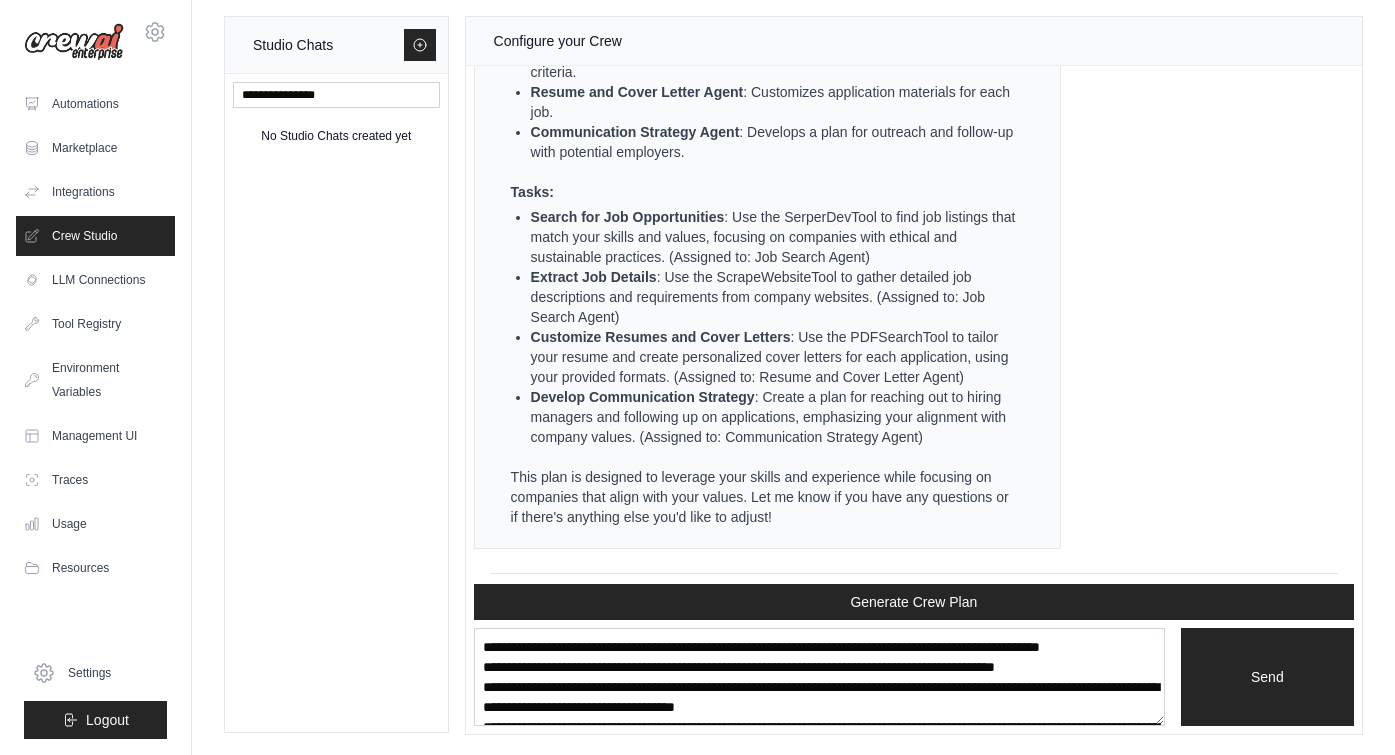 scroll, scrollTop: 6380, scrollLeft: 0, axis: vertical 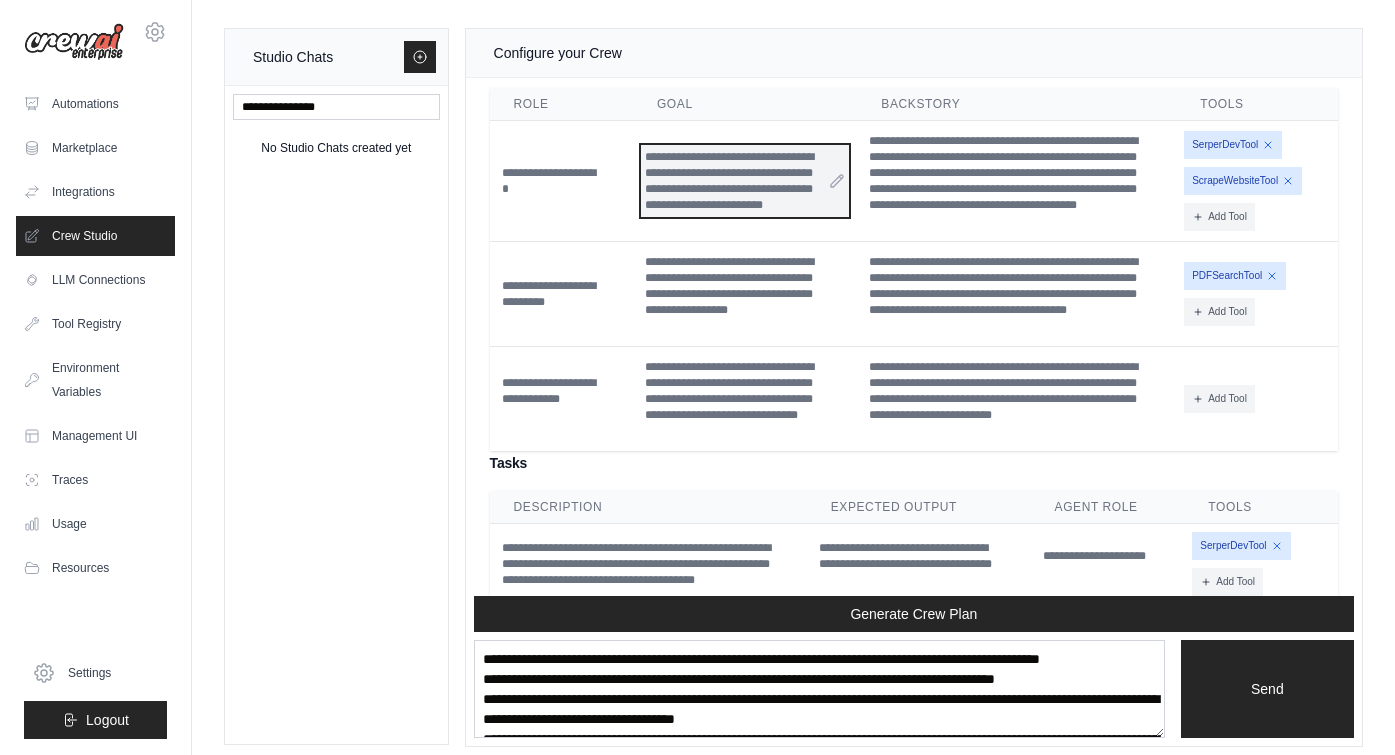 click on "**********" at bounding box center [745, 181] 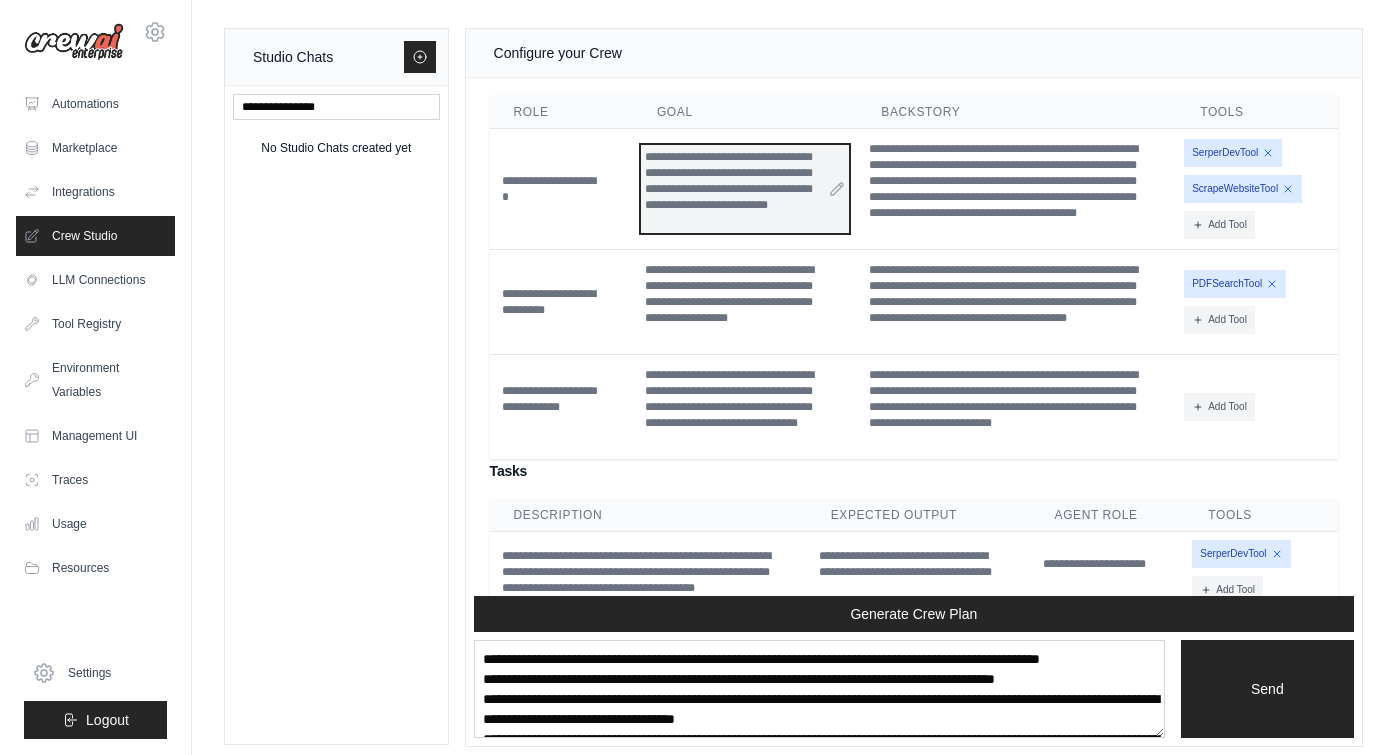 scroll, scrollTop: 6034, scrollLeft: 0, axis: vertical 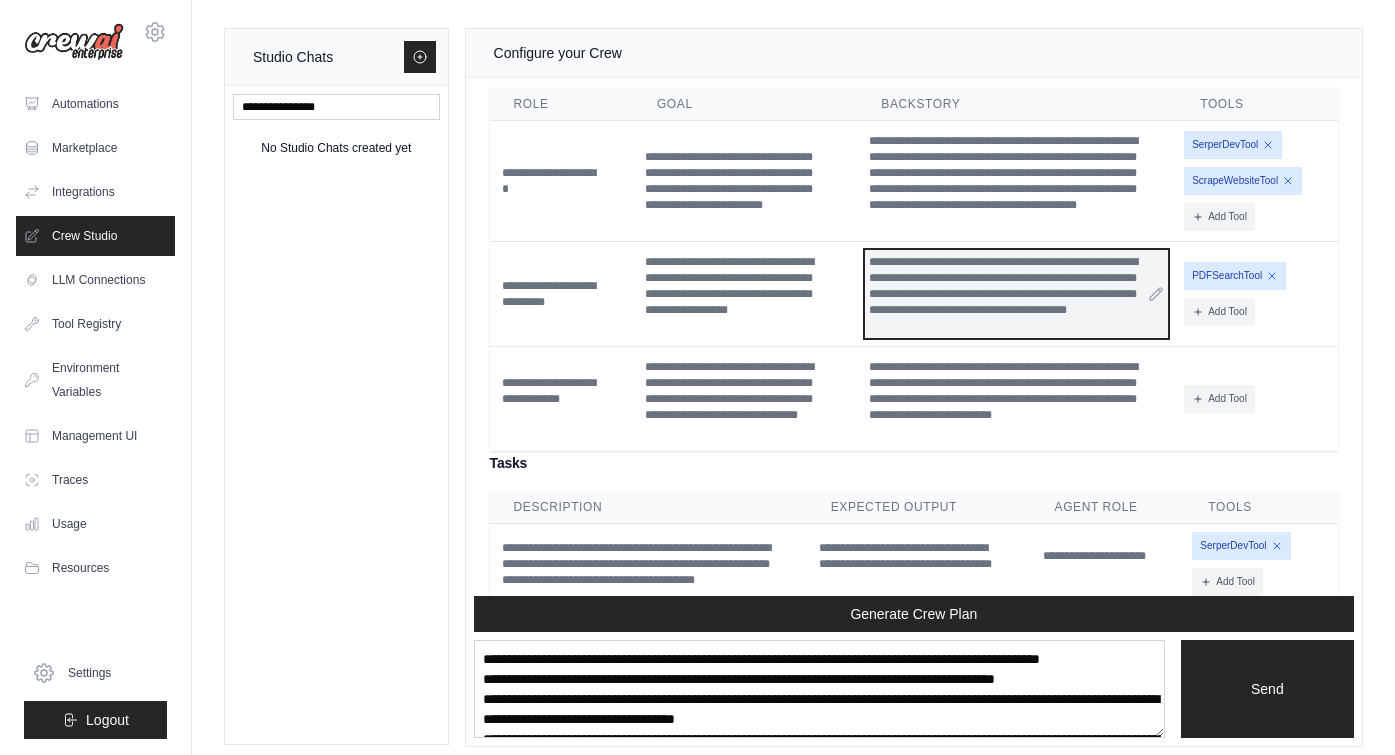 click on "**********" at bounding box center (1016, 294) 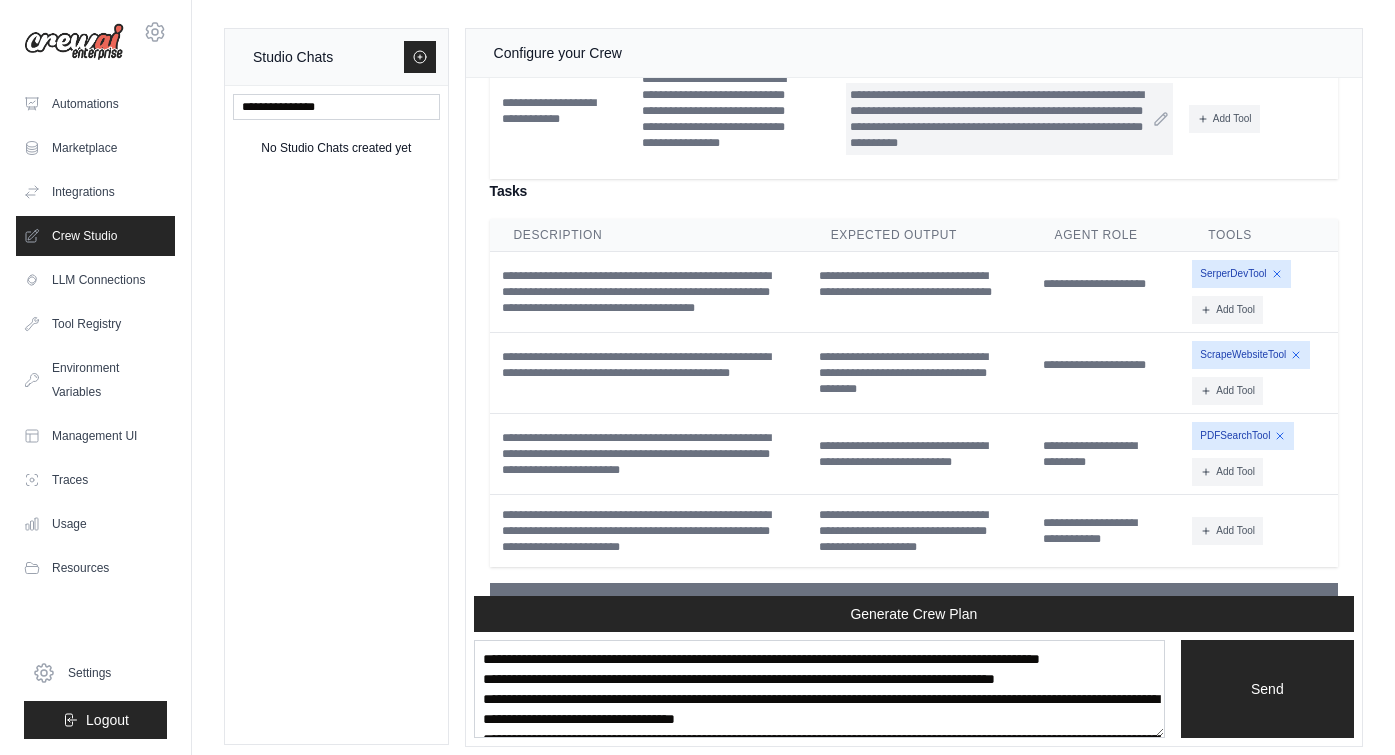 scroll, scrollTop: 6345, scrollLeft: 0, axis: vertical 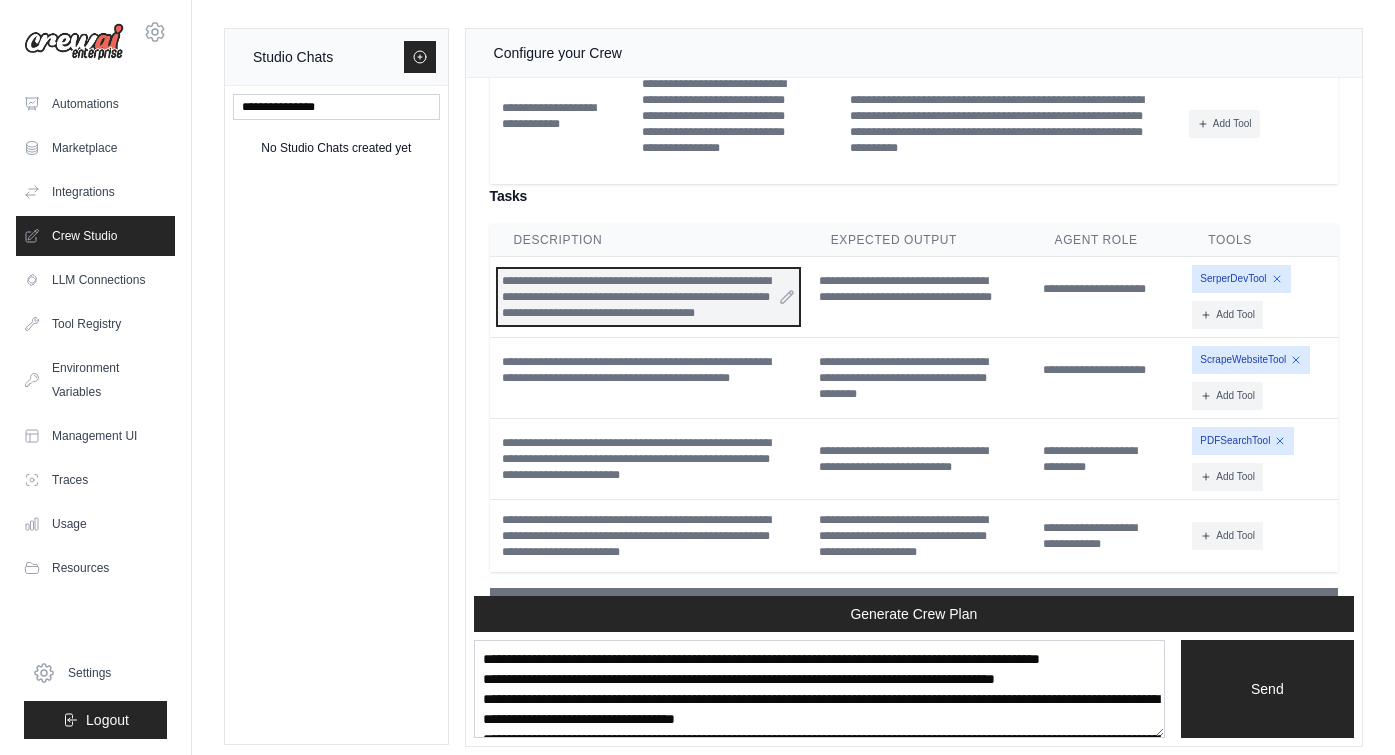 click on "**********" at bounding box center [648, 297] 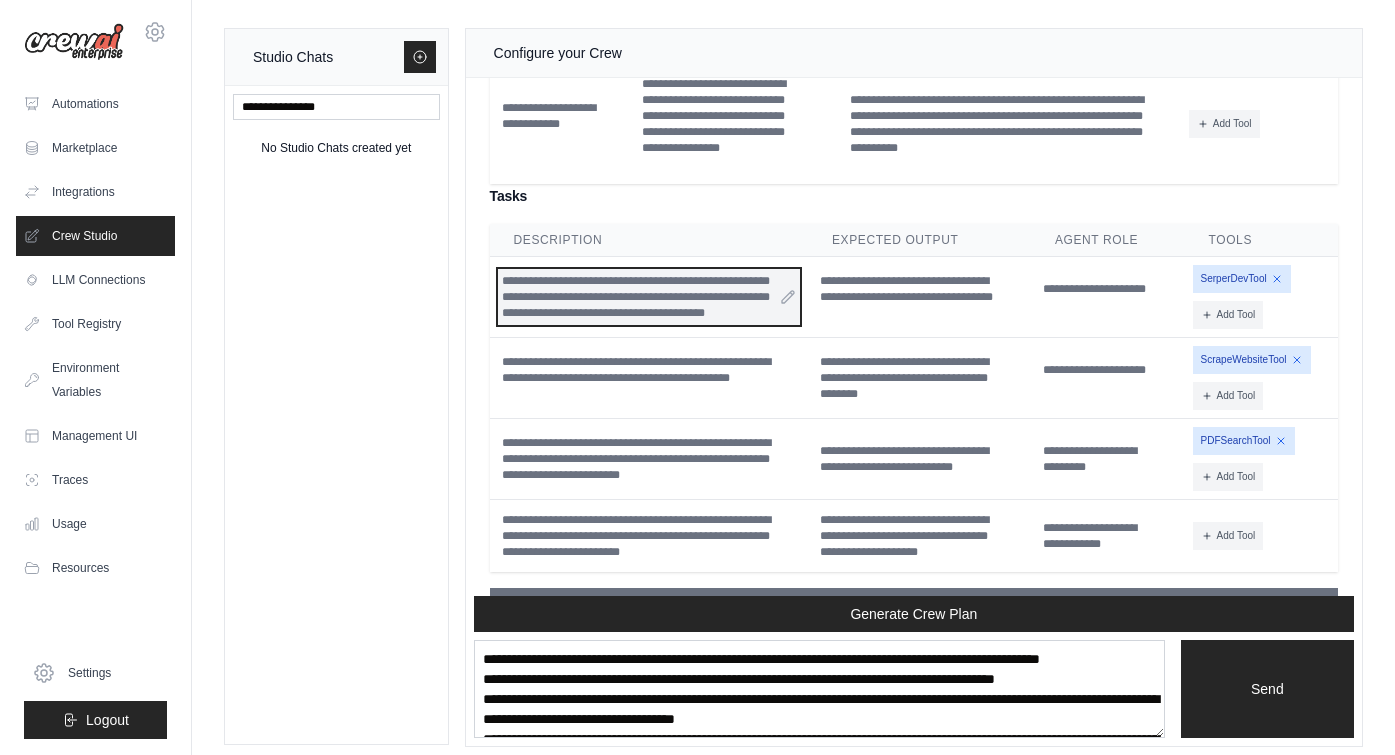 scroll, scrollTop: 6341, scrollLeft: 0, axis: vertical 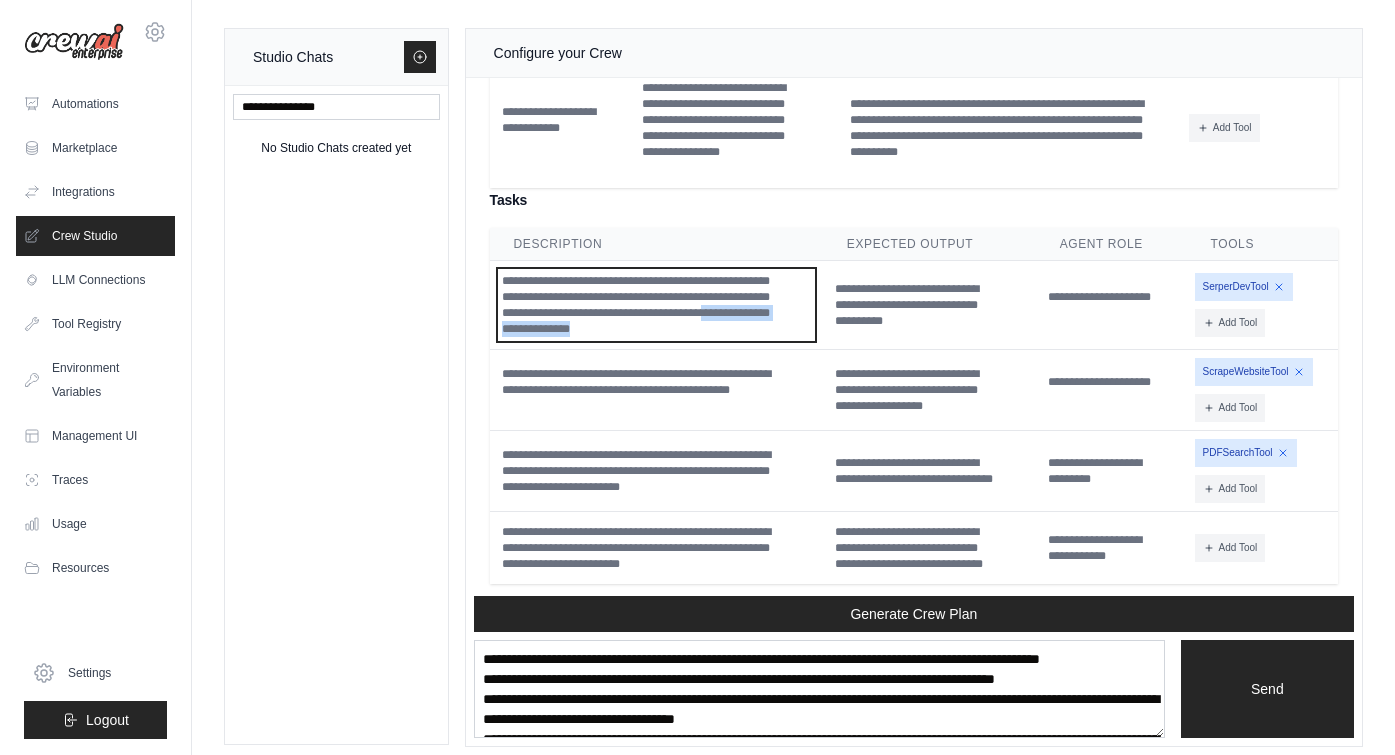 drag, startPoint x: 653, startPoint y: 348, endPoint x: 481, endPoint y: 350, distance: 172.01163 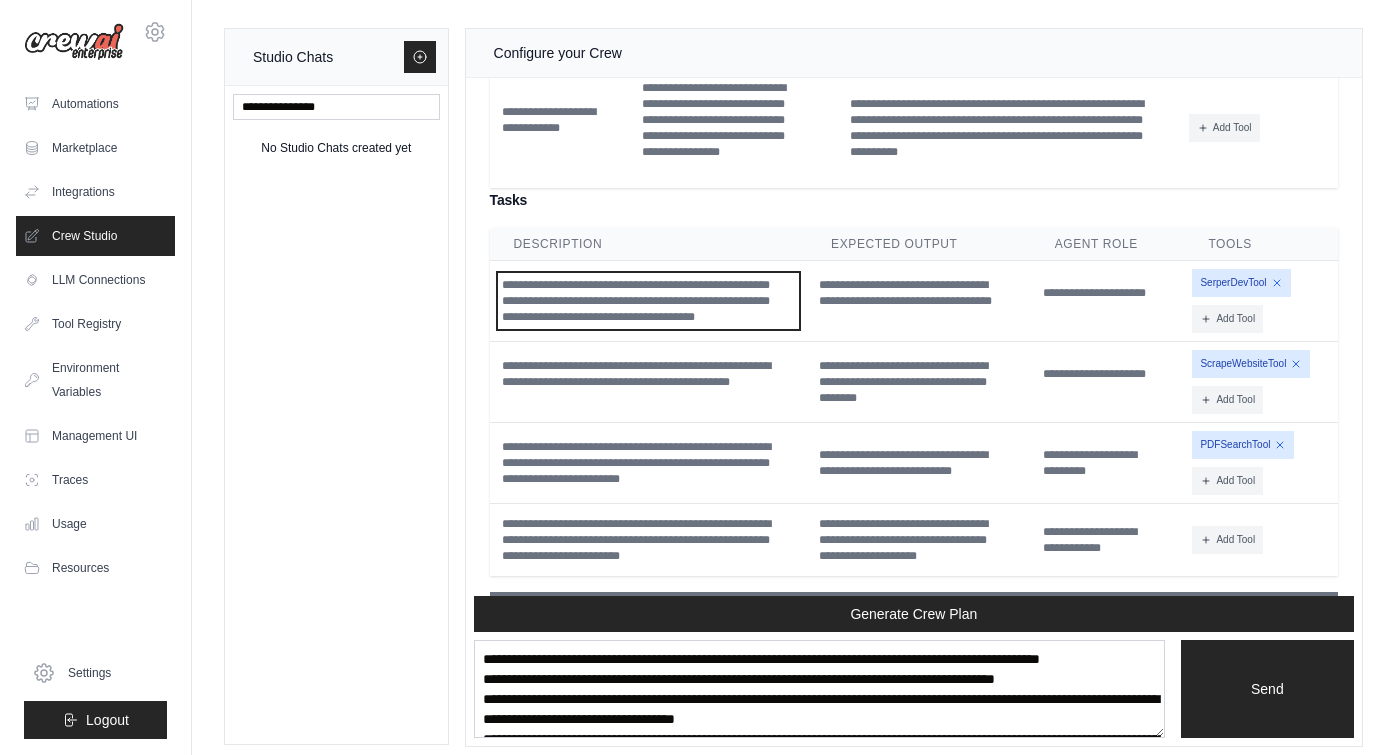 scroll, scrollTop: 6345, scrollLeft: 0, axis: vertical 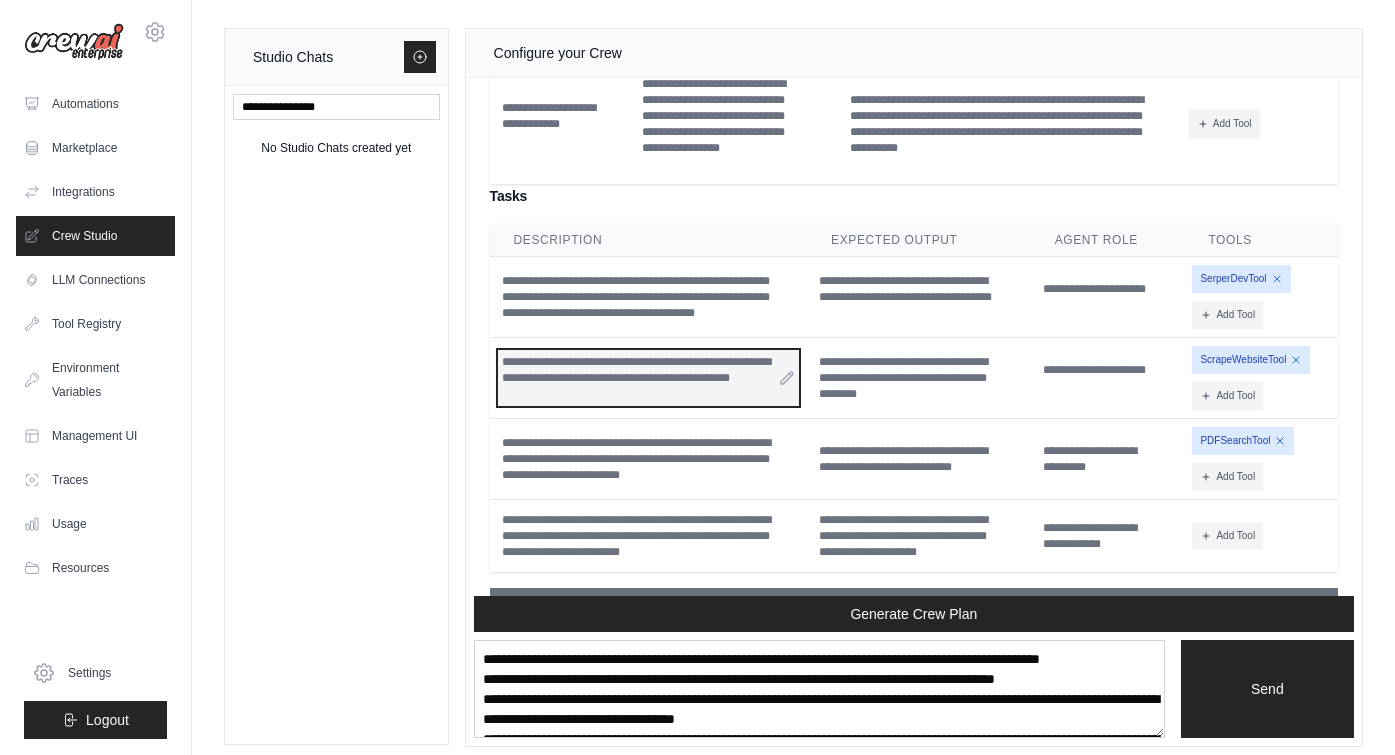click on "**********" at bounding box center [649, 378] 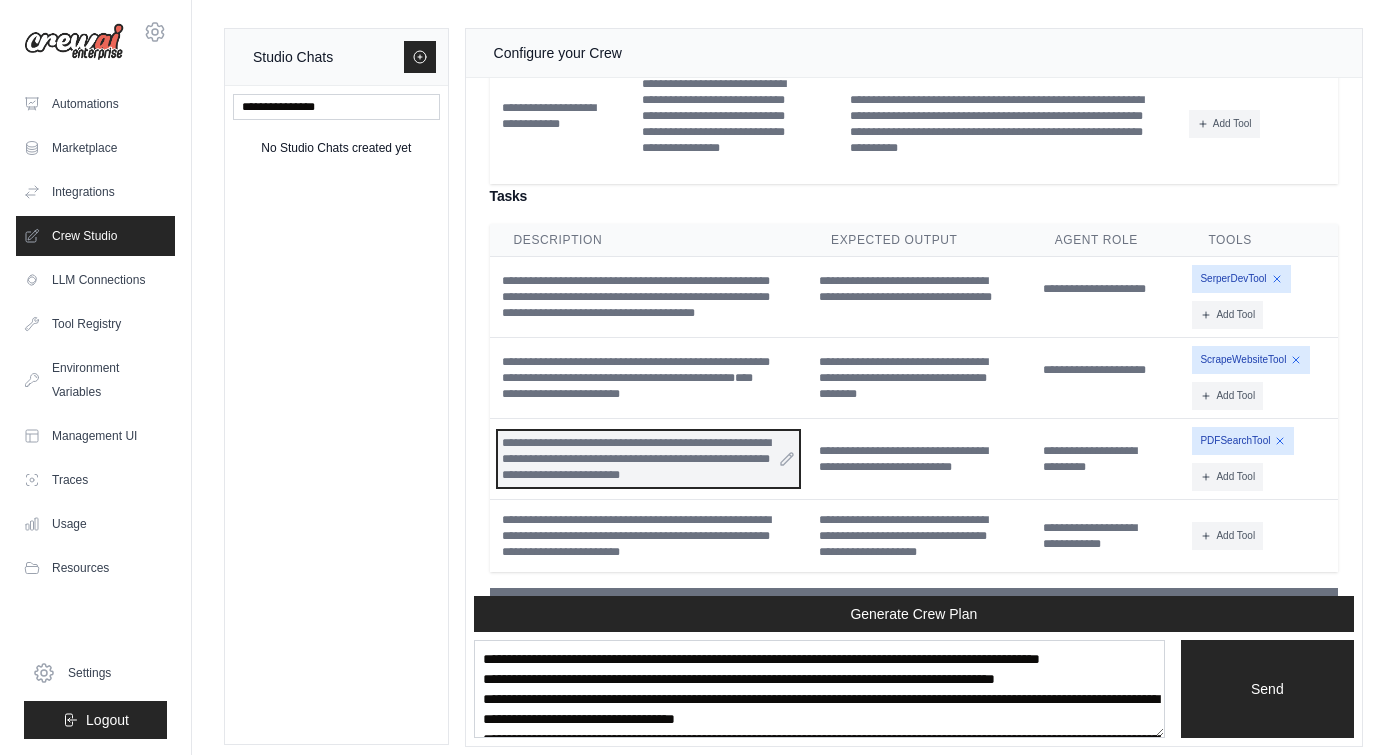 click on "**********" at bounding box center [649, 459] 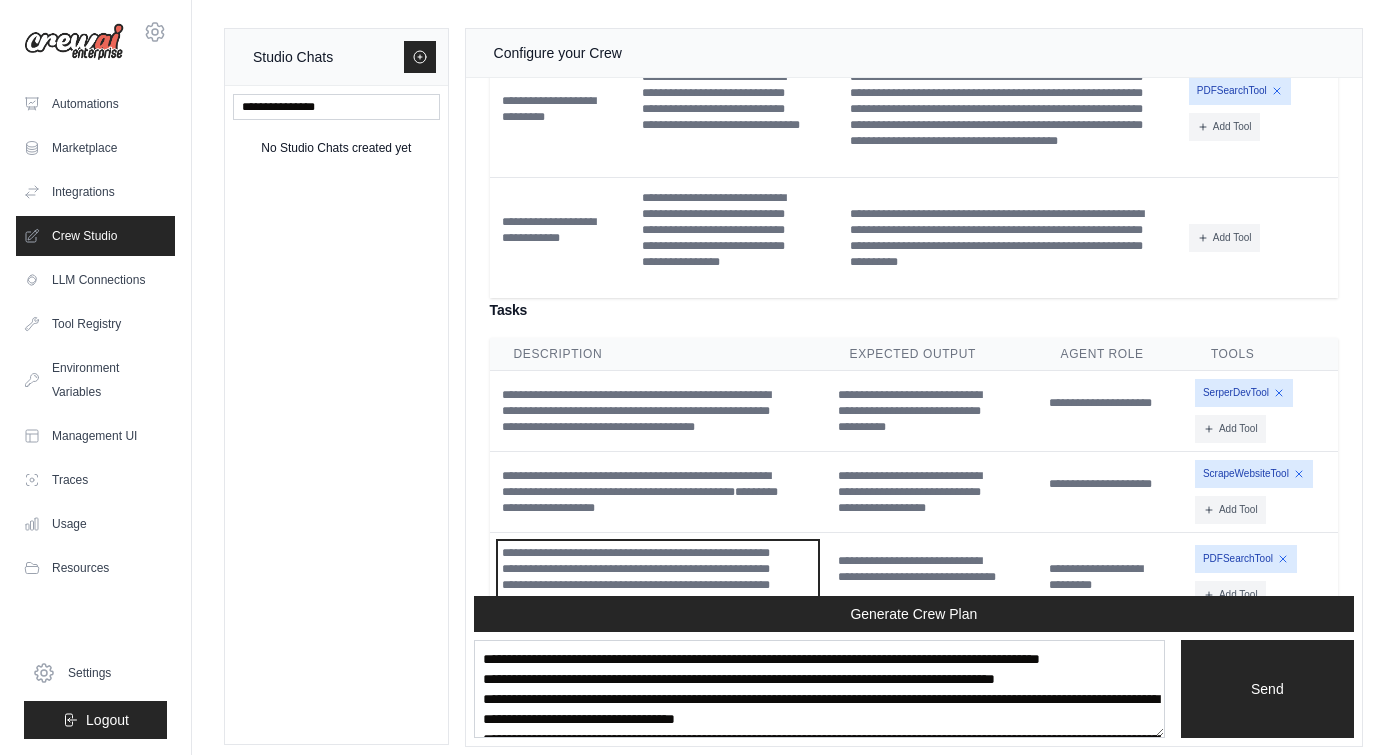 scroll, scrollTop: 6432, scrollLeft: 0, axis: vertical 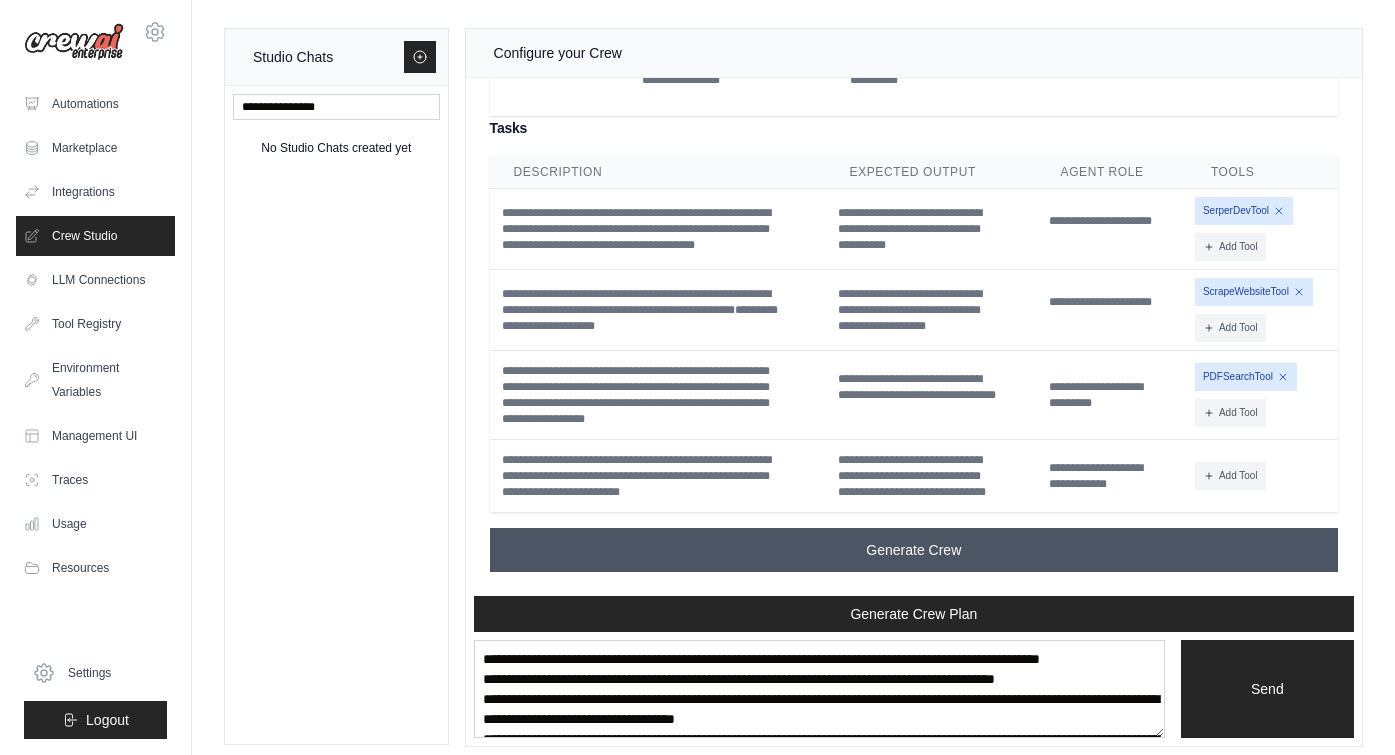 click on "Generate Crew" at bounding box center [913, 550] 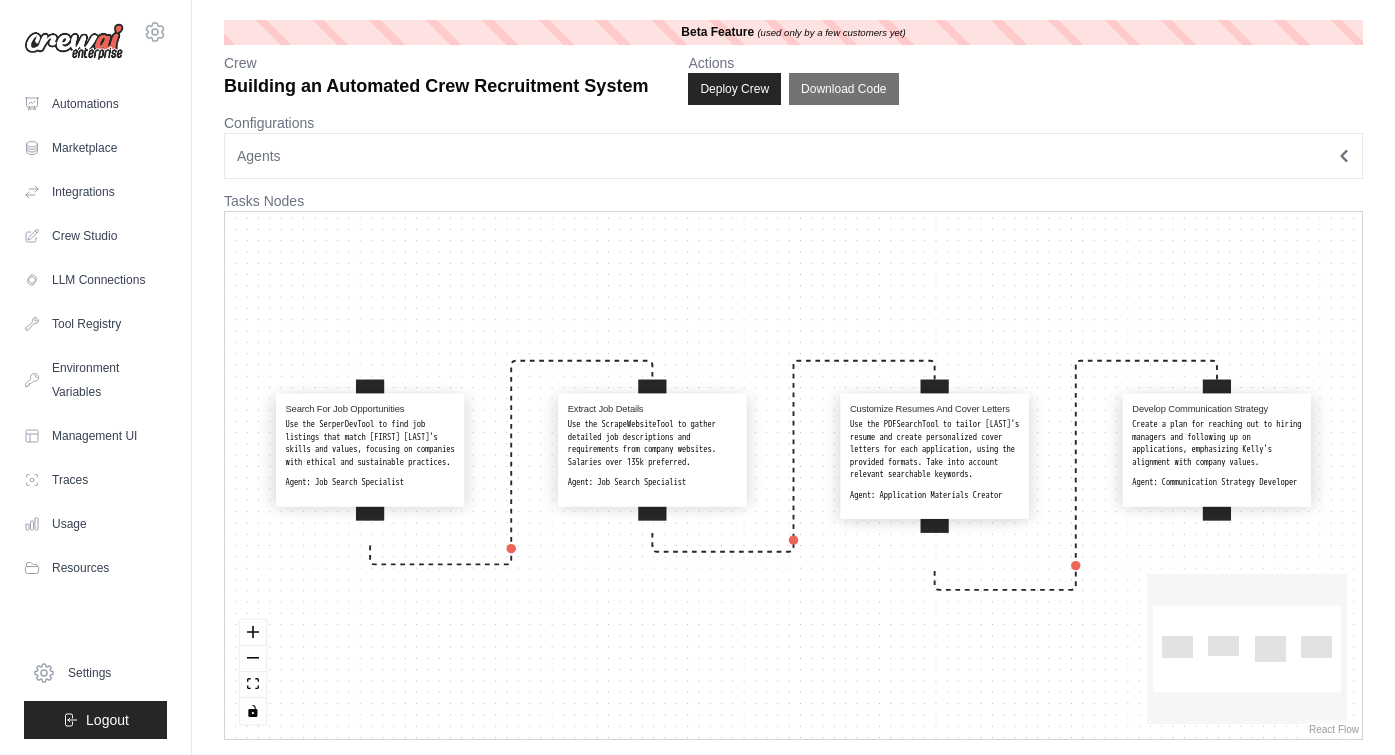 scroll, scrollTop: 0, scrollLeft: 0, axis: both 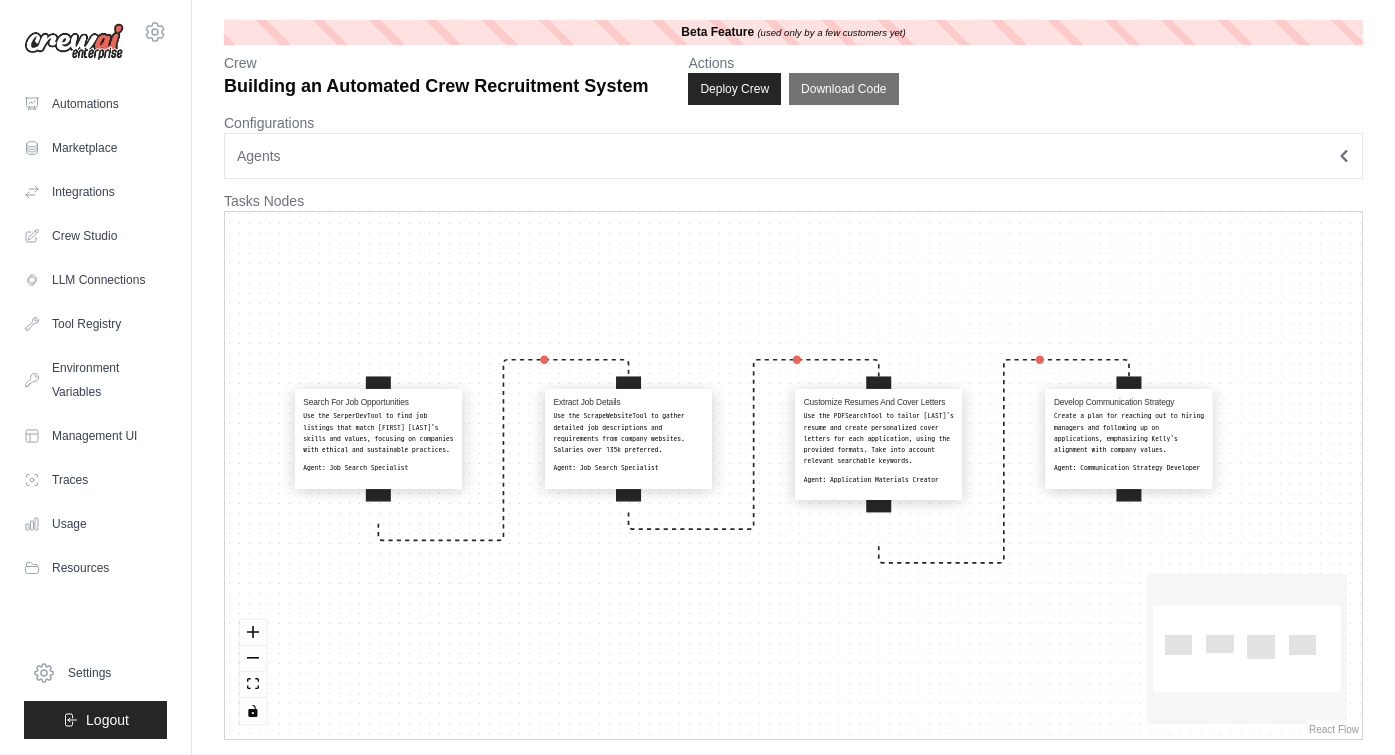 click on "Agents" at bounding box center (793, 156) 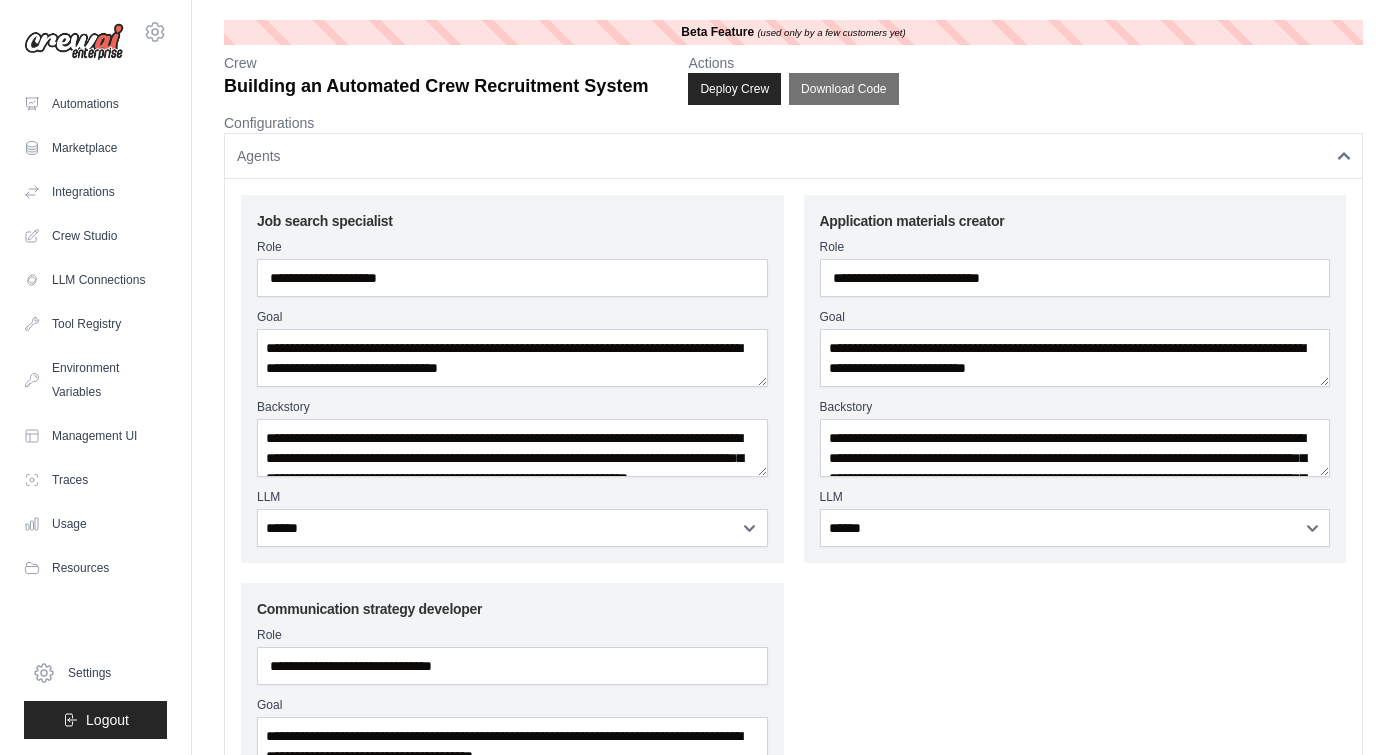 scroll, scrollTop: 40, scrollLeft: 0, axis: vertical 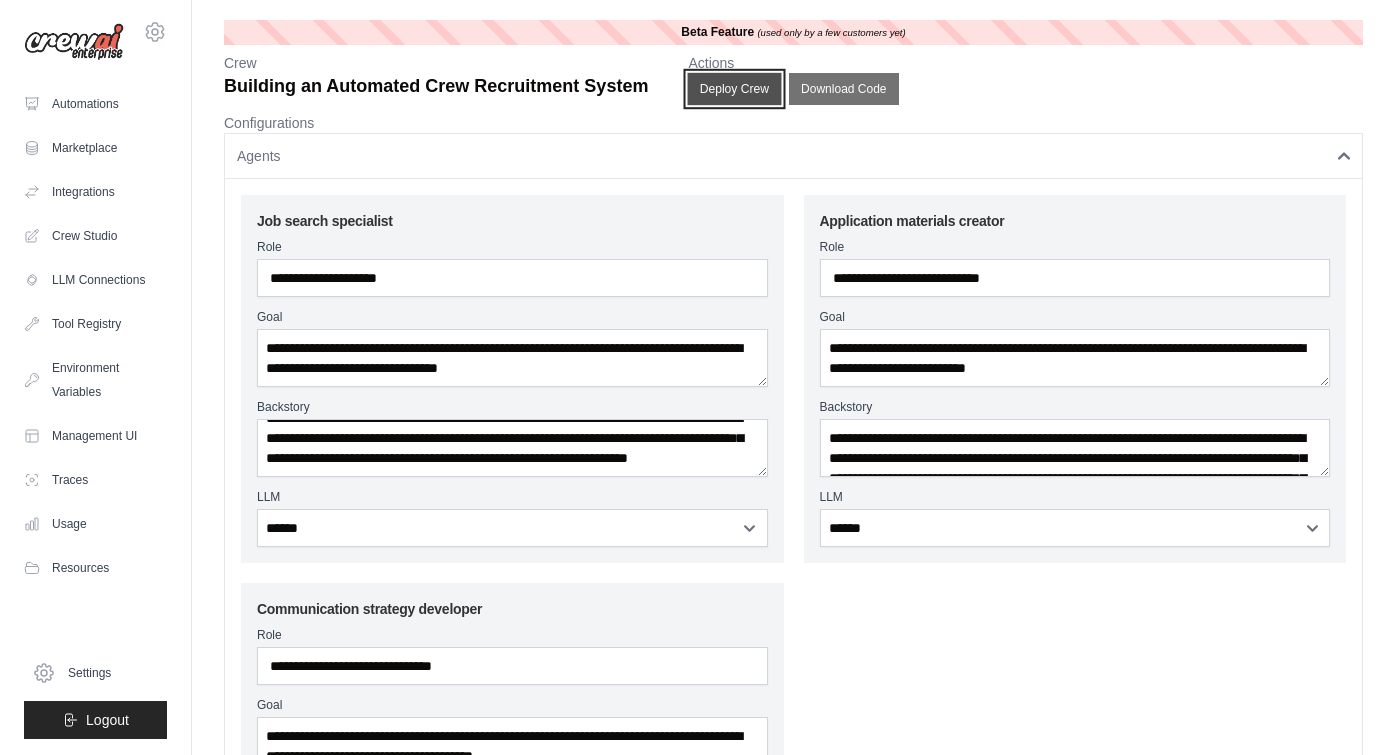 click on "Deploy Crew" at bounding box center [735, 89] 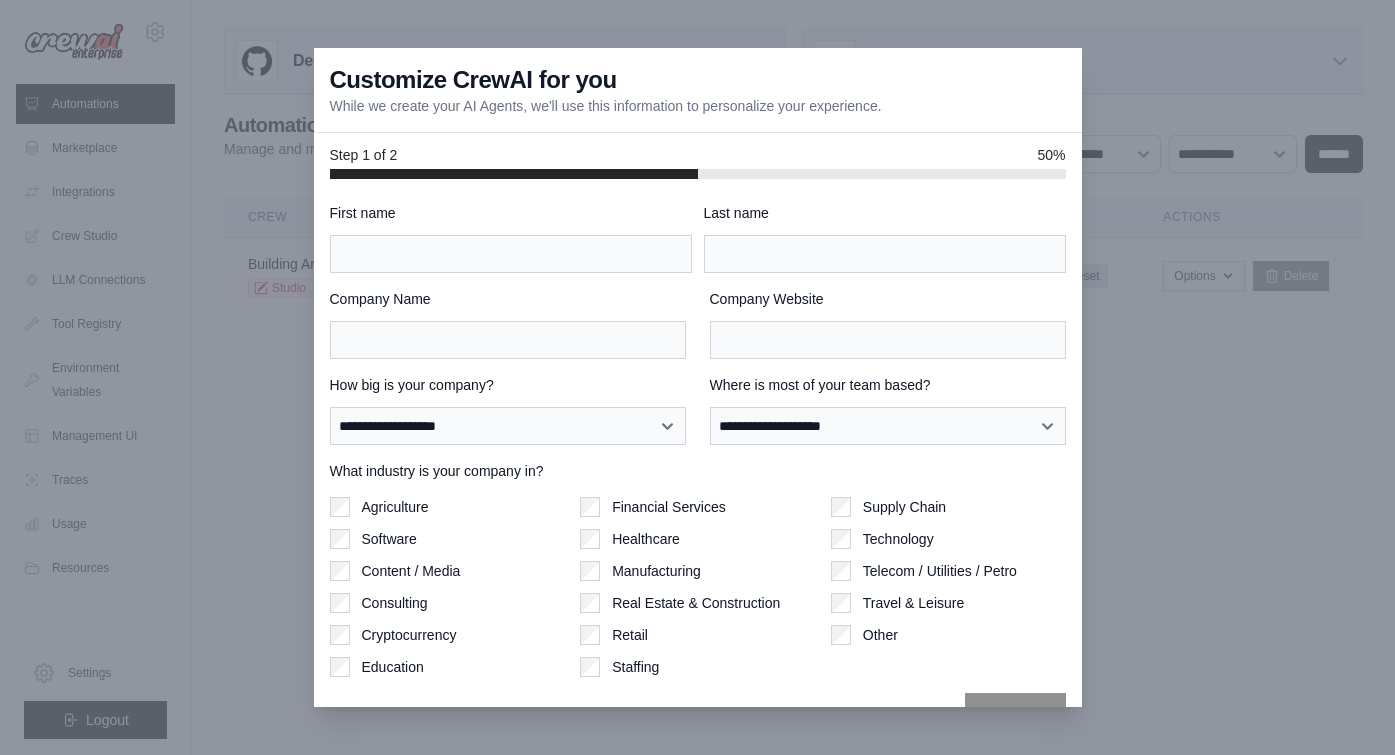 scroll, scrollTop: 0, scrollLeft: 0, axis: both 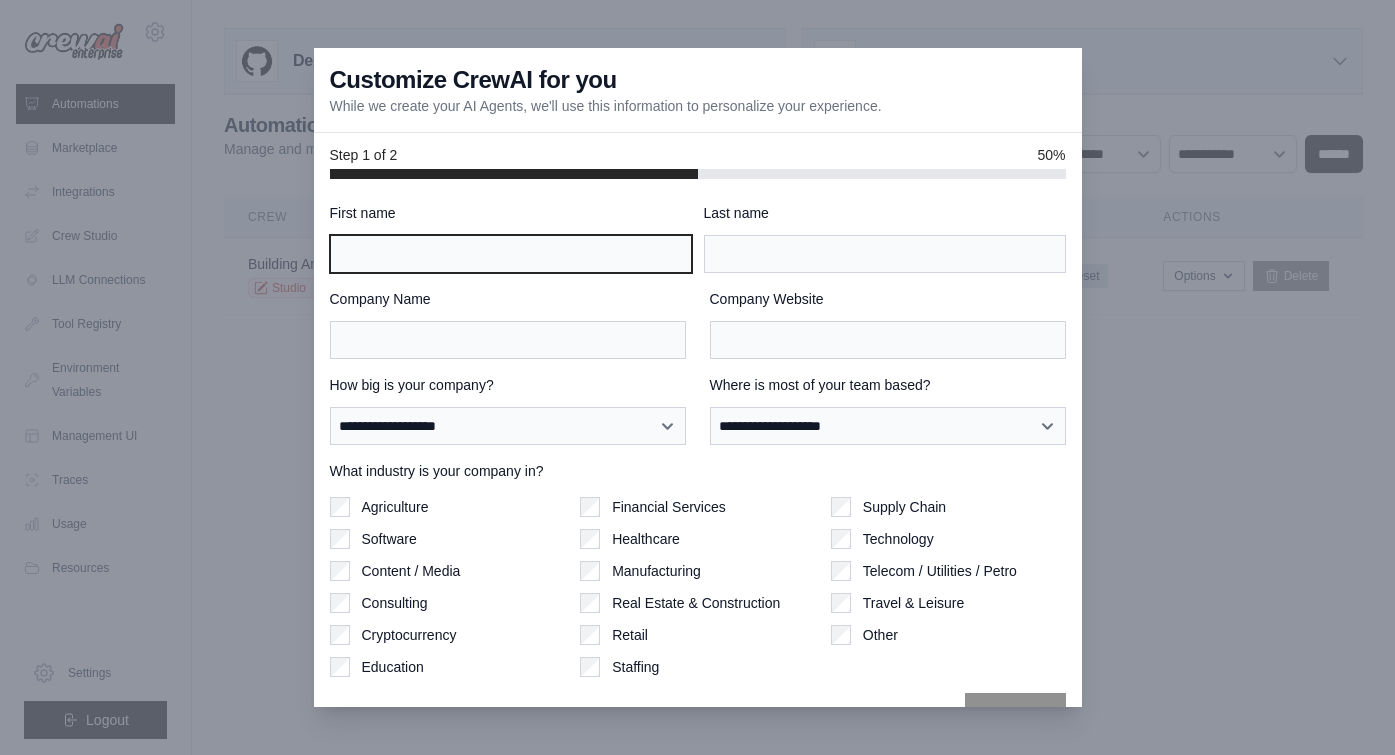 click on "First name" at bounding box center [511, 254] 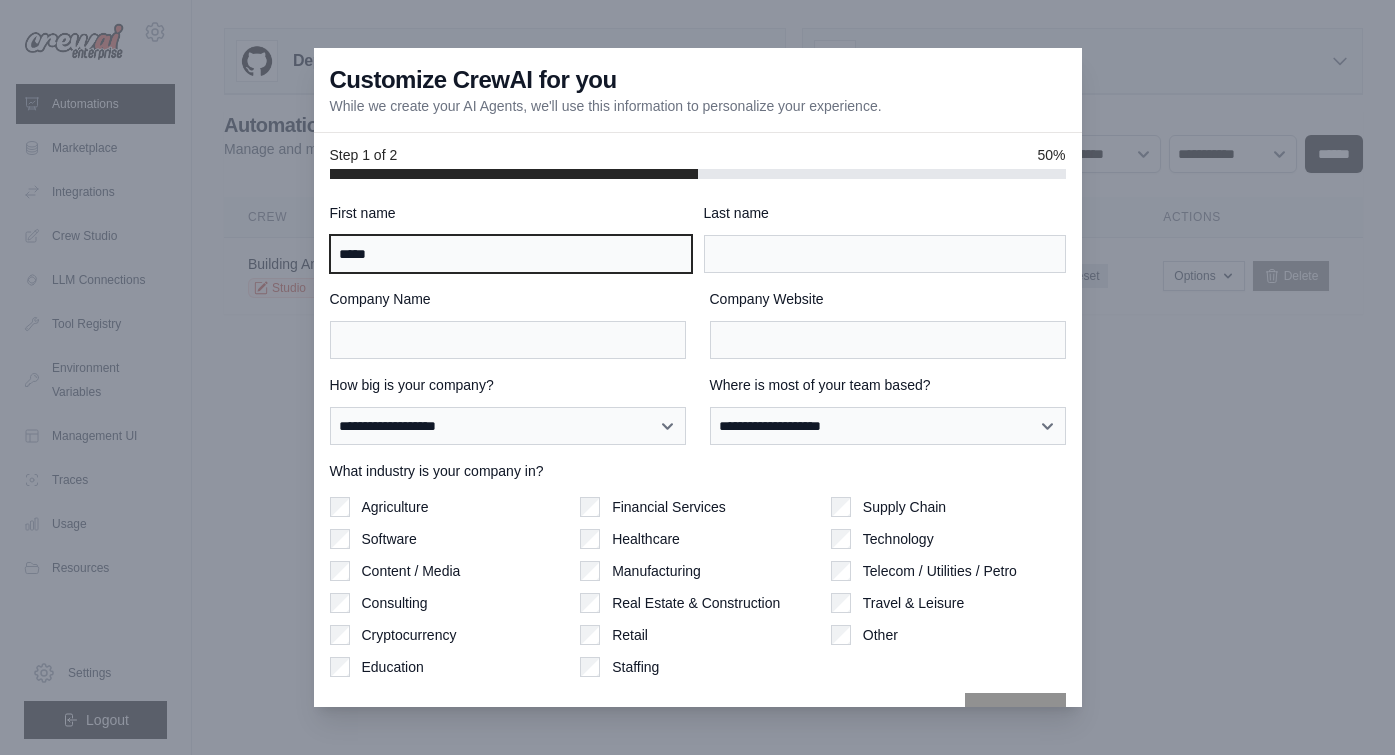 type on "******" 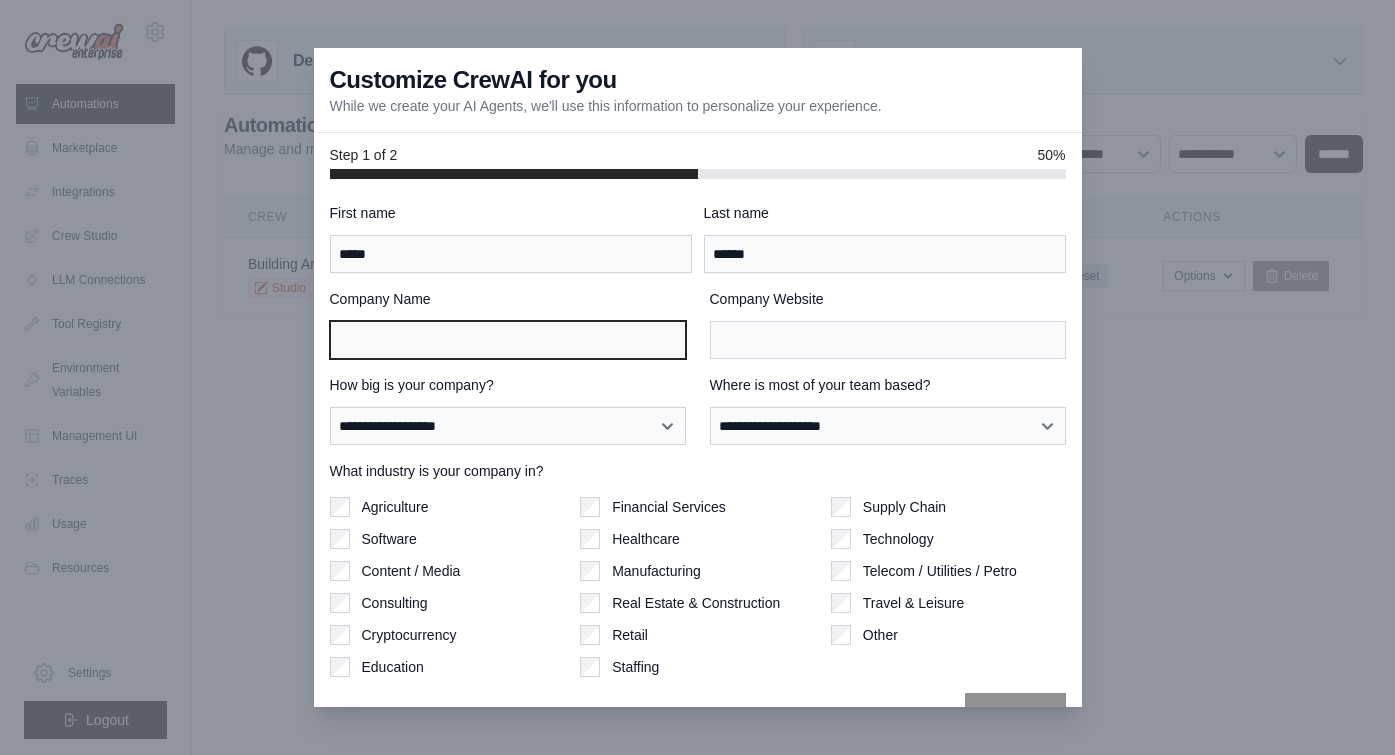 click on "Company Name" at bounding box center (508, 340) 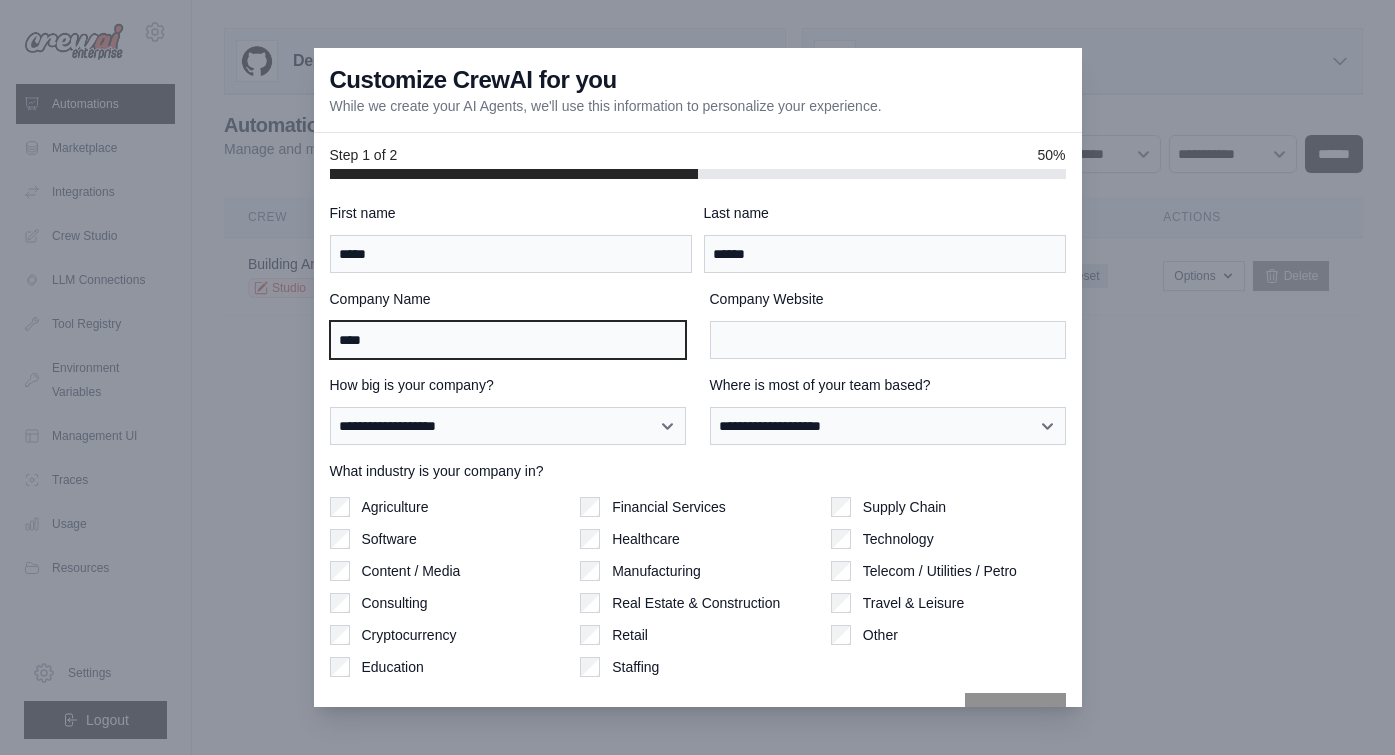 type on "****" 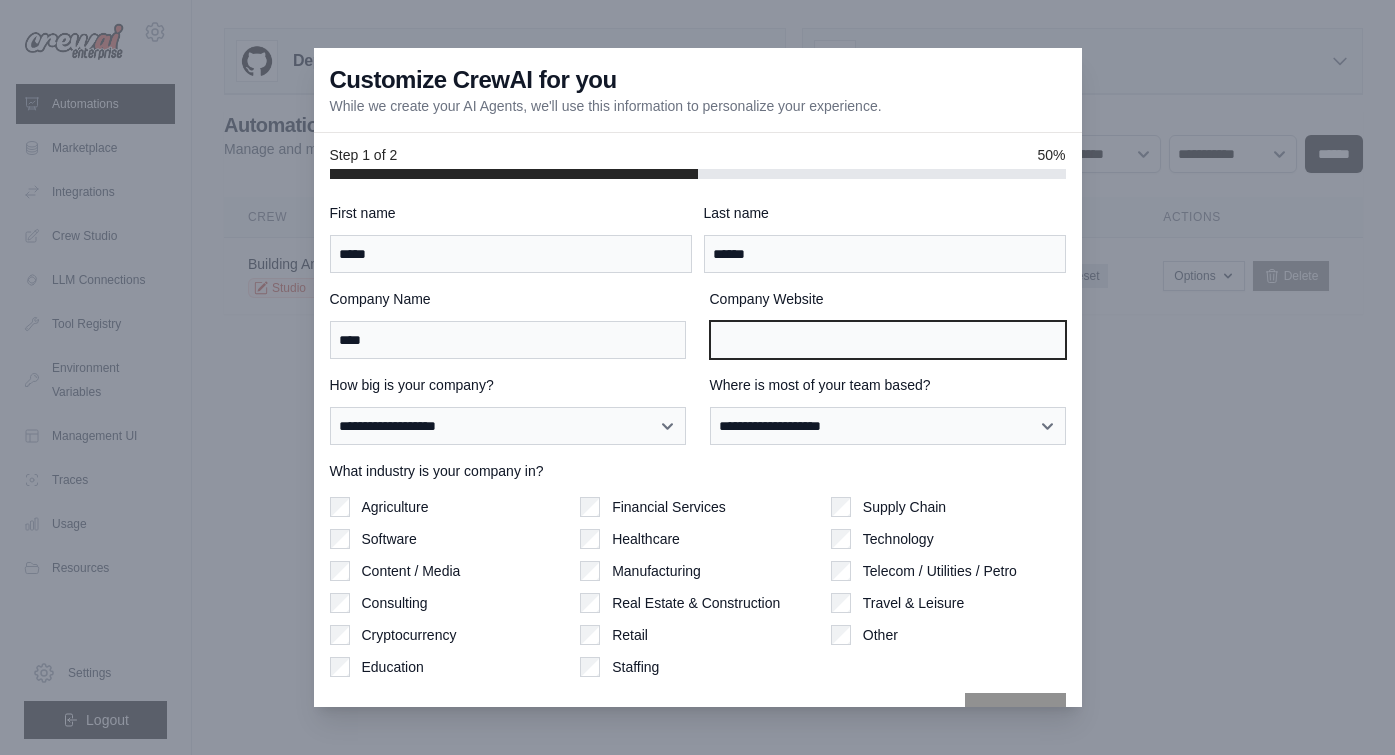 click on "Company Website" at bounding box center [888, 340] 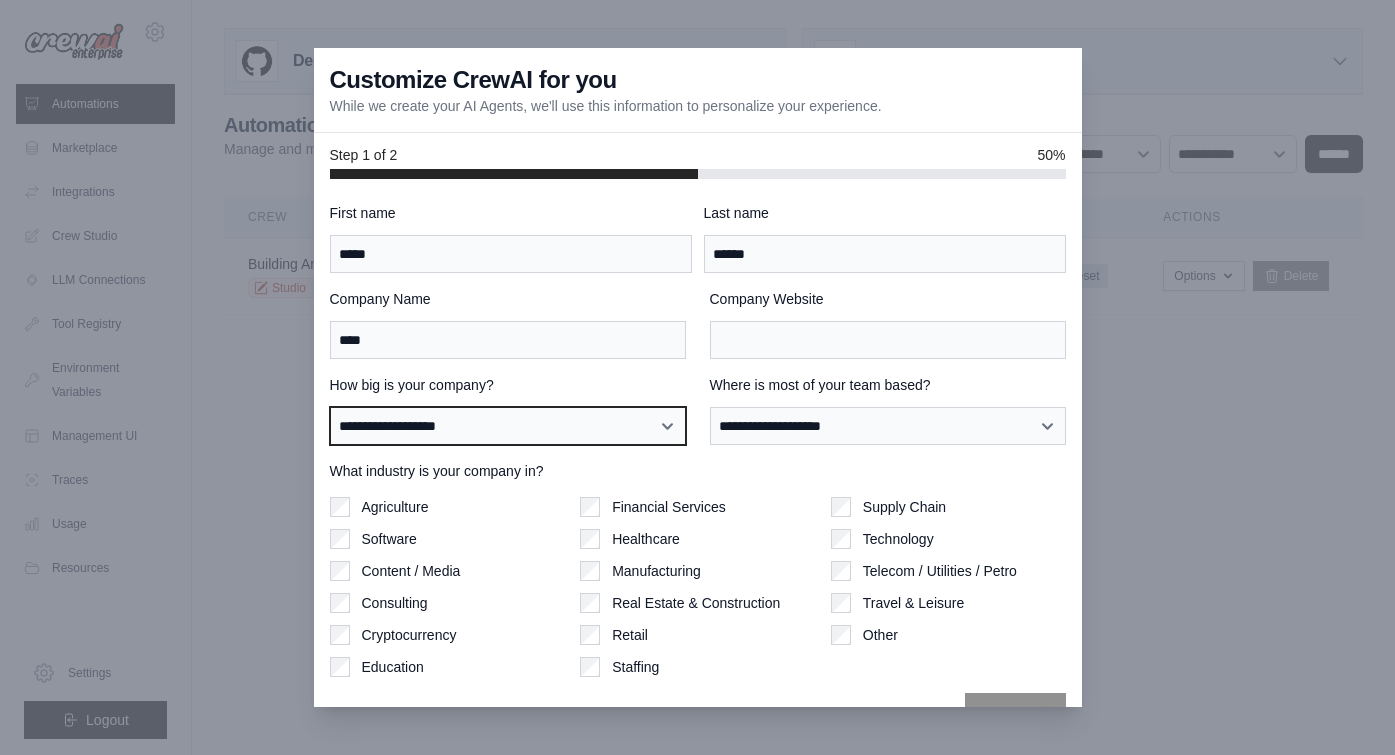 click on "**********" at bounding box center [508, 426] 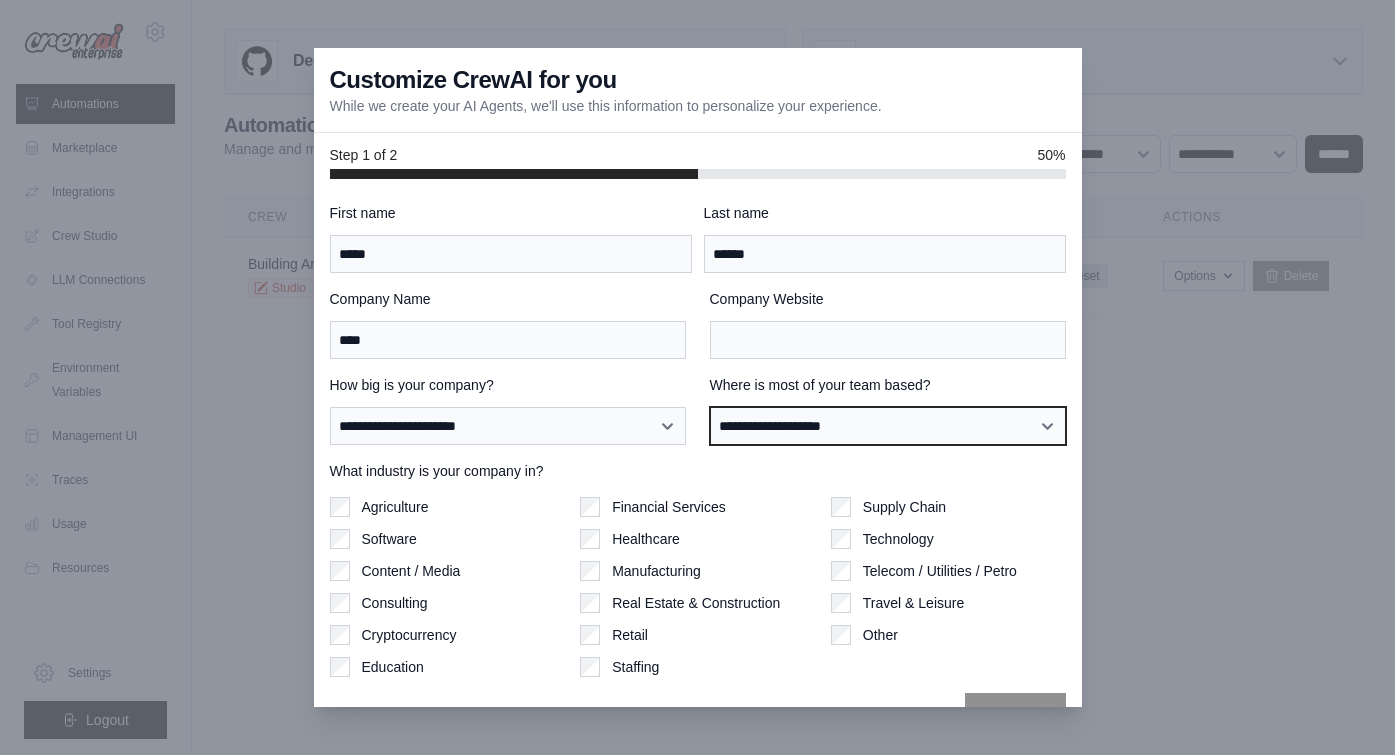 click on "**********" at bounding box center [888, 426] 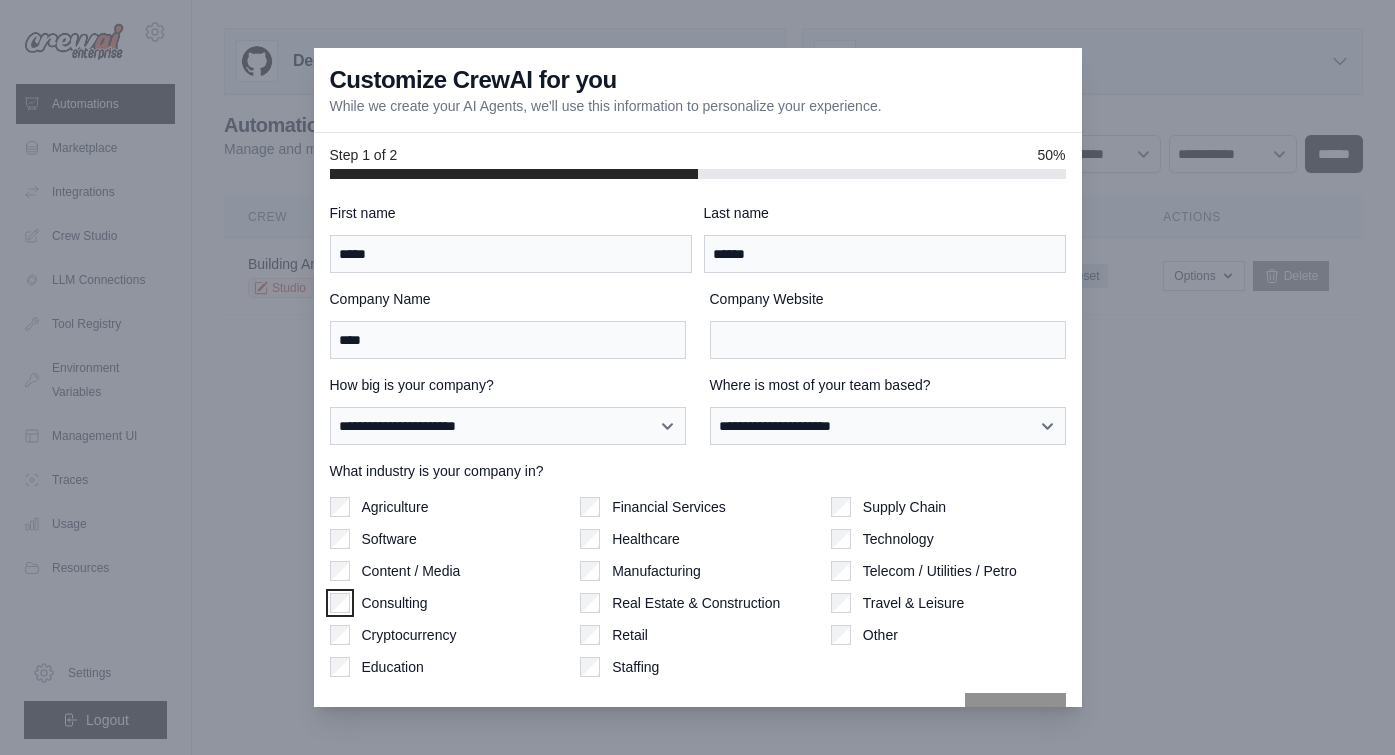 scroll, scrollTop: 45, scrollLeft: 0, axis: vertical 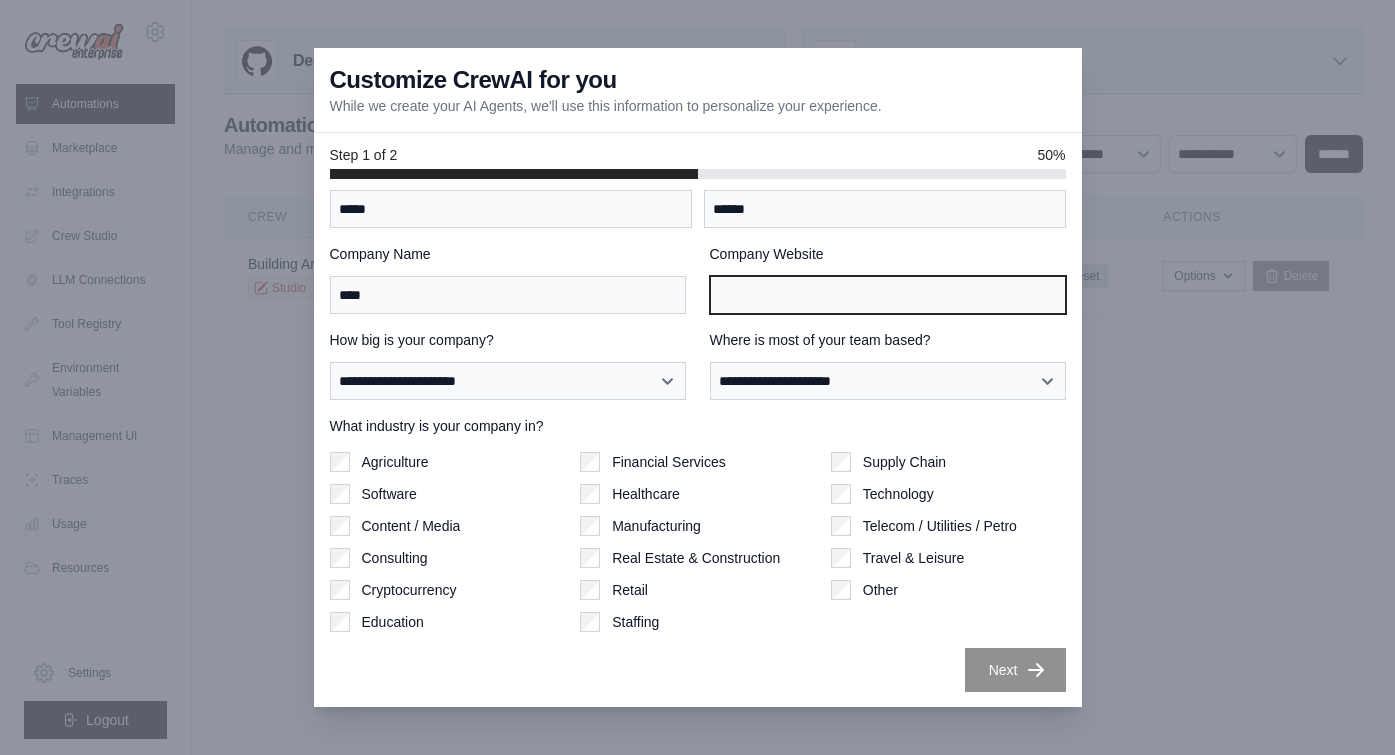 click on "Company Website" at bounding box center [888, 295] 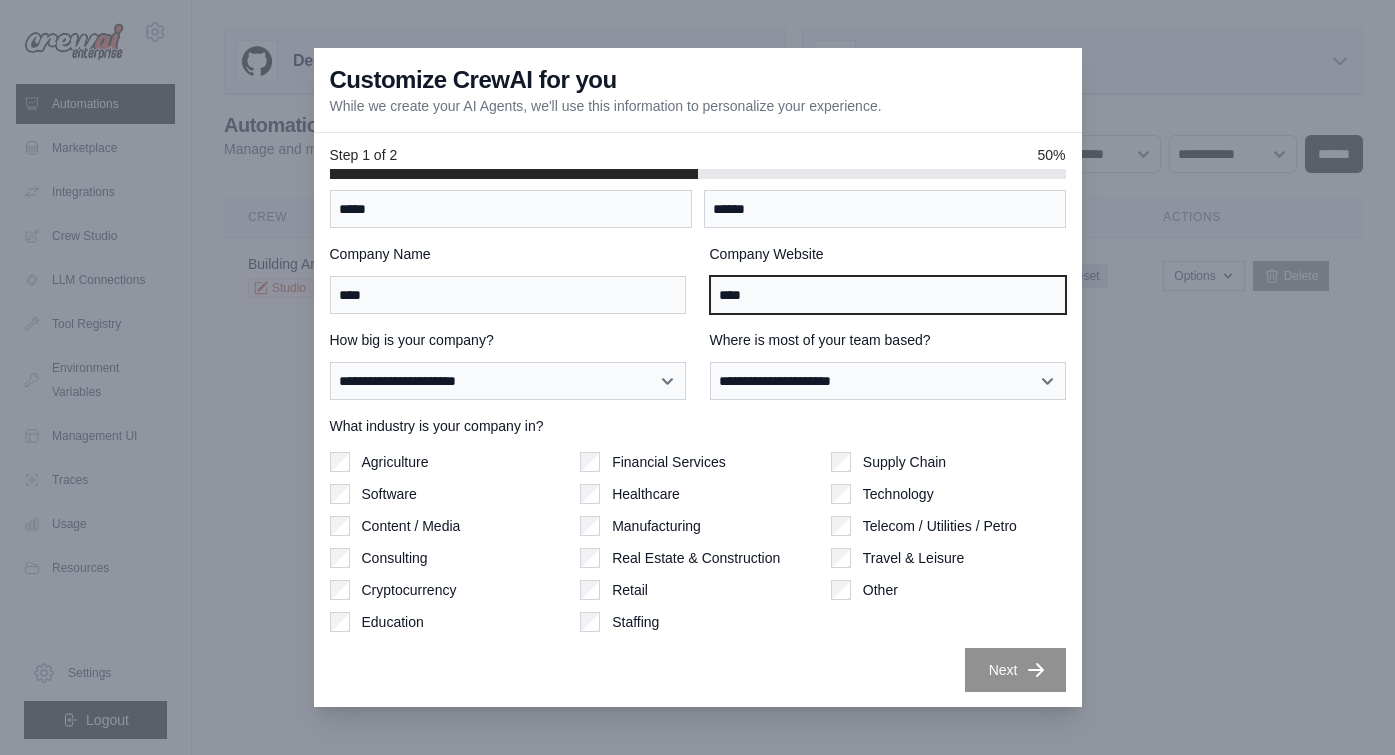 type on "****" 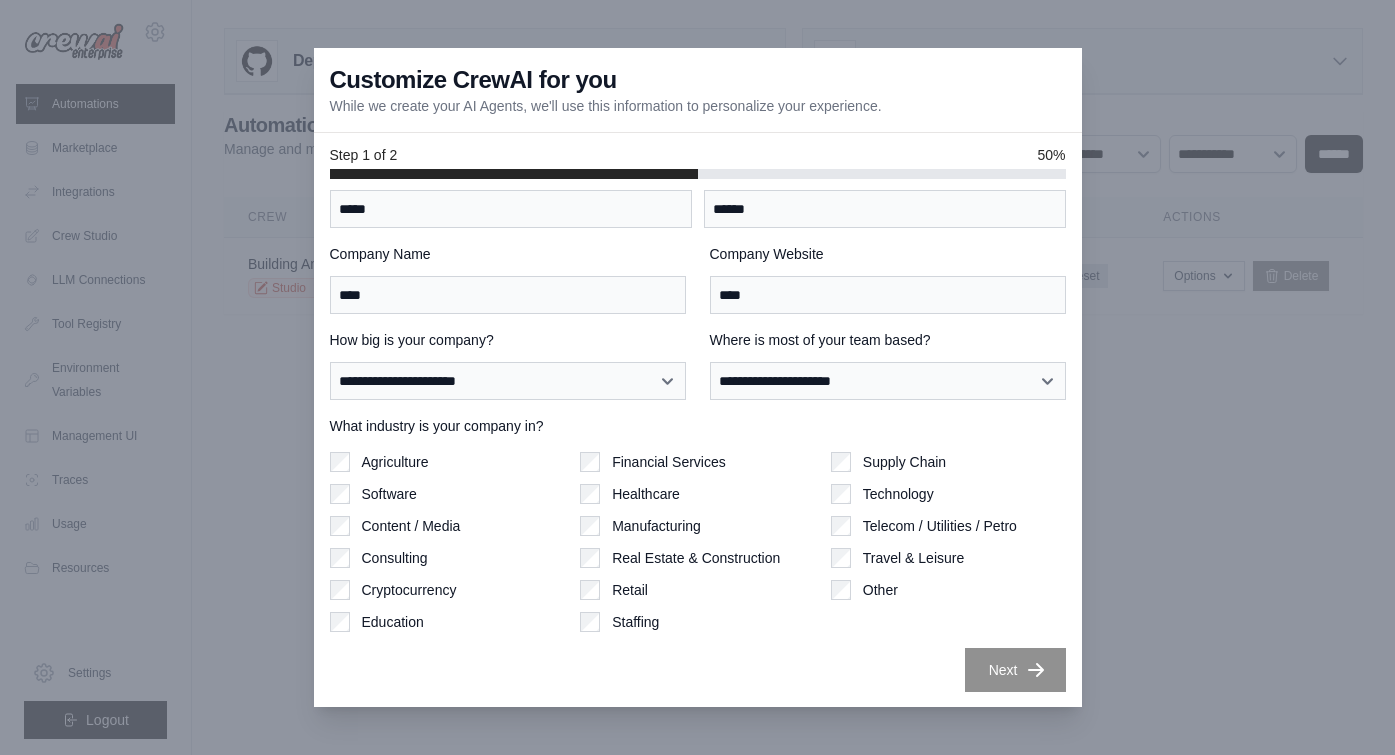 click on "Other" at bounding box center (948, 590) 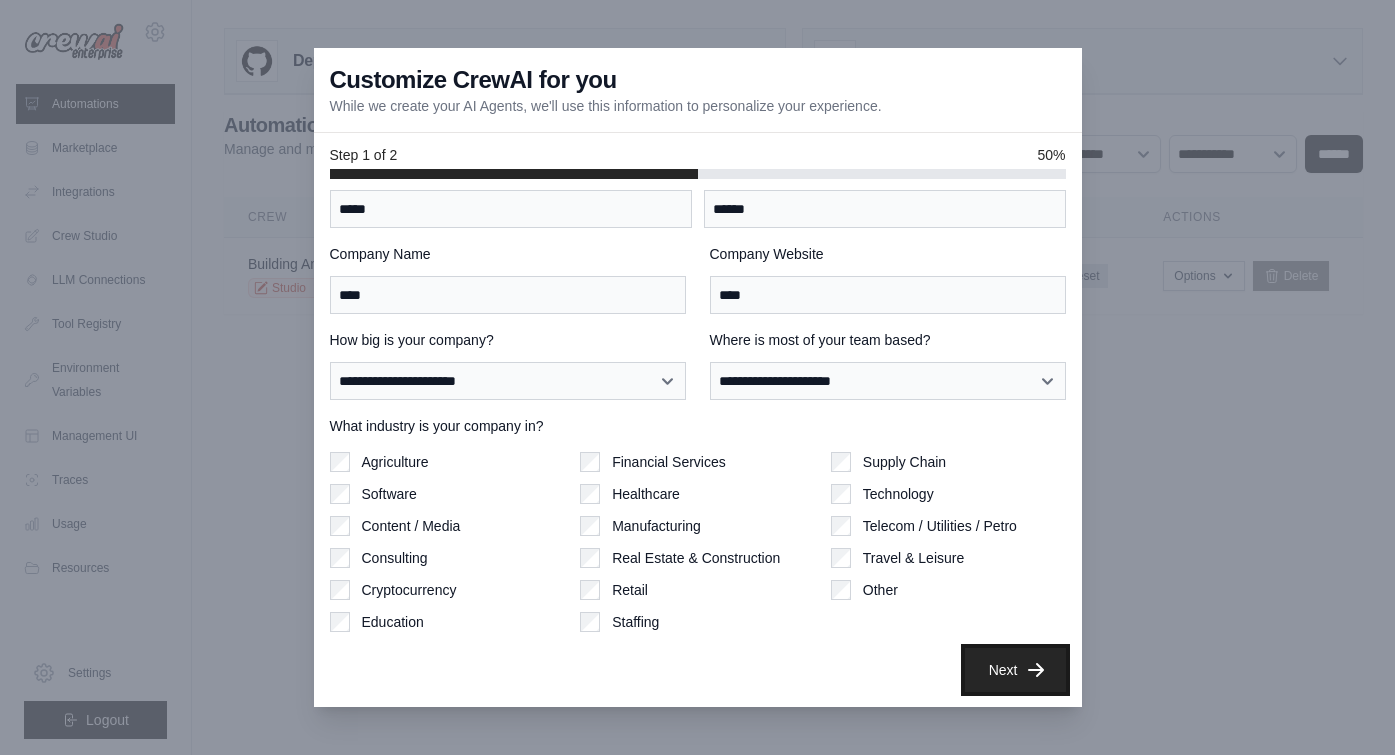 click on "Next" at bounding box center (1015, 670) 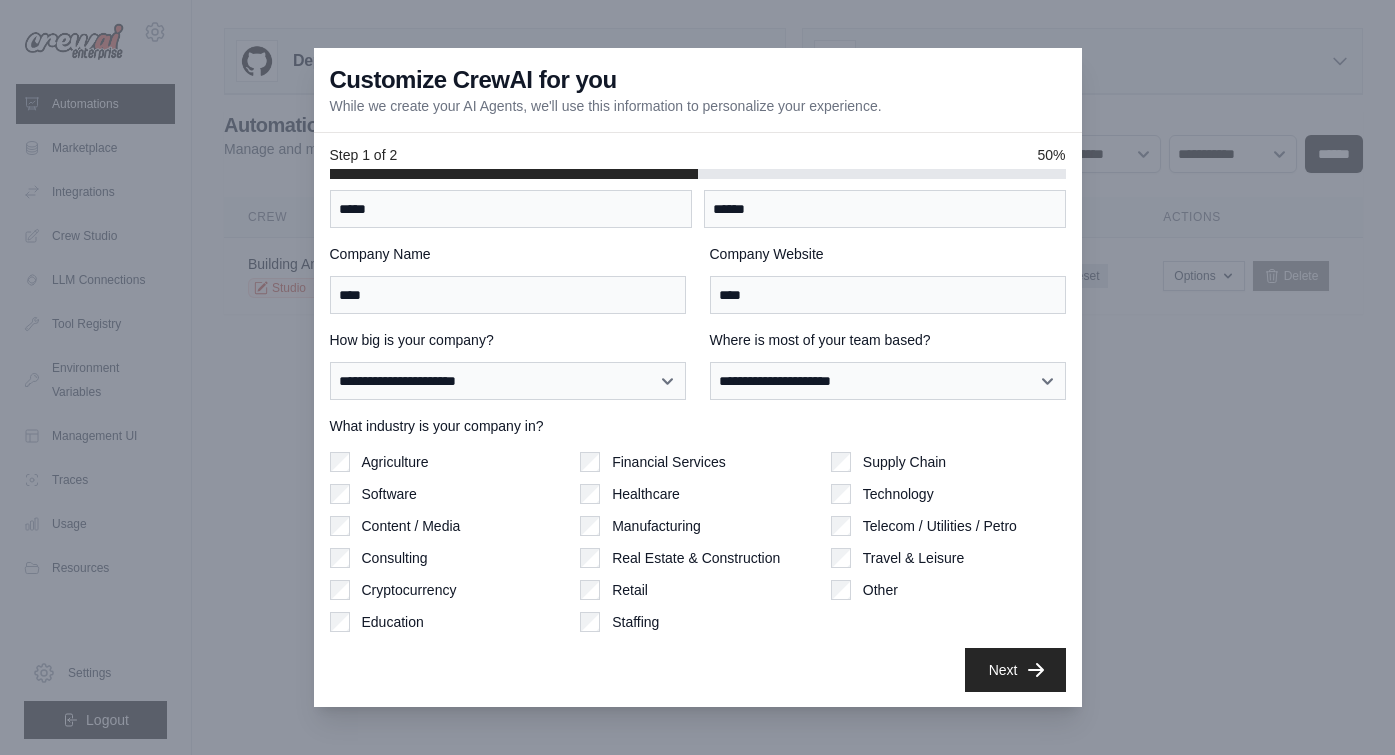 scroll, scrollTop: 0, scrollLeft: 0, axis: both 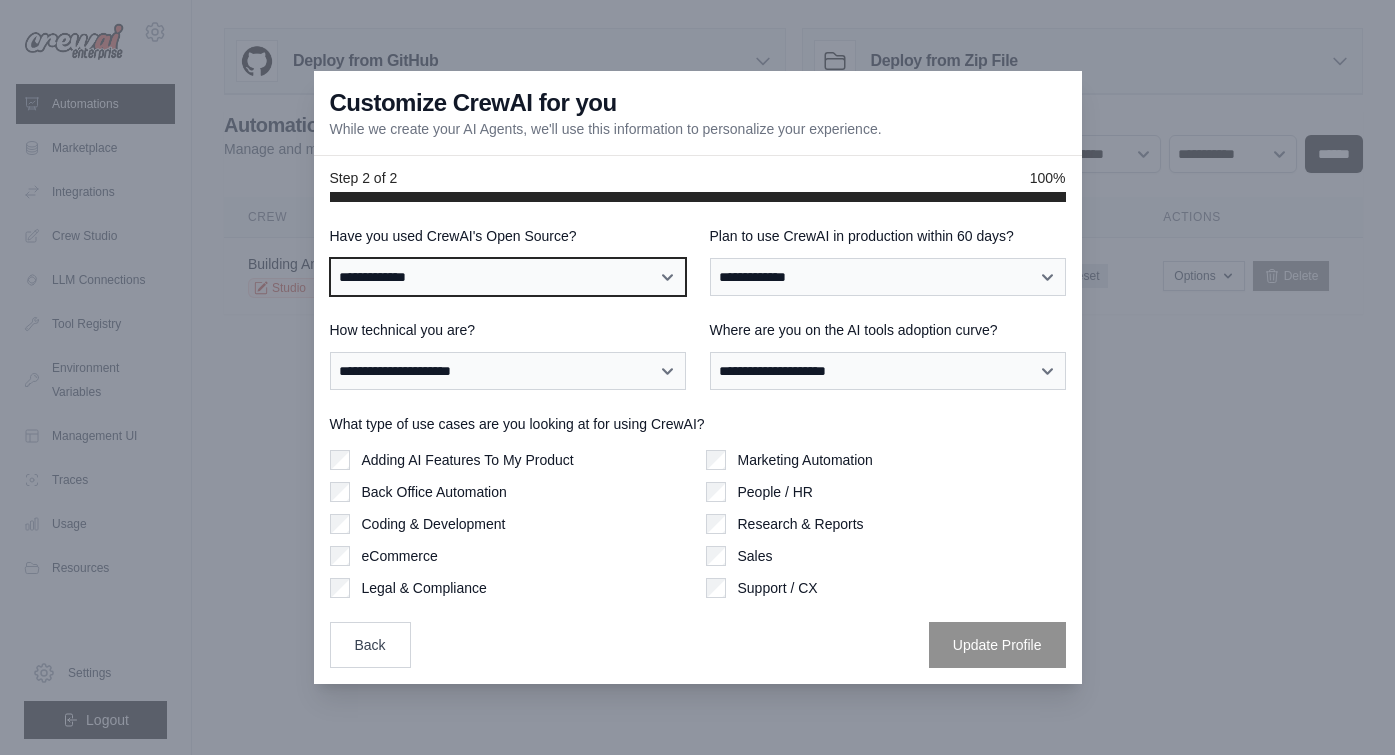 click on "**********" at bounding box center (508, 277) 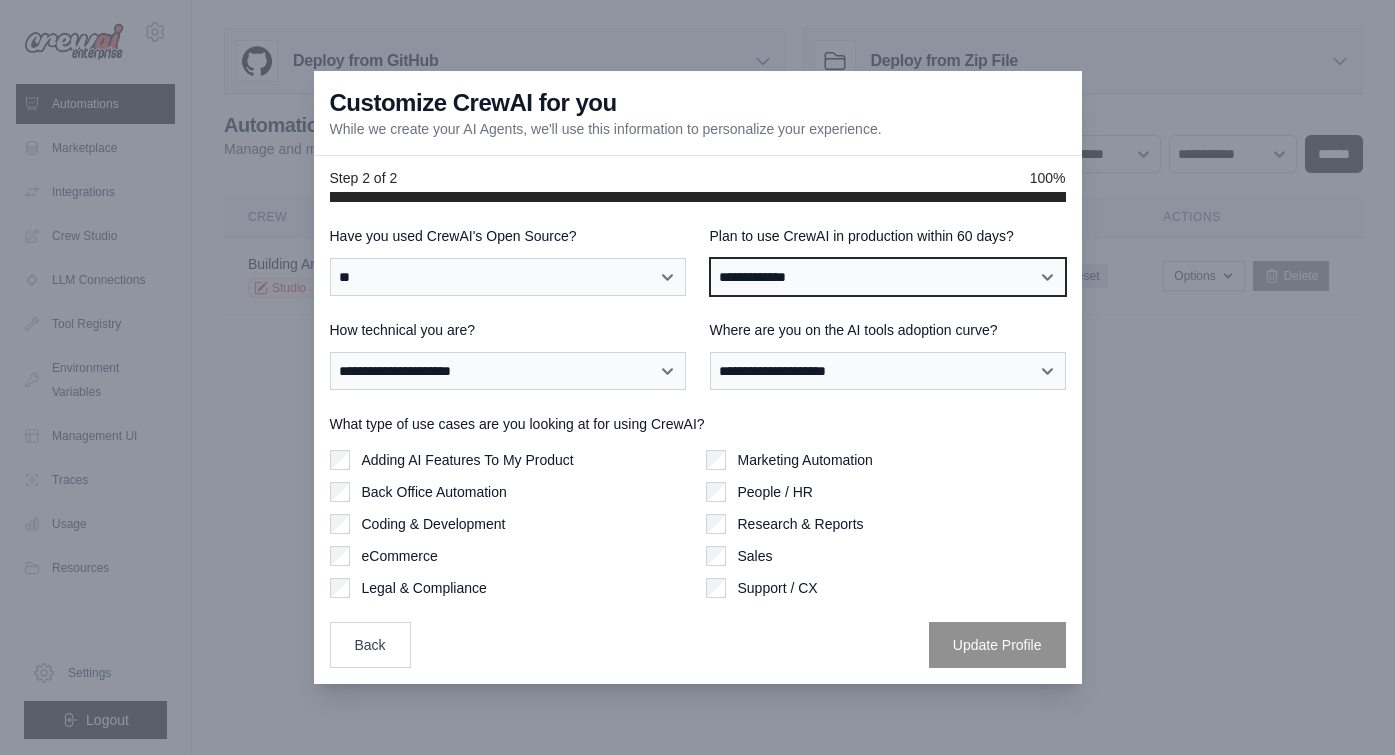click on "**********" at bounding box center [888, 277] 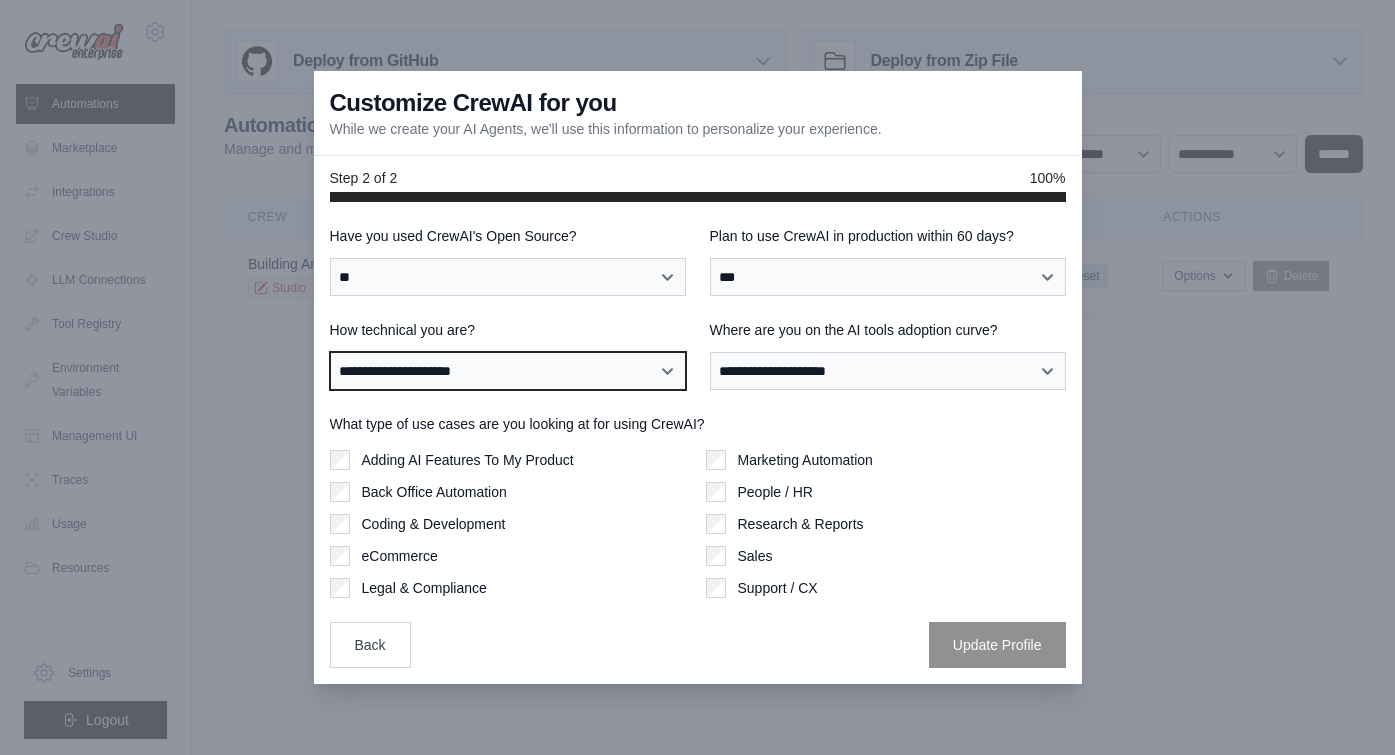click on "**********" at bounding box center [508, 371] 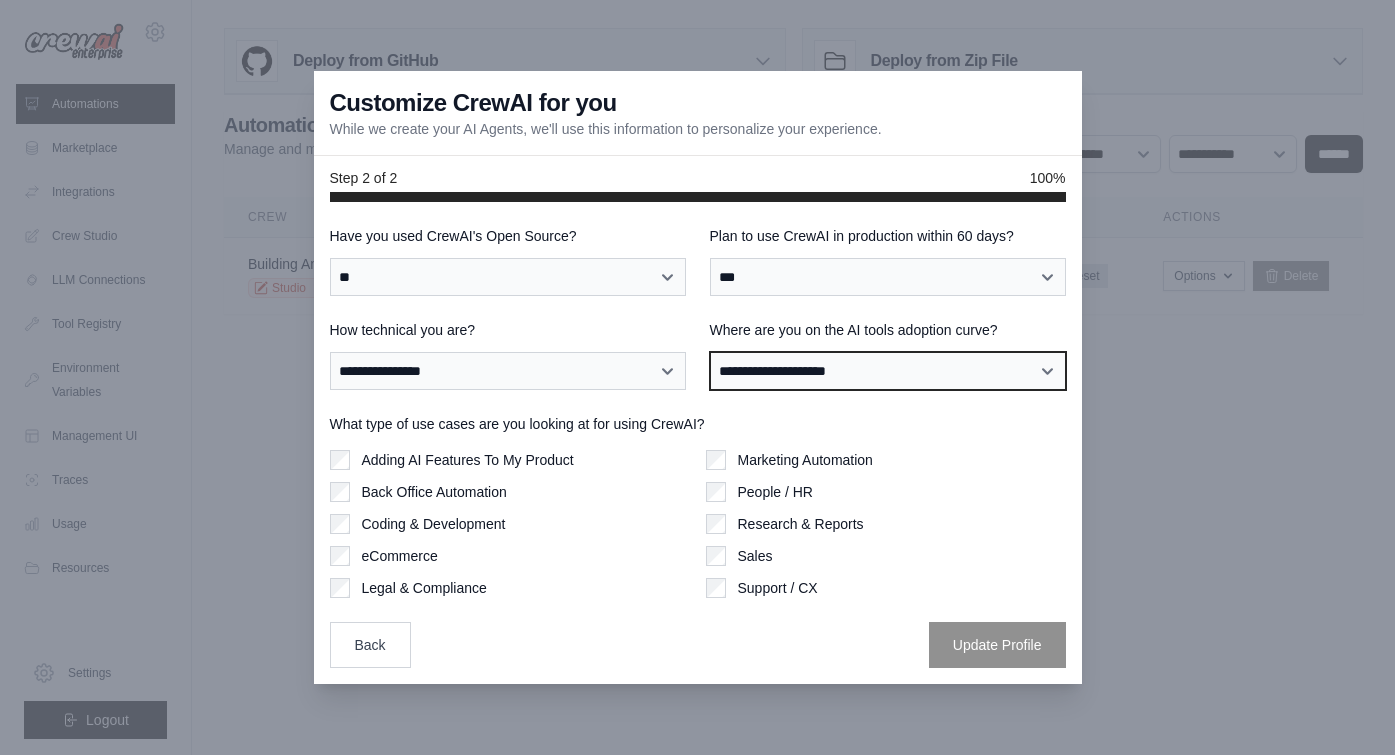 click on "**********" at bounding box center (888, 371) 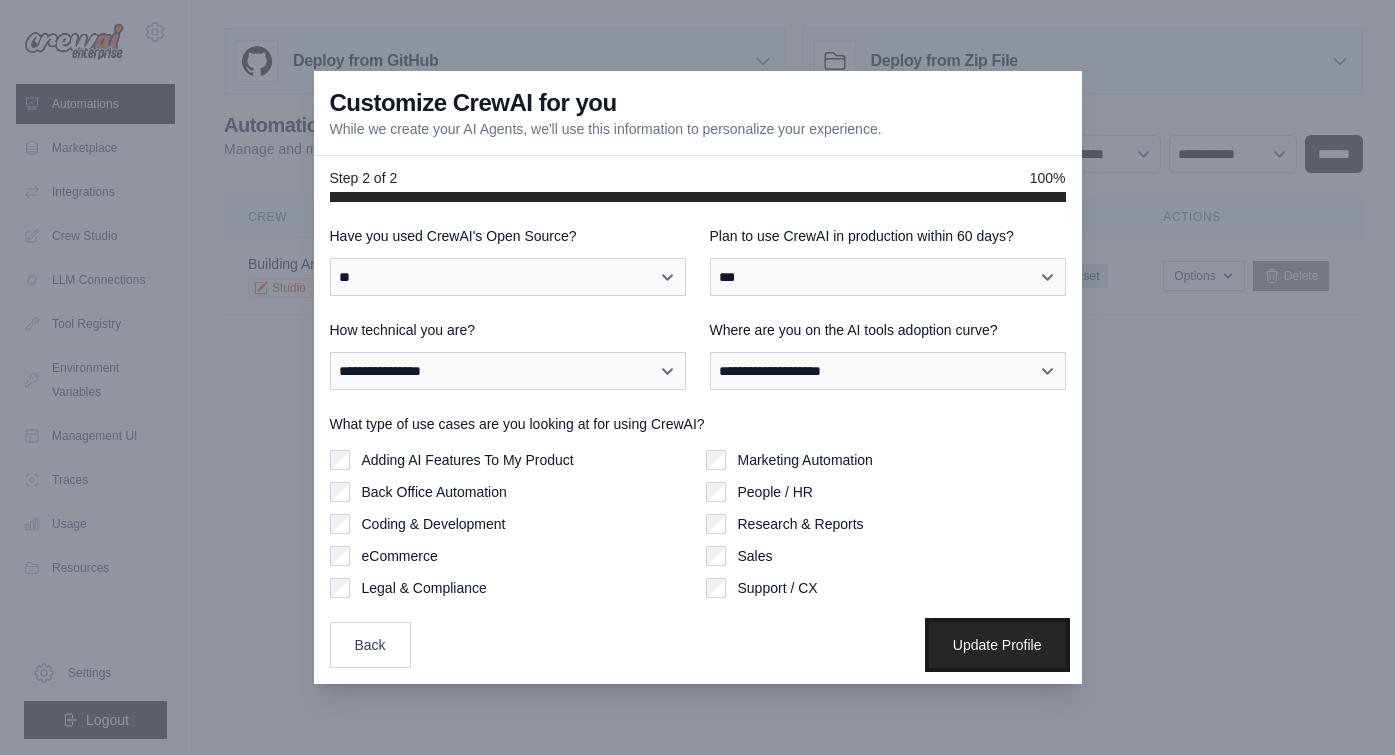 click on "Update Profile" at bounding box center (997, 645) 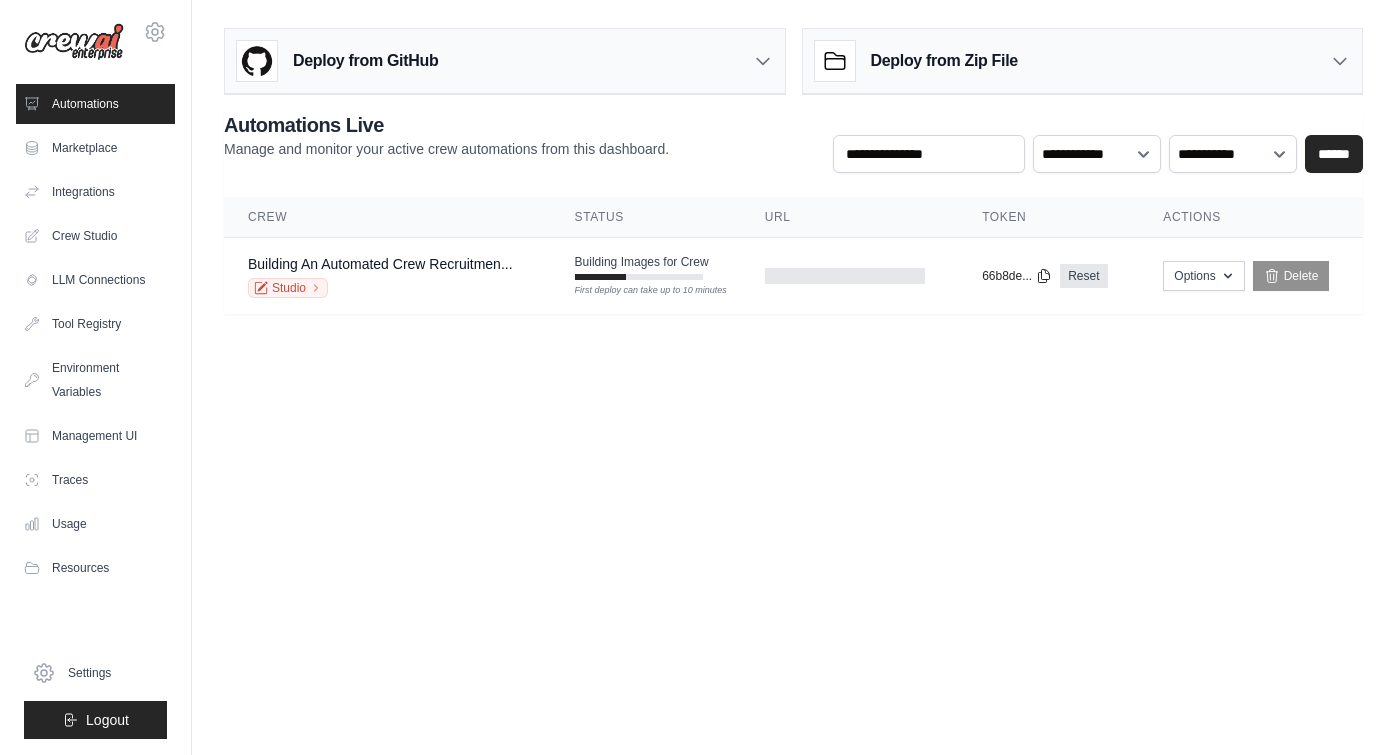 scroll, scrollTop: 0, scrollLeft: 0, axis: both 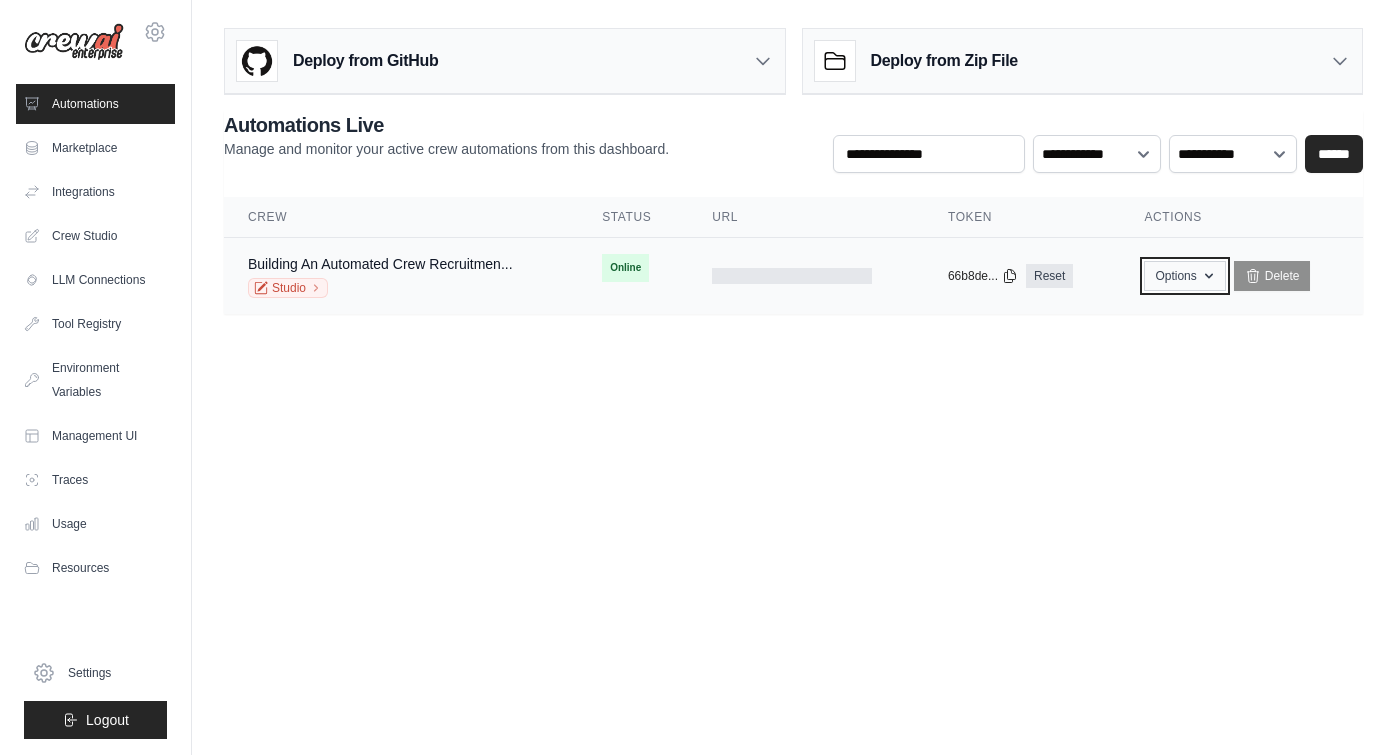 click 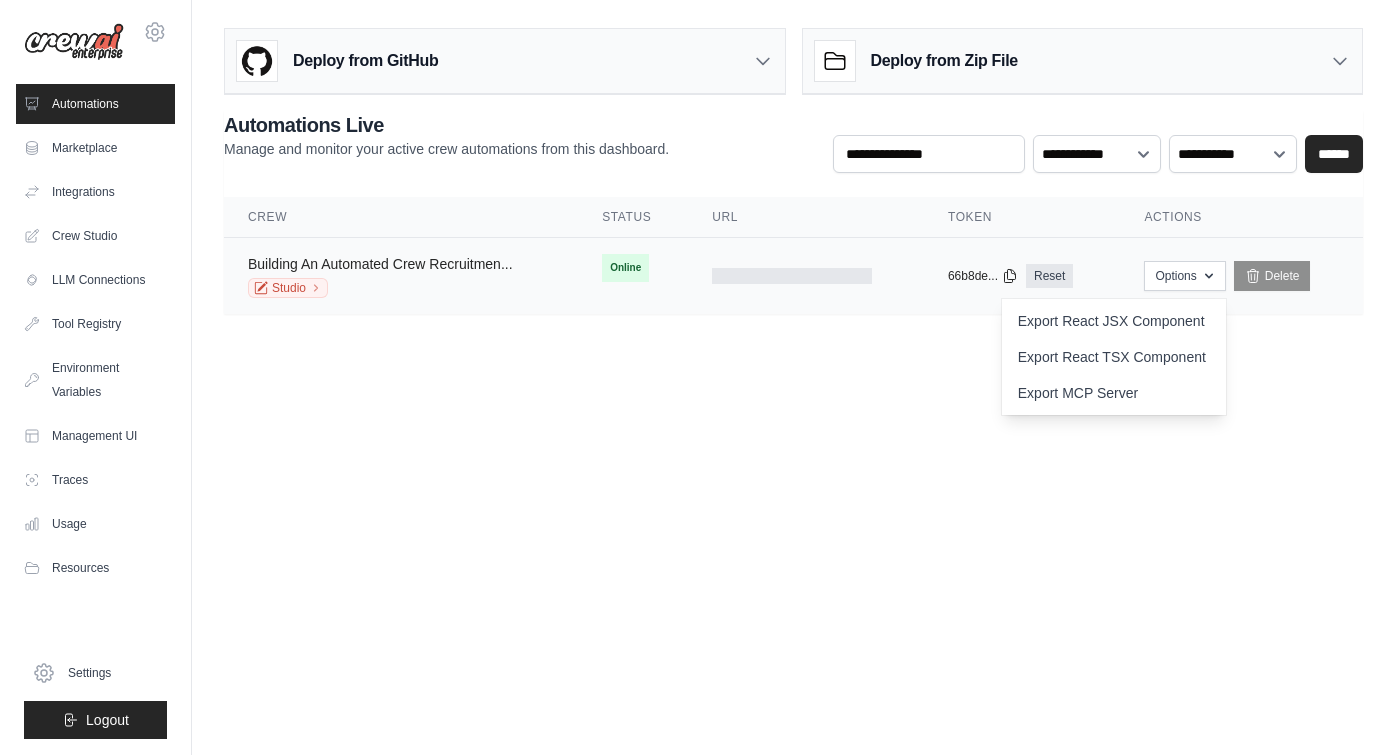 click on "Building An Automated Crew Recruitmen..." at bounding box center [380, 264] 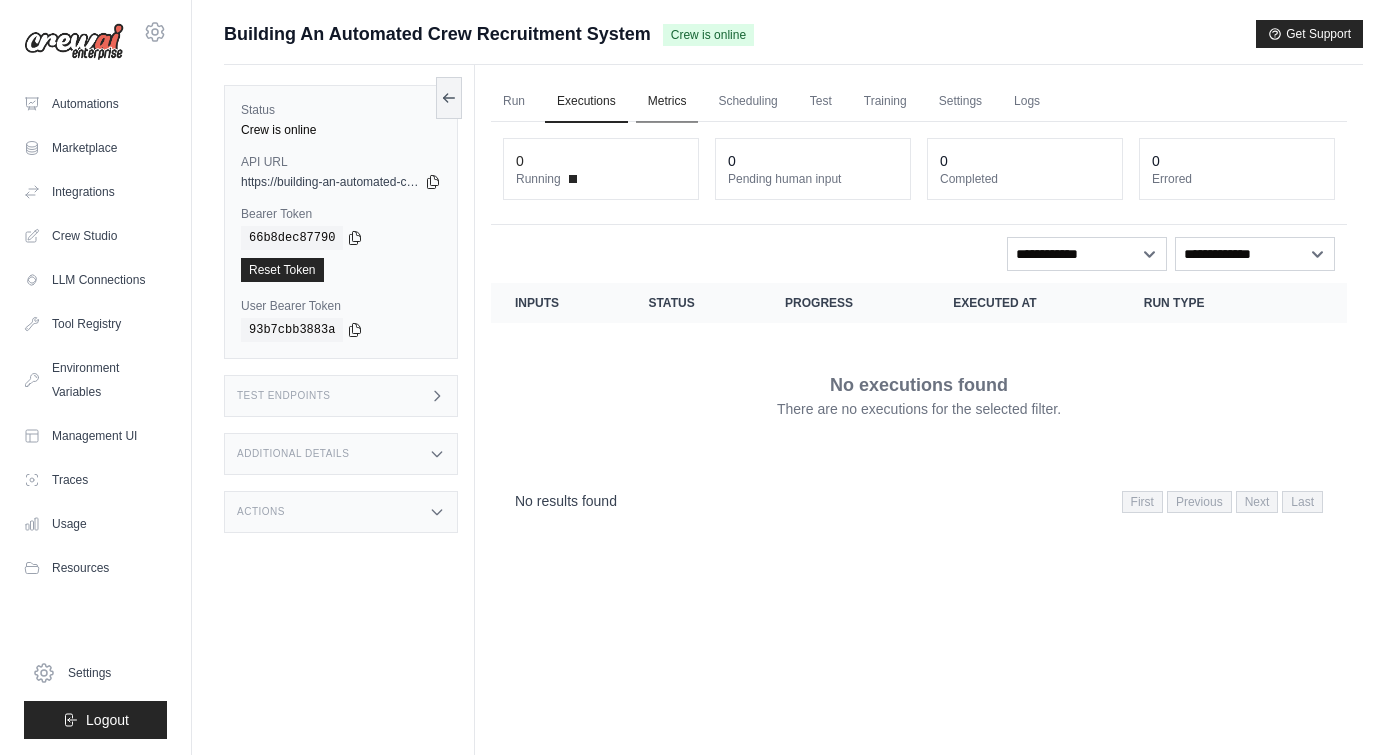 click on "Metrics" at bounding box center [667, 102] 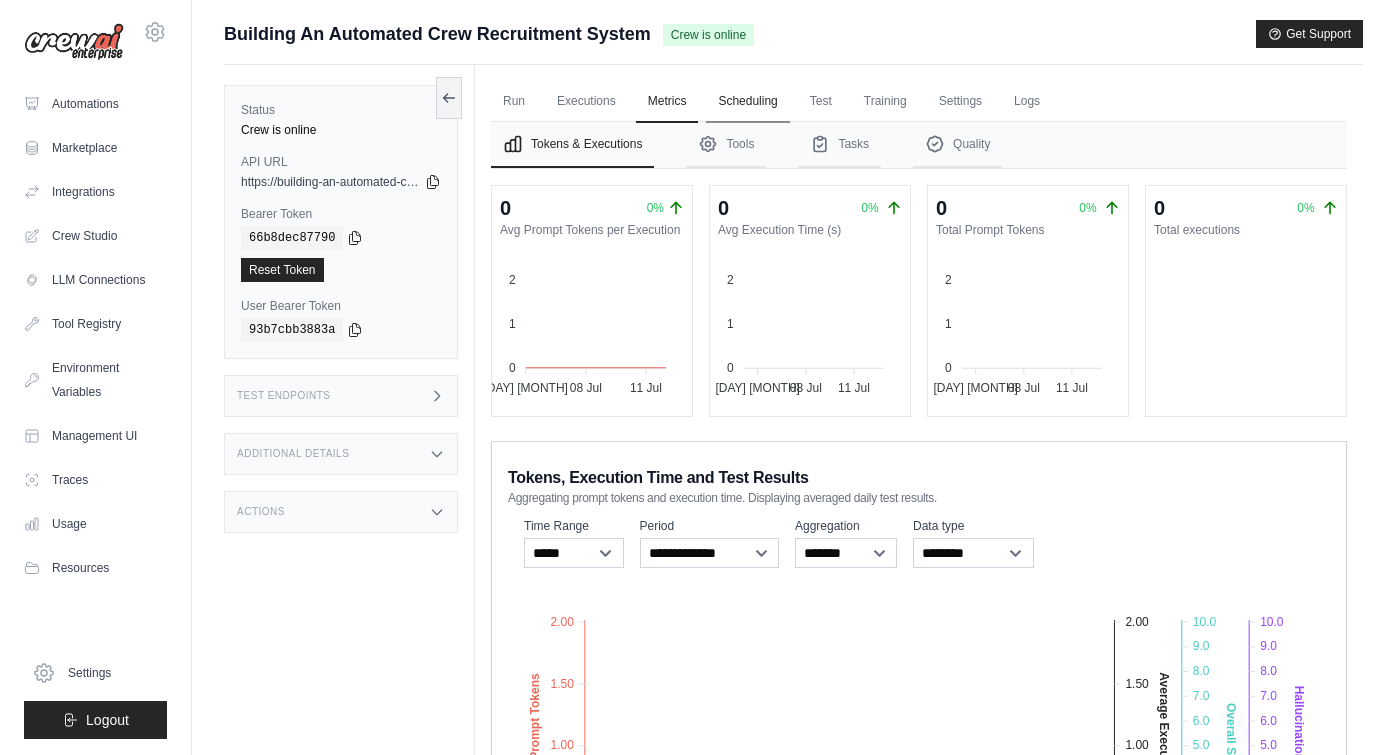 click on "Scheduling" at bounding box center (747, 102) 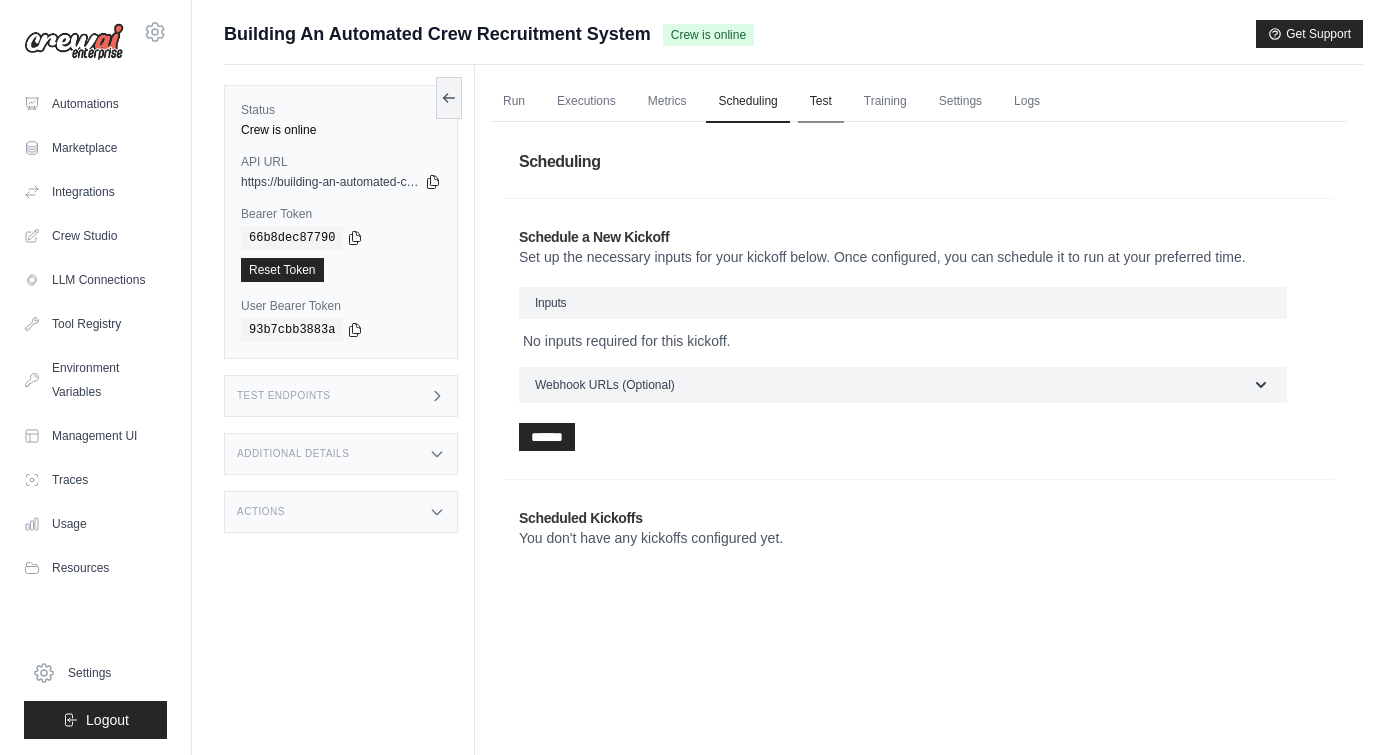 click on "Test" at bounding box center (821, 102) 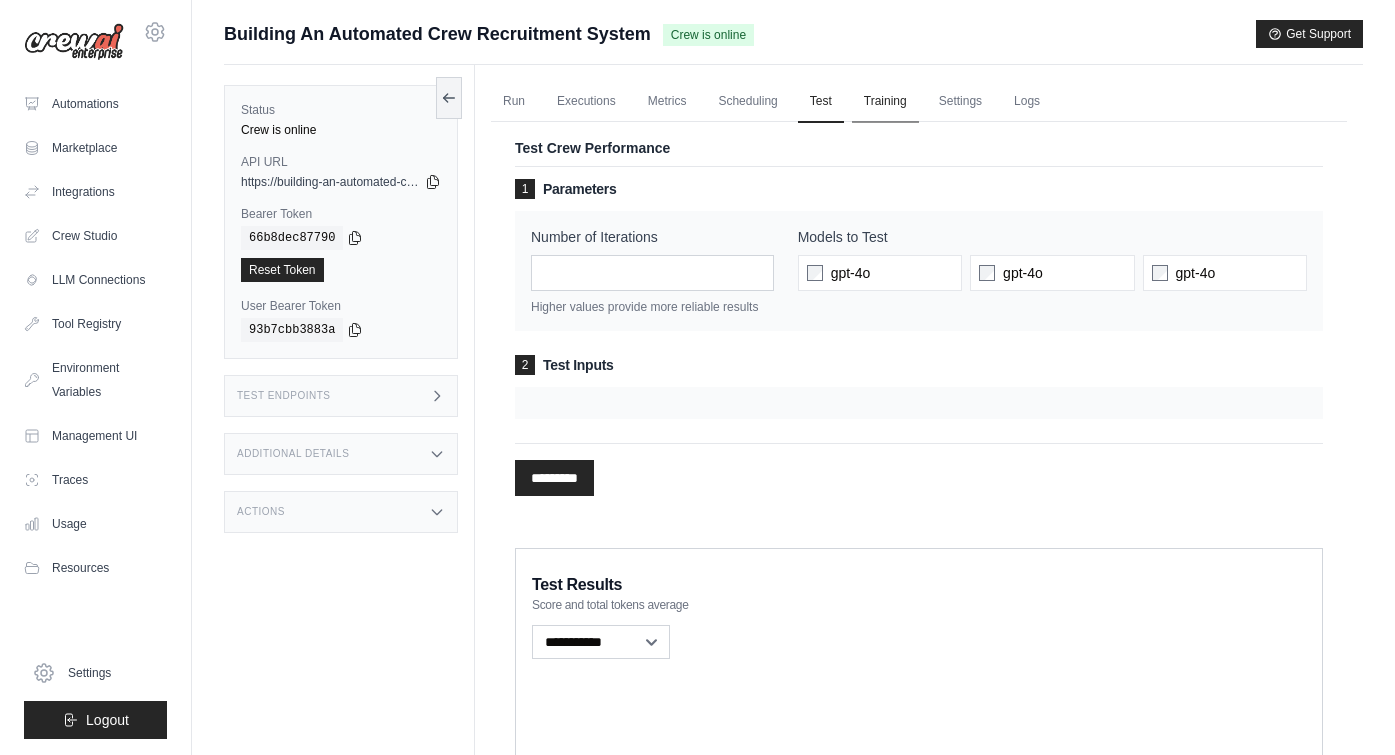 click on "Training" at bounding box center (885, 102) 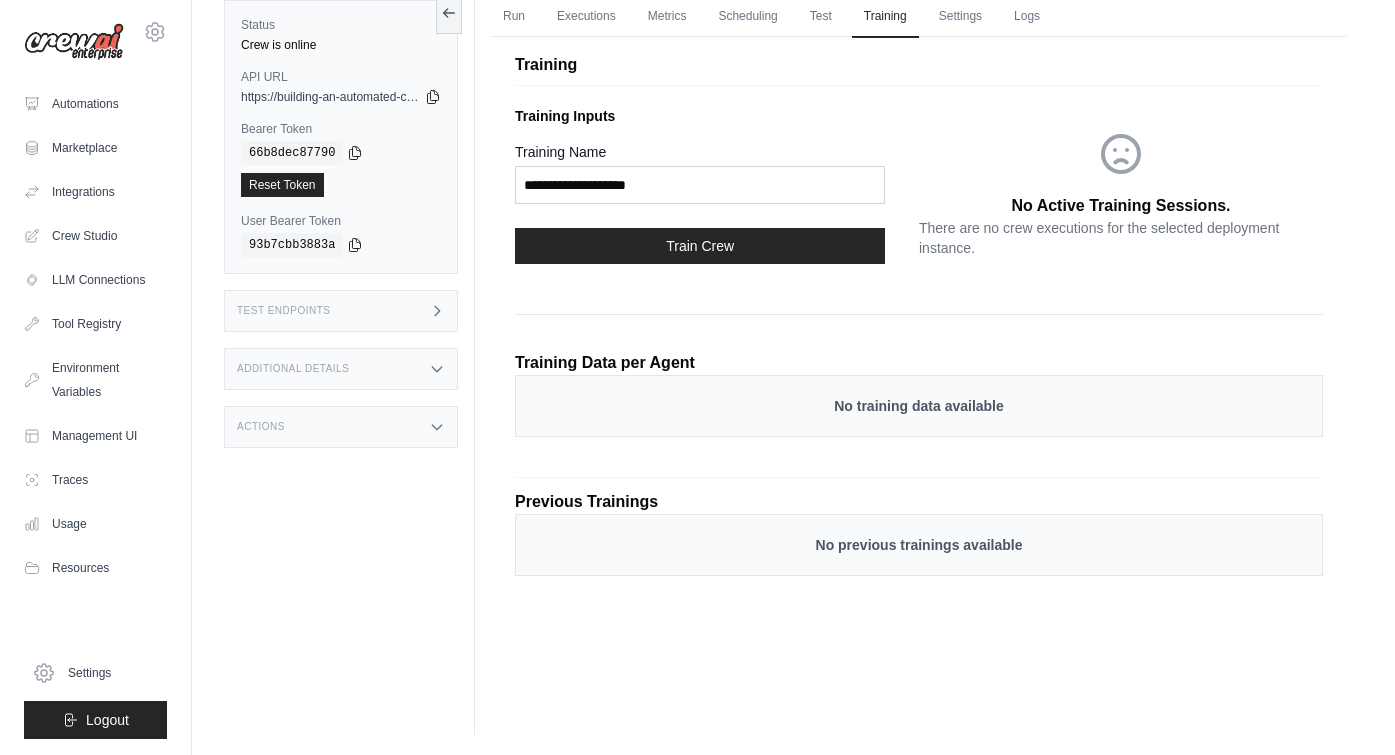 scroll, scrollTop: 0, scrollLeft: 0, axis: both 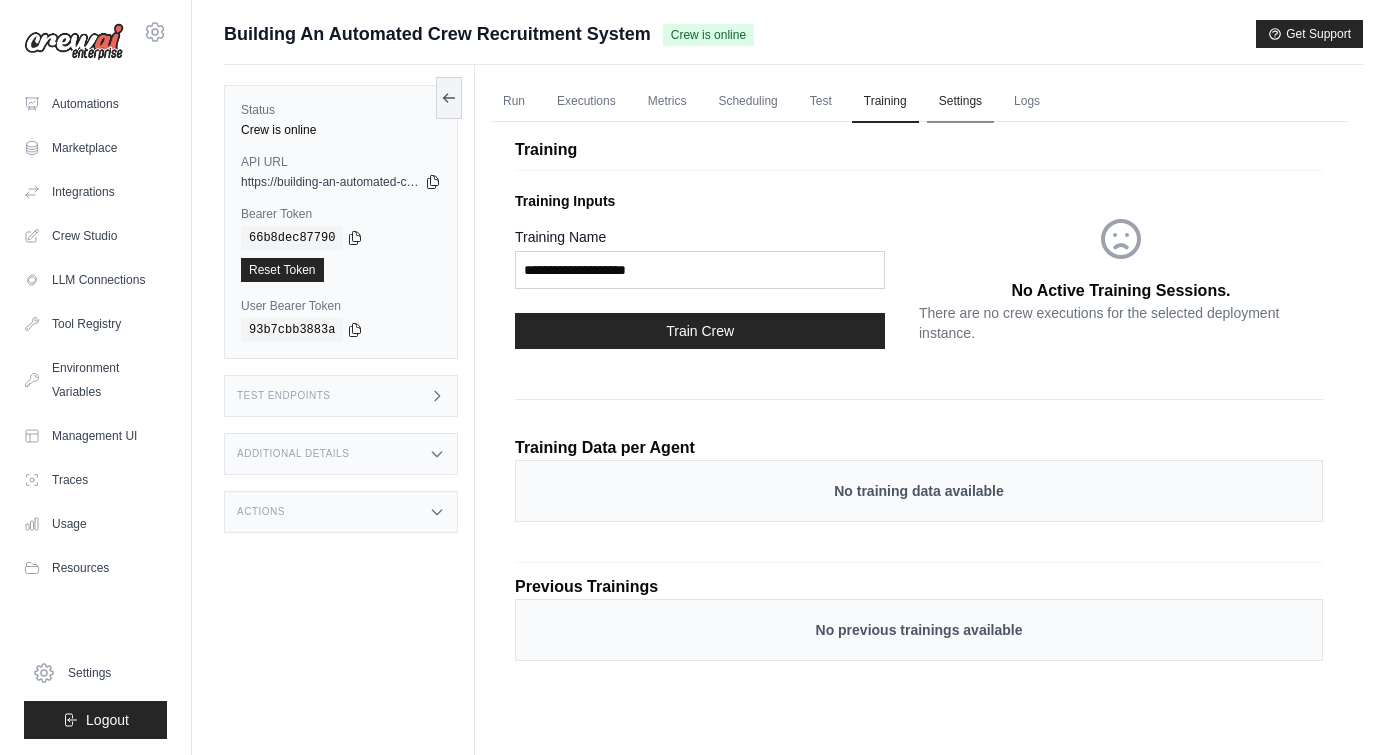 click on "Settings" at bounding box center [960, 102] 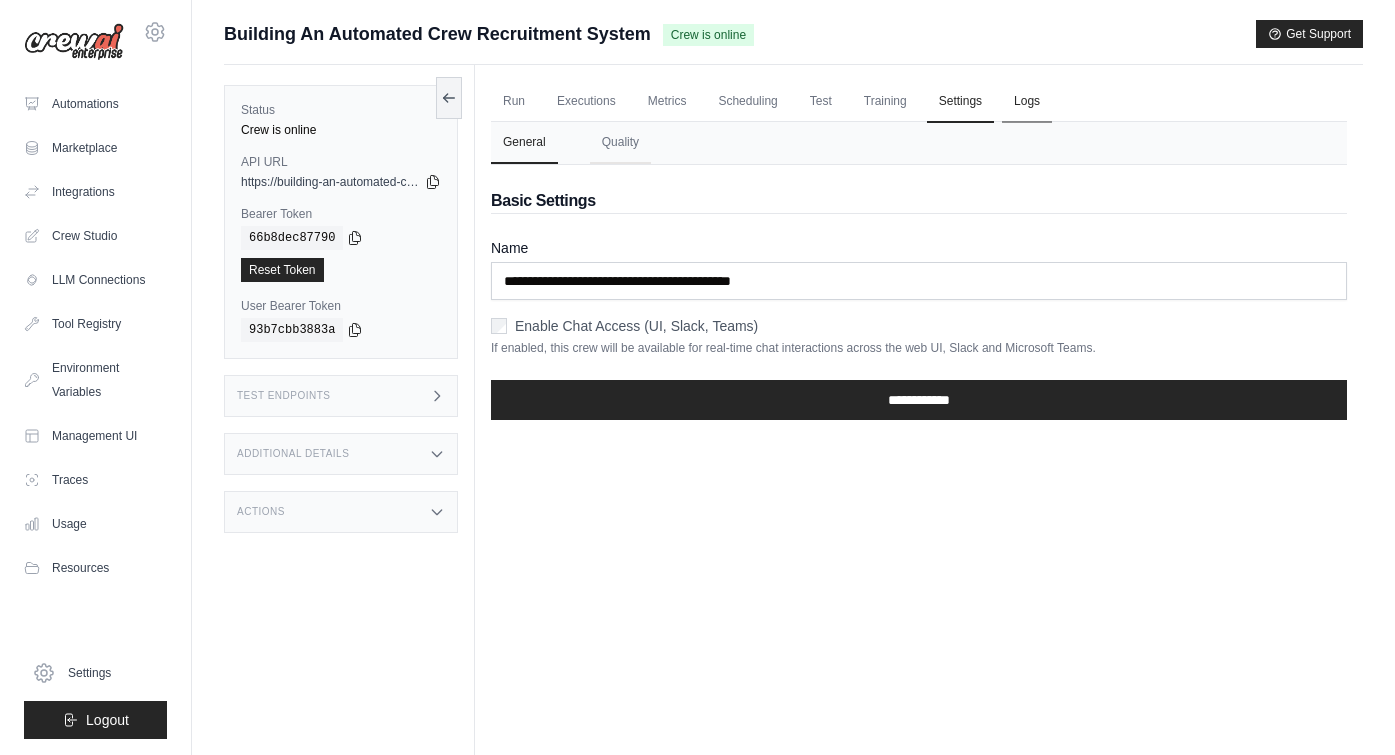 click on "Logs" at bounding box center (1027, 102) 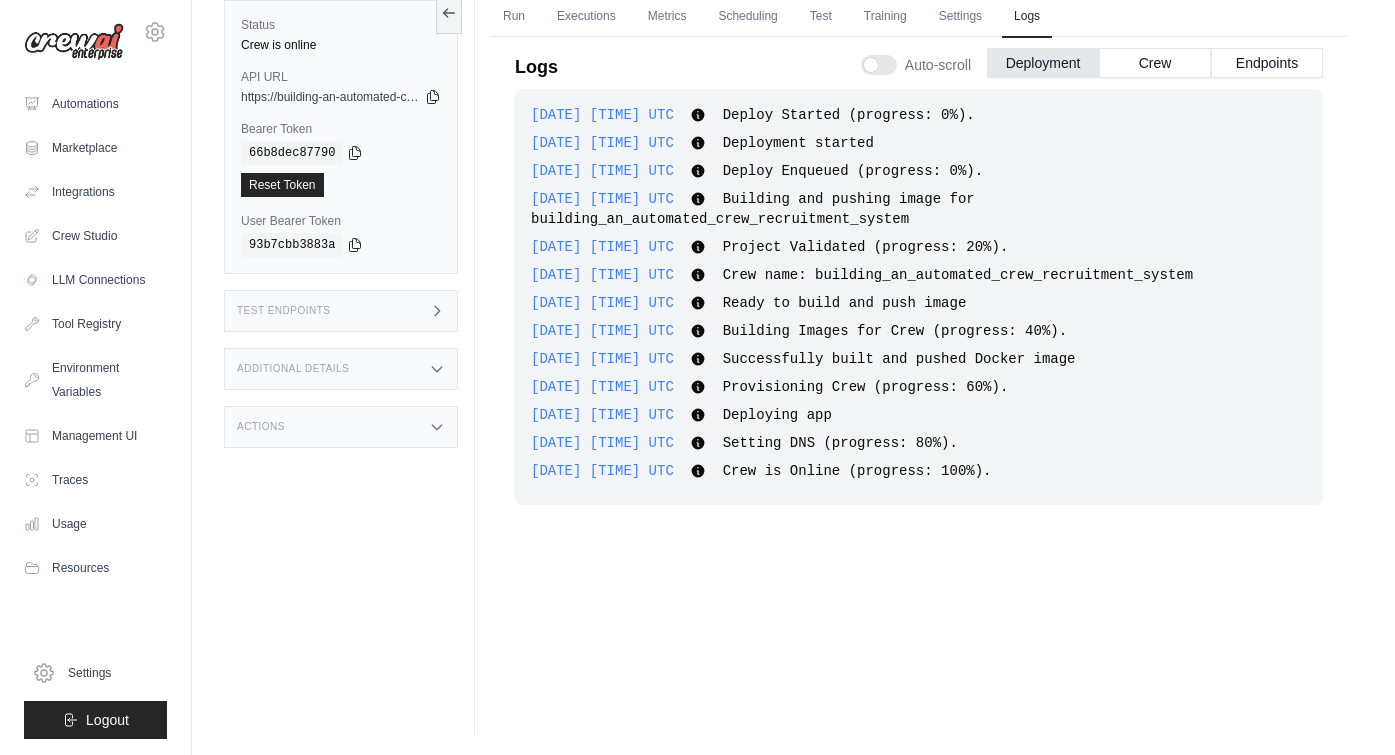 scroll, scrollTop: 0, scrollLeft: 0, axis: both 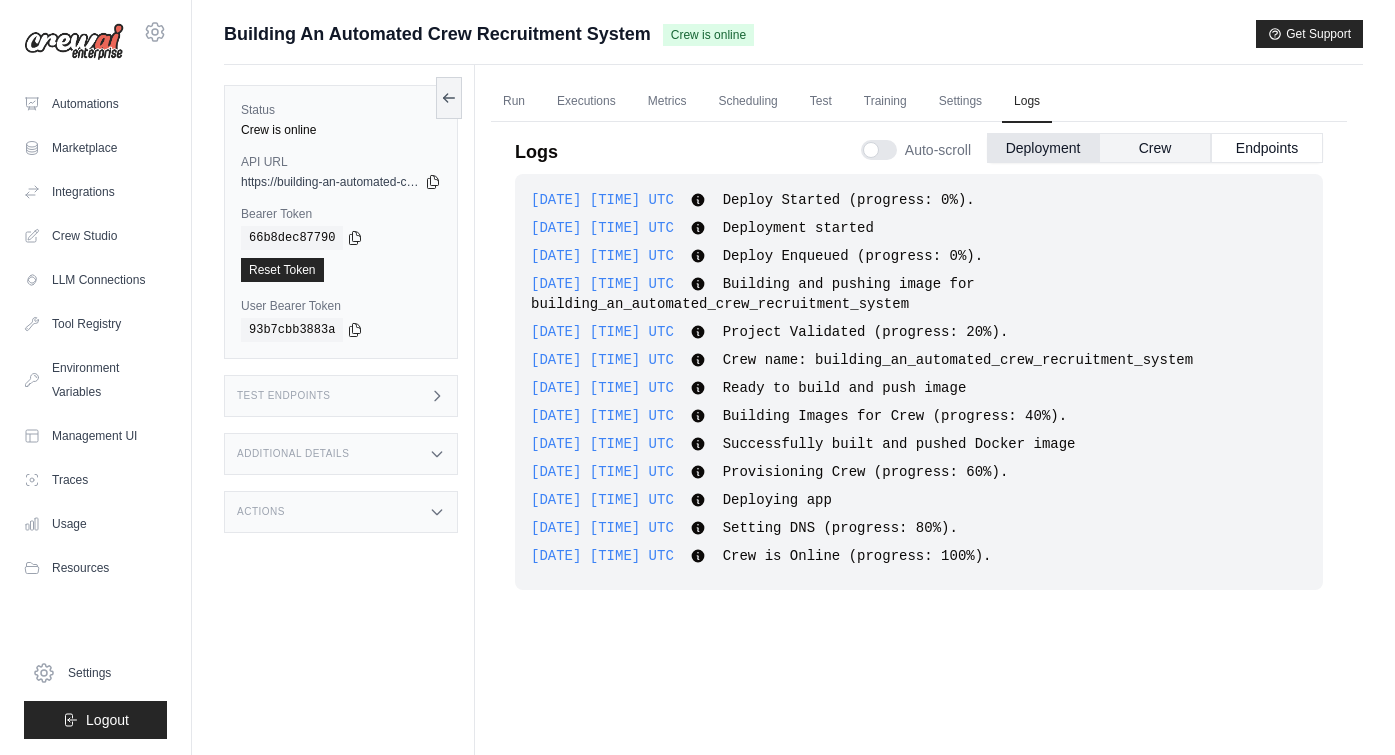 click on "Crew" at bounding box center (1155, 148) 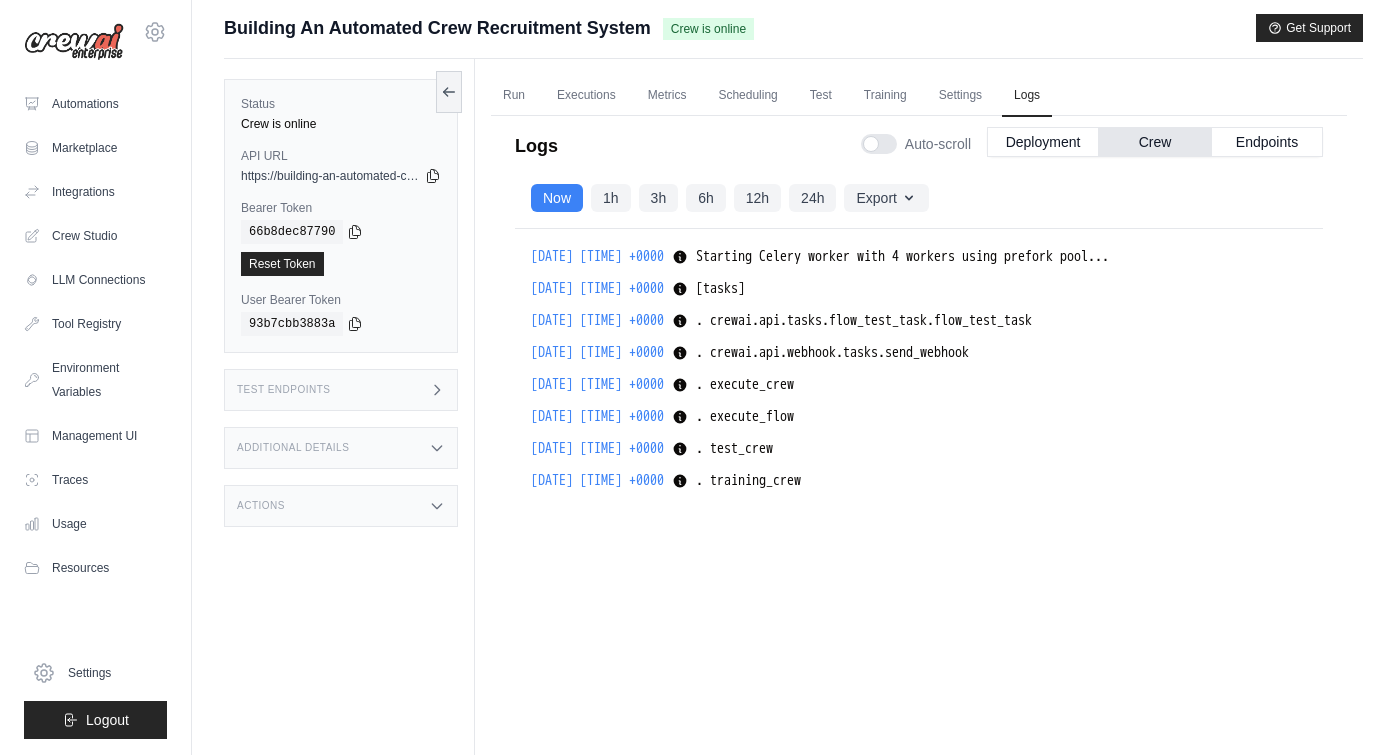 scroll, scrollTop: 0, scrollLeft: 0, axis: both 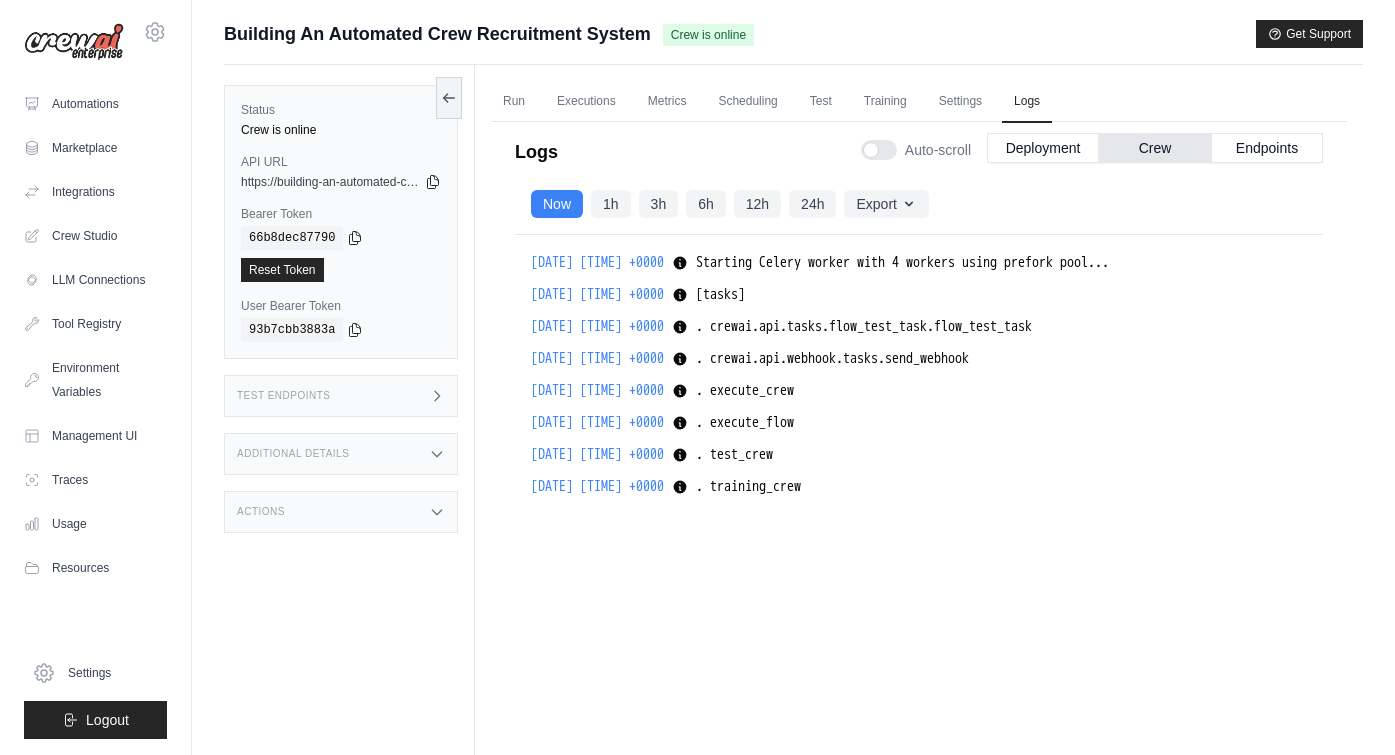 click on "1h" at bounding box center [611, 204] 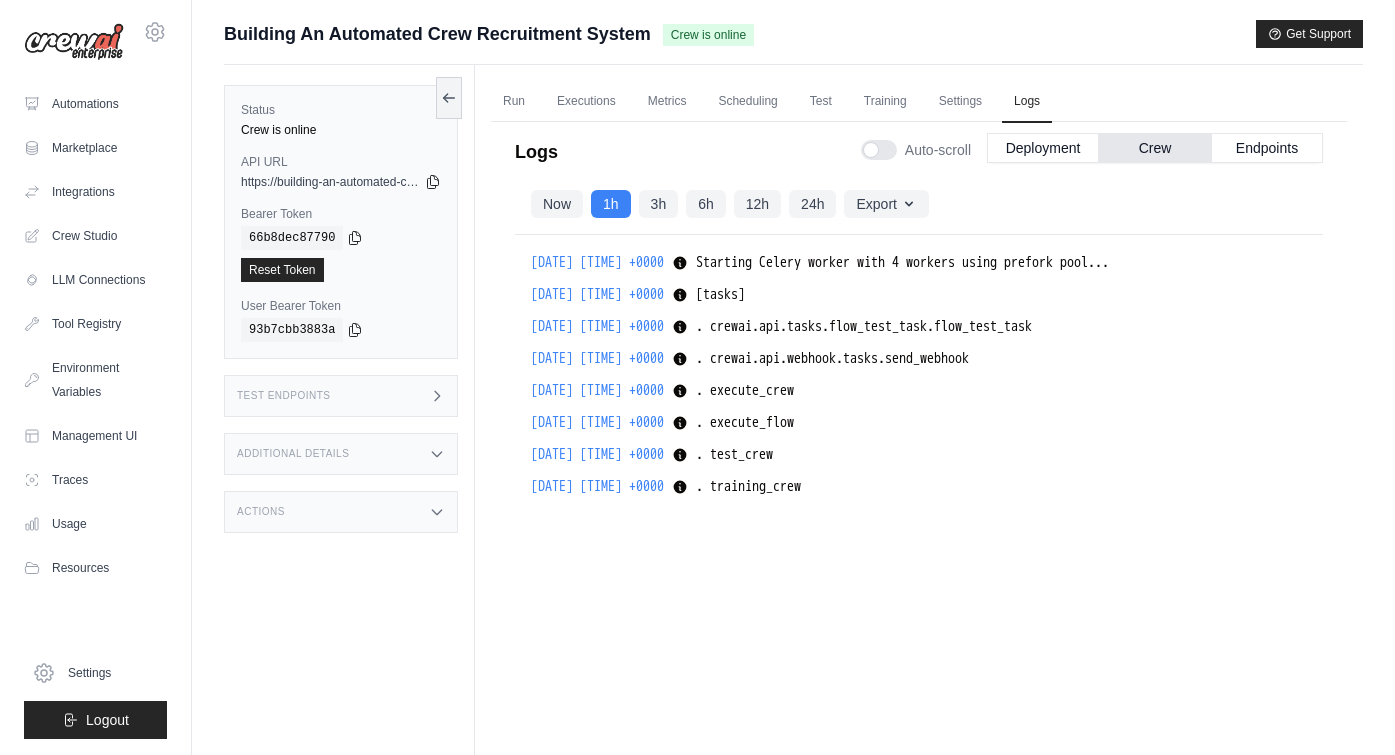 click on "Now" at bounding box center (557, 204) 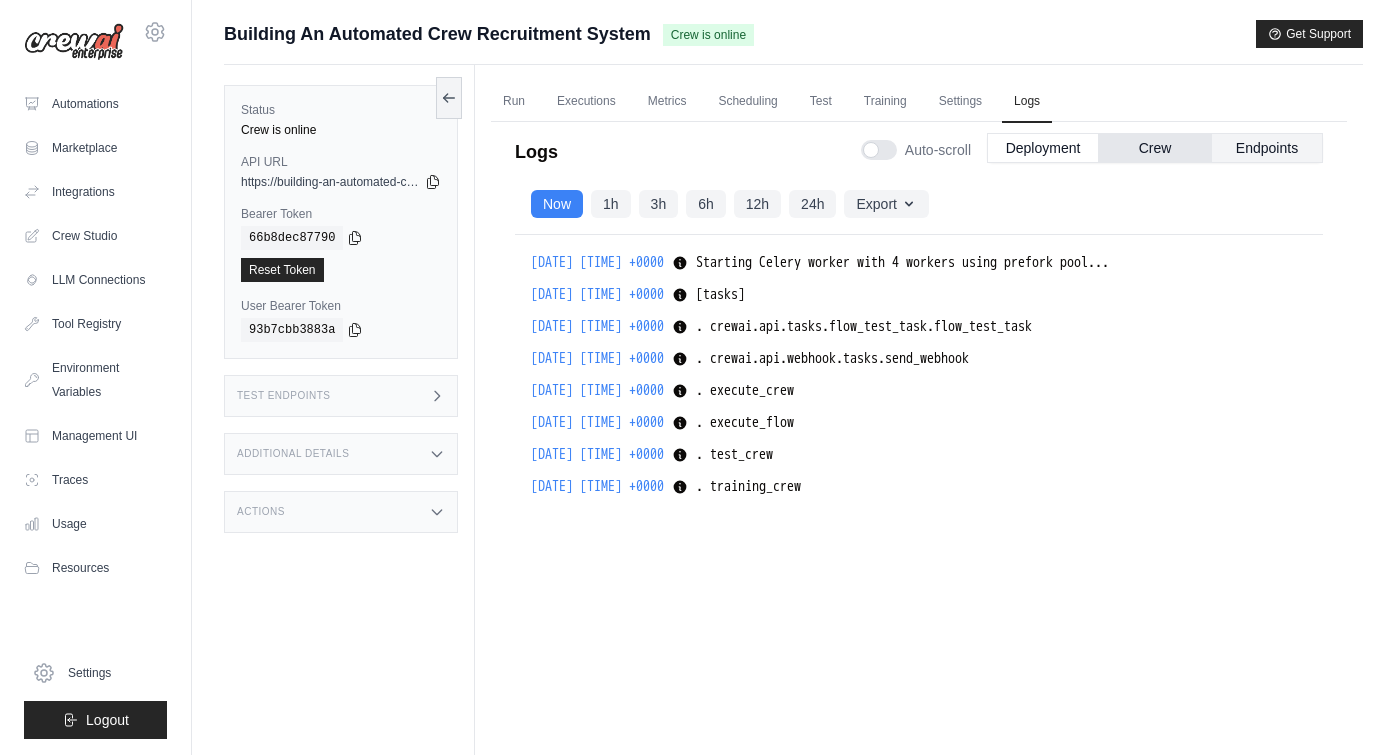 click on "Endpoints" at bounding box center [1267, 148] 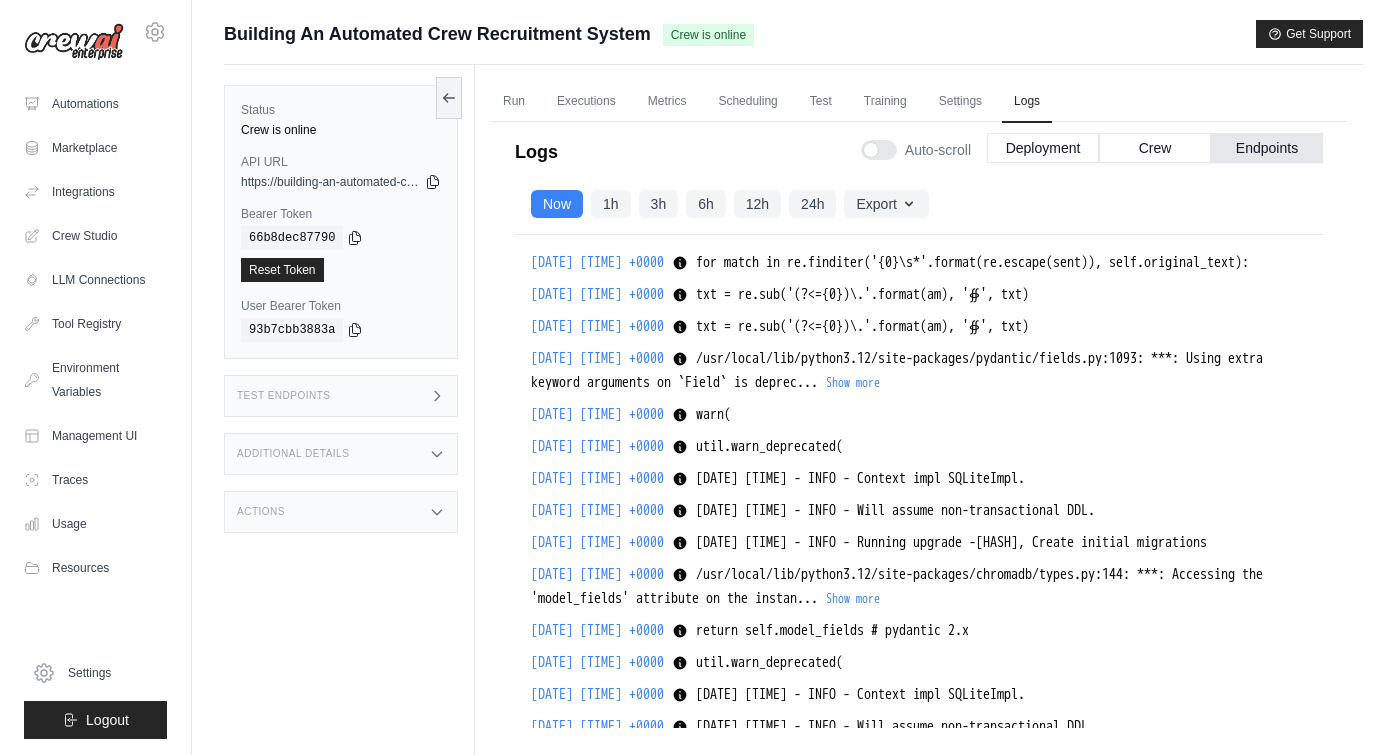 scroll, scrollTop: 3244, scrollLeft: 0, axis: vertical 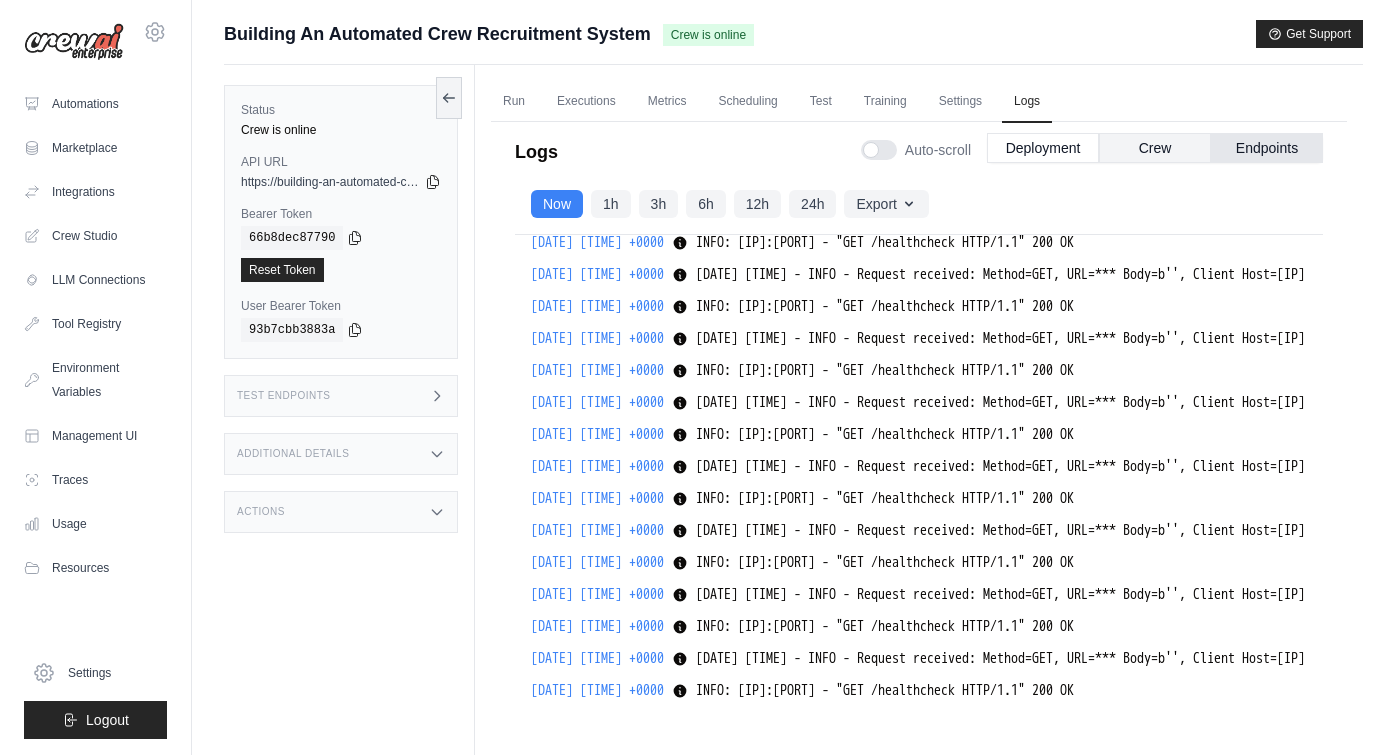 click on "Crew" at bounding box center (1155, 148) 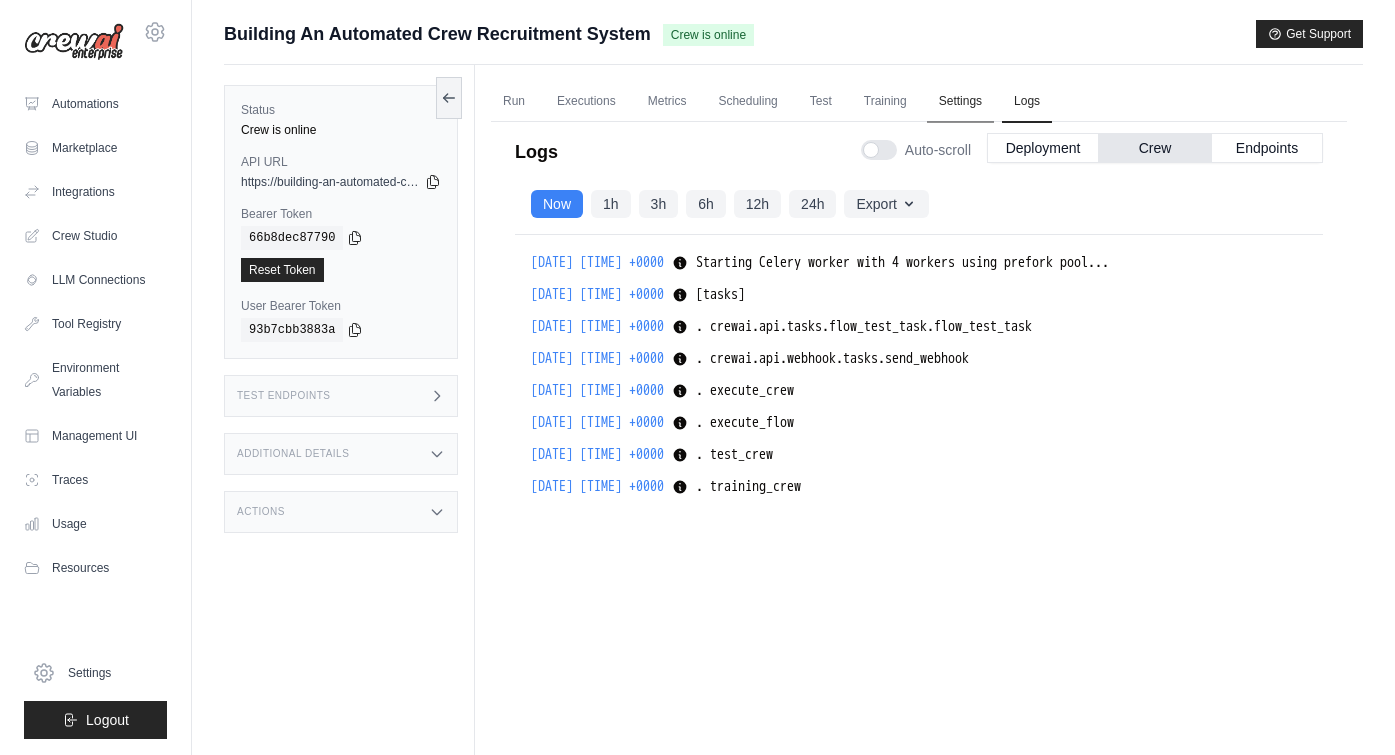 click on "Settings" at bounding box center (960, 102) 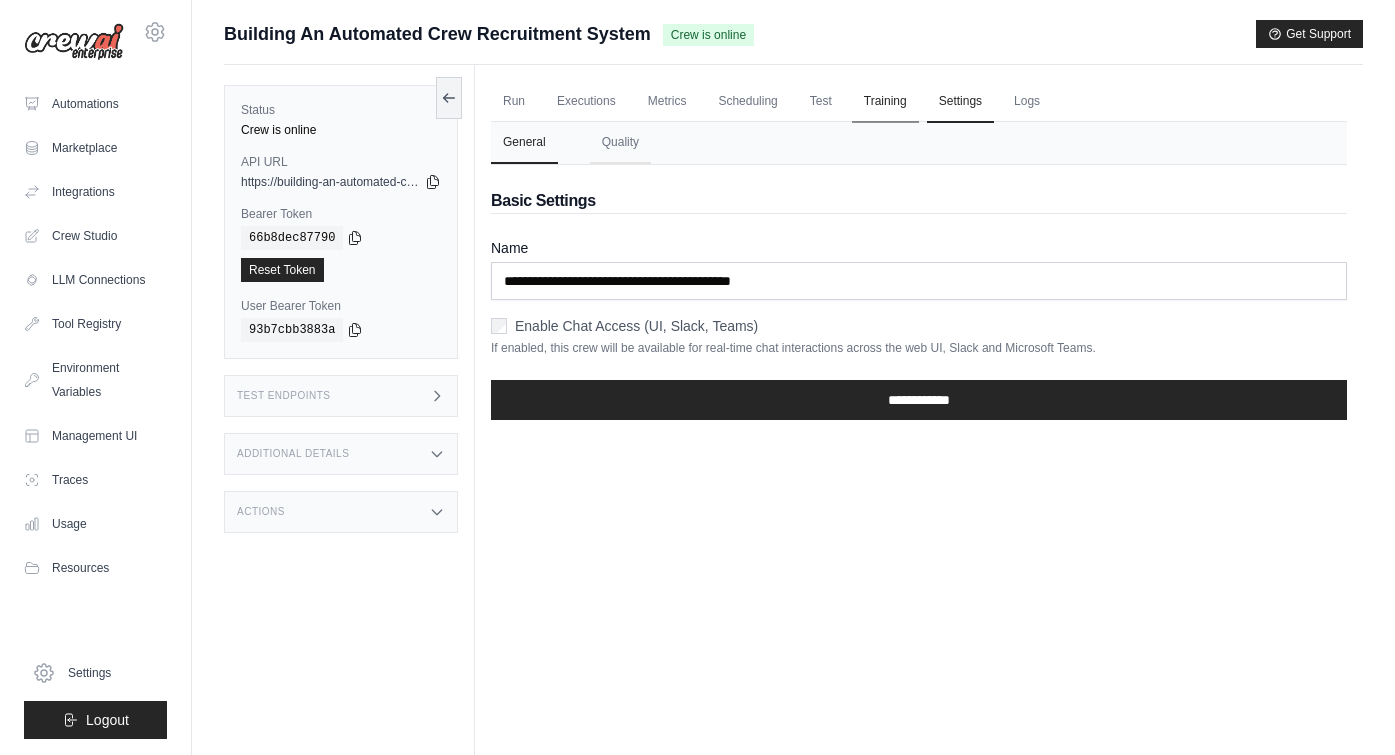 click on "Training" at bounding box center (885, 102) 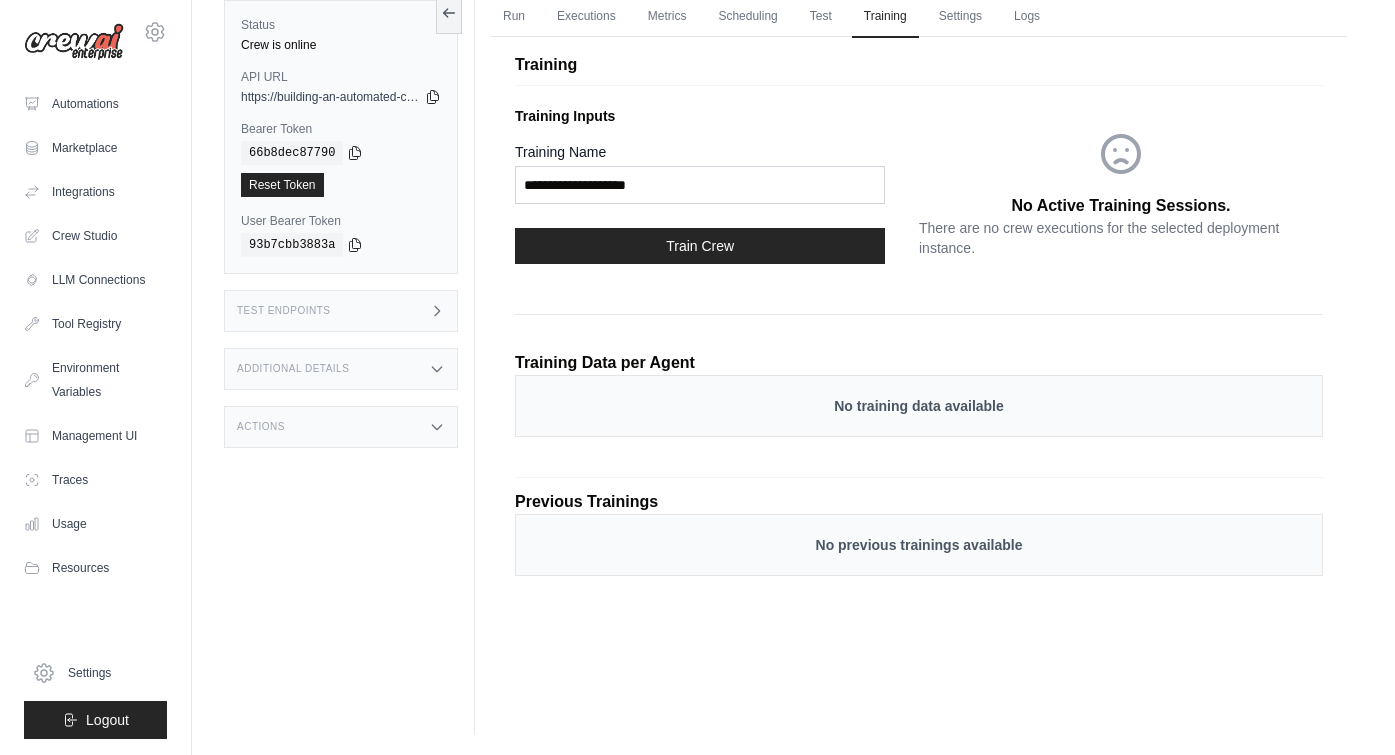 scroll, scrollTop: 0, scrollLeft: 0, axis: both 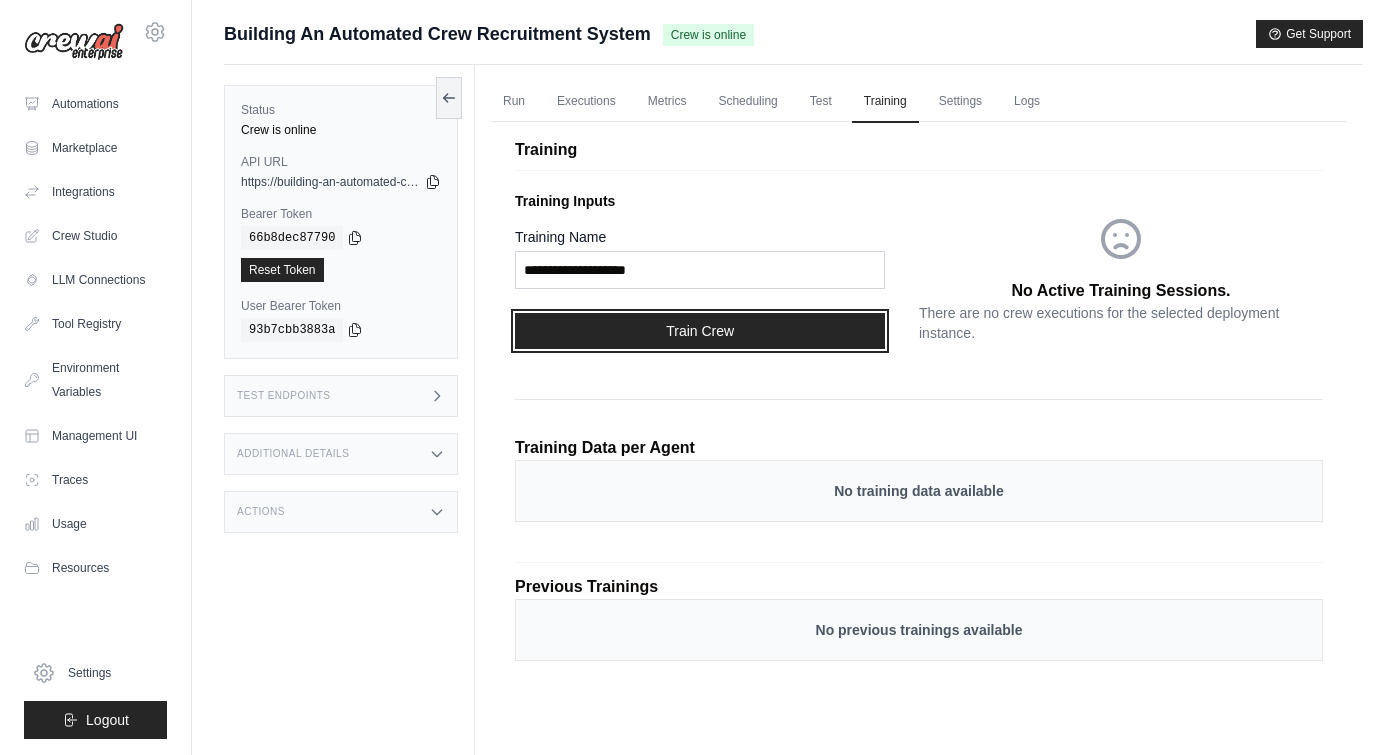 click on "Train Crew" at bounding box center (700, 331) 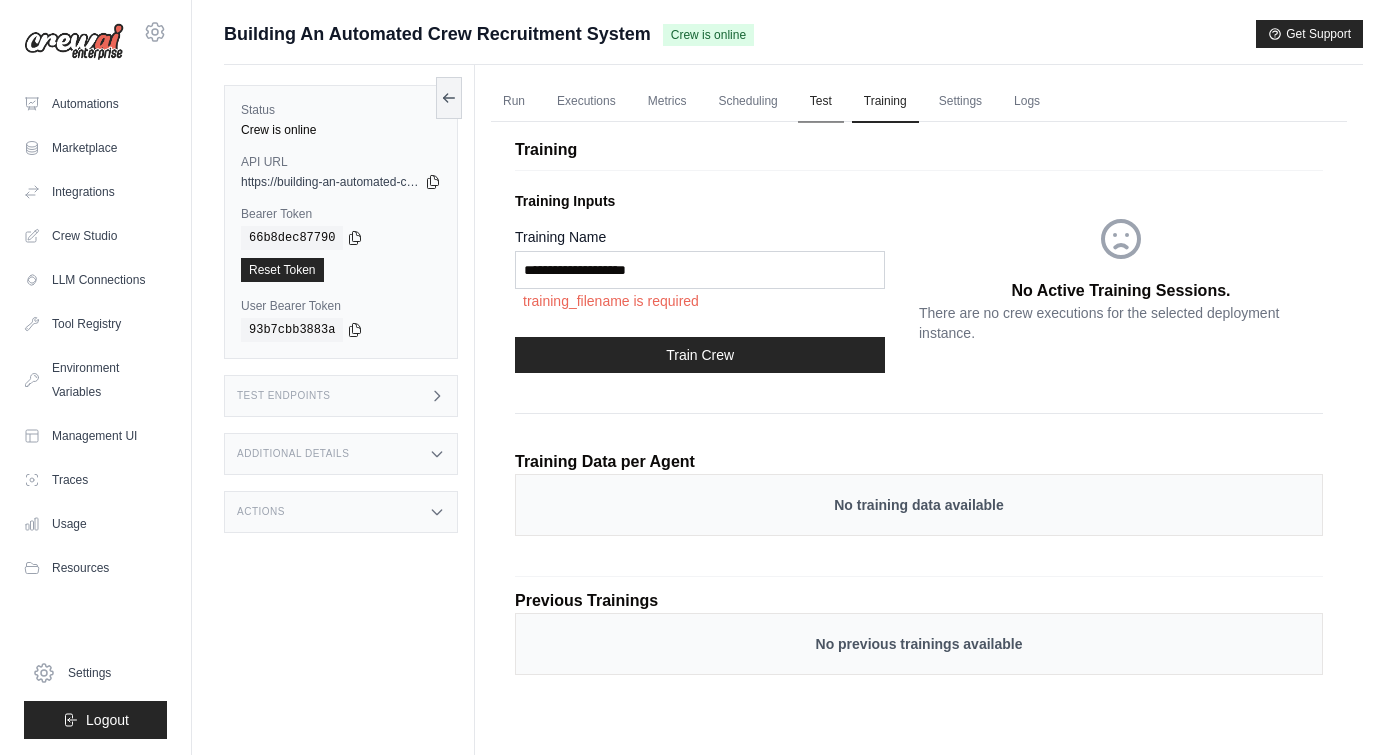 click on "Test" at bounding box center (821, 102) 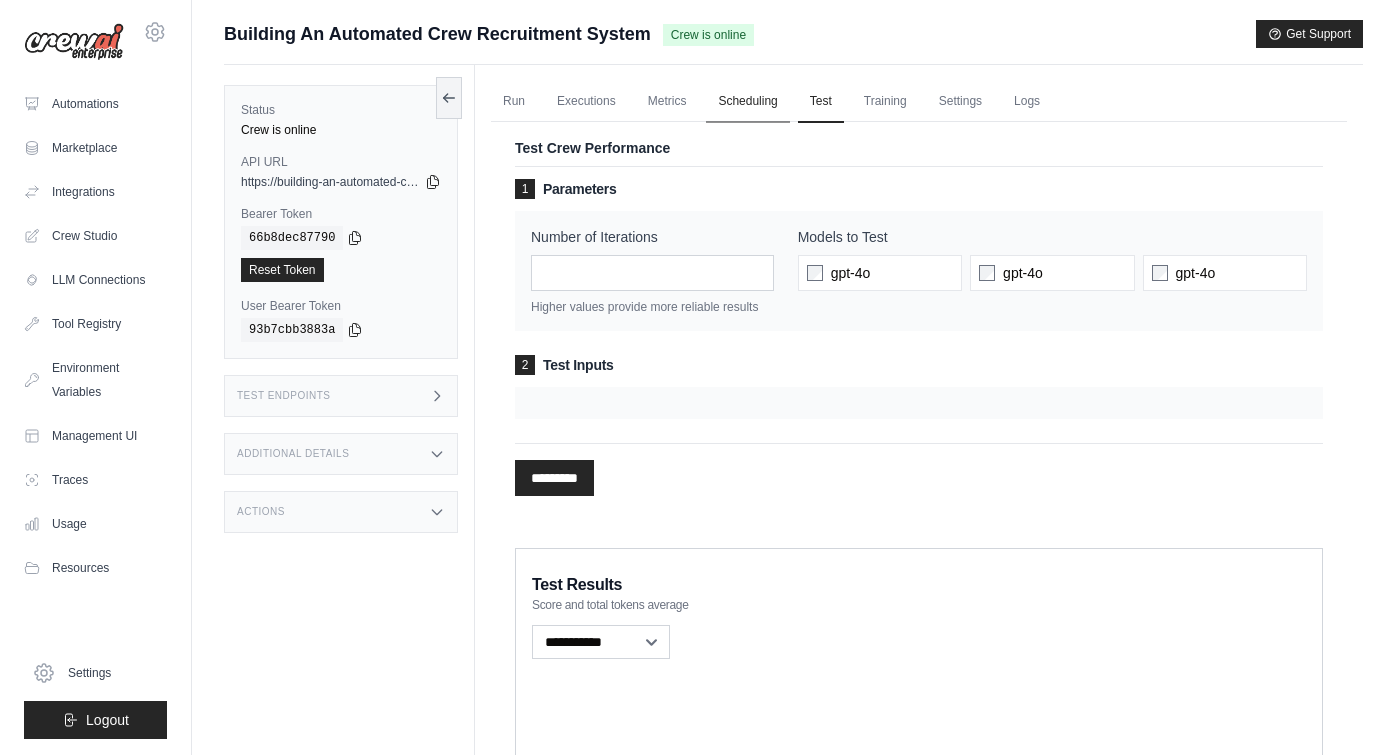 click on "Scheduling" at bounding box center (747, 102) 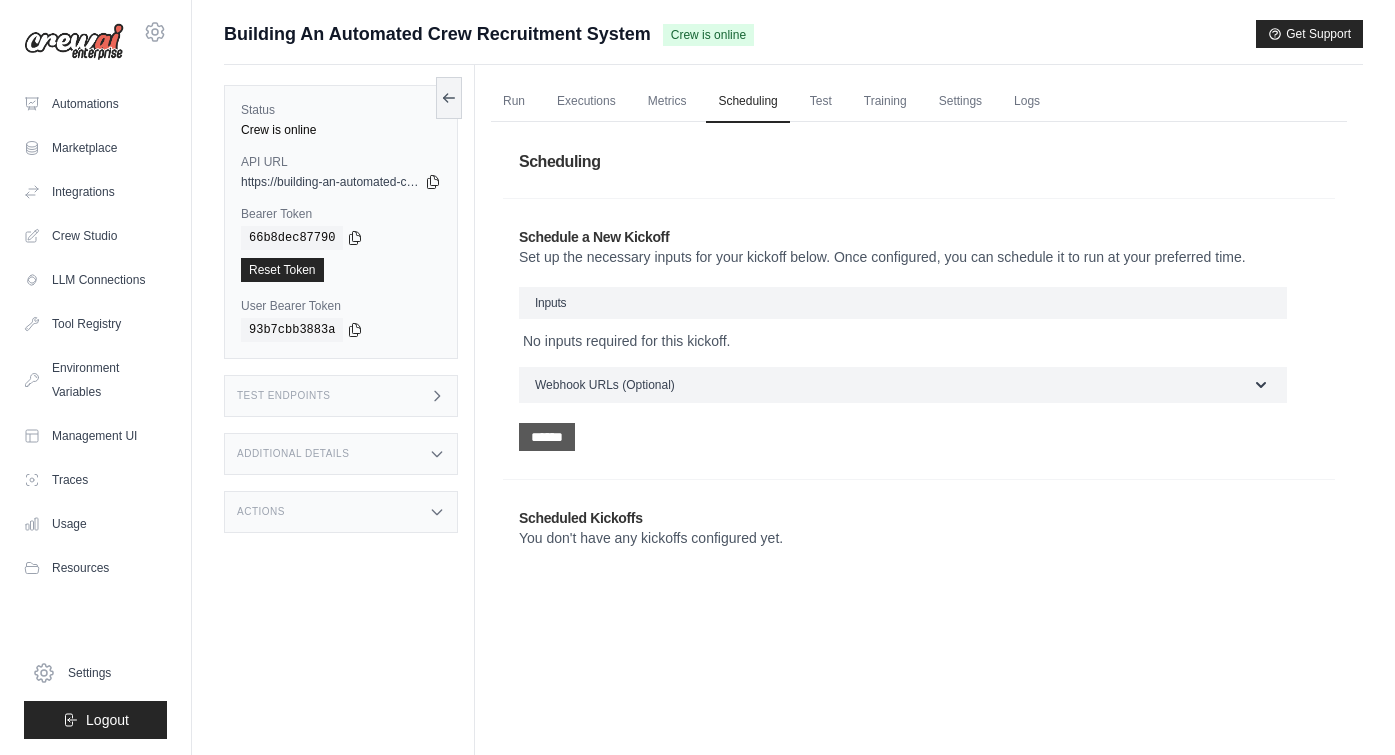 click on "******" at bounding box center (547, 437) 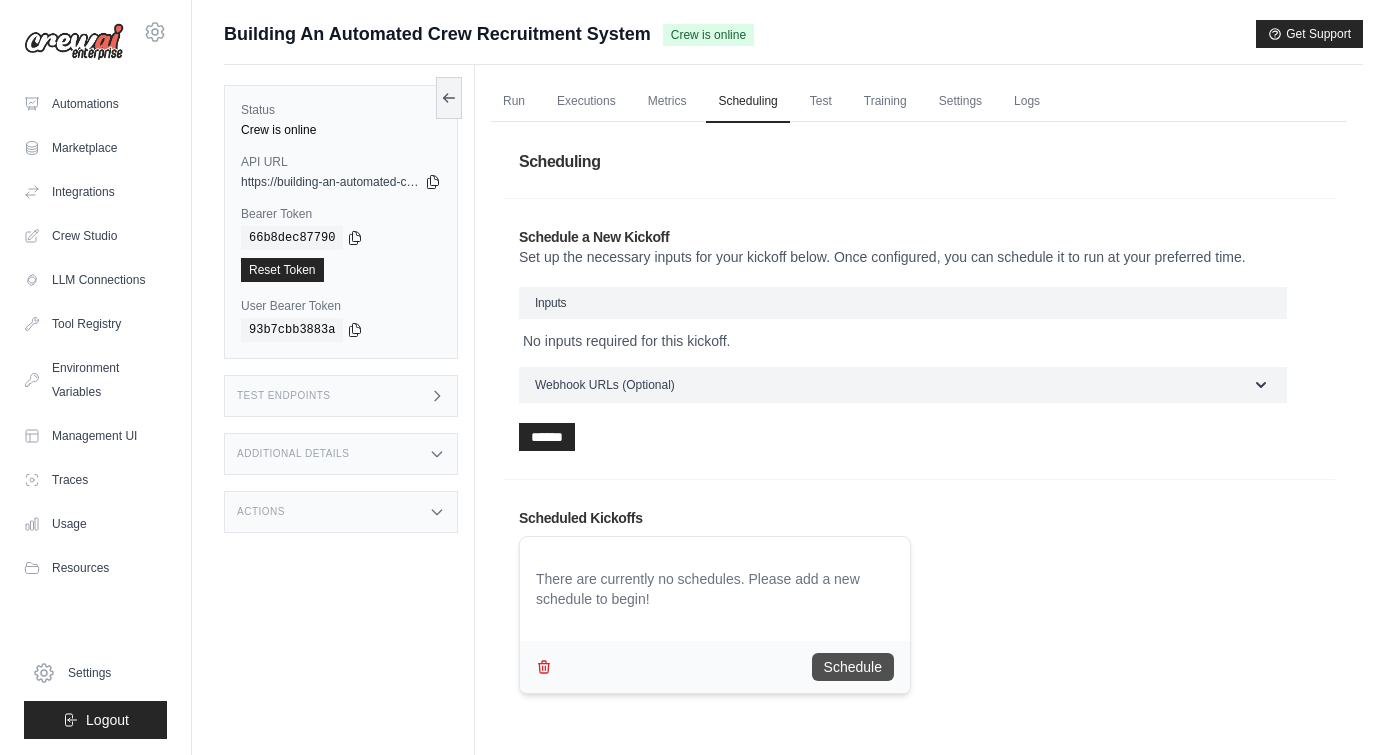 click on "Schedule" at bounding box center [853, 667] 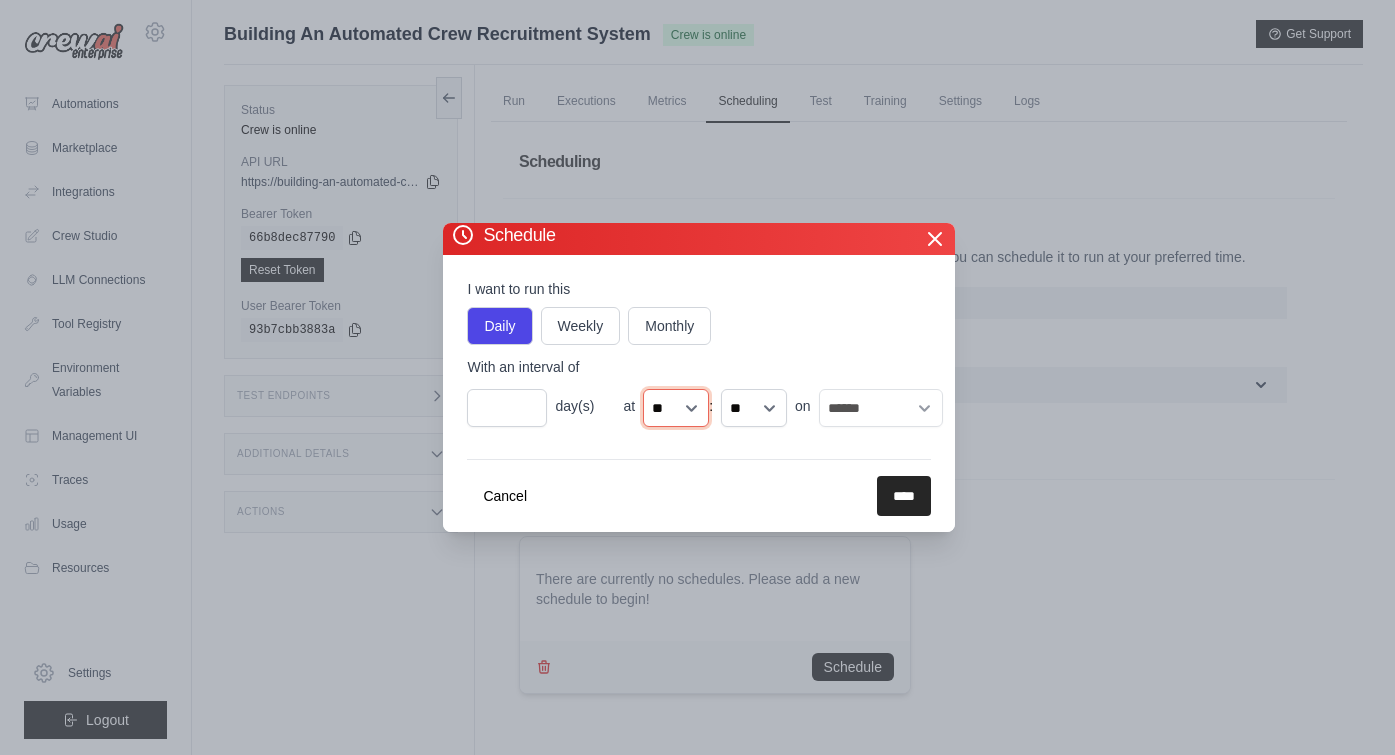 click on "**
**
**
**
**
**
**
**
**
**
**
**
**
**
**
**
**
**
**
**
**
**
**
**" at bounding box center (676, 408) 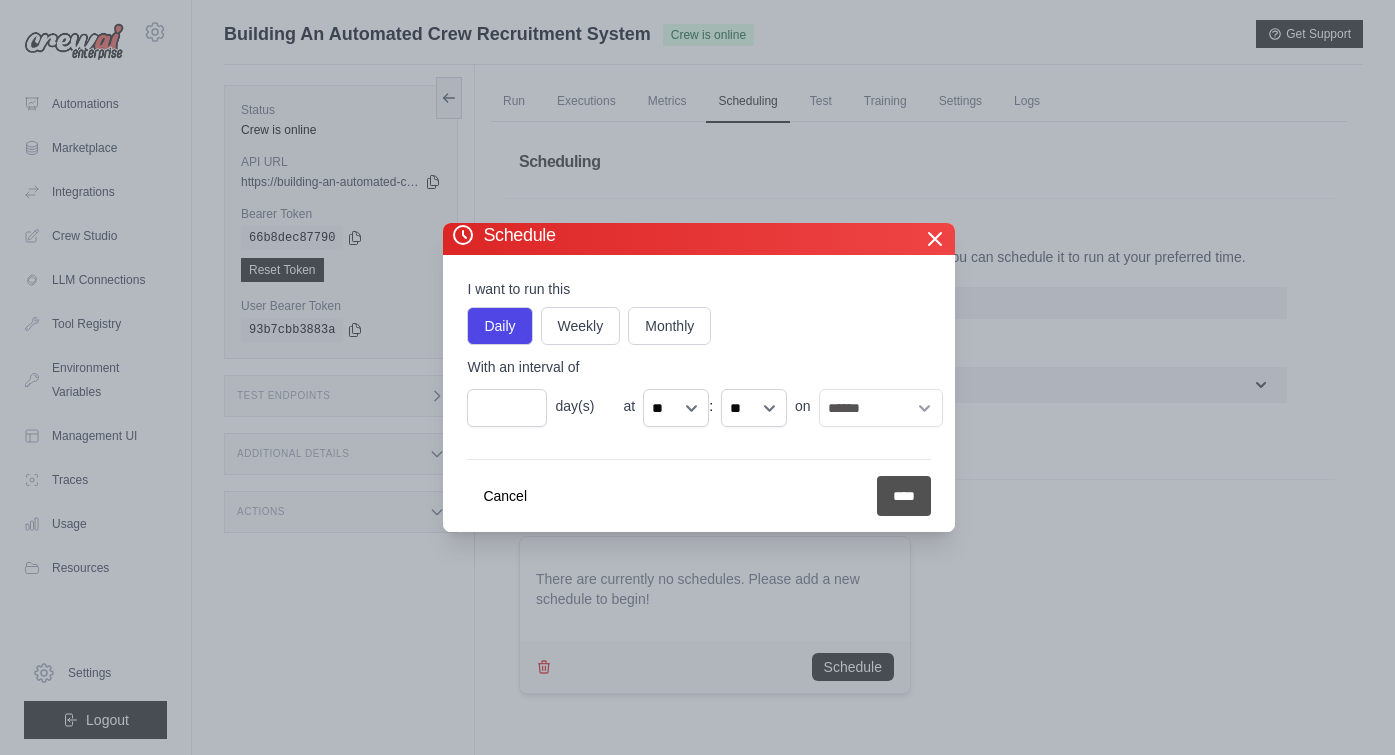 click on "****" at bounding box center (904, 496) 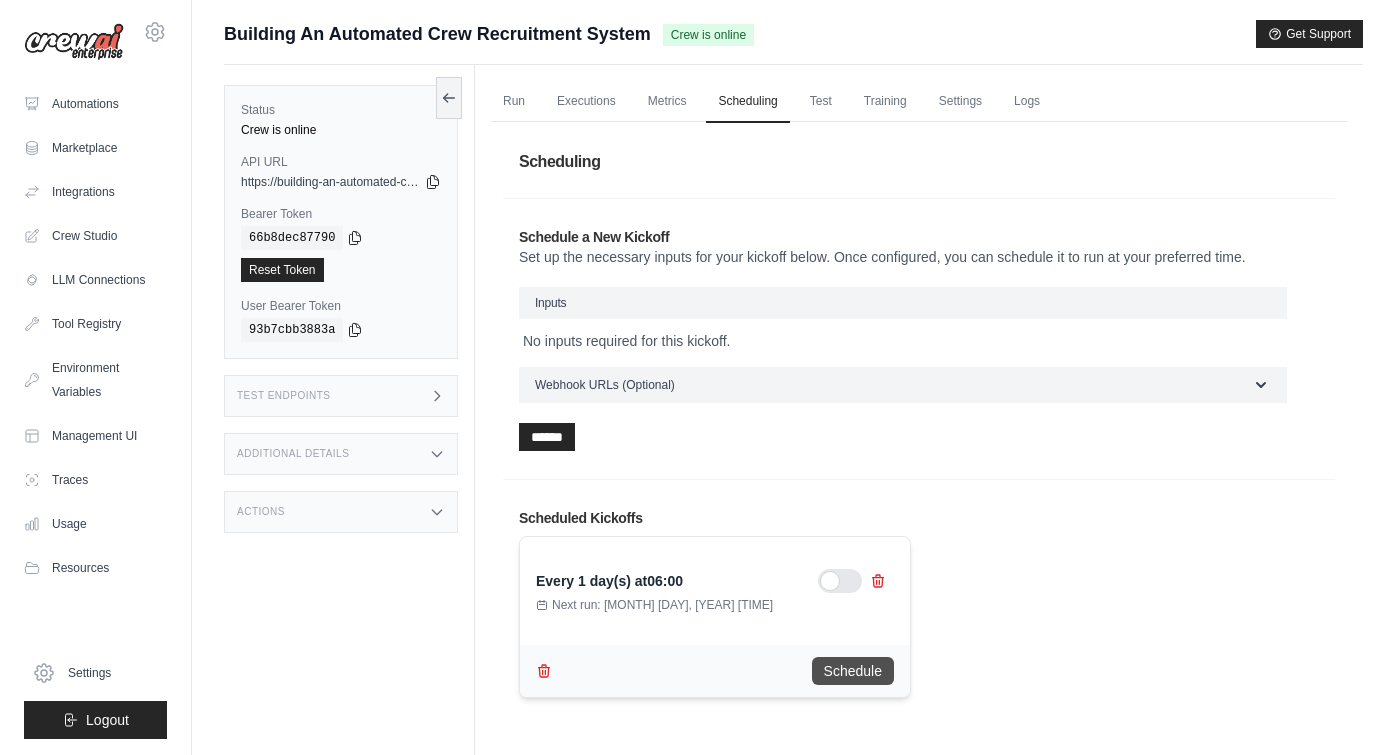 click on "Schedule" at bounding box center (853, 671) 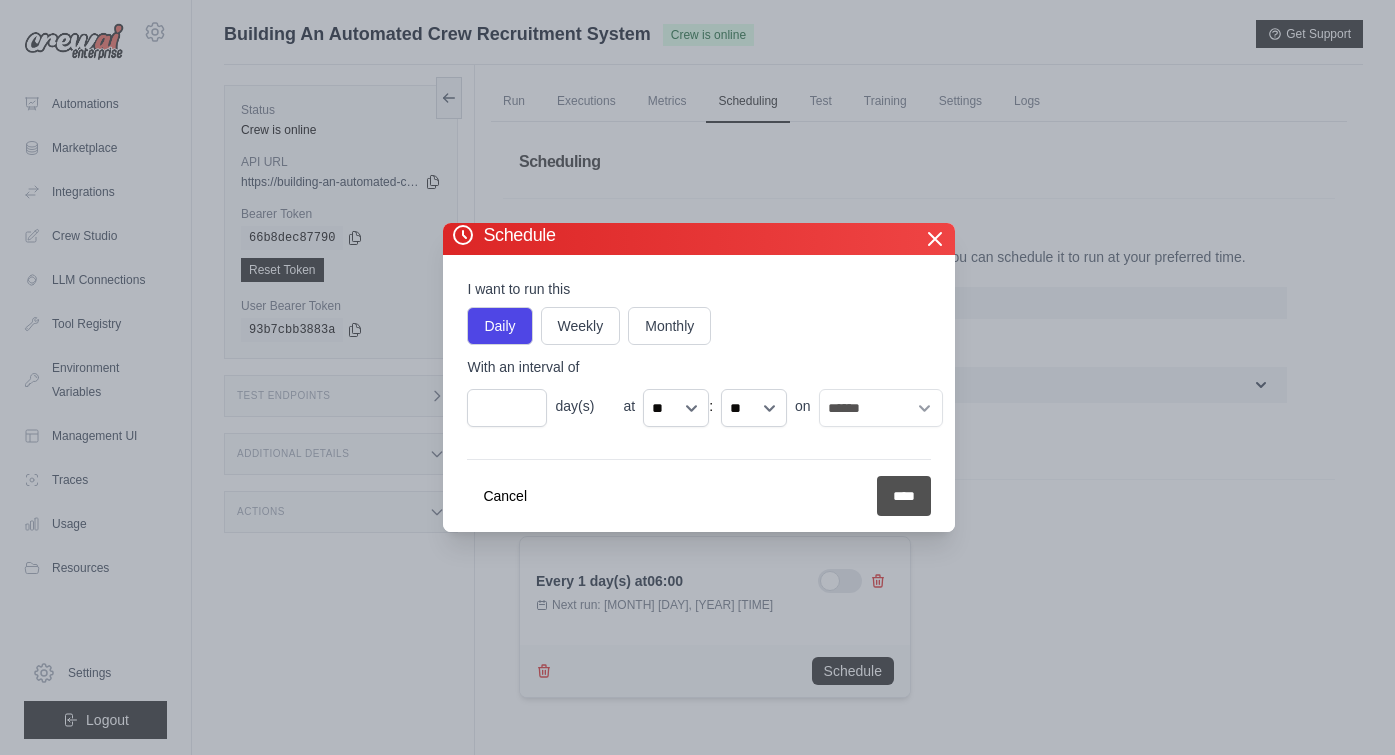 click on "****" at bounding box center (904, 496) 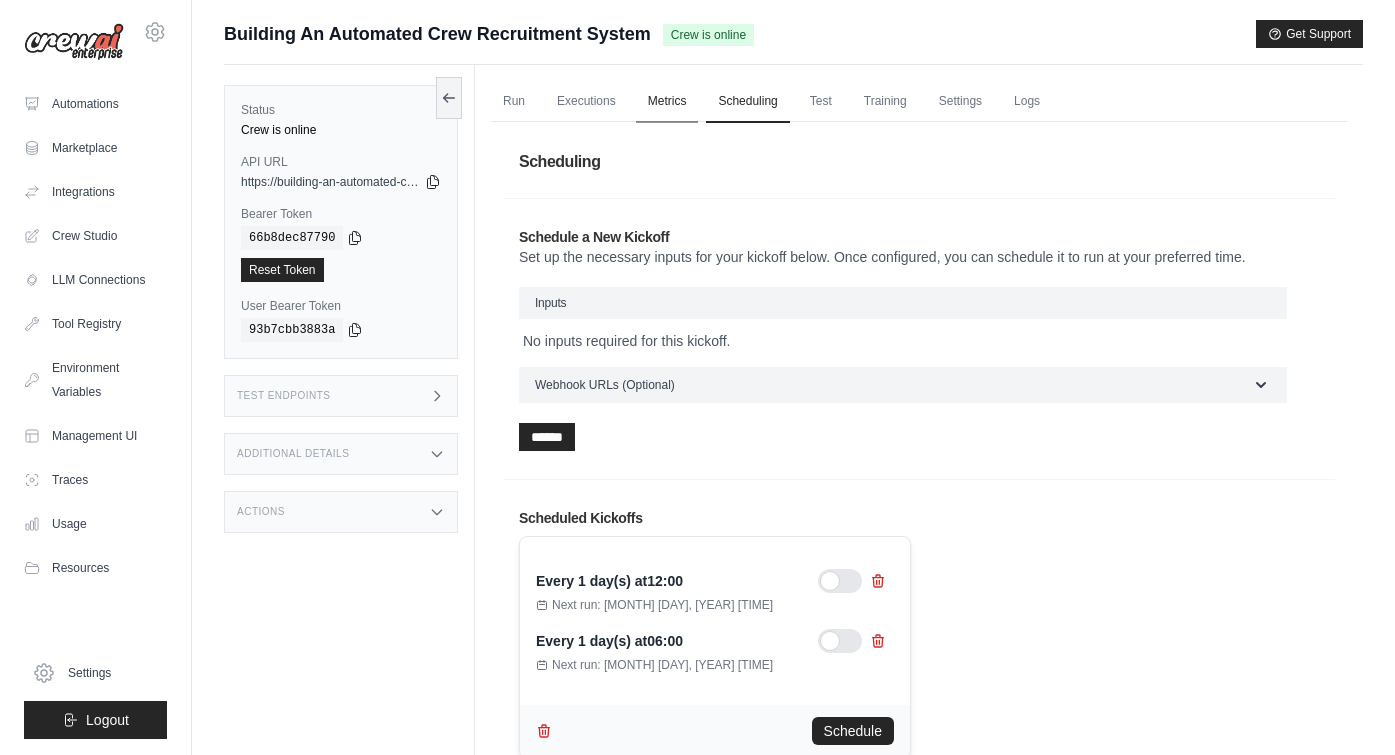 click on "Metrics" at bounding box center (667, 102) 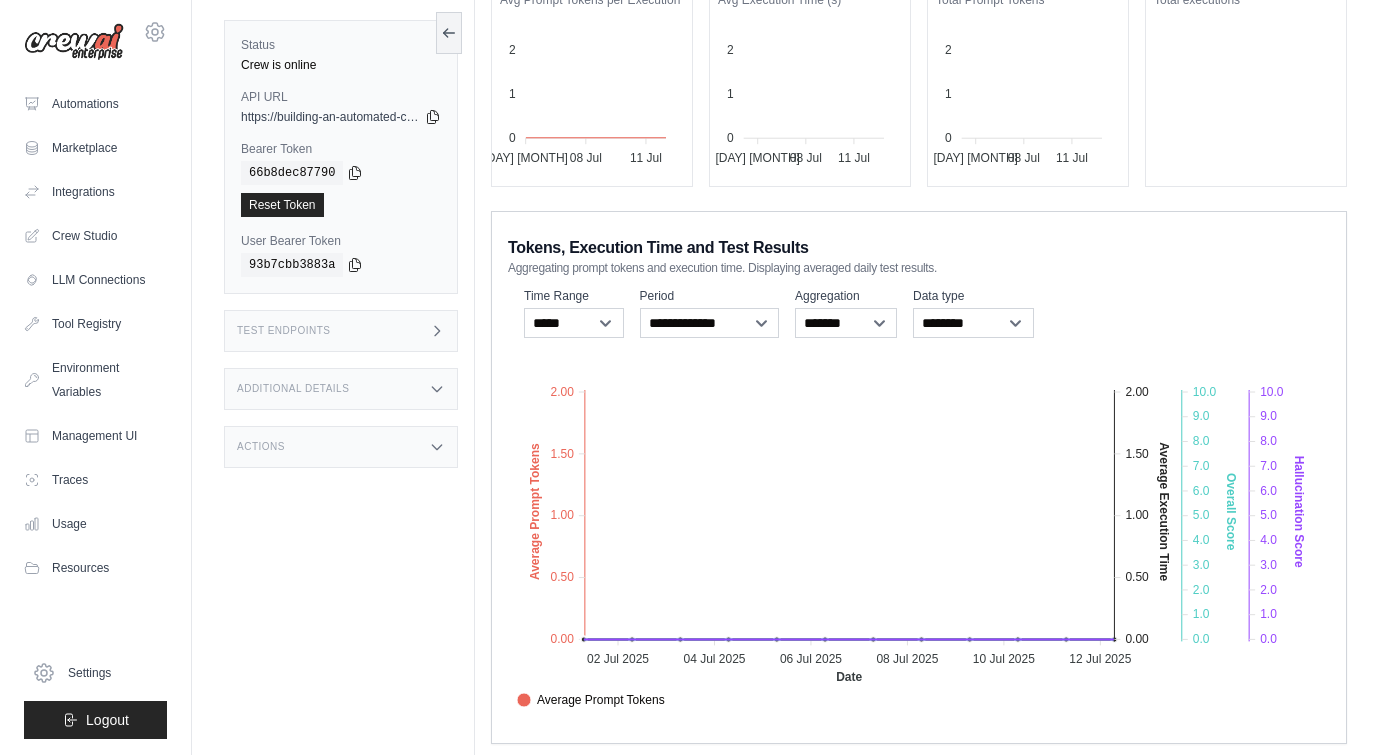 scroll, scrollTop: 232, scrollLeft: 0, axis: vertical 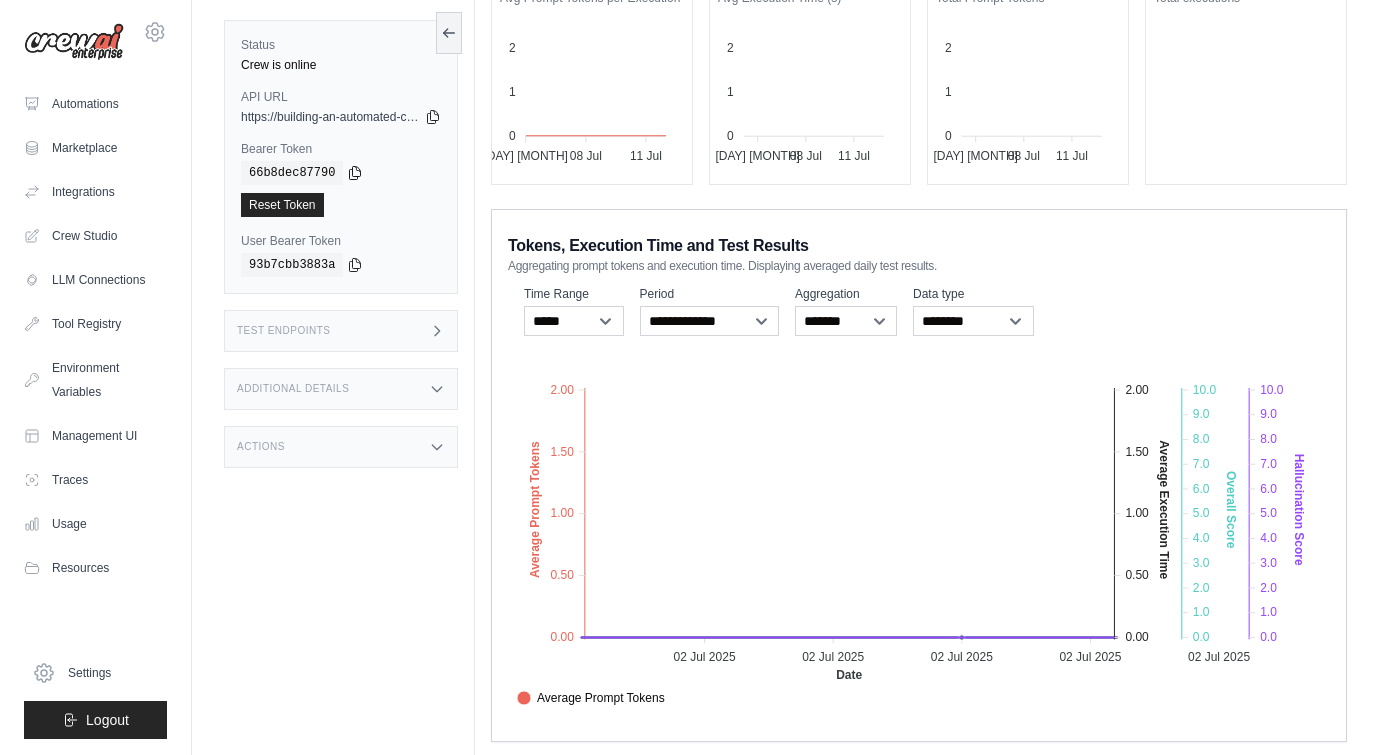 click 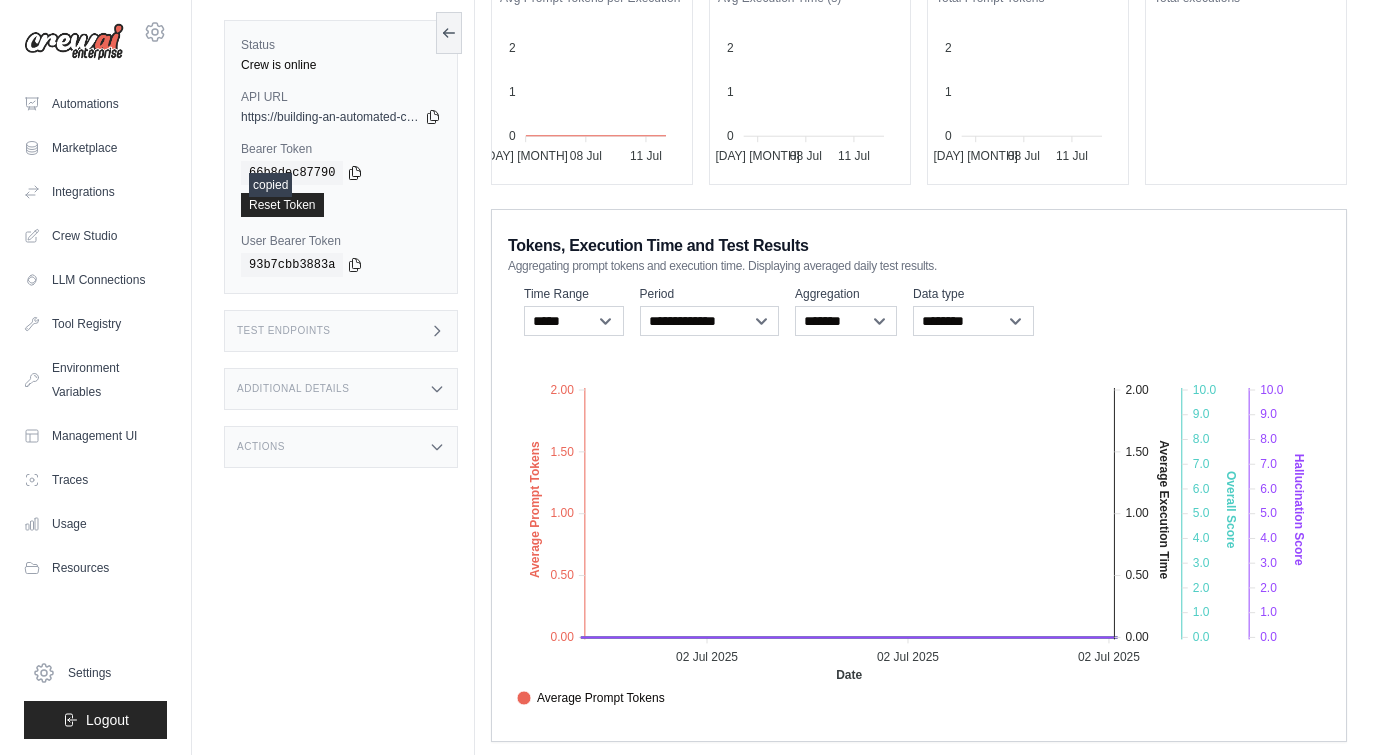 scroll, scrollTop: 0, scrollLeft: 0, axis: both 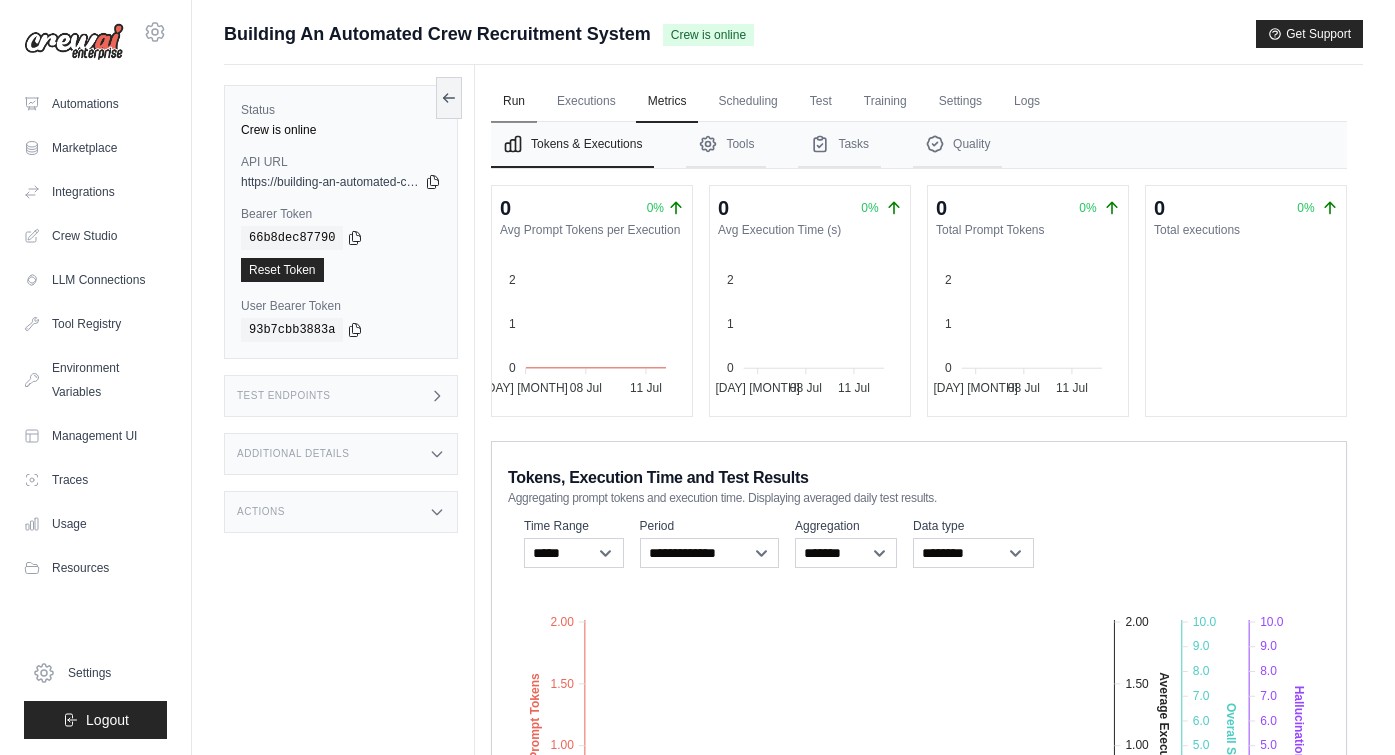 click on "Run" at bounding box center (514, 102) 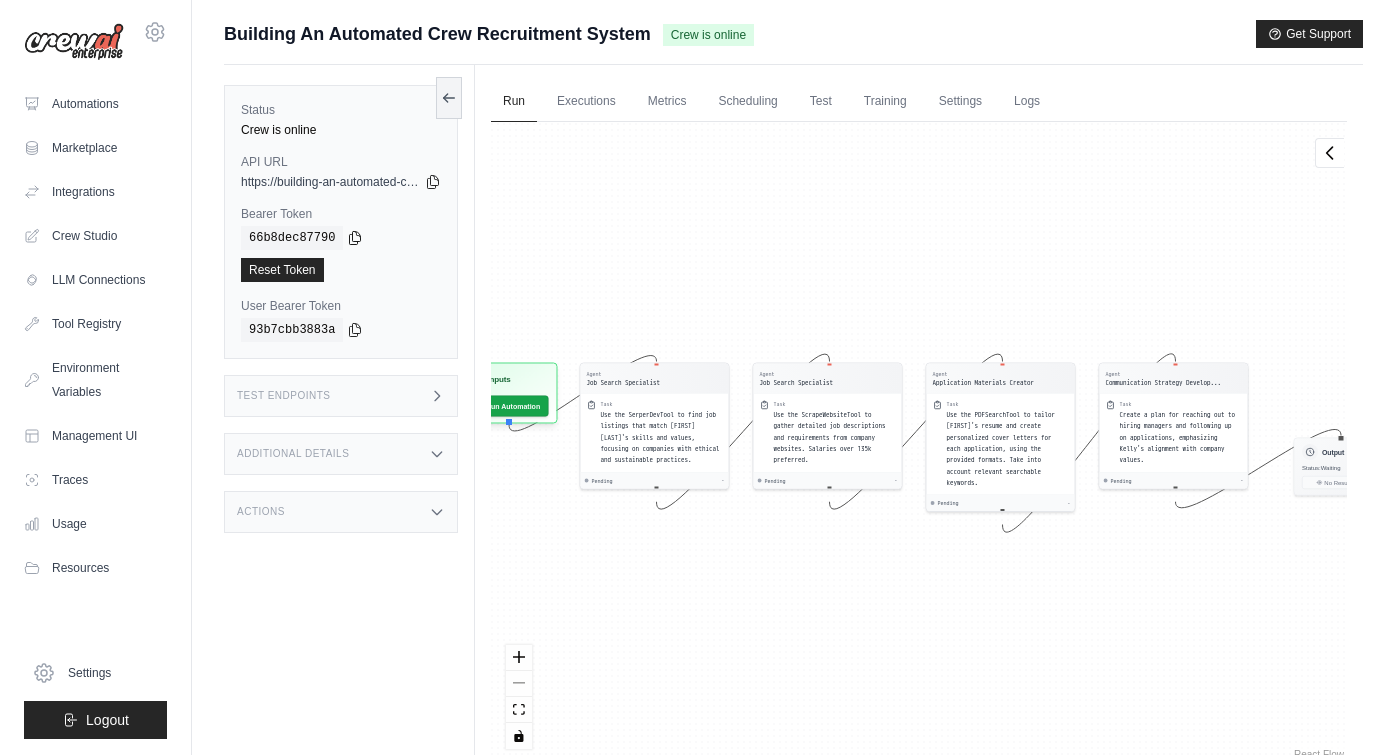 click 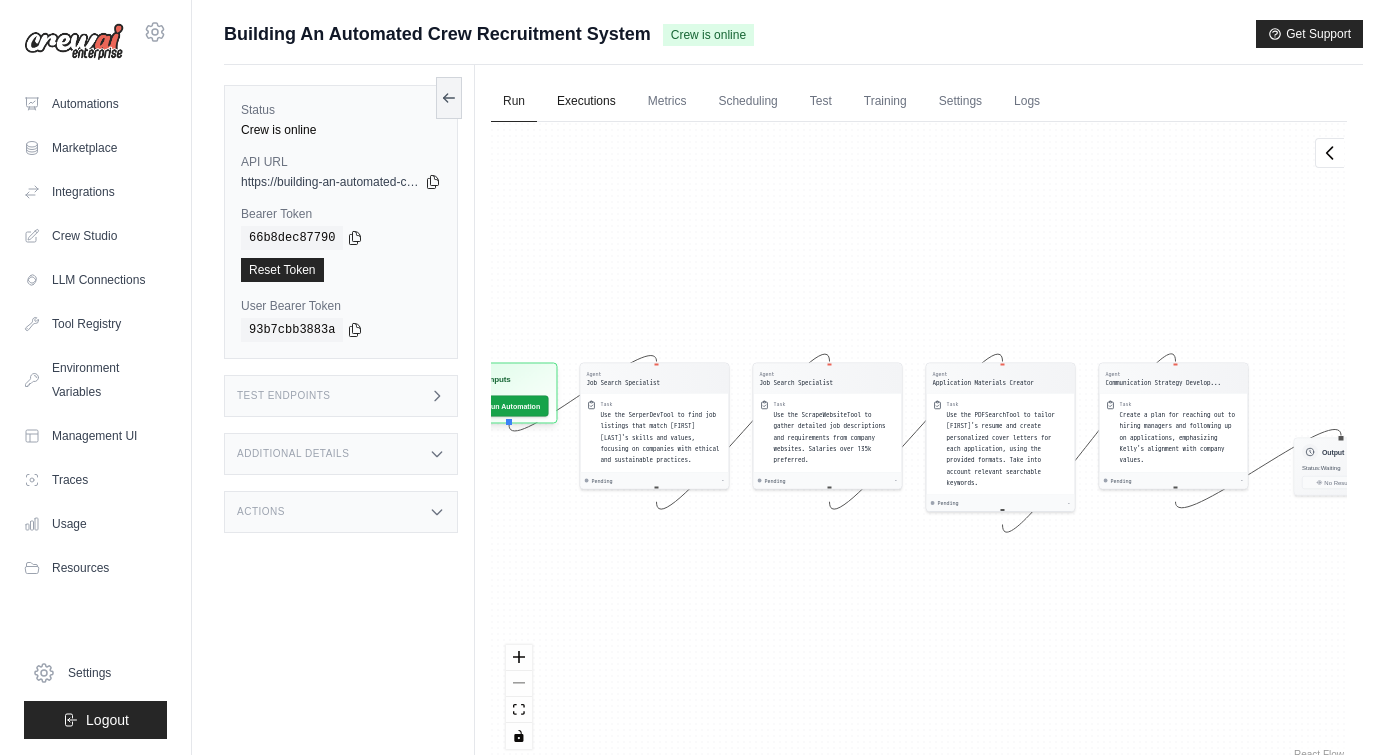 click on "Executions" at bounding box center (586, 102) 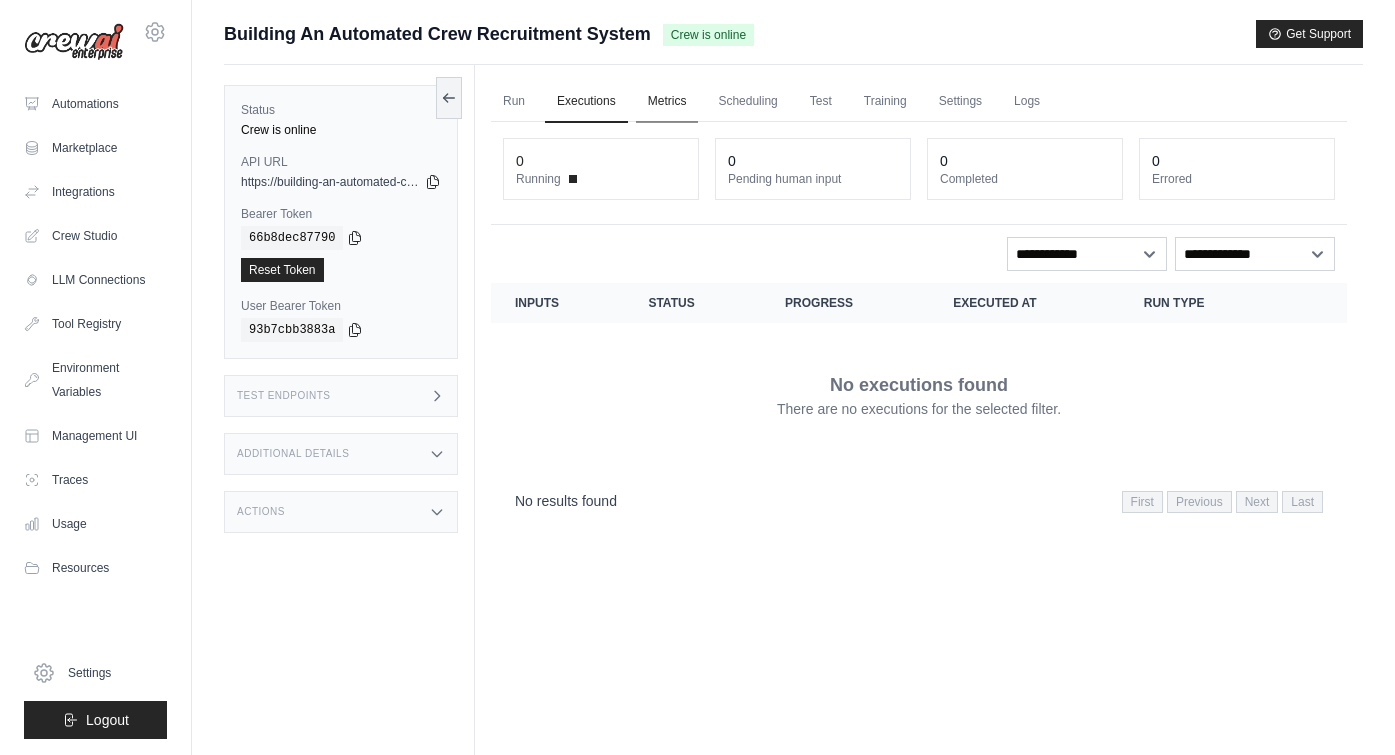 click on "Metrics" at bounding box center [667, 102] 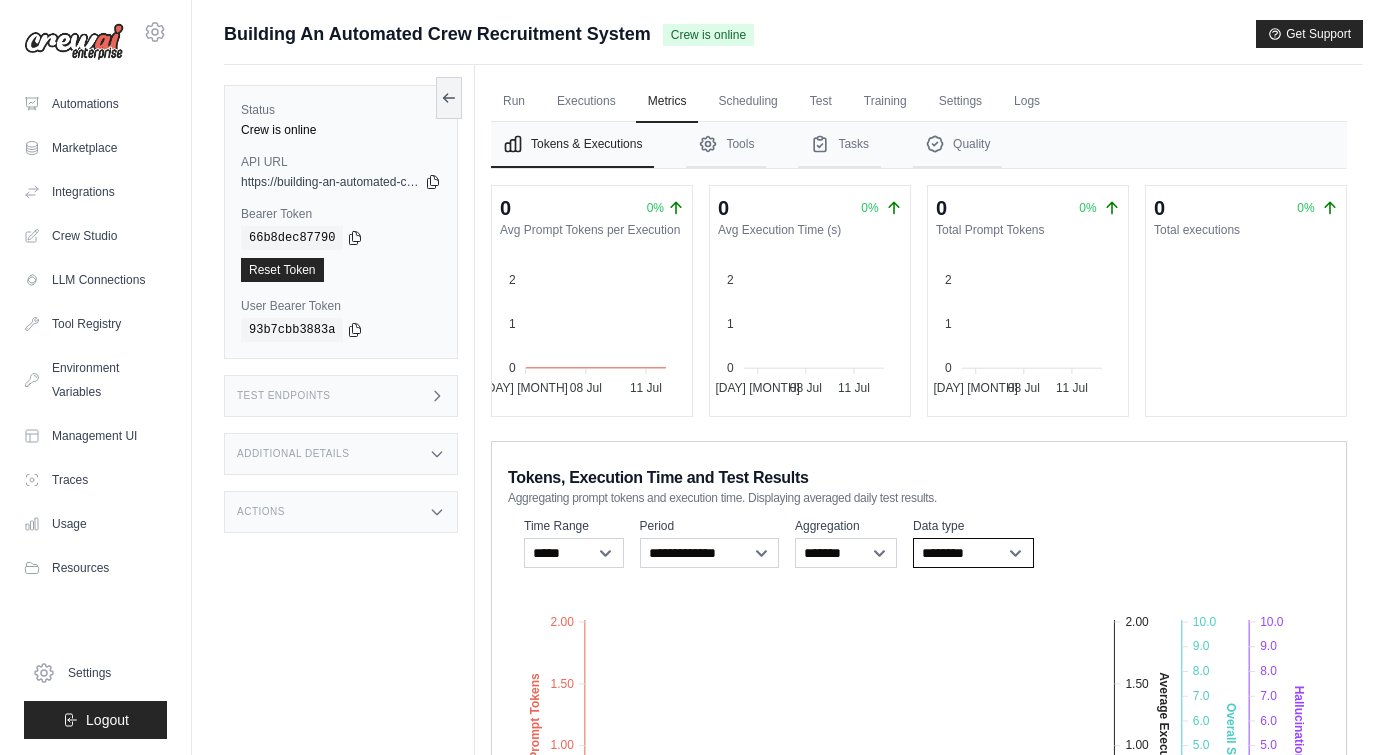 click on "**********" at bounding box center (973, 553) 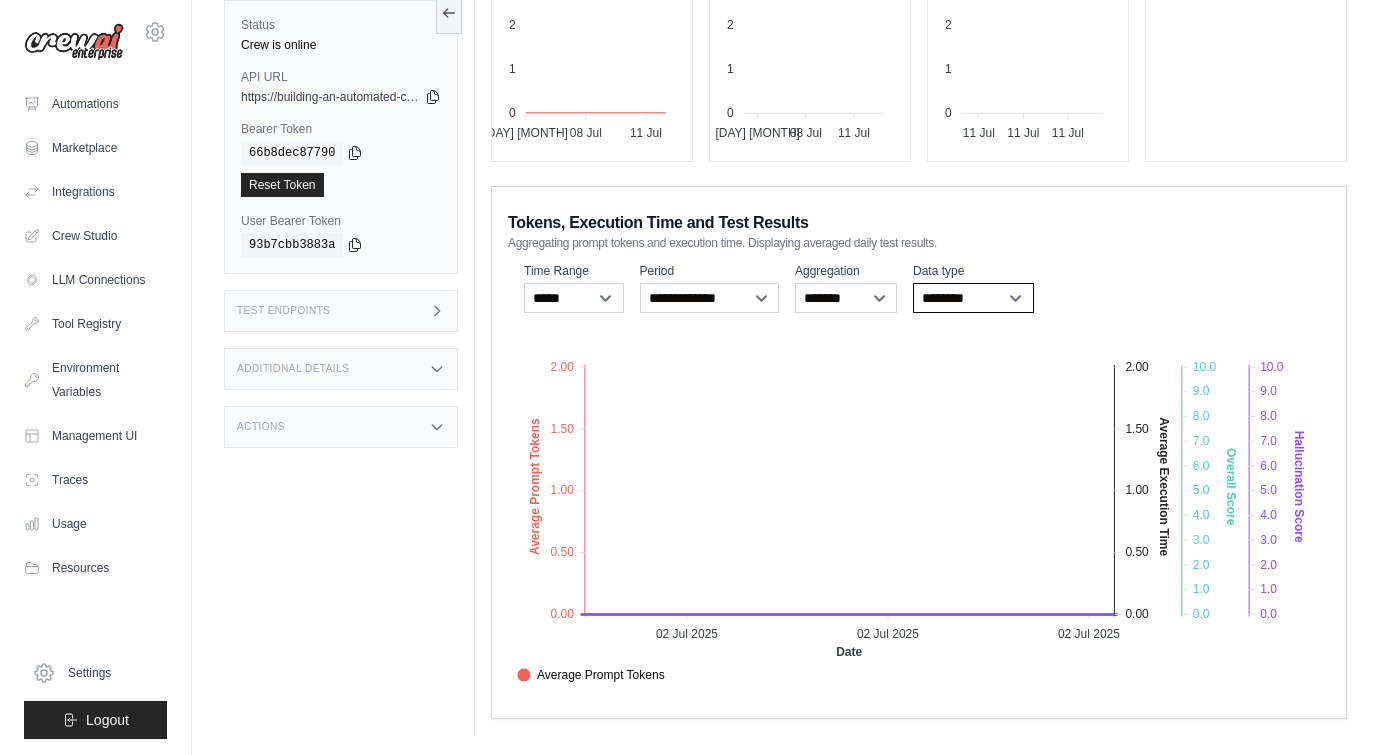 scroll, scrollTop: 0, scrollLeft: 0, axis: both 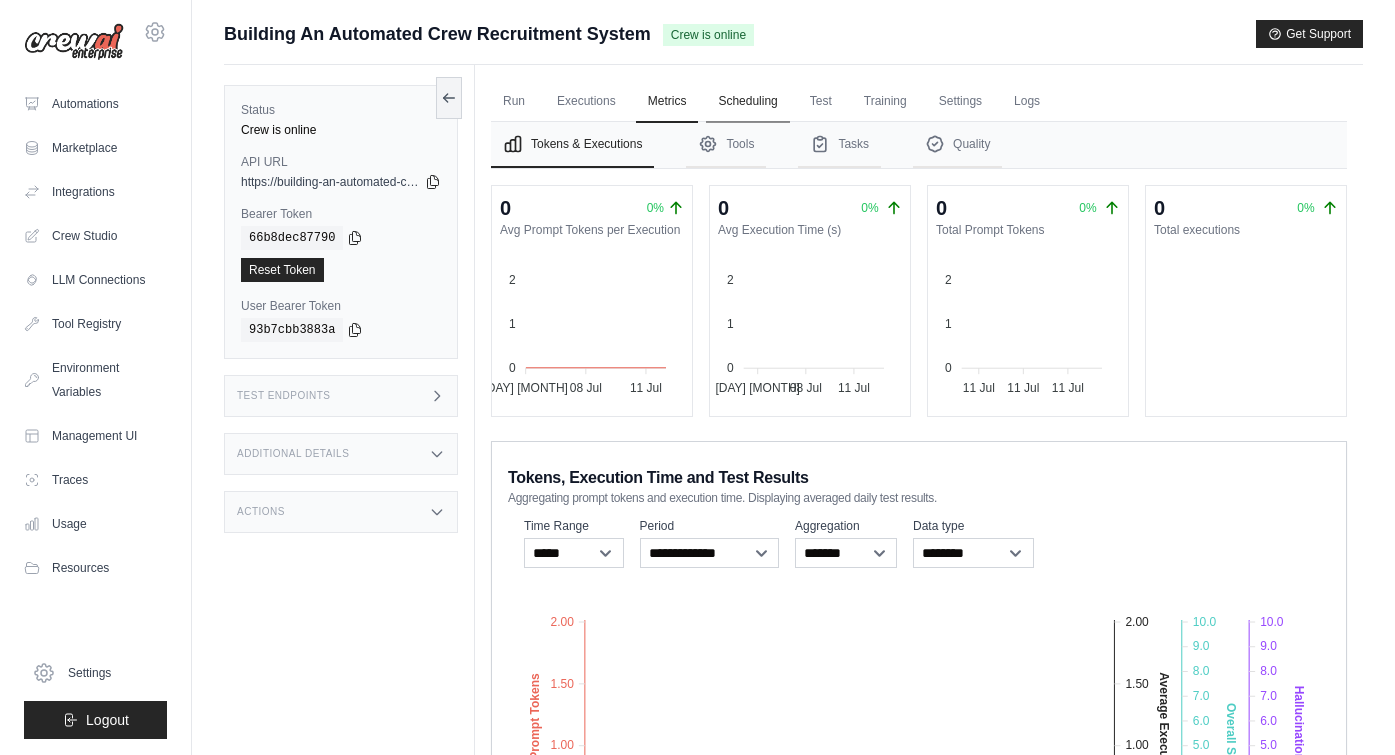 click on "Scheduling" at bounding box center (747, 102) 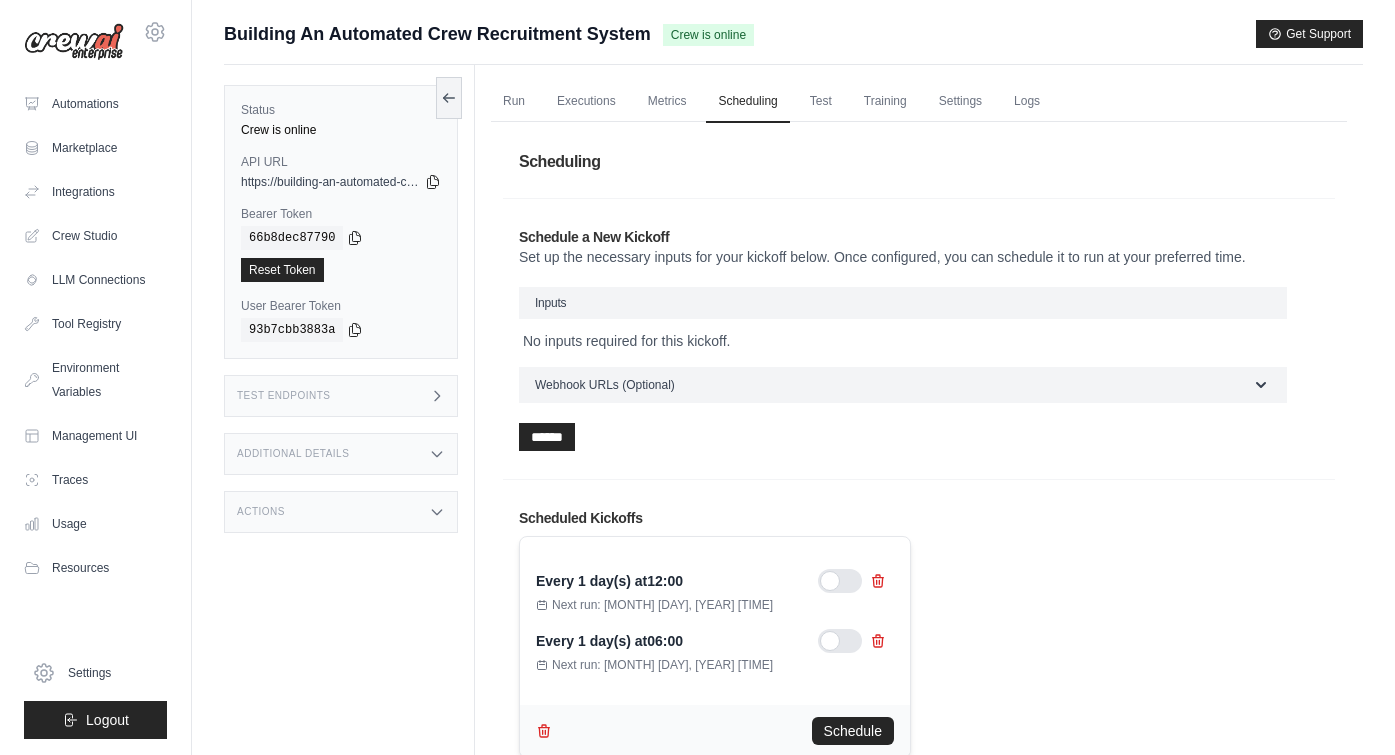 scroll, scrollTop: 85, scrollLeft: 0, axis: vertical 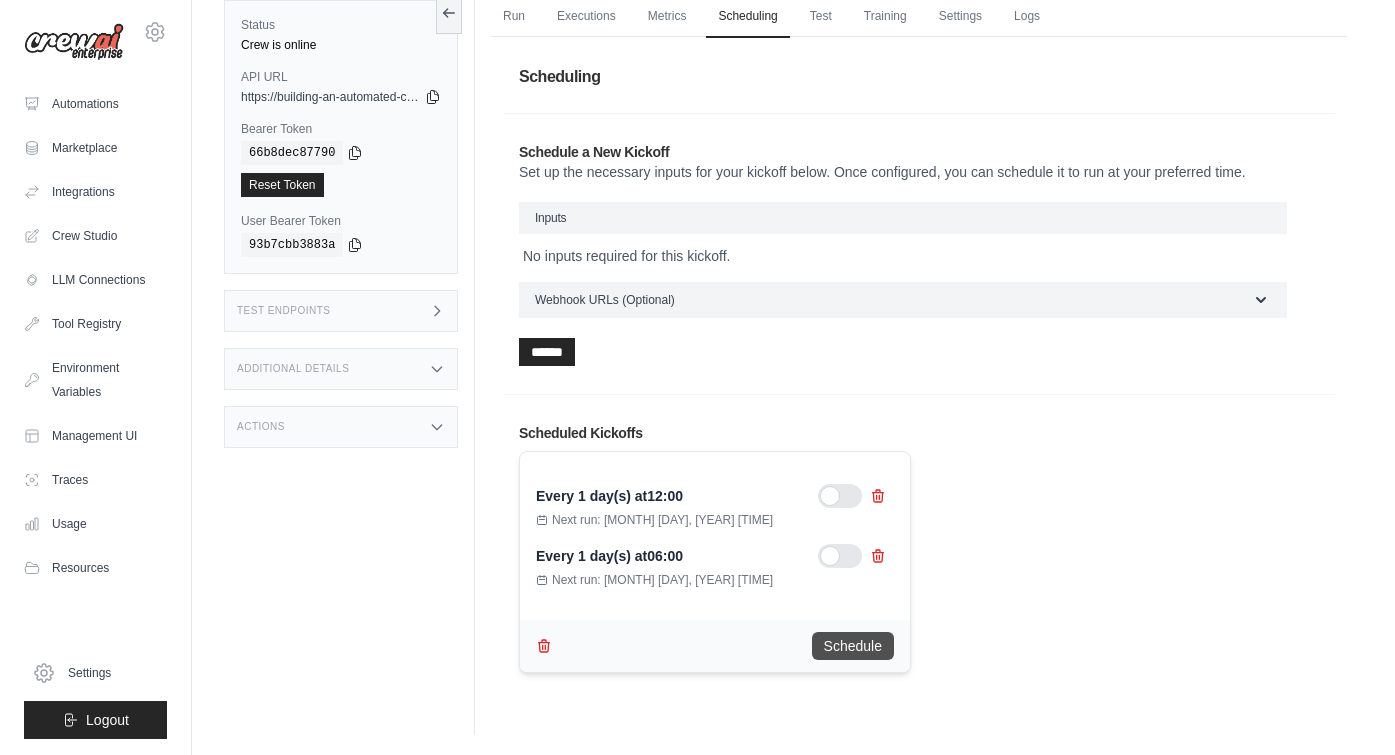 click on "Schedule" at bounding box center [853, 646] 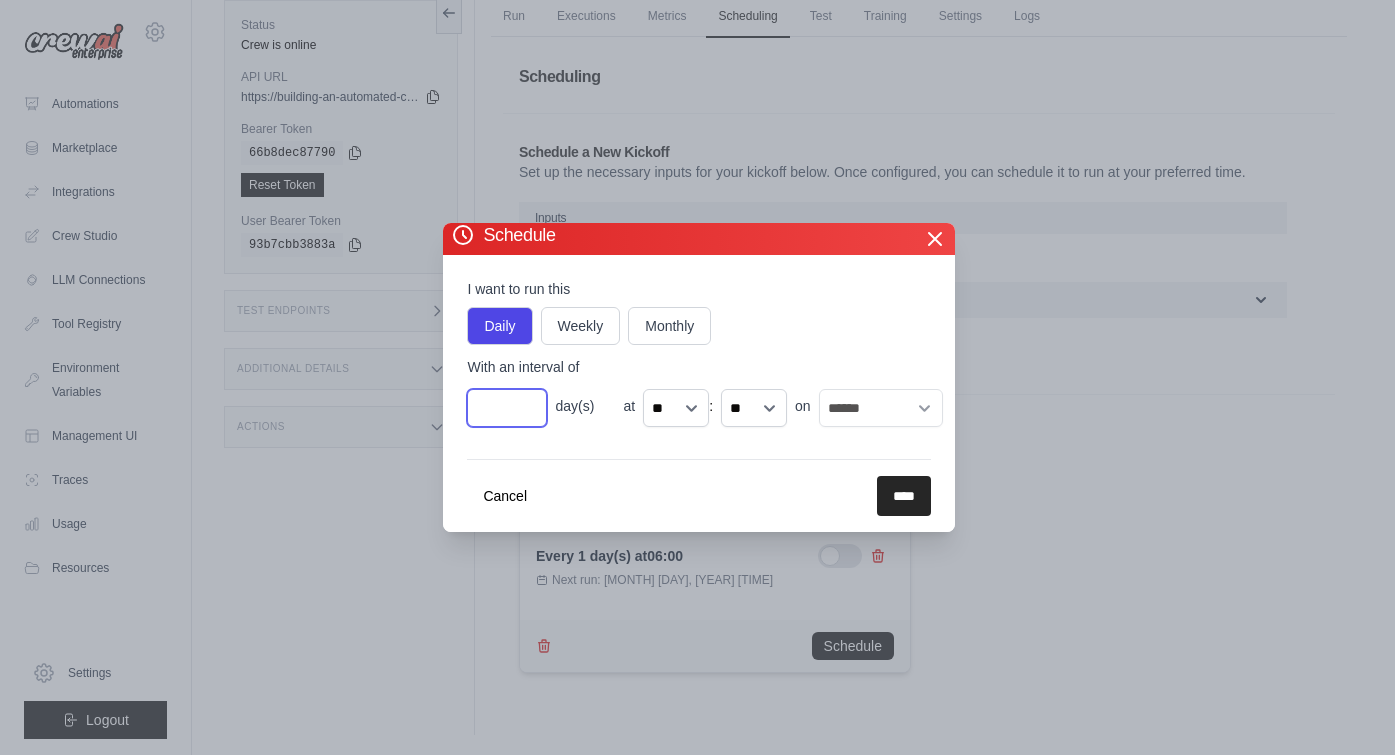 click on "*" at bounding box center [507, 408] 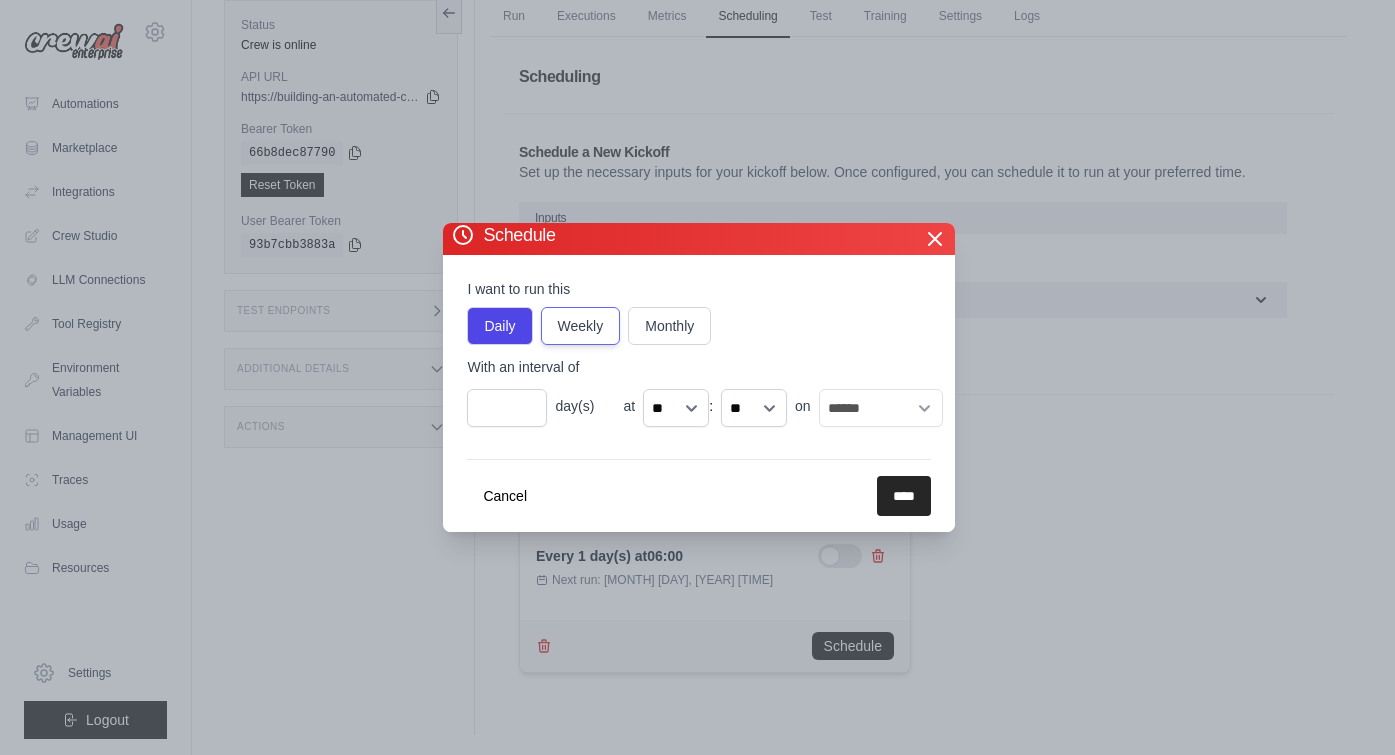 click on "Weekly" at bounding box center (581, 326) 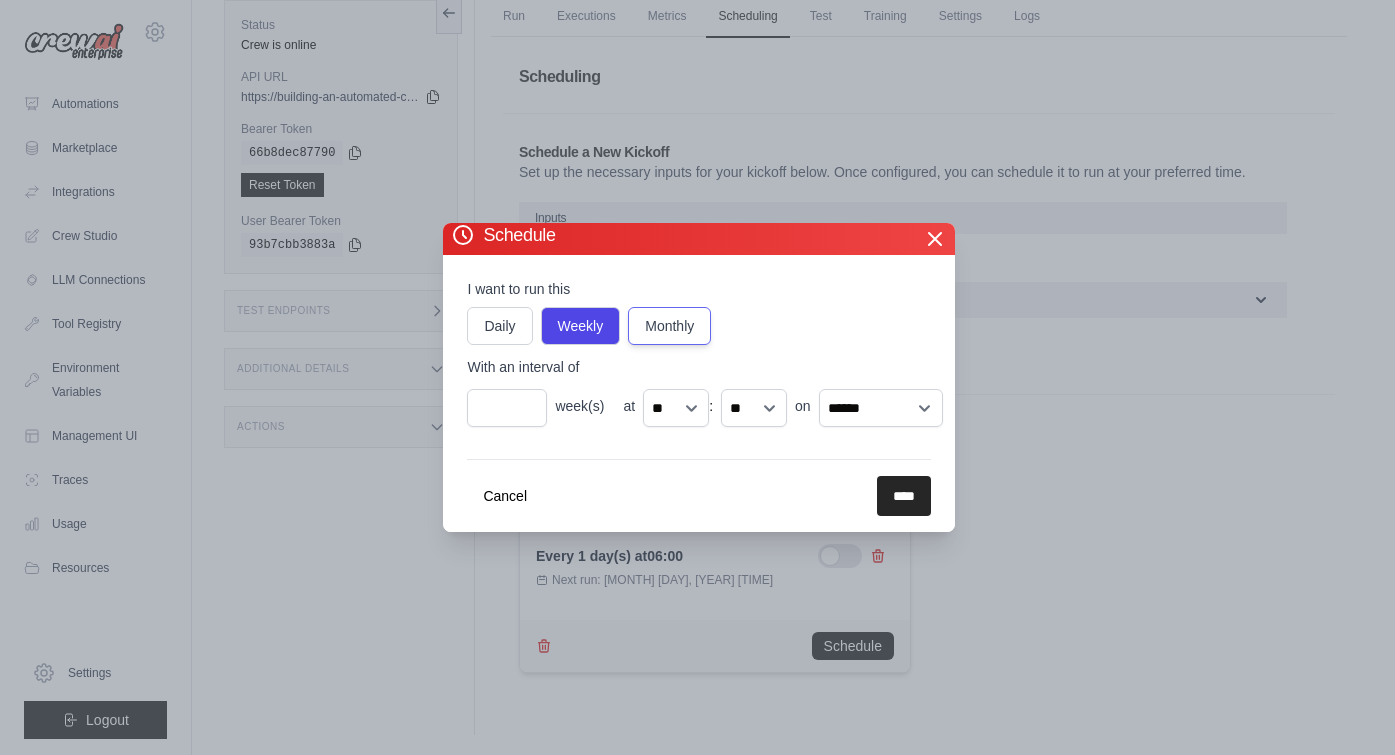 click on "Monthly" at bounding box center [669, 326] 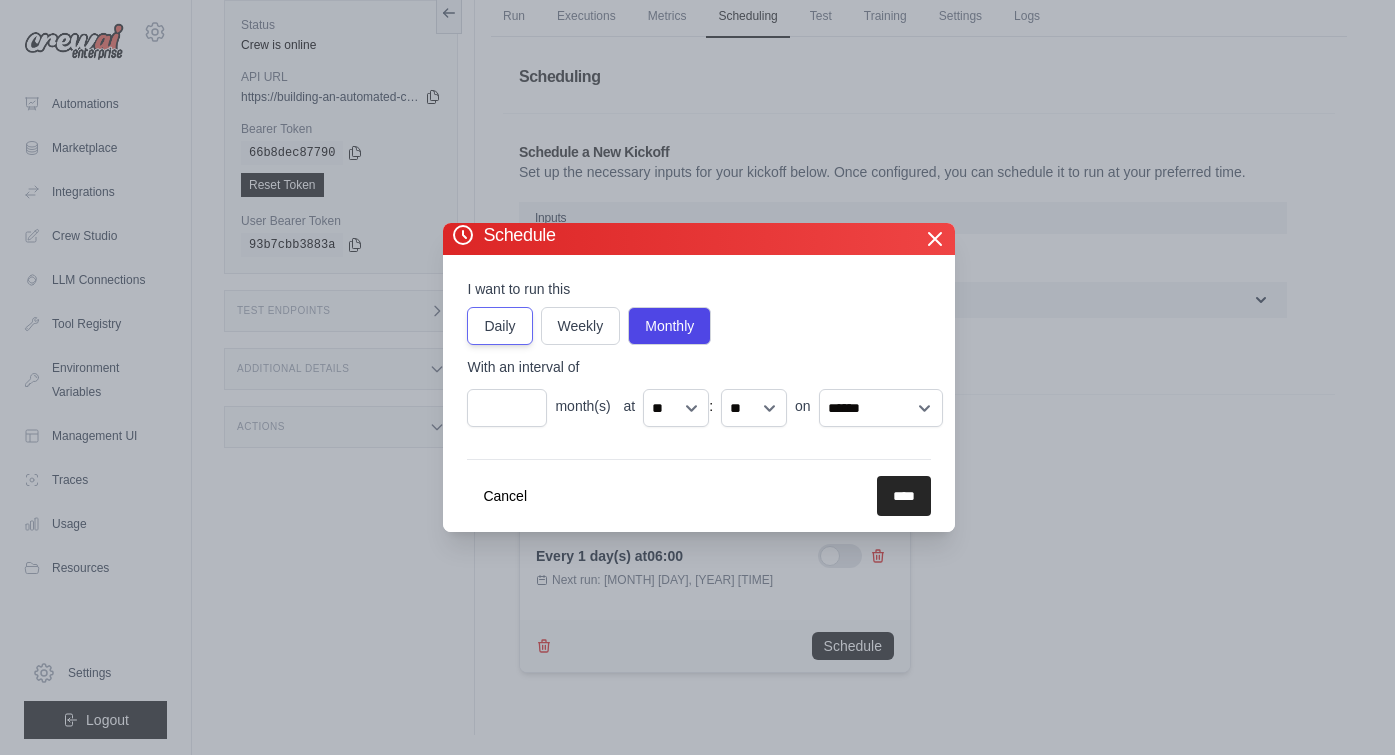 click on "Daily" at bounding box center [499, 326] 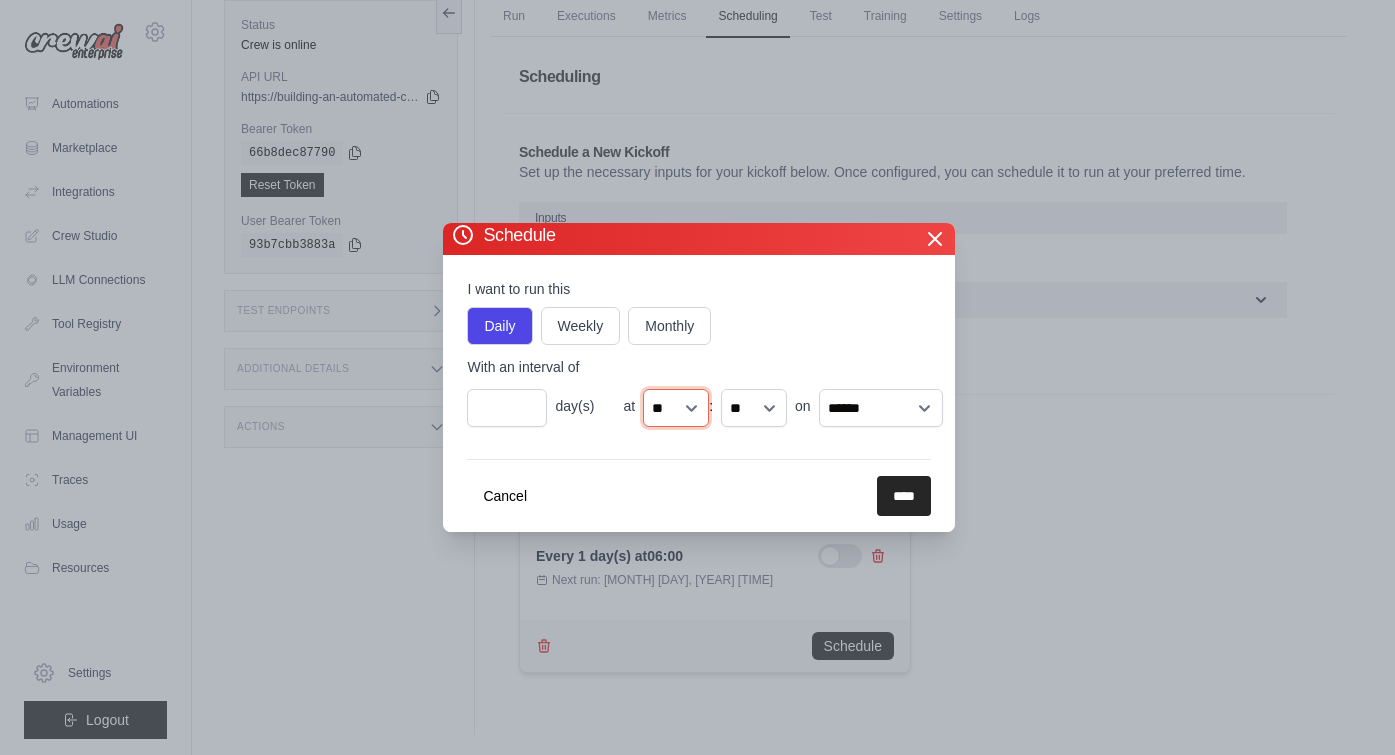 click on "**
**
**
**
**
**
**
**
**
**
**
**
**
**
**
**
**
**
**
**
**
**
**
**" at bounding box center (676, 408) 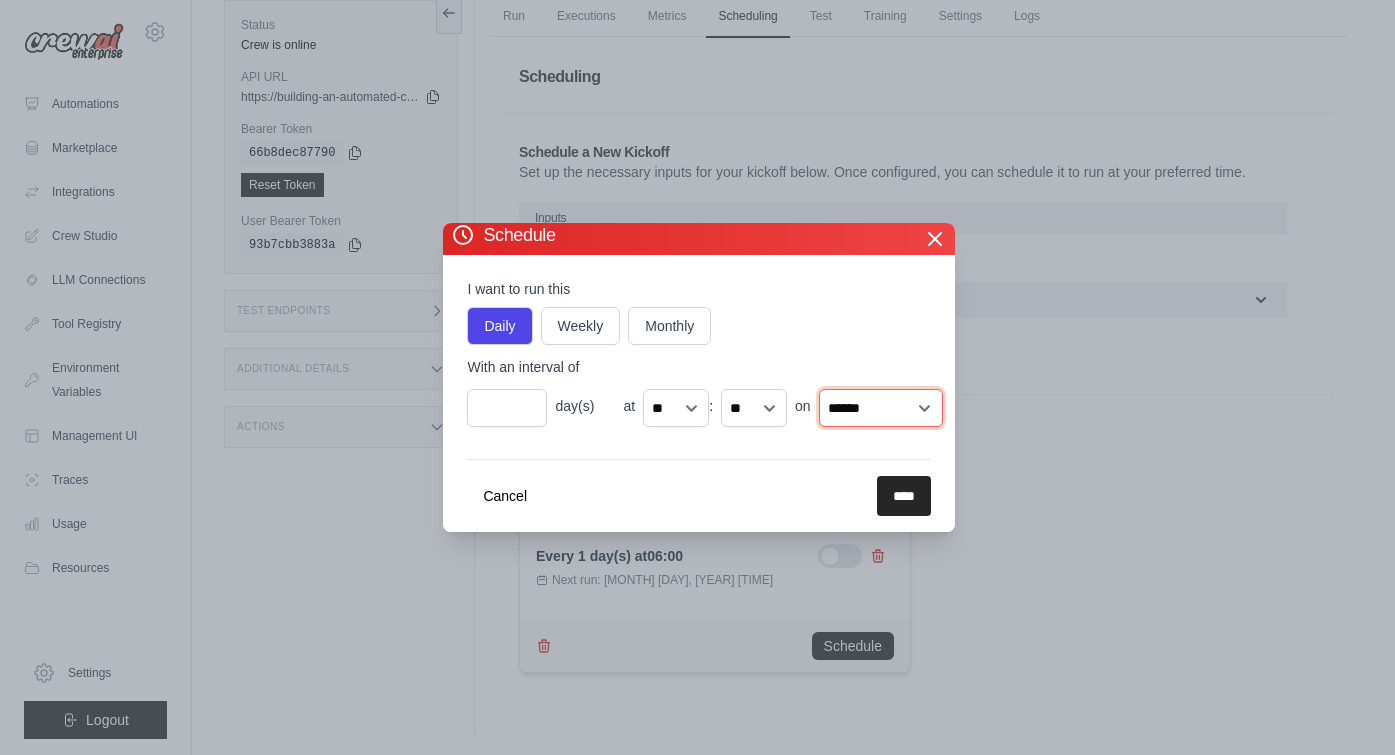 click on "******
*******
*********
********
******
********
******" at bounding box center [881, 408] 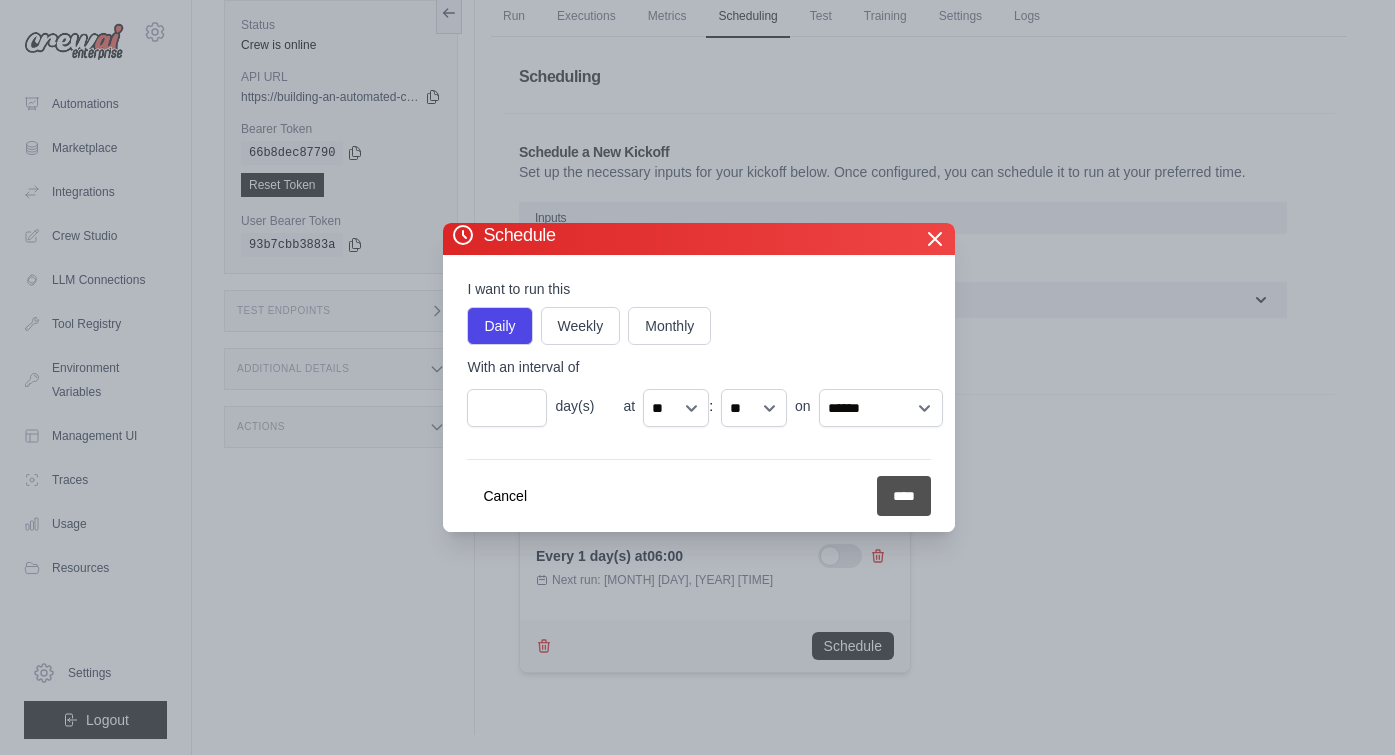 click on "****" at bounding box center [904, 496] 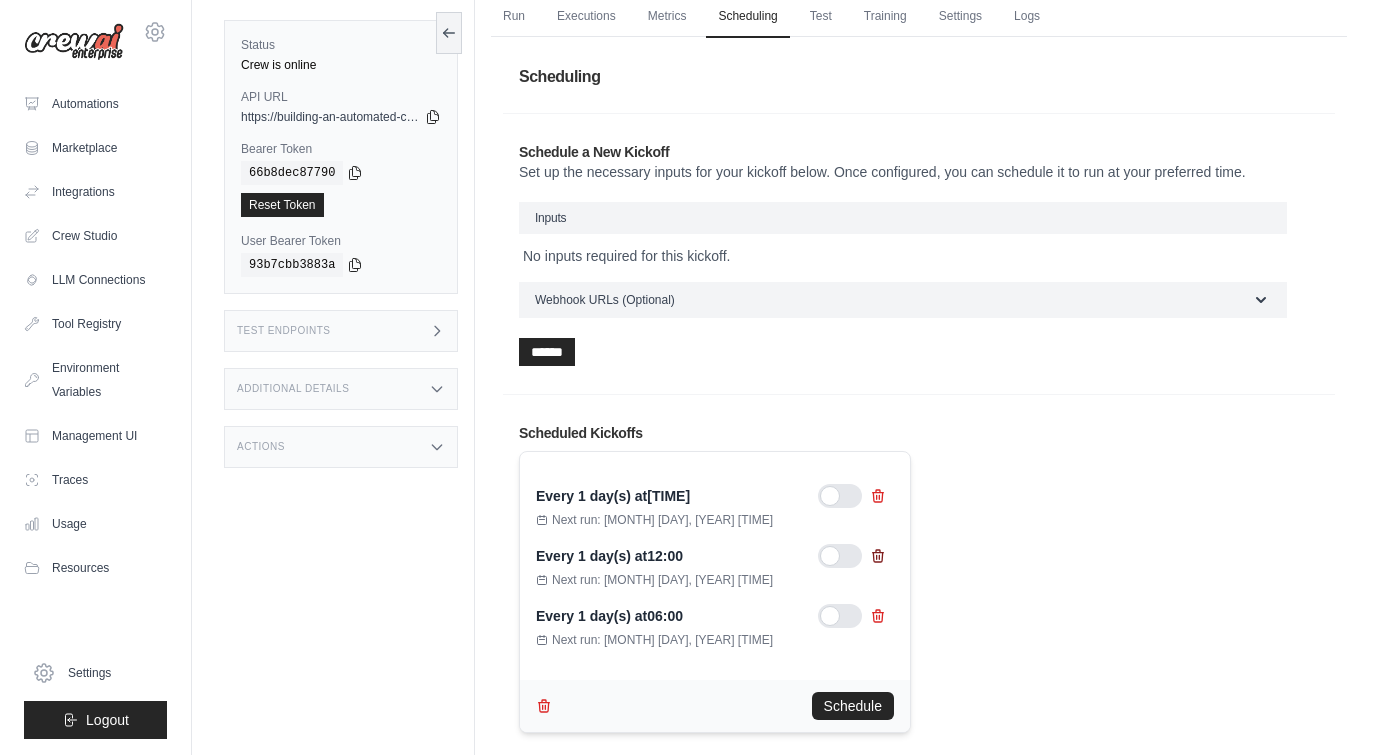 click 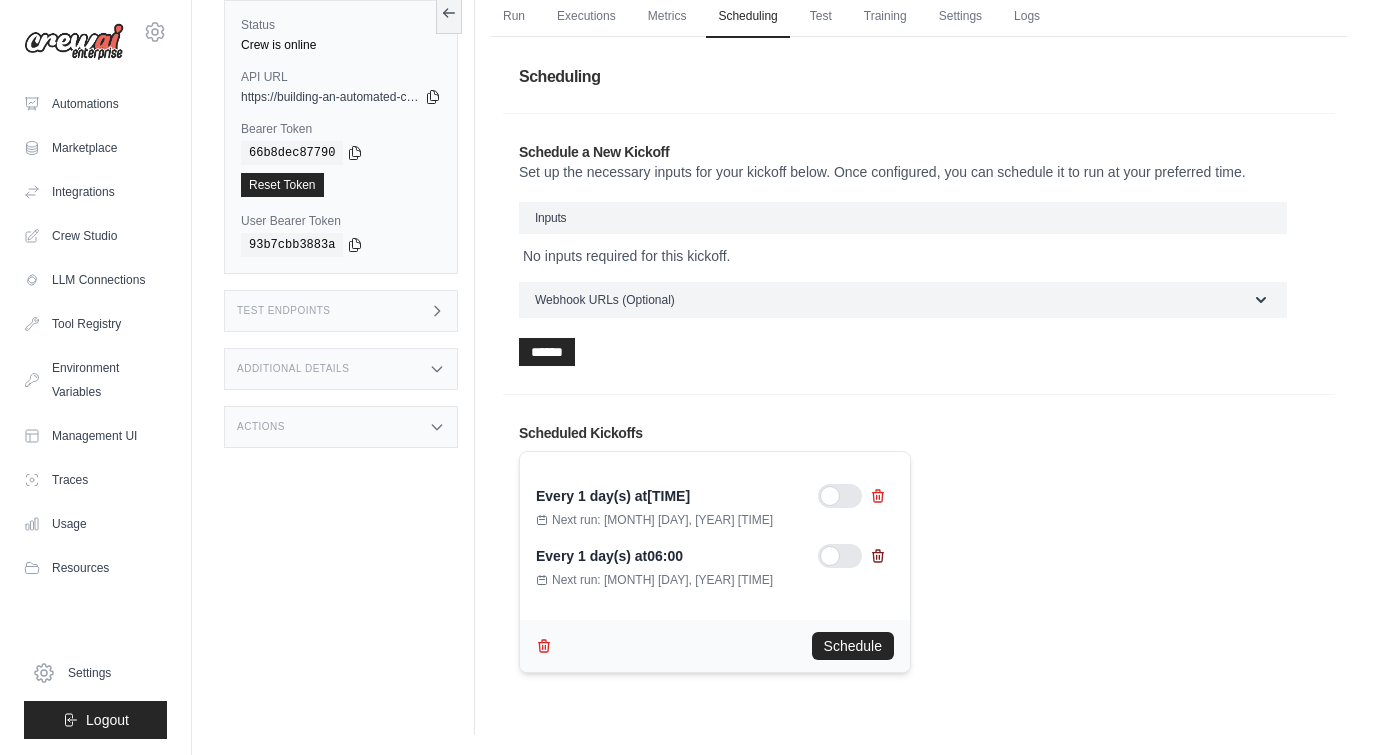 click 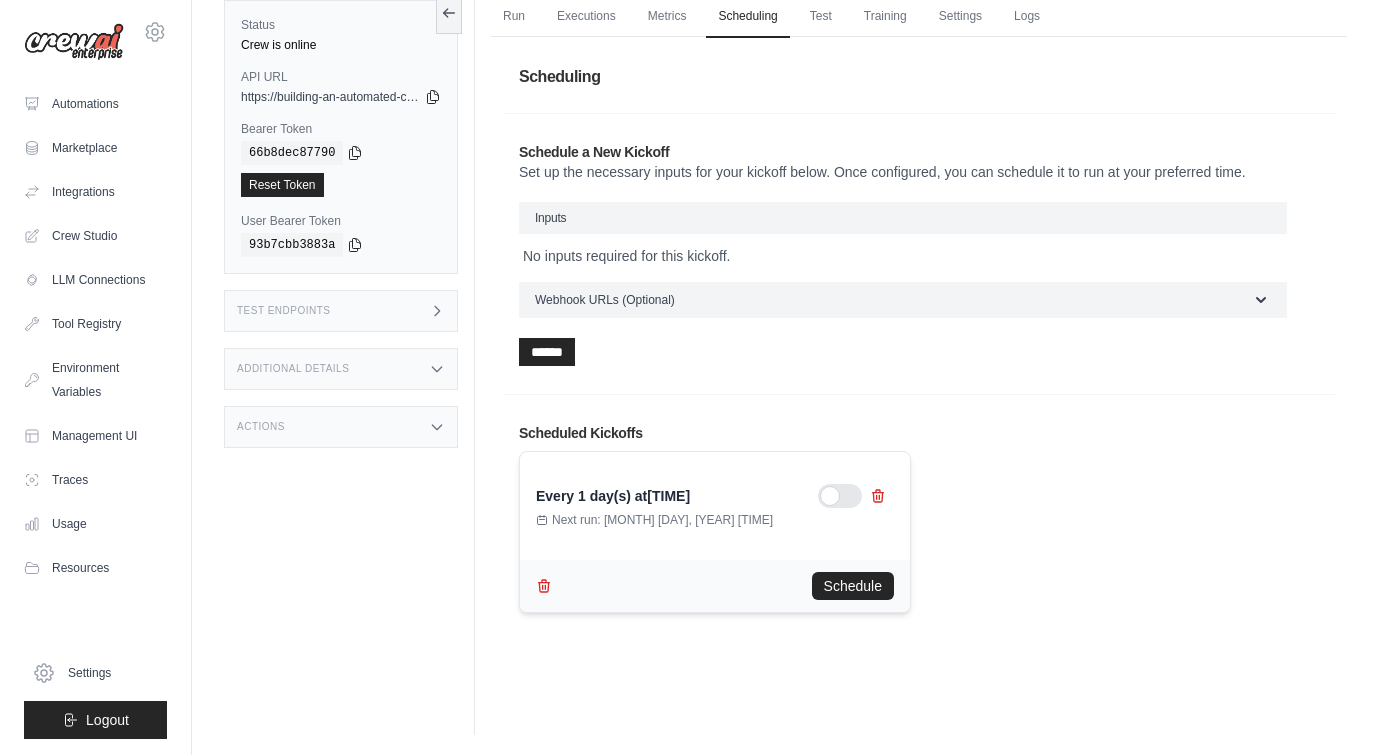 click on "Inputs" at bounding box center (903, 218) 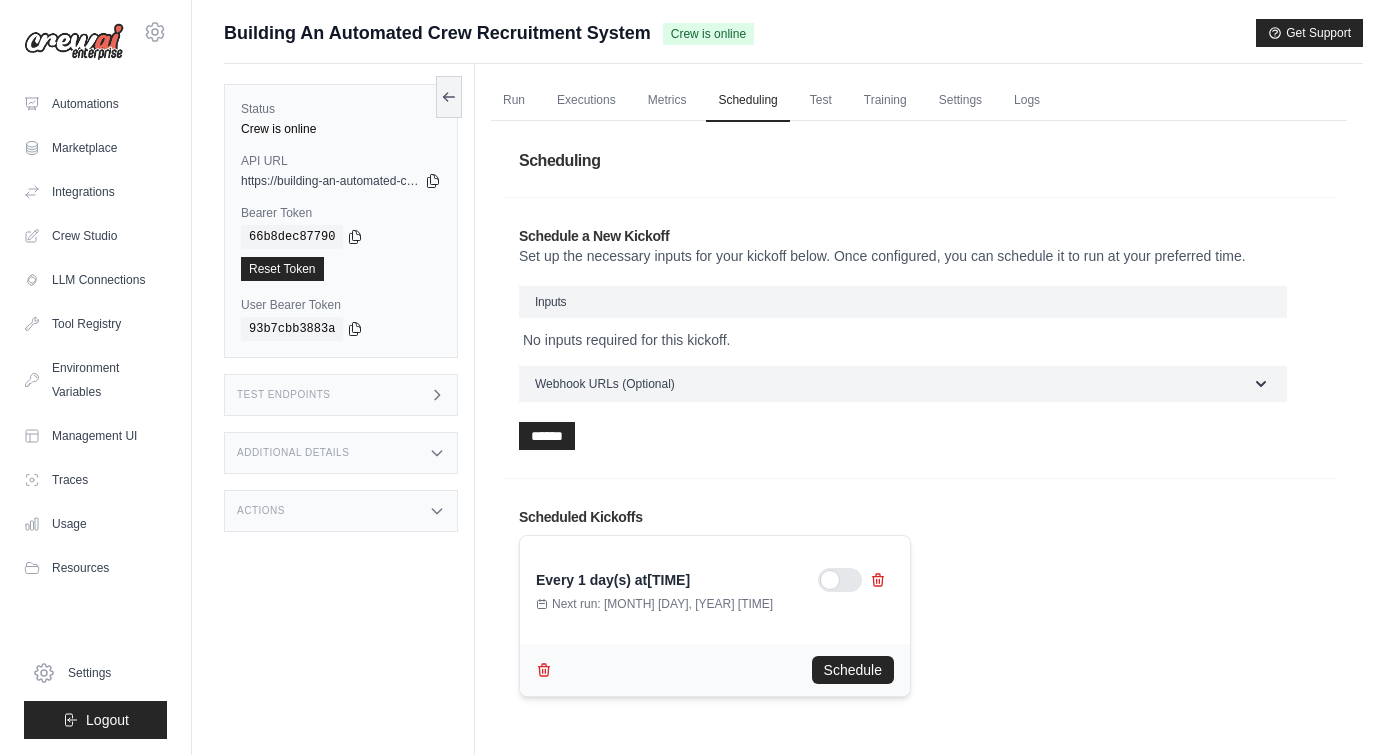 scroll, scrollTop: 0, scrollLeft: 0, axis: both 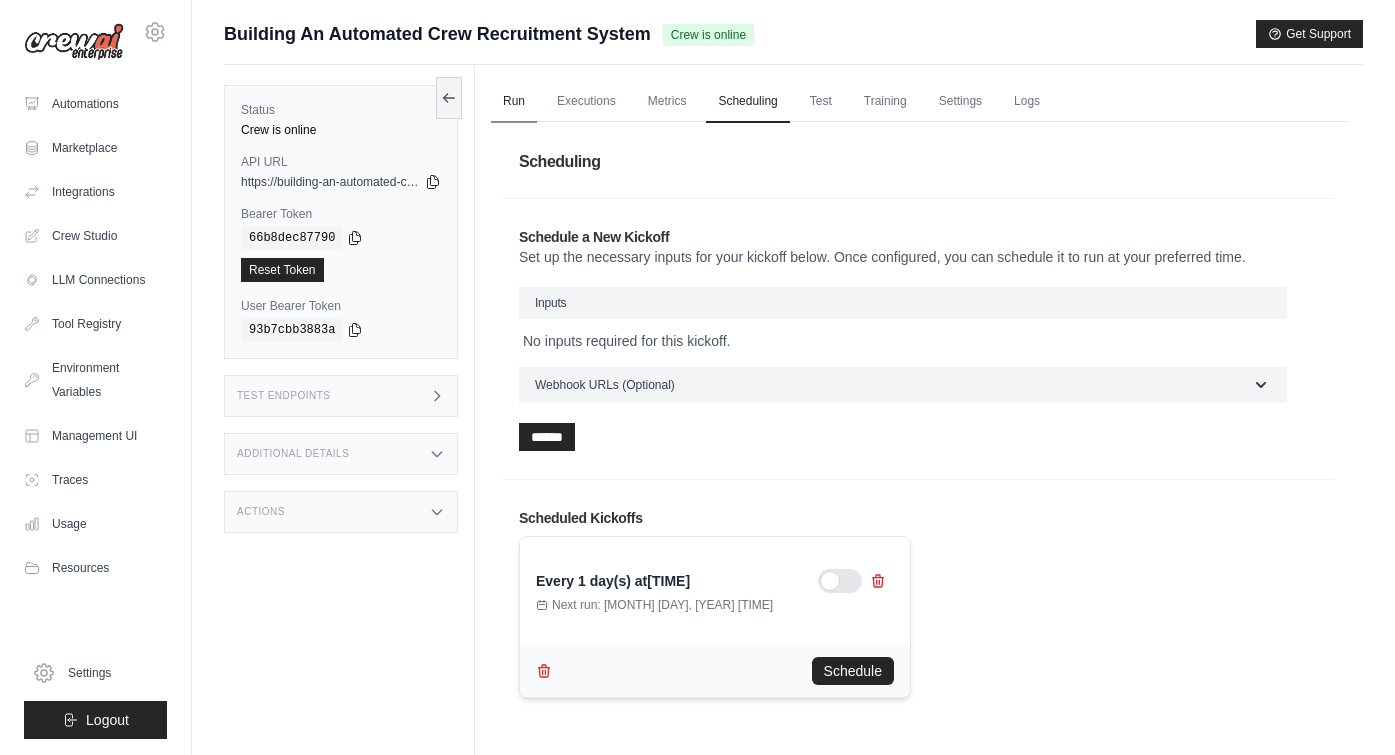 click on "Run" at bounding box center [514, 102] 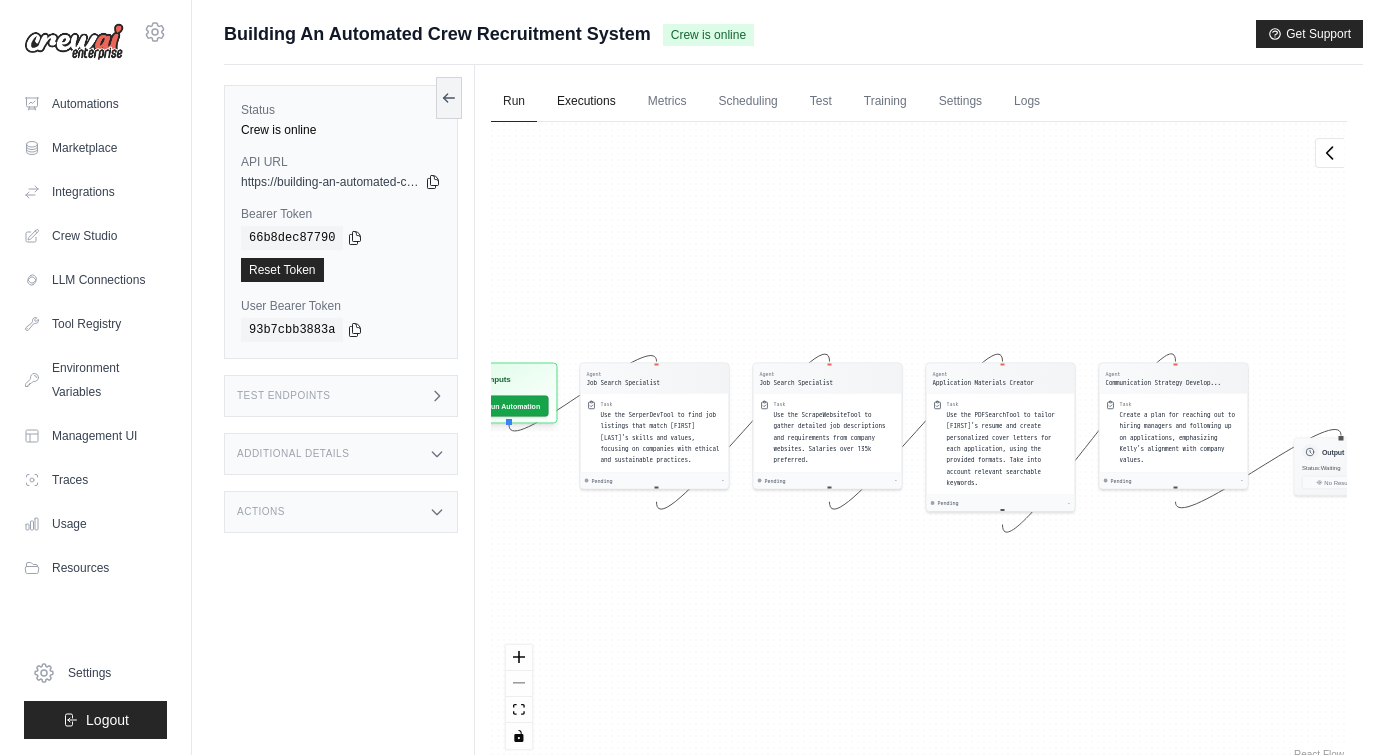 click on "Executions" at bounding box center (586, 102) 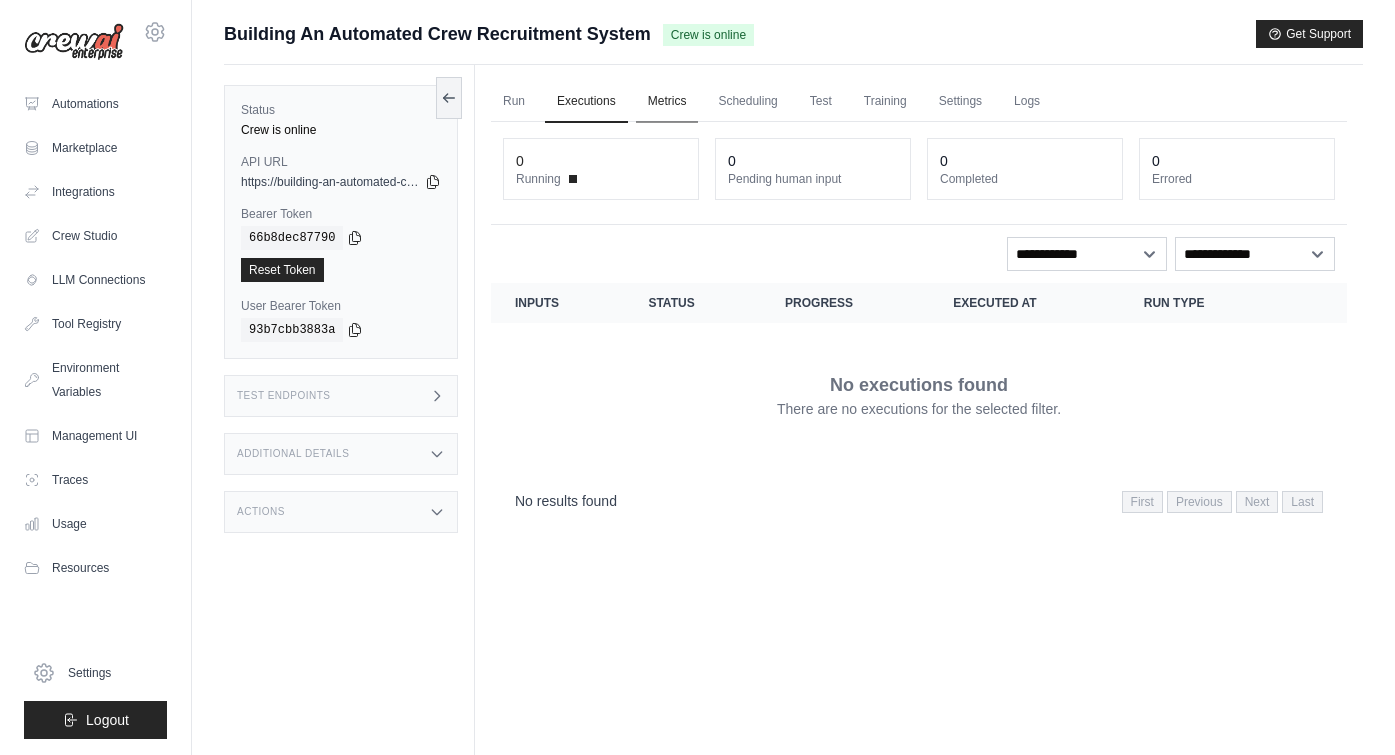 click on "Metrics" at bounding box center [667, 102] 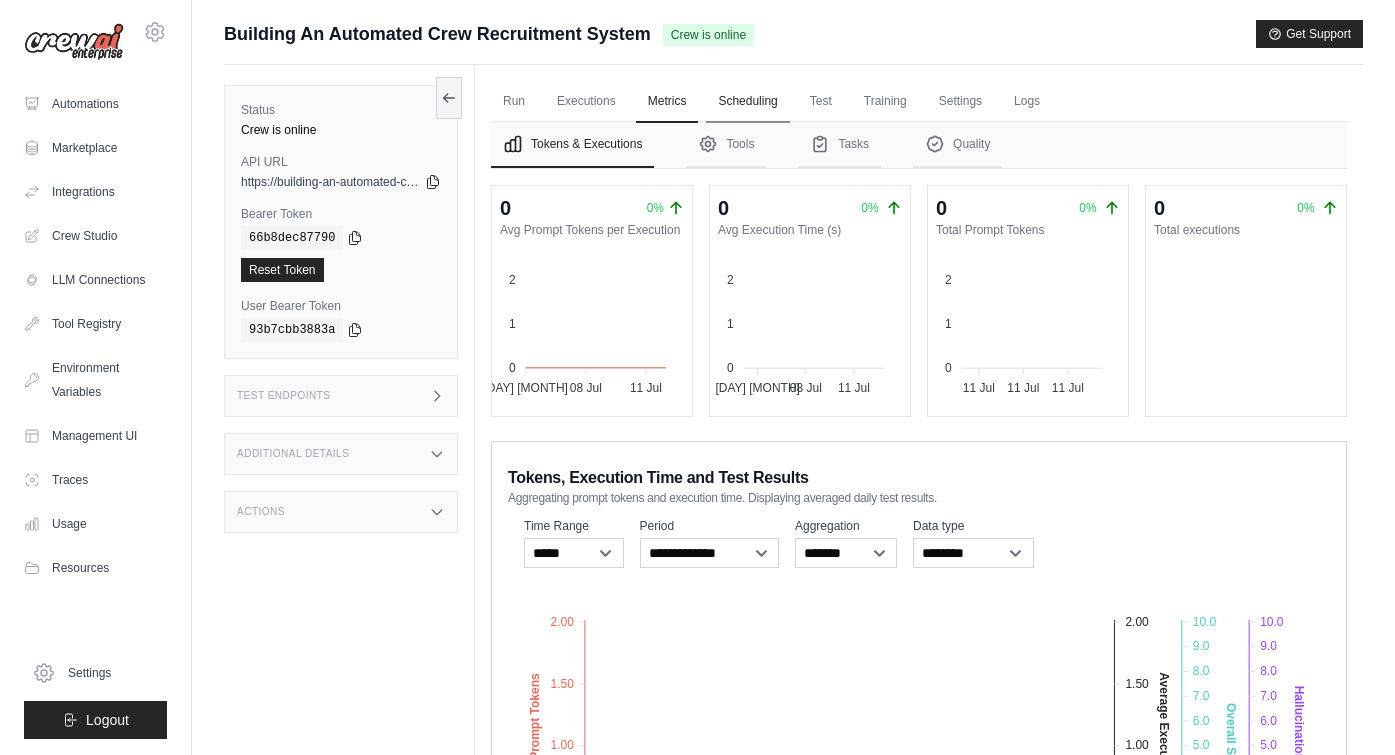 click on "Scheduling" at bounding box center [747, 102] 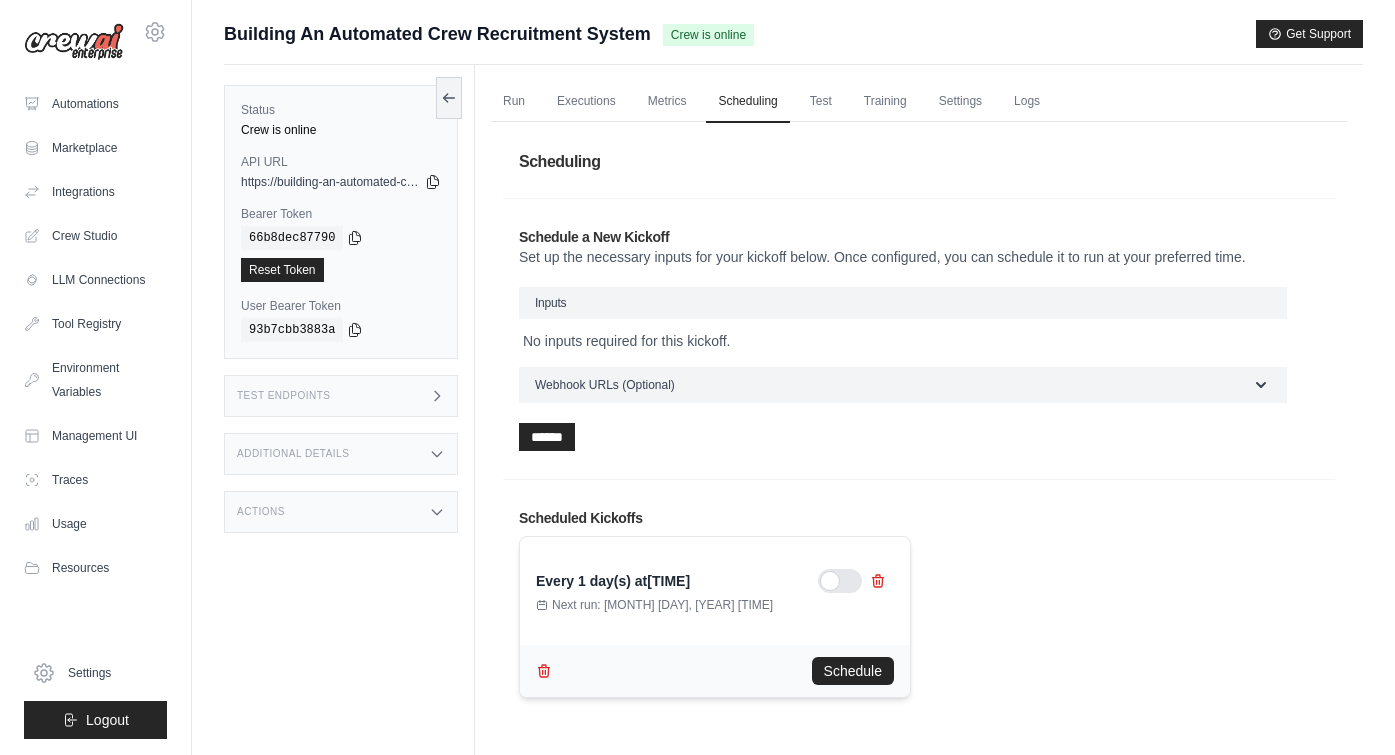 click on "Inputs" at bounding box center [903, 303] 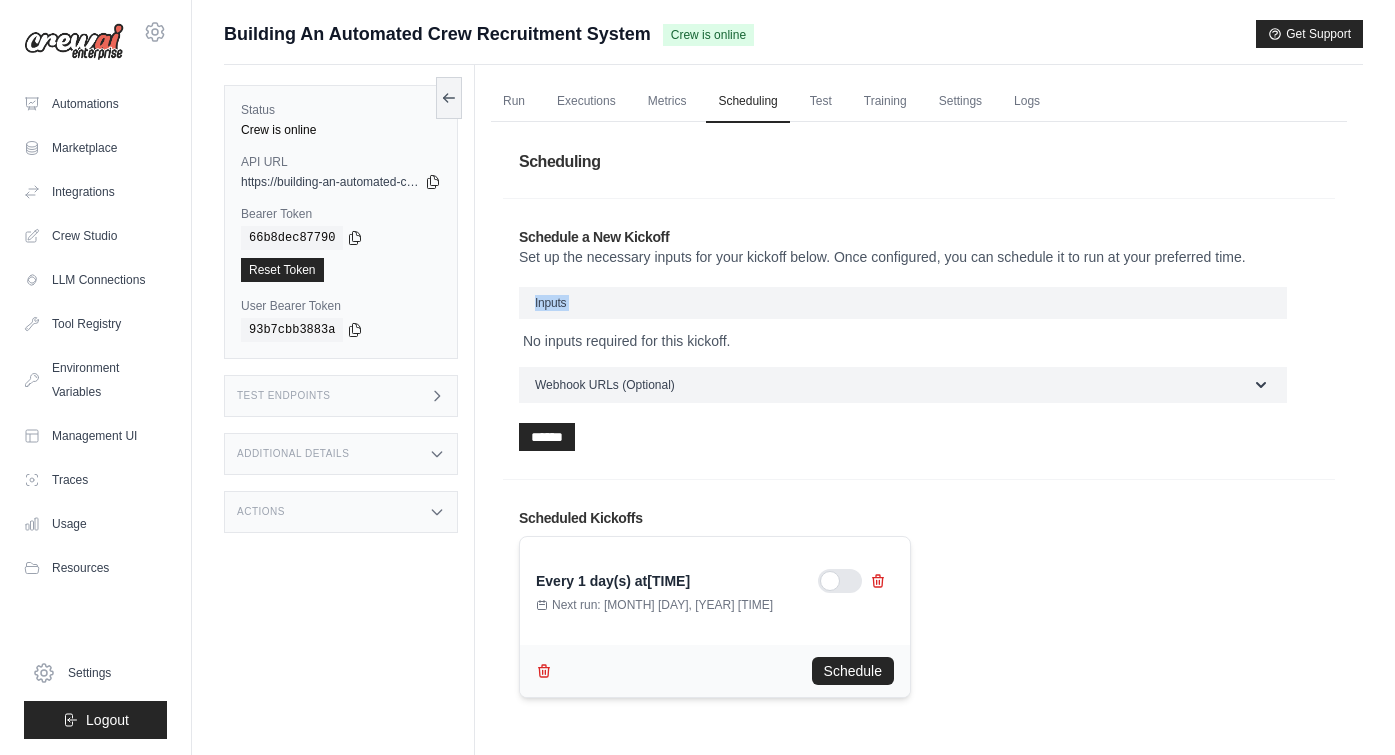 click on "Inputs" at bounding box center [903, 303] 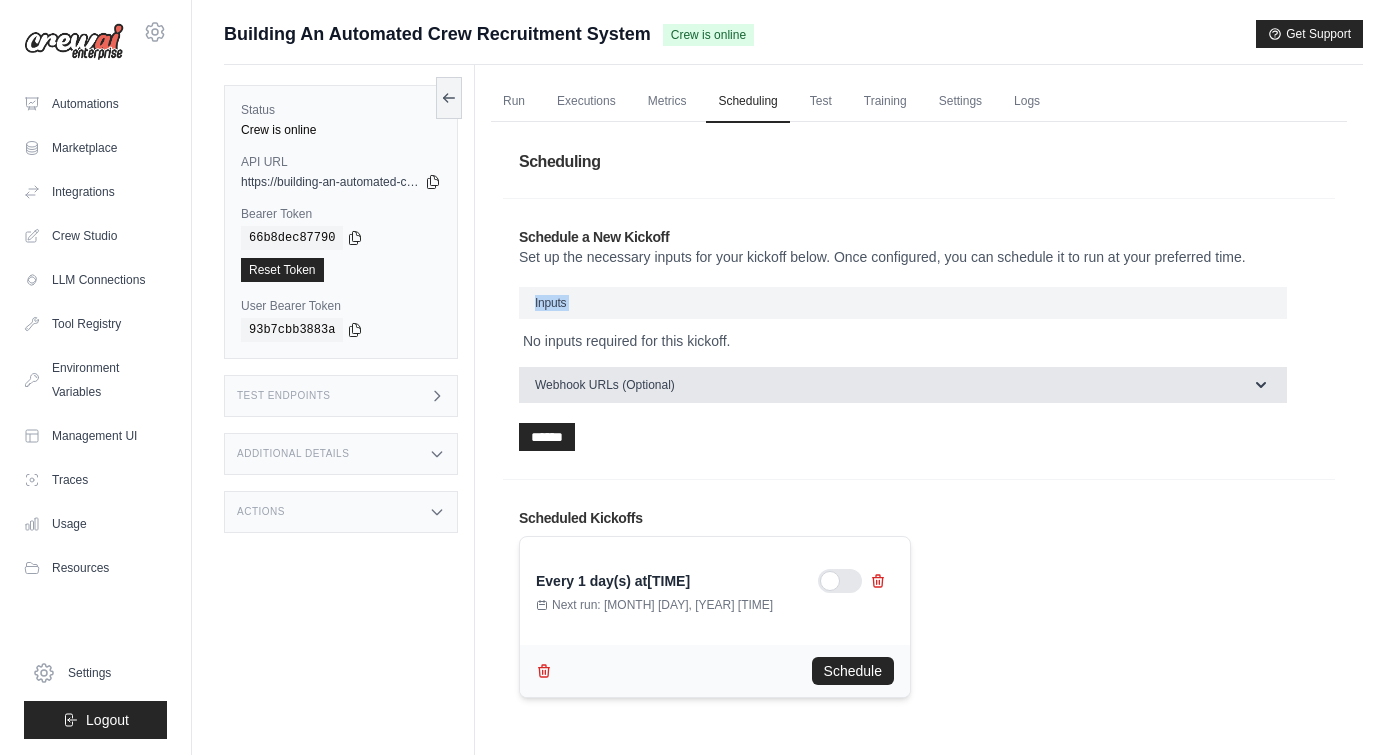 click 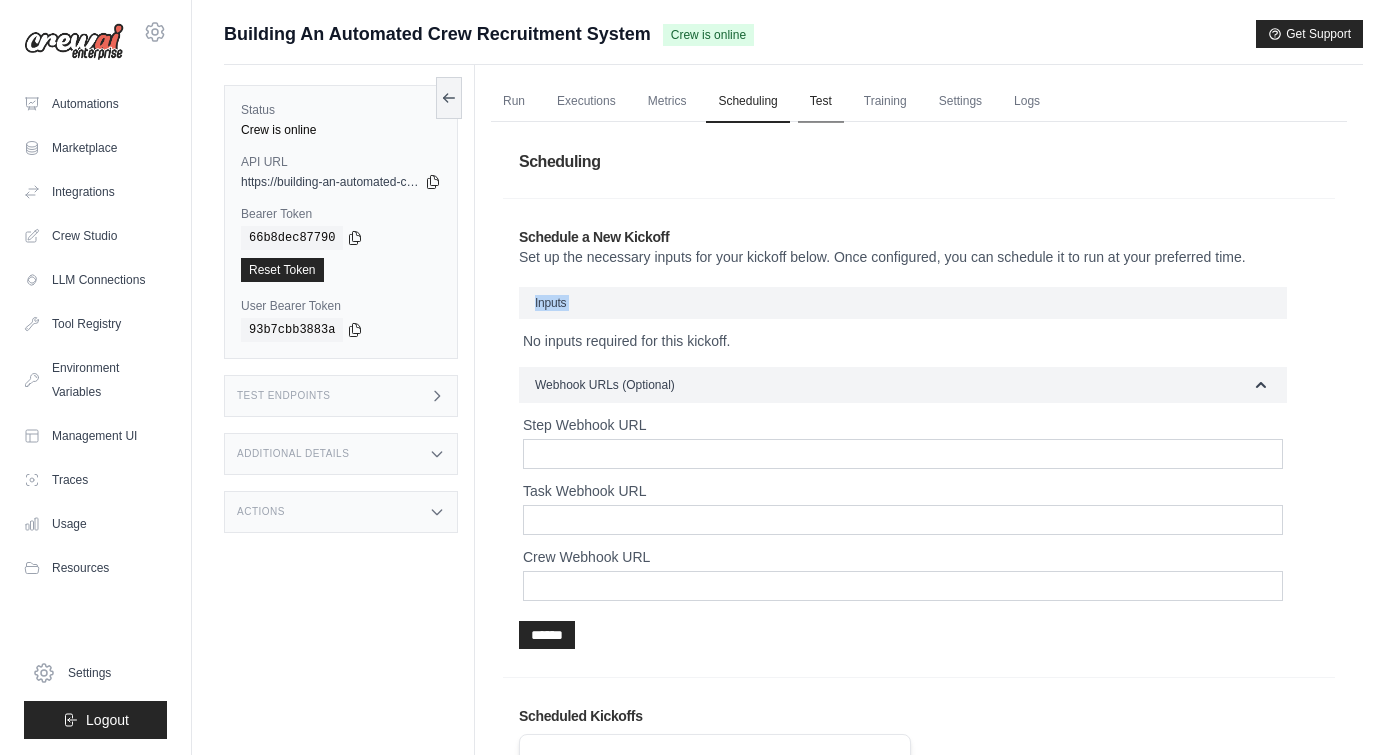 click on "Test" at bounding box center (821, 102) 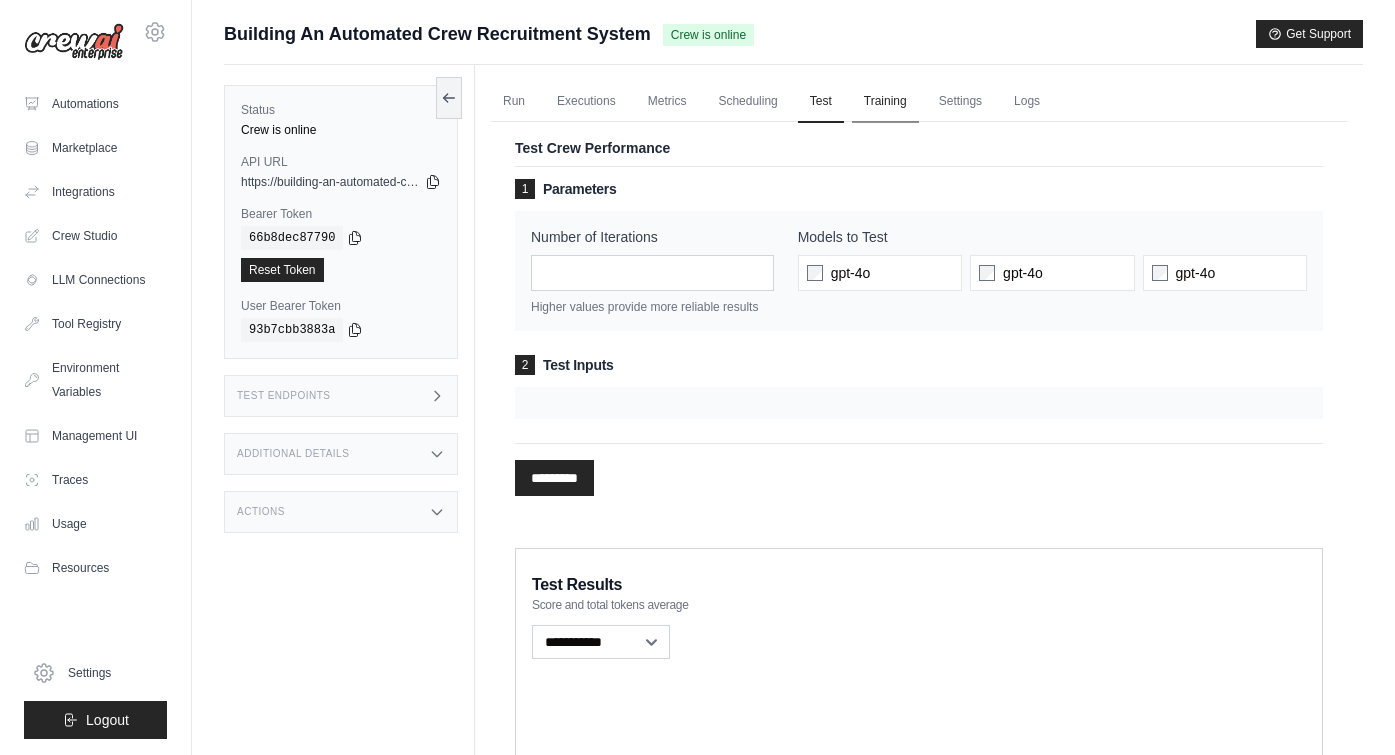 click on "Training" at bounding box center (885, 102) 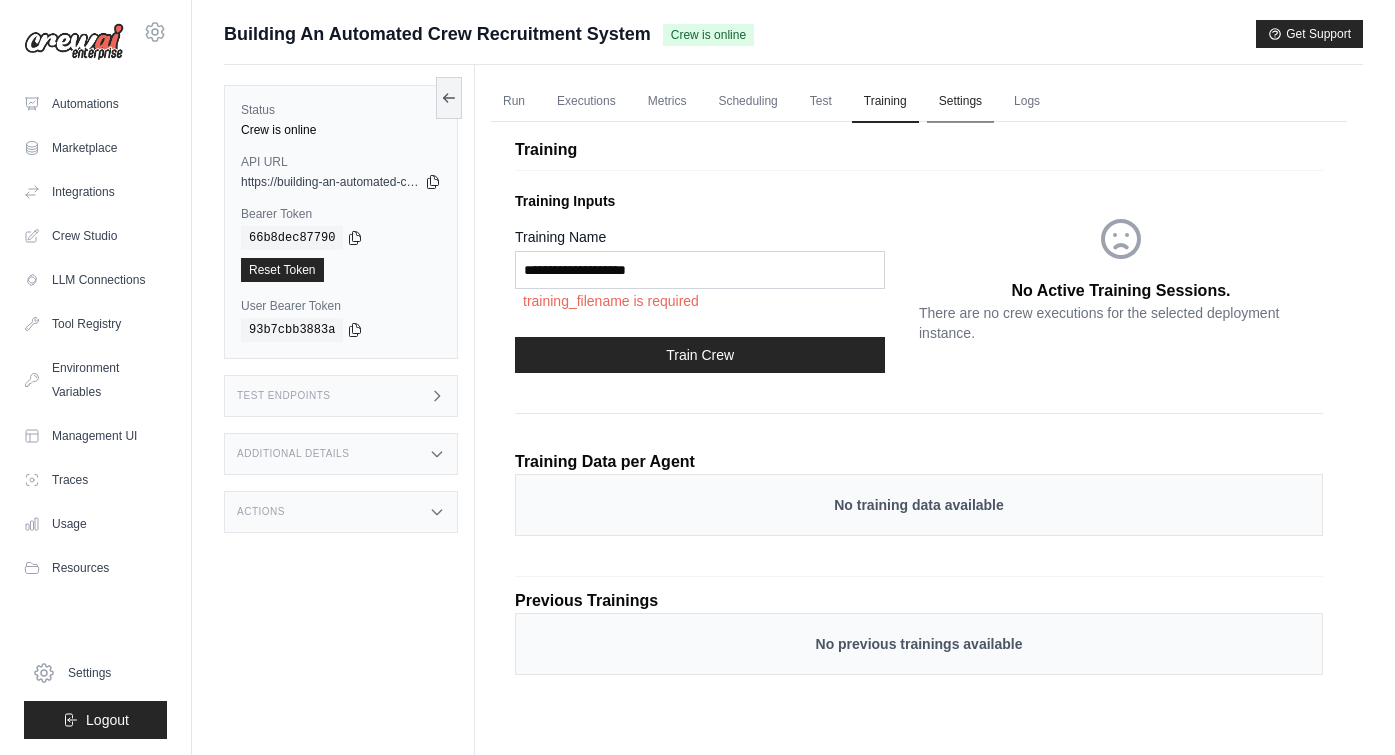 click on "Settings" at bounding box center [960, 102] 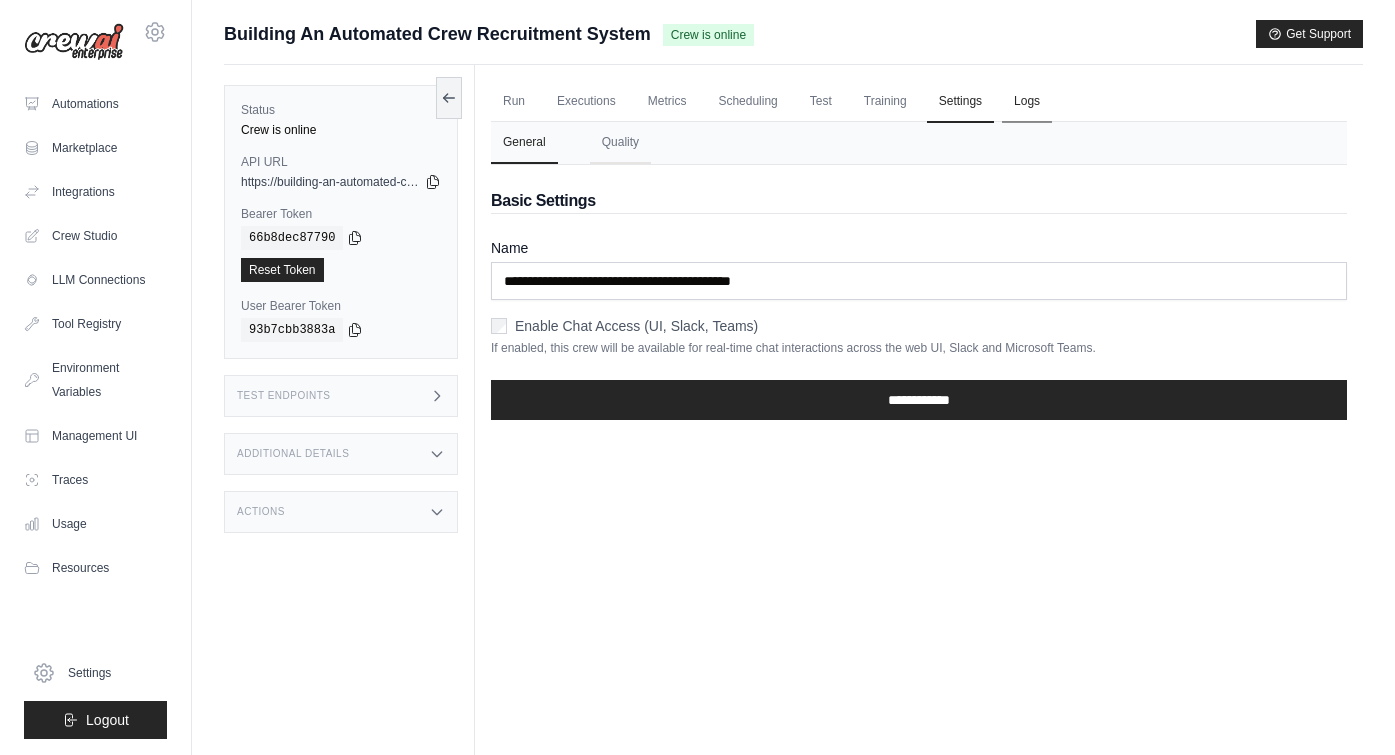 click on "Logs" at bounding box center (1027, 102) 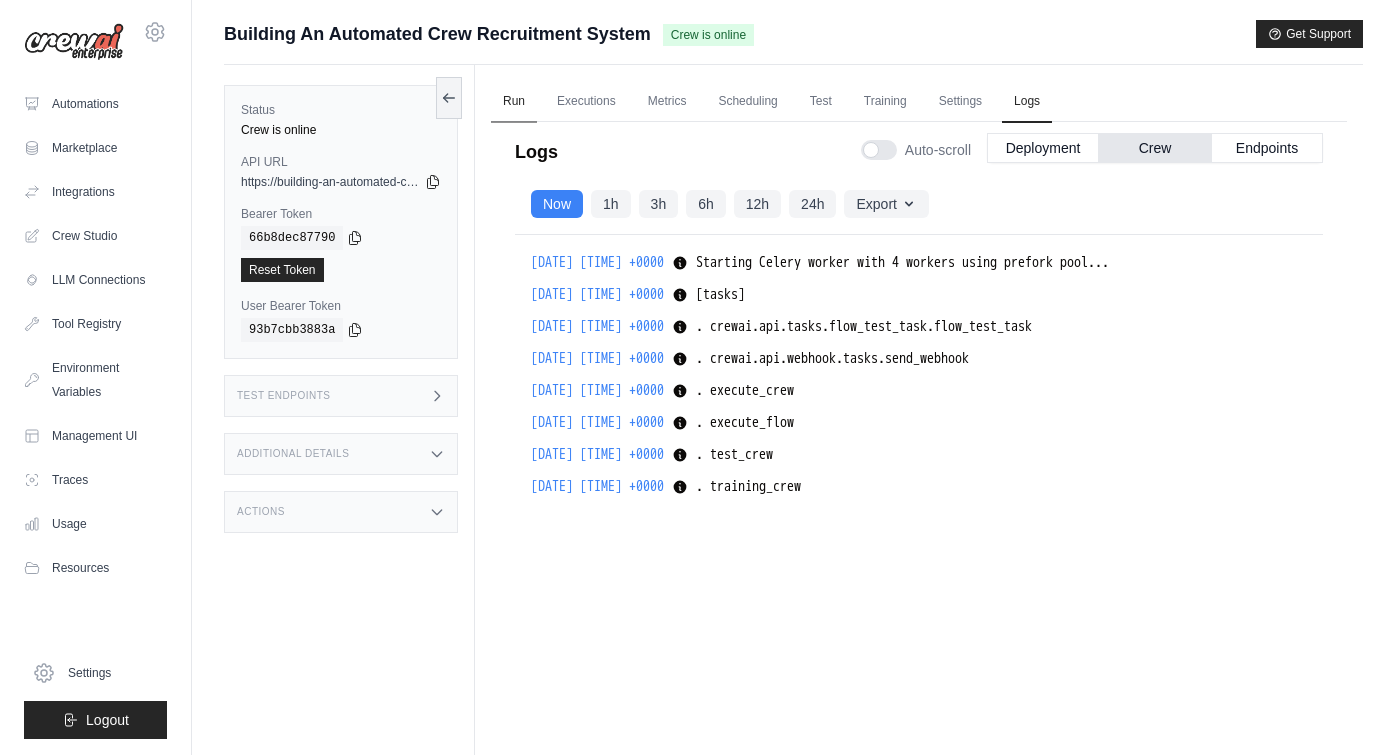 click on "Run" at bounding box center (514, 102) 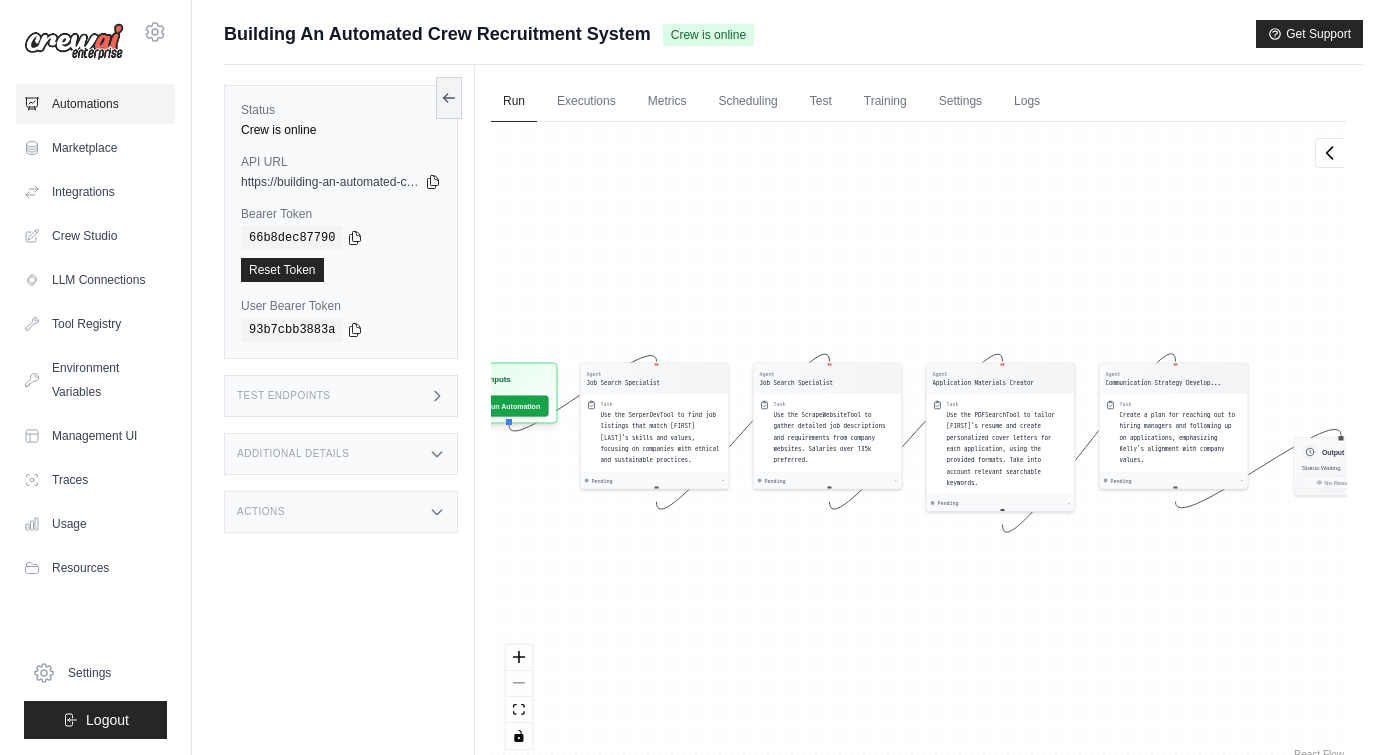 click on "Automations" at bounding box center [95, 104] 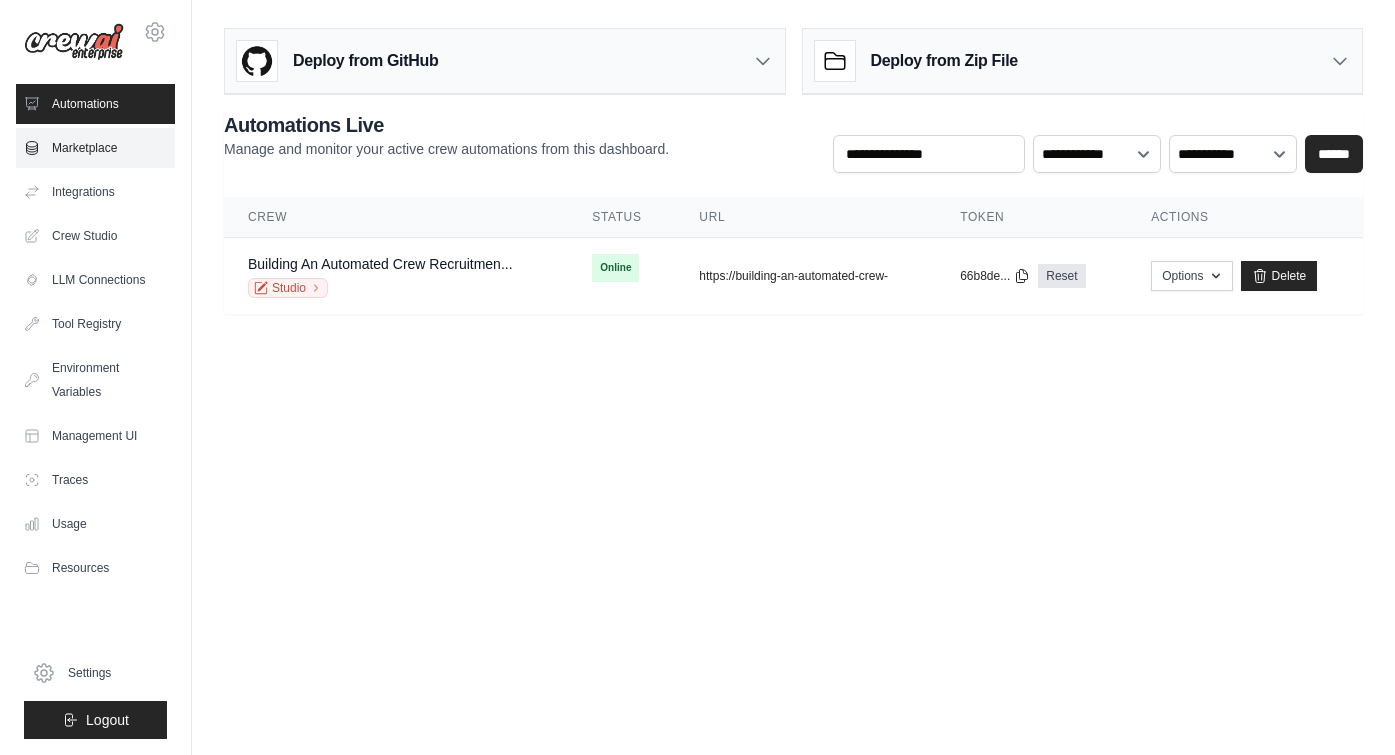 click on "Marketplace" at bounding box center (95, 148) 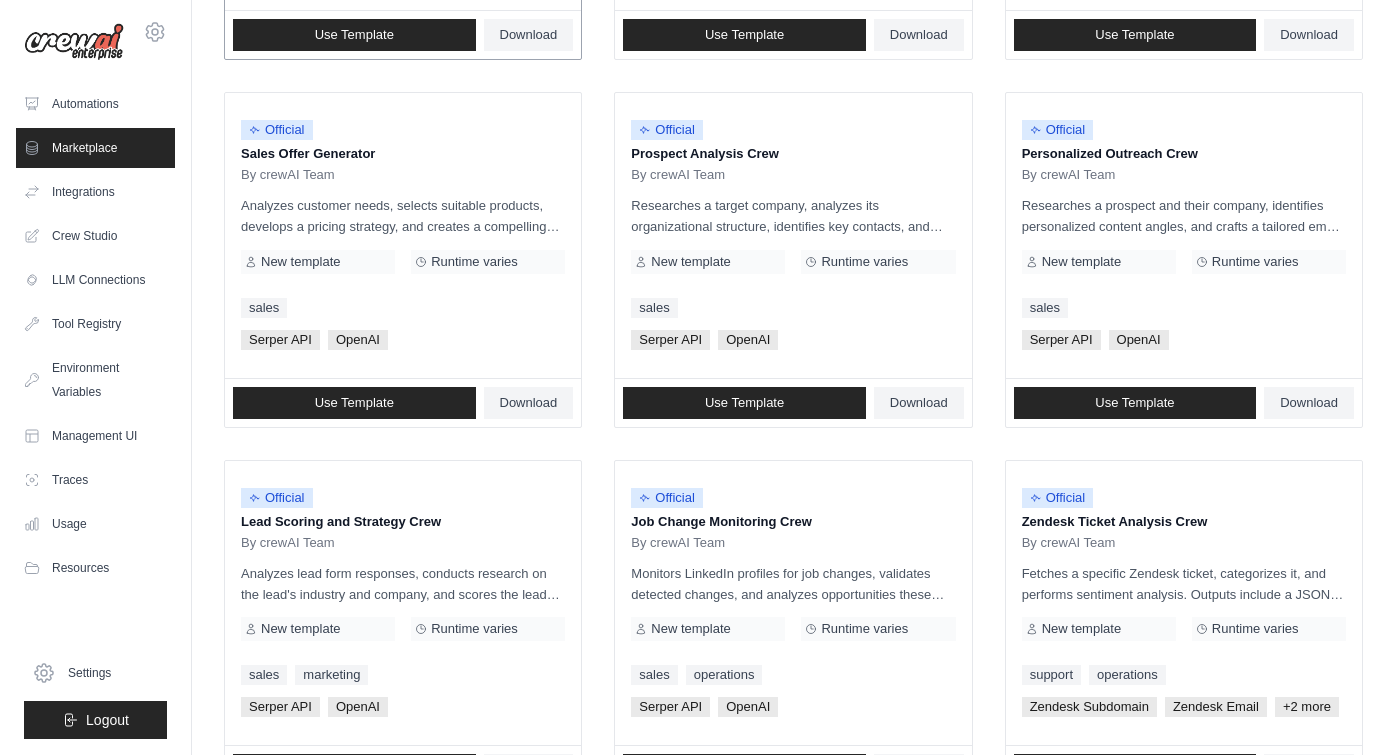 scroll, scrollTop: 554, scrollLeft: 0, axis: vertical 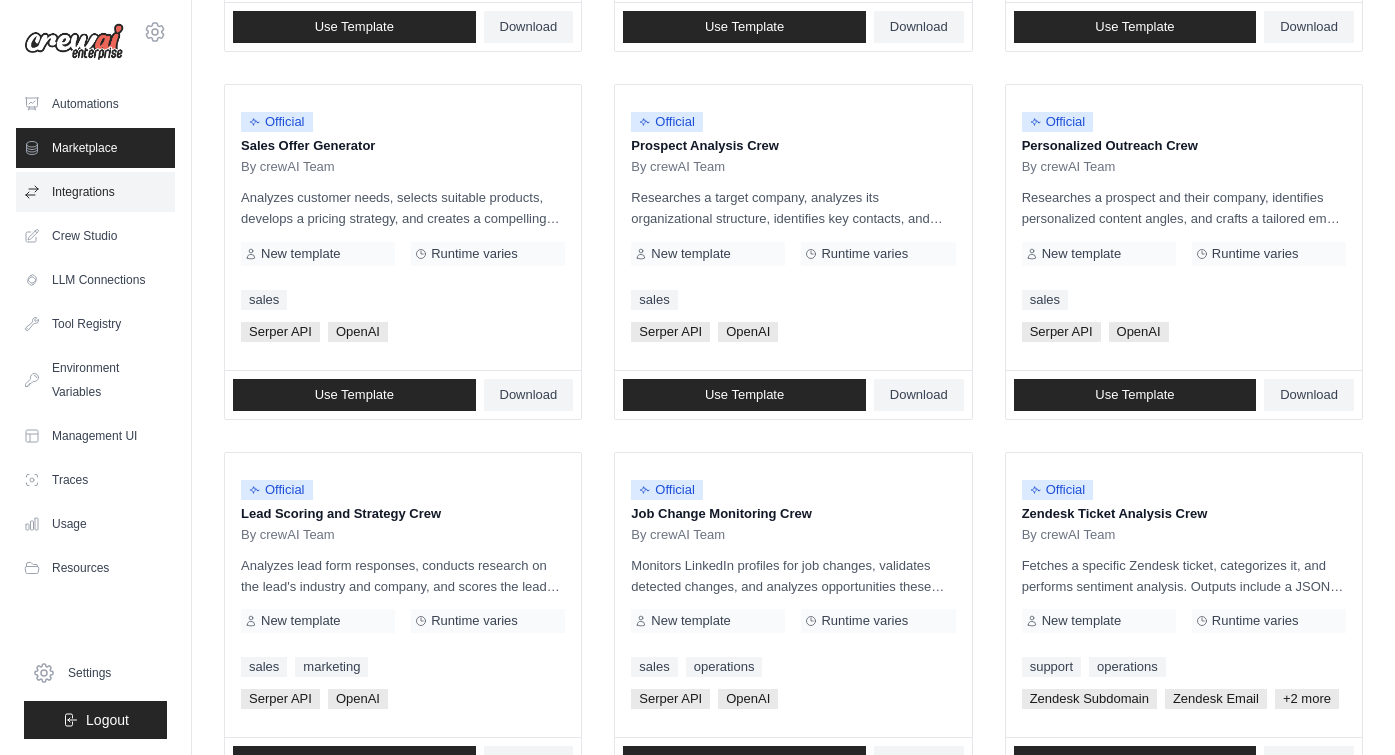 click on "Integrations" at bounding box center (95, 192) 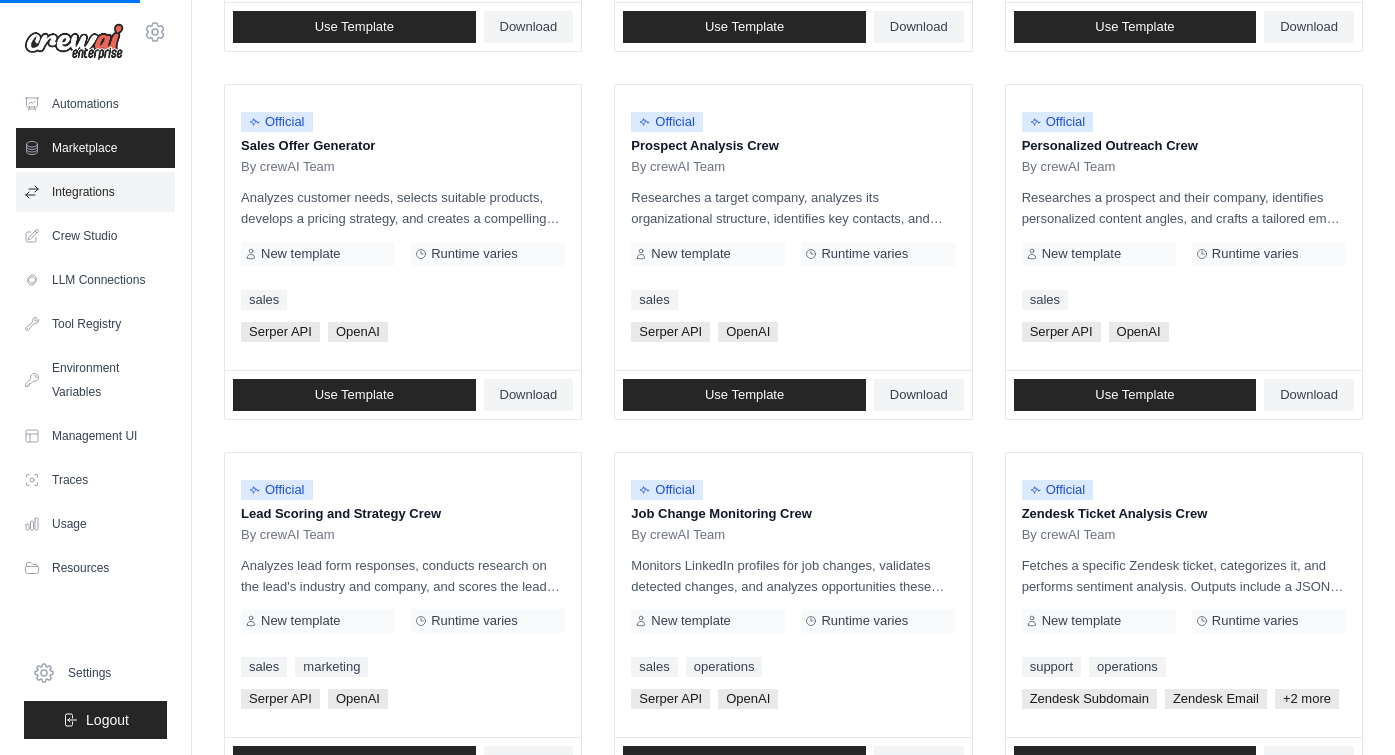 scroll, scrollTop: 0, scrollLeft: 0, axis: both 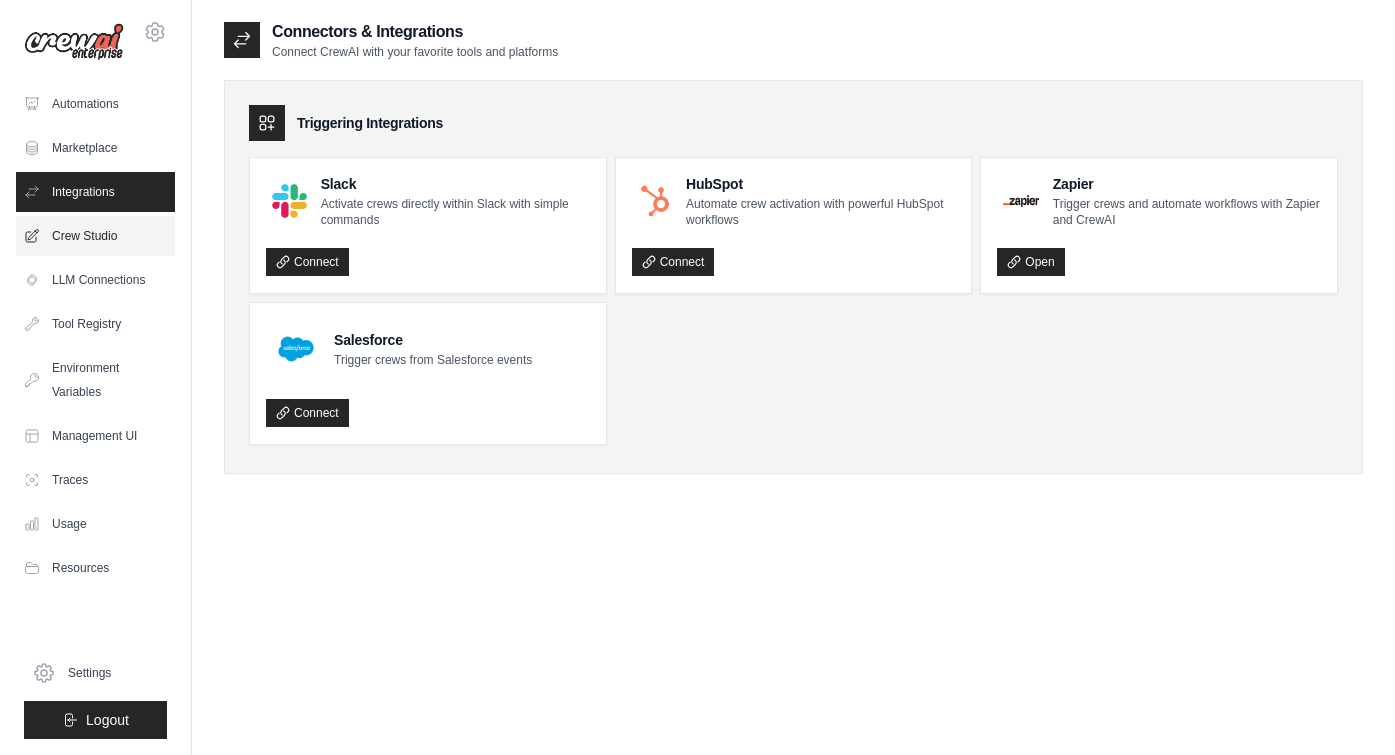 click on "Crew Studio" at bounding box center [95, 236] 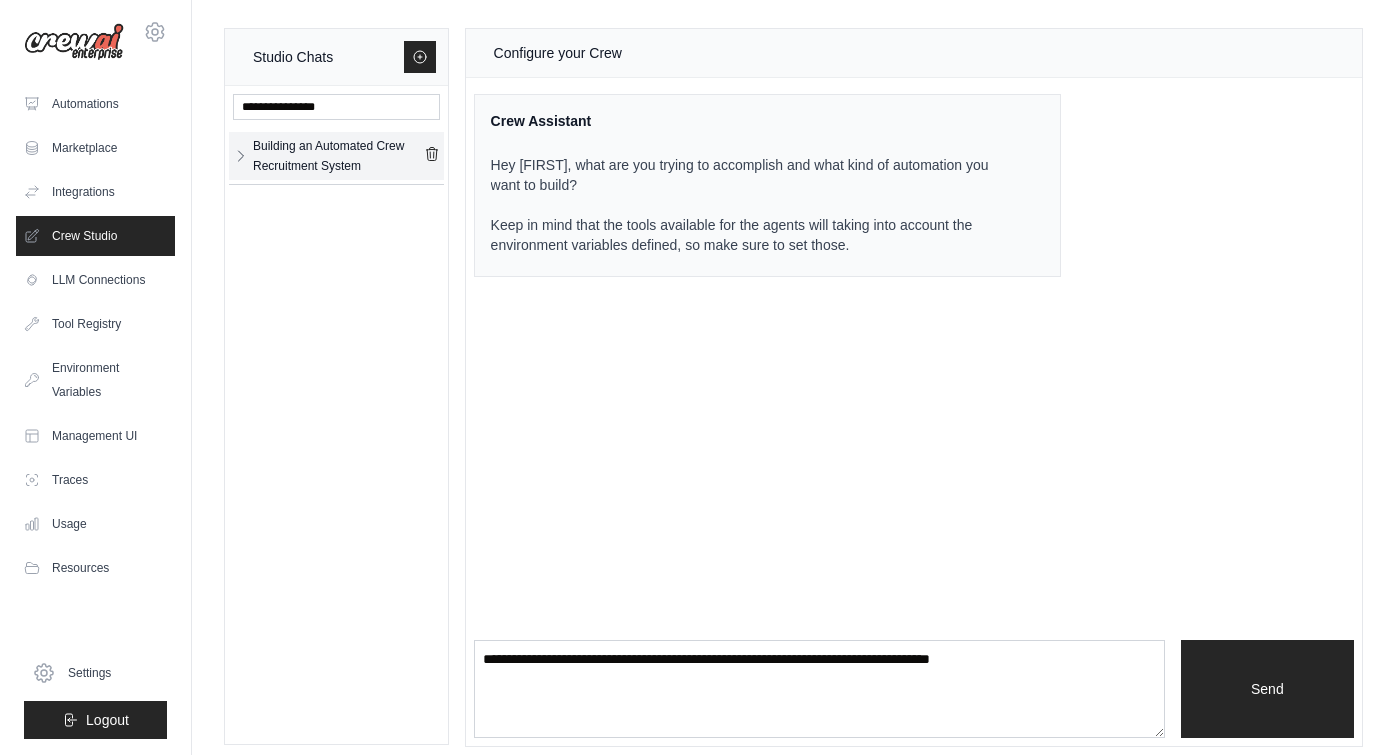 click 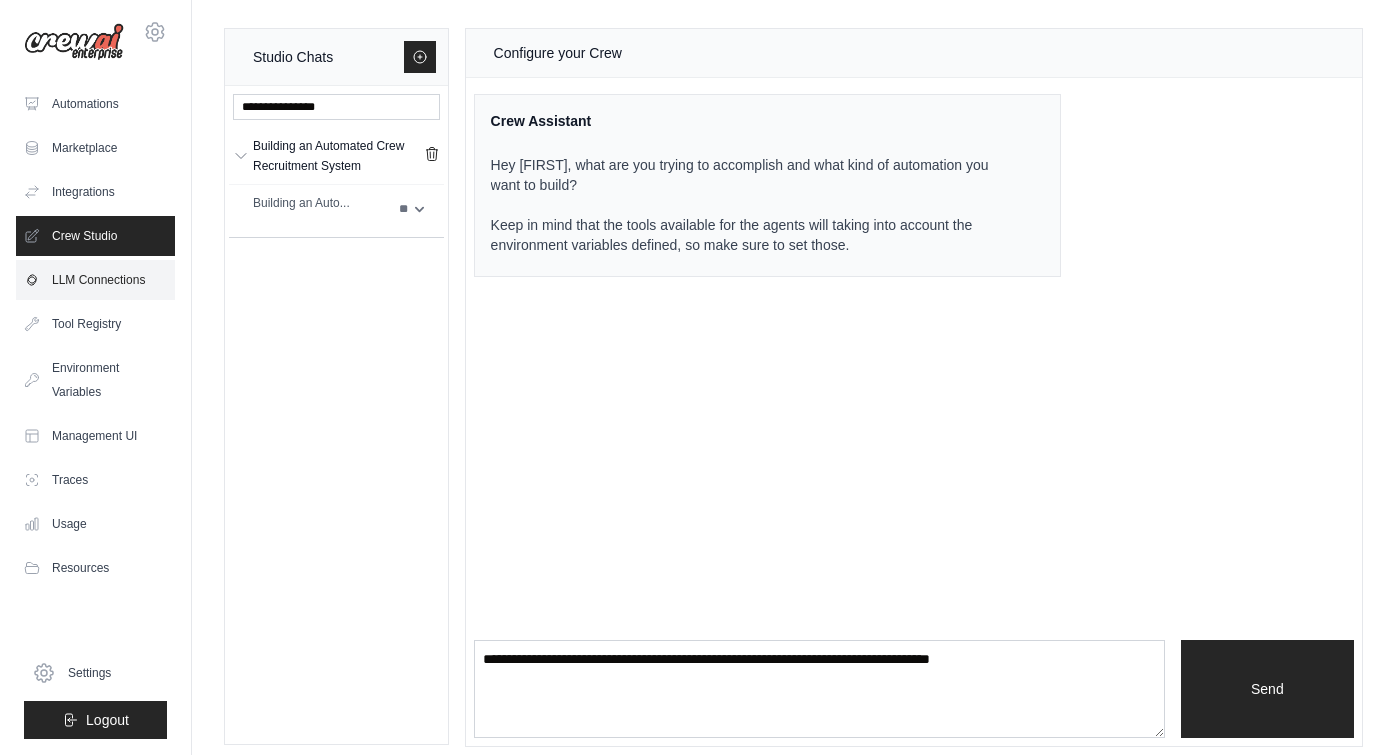 click on "LLM Connections" at bounding box center (95, 280) 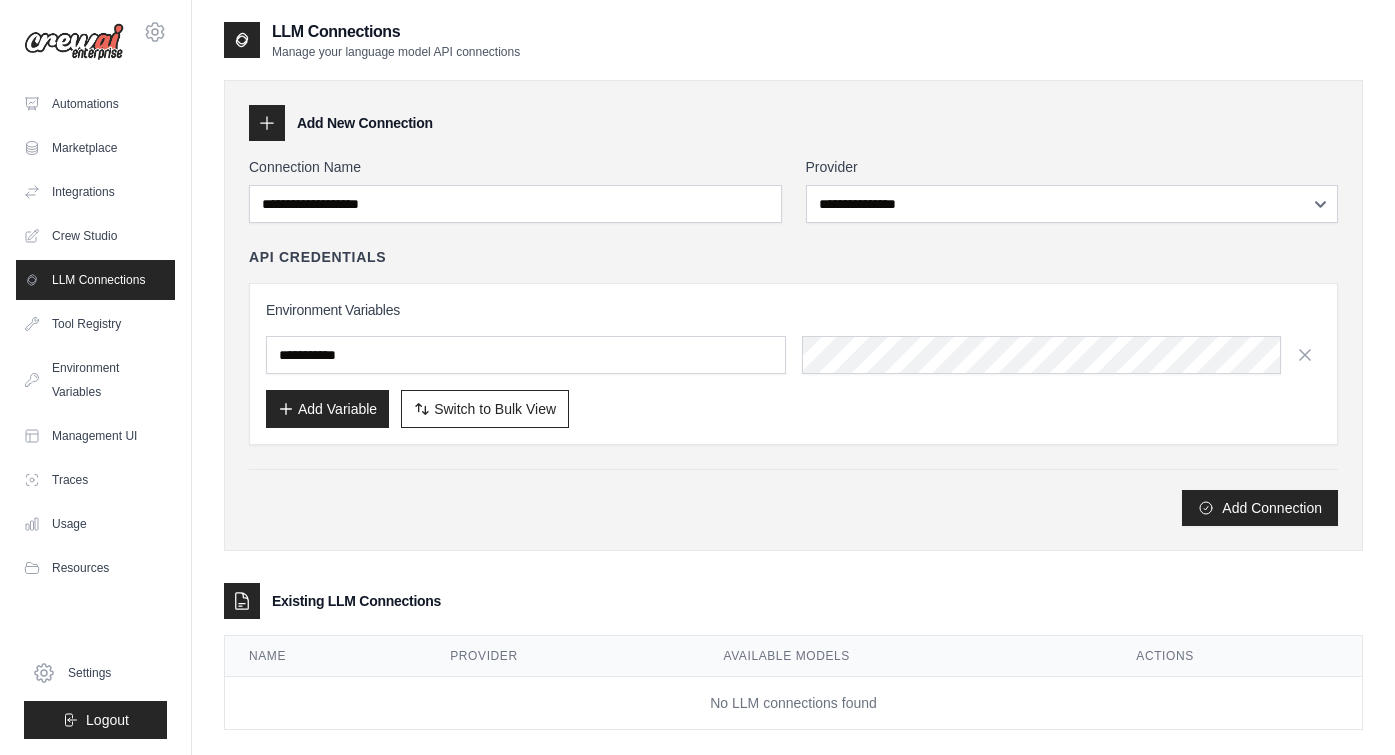 scroll, scrollTop: 40, scrollLeft: 0, axis: vertical 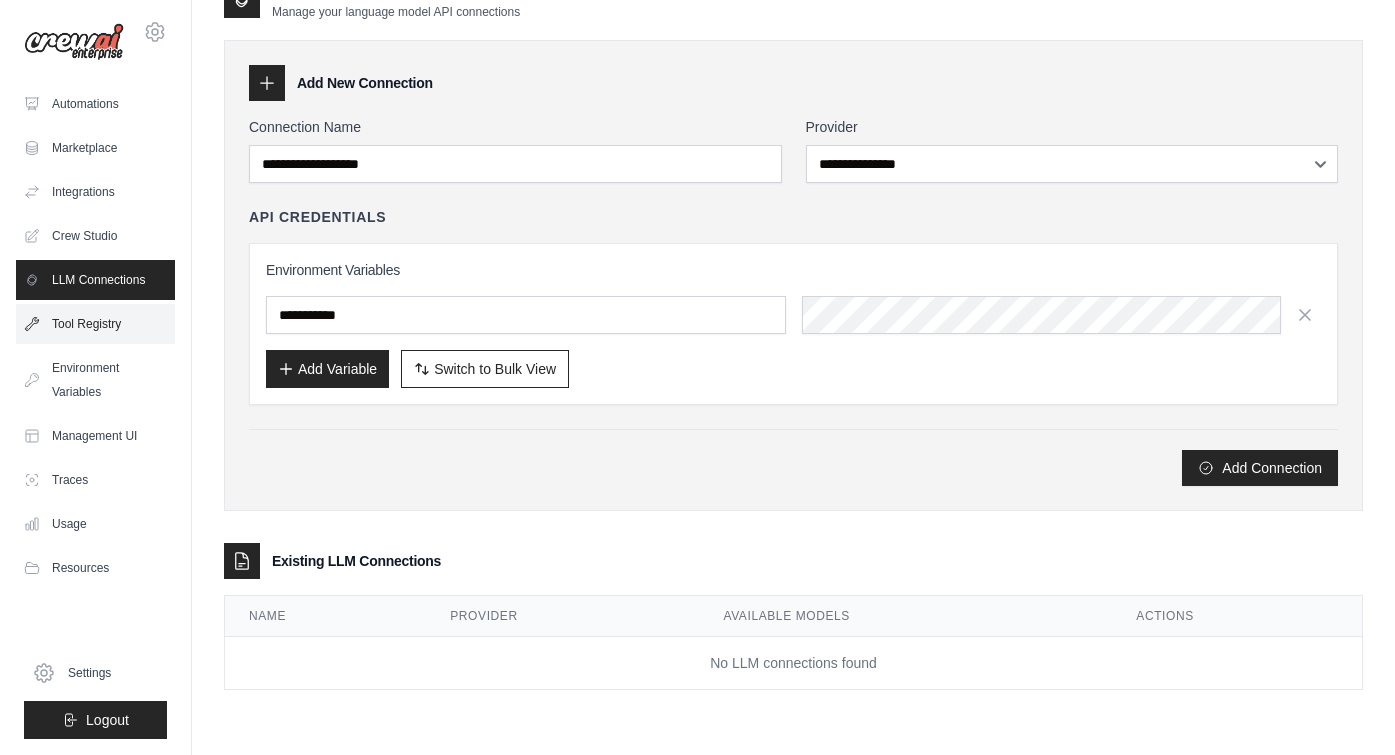 click on "Tool Registry" at bounding box center [95, 324] 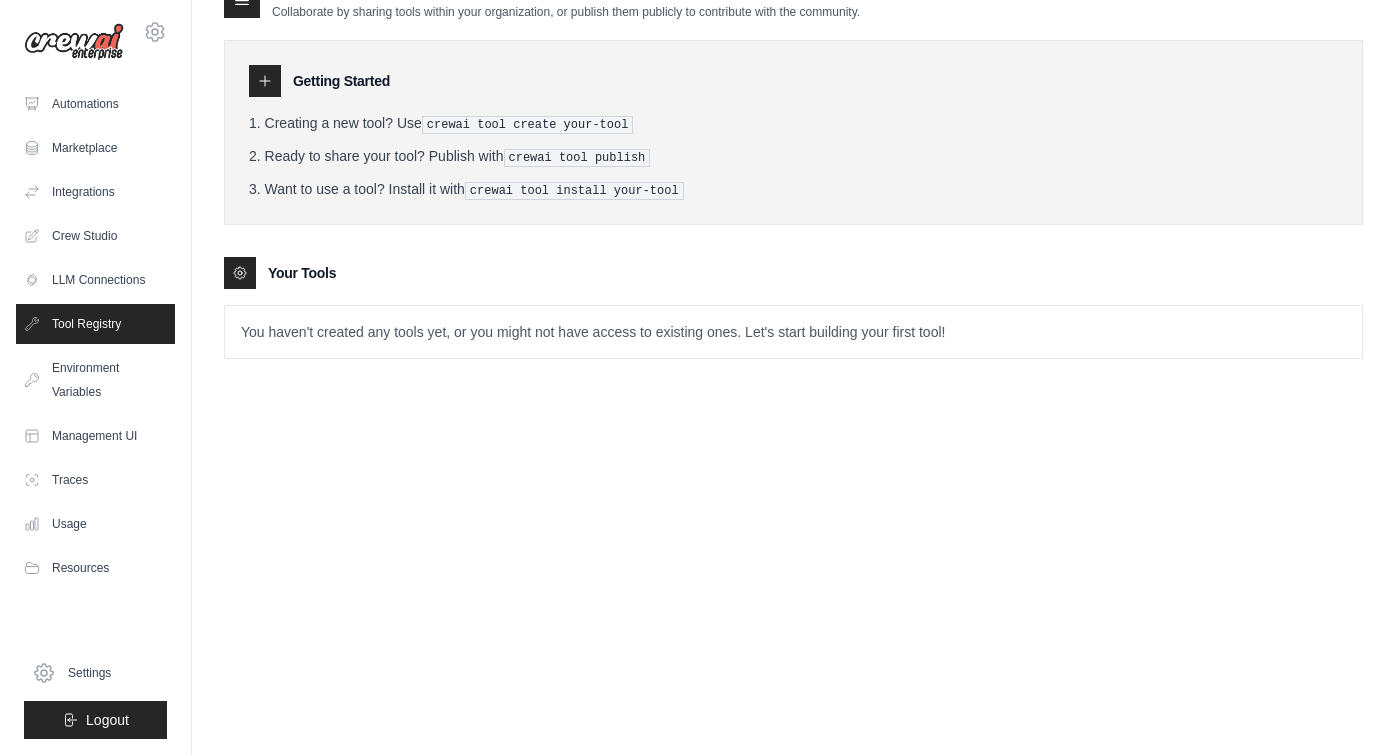 scroll, scrollTop: 0, scrollLeft: 0, axis: both 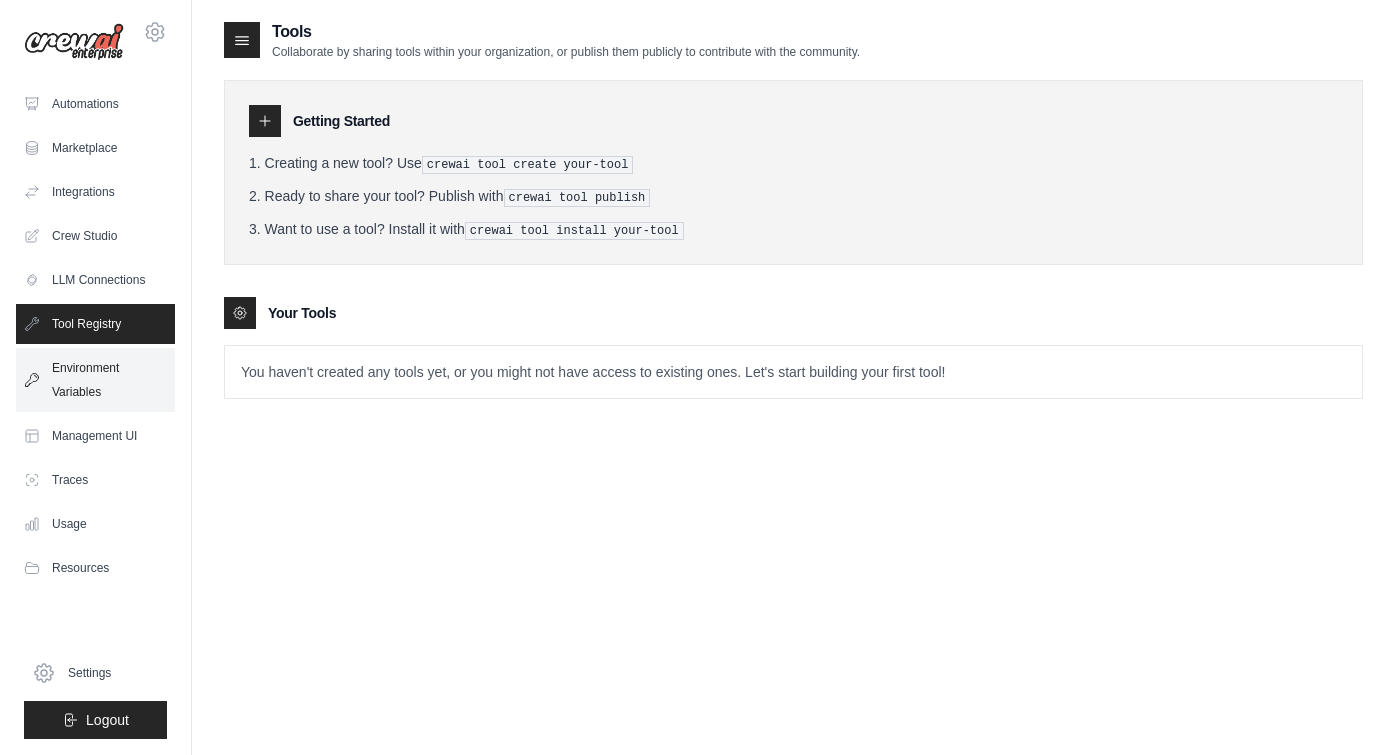 click on "Environment Variables" at bounding box center [95, 380] 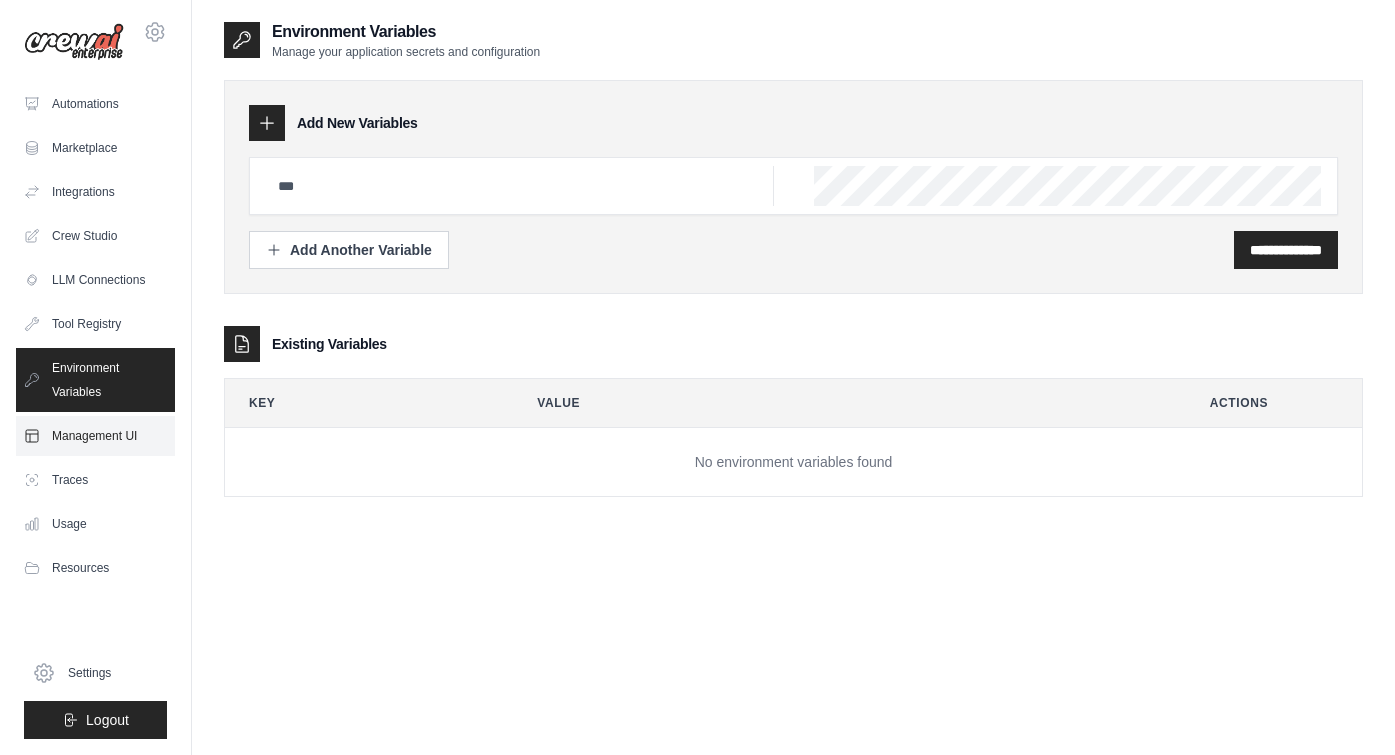 click on "Management UI" at bounding box center [95, 436] 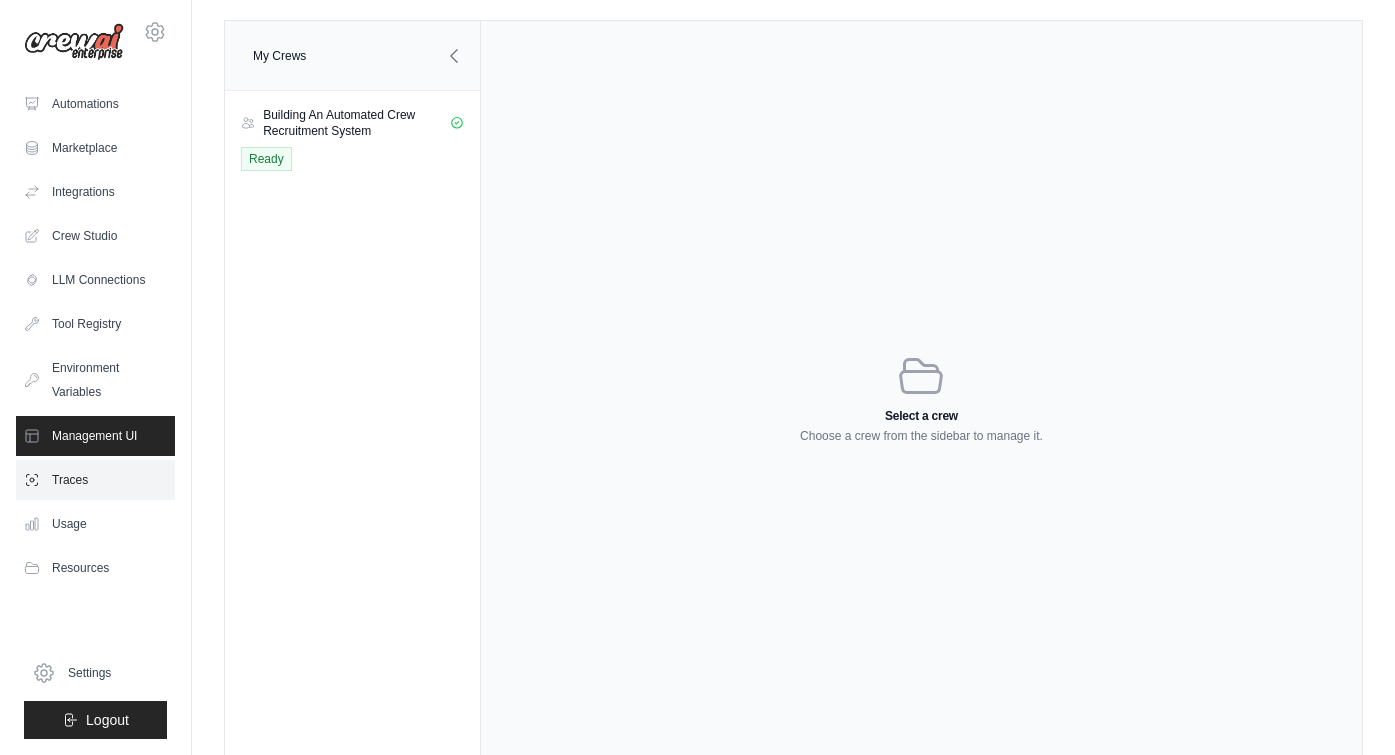 click on "Traces" at bounding box center (95, 480) 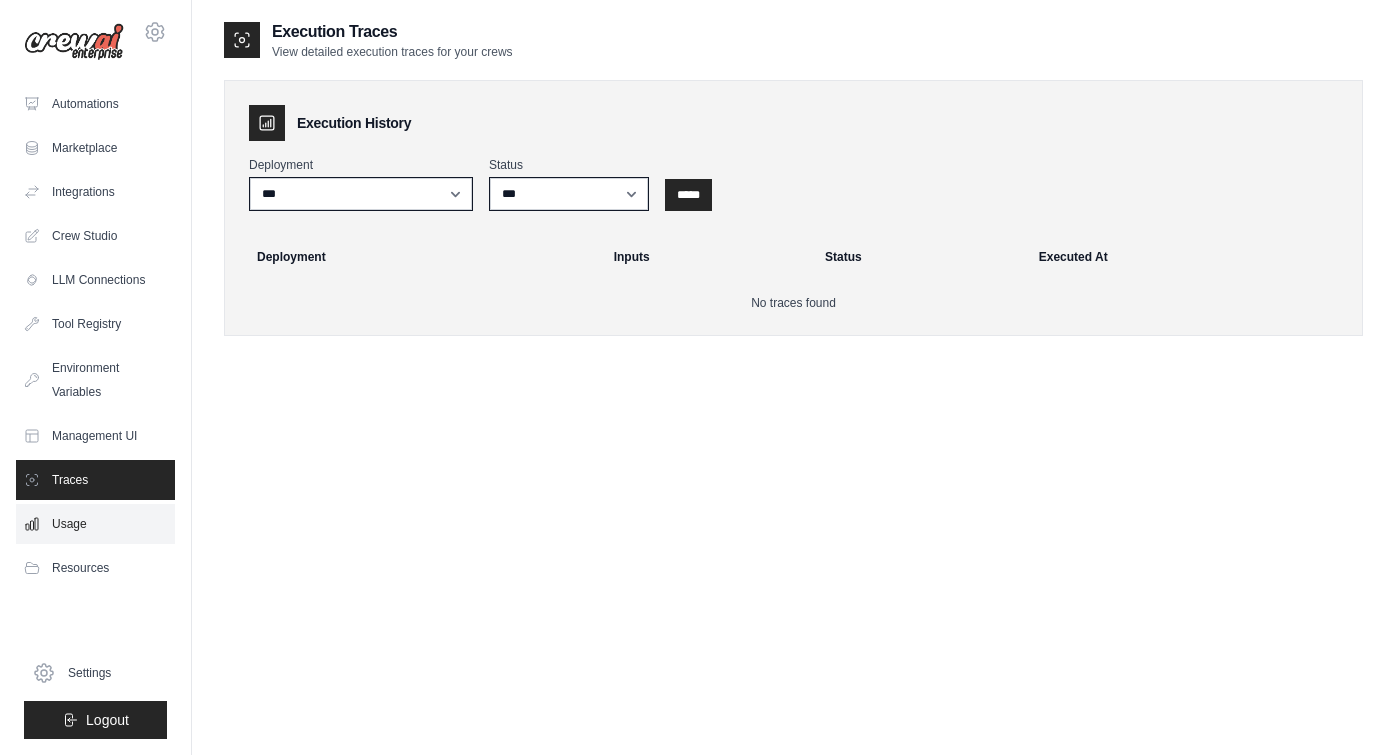 click on "Usage" at bounding box center (95, 524) 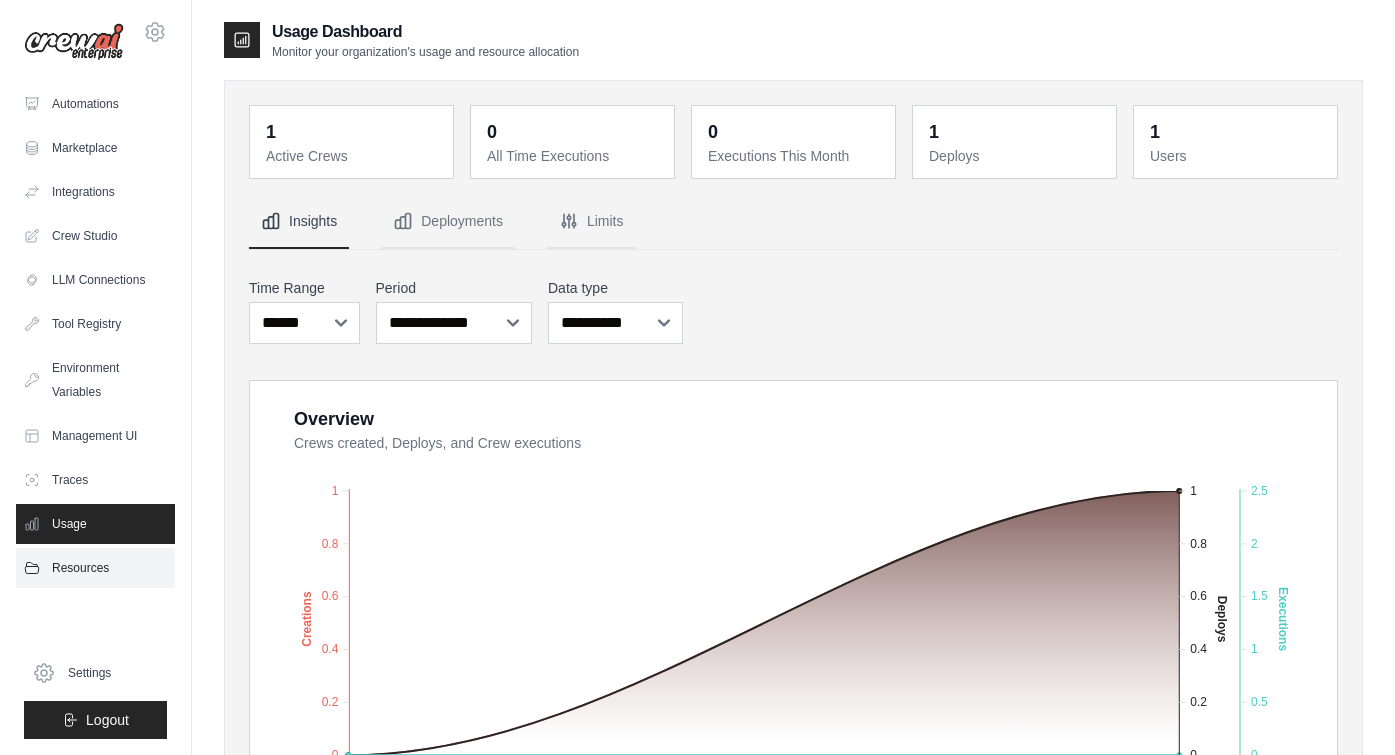 click on "Resources" at bounding box center (95, 568) 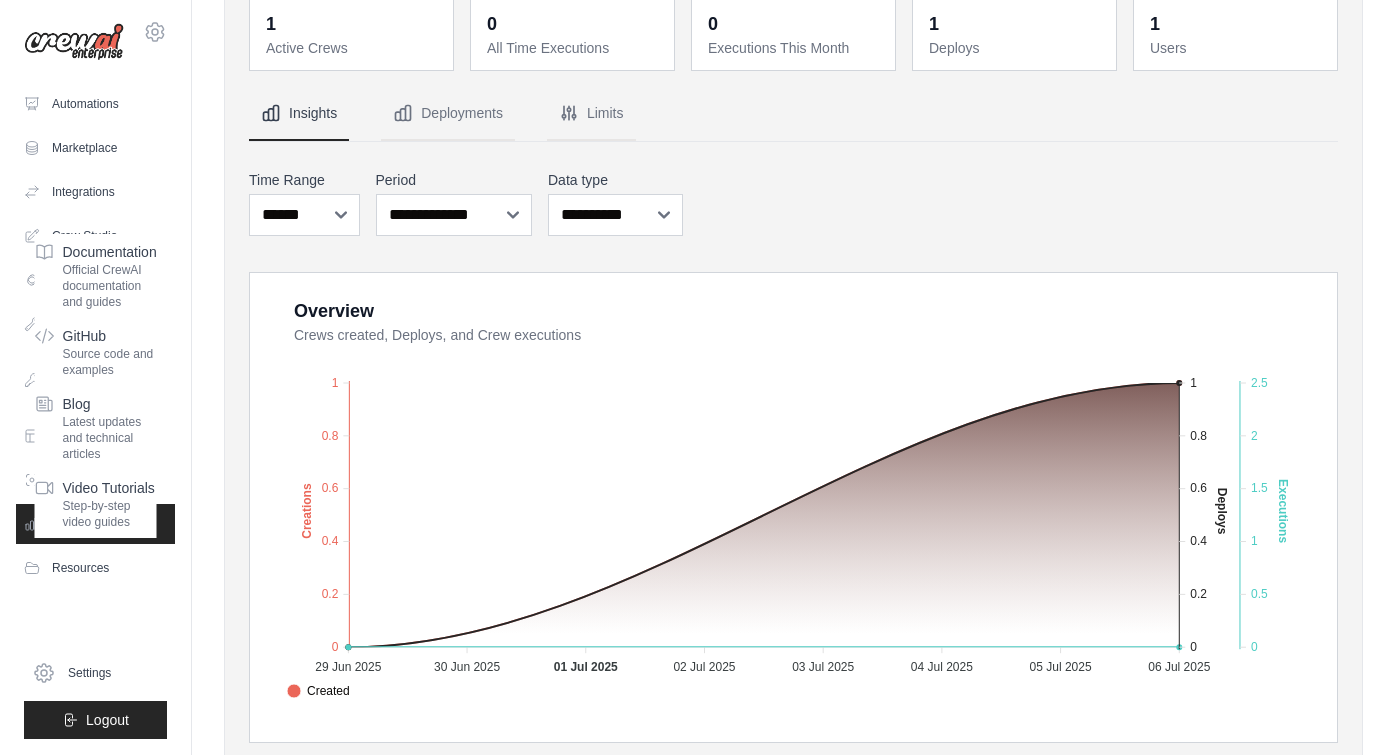 scroll, scrollTop: 0, scrollLeft: 0, axis: both 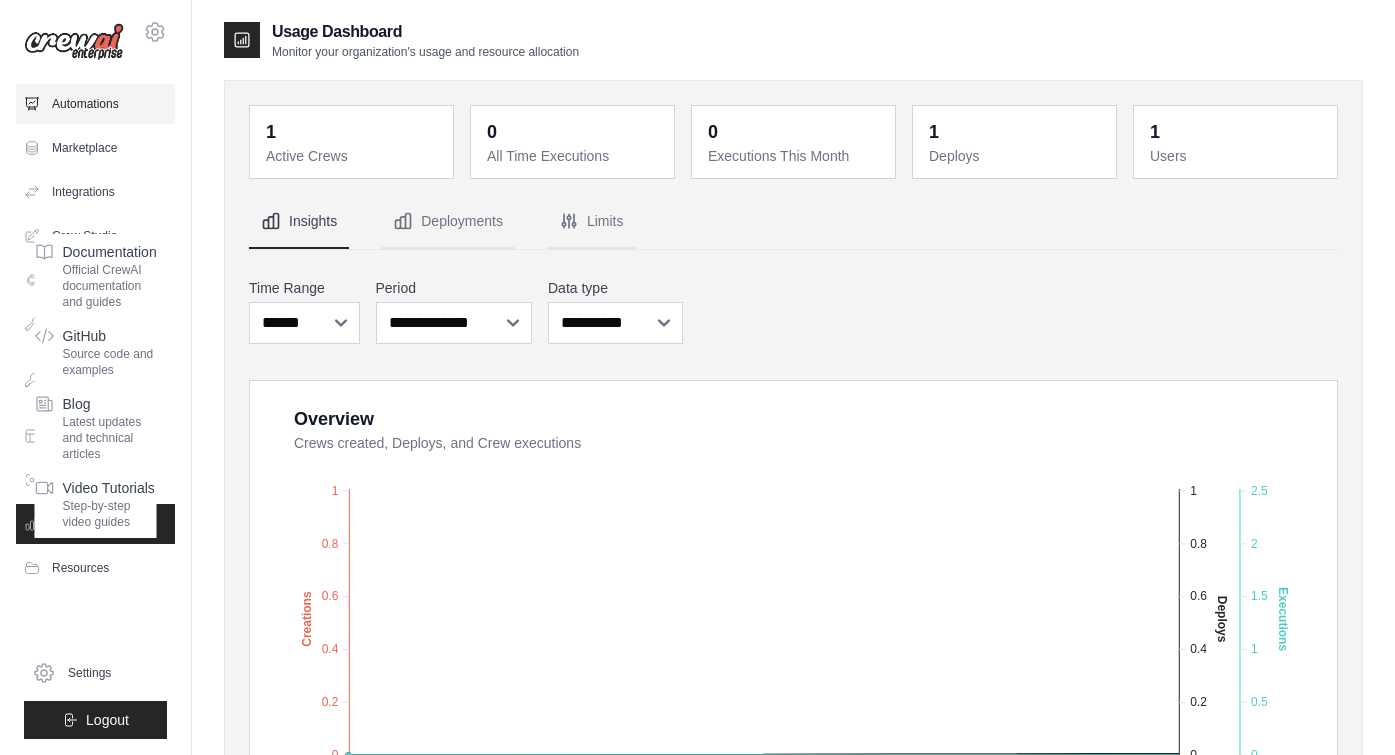 click on "Automations" at bounding box center [95, 104] 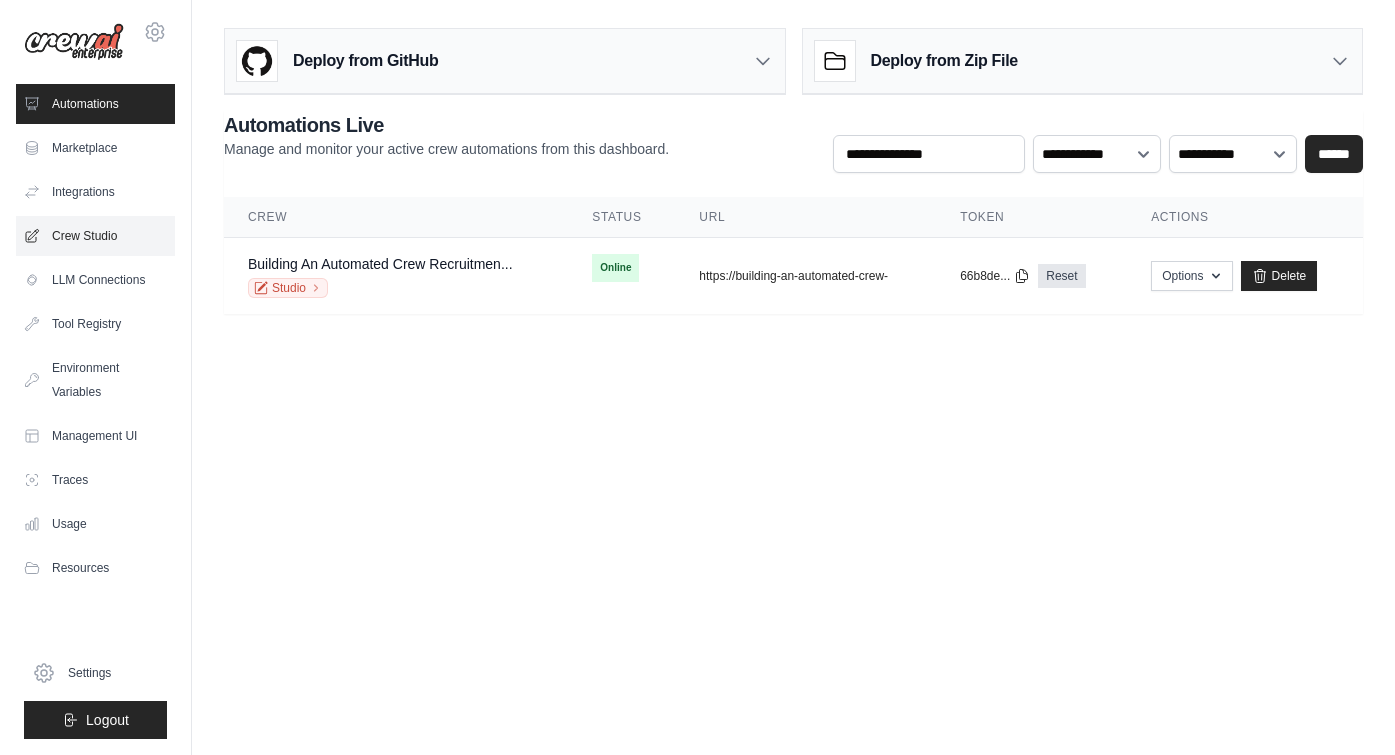 click on "Crew Studio" at bounding box center [95, 236] 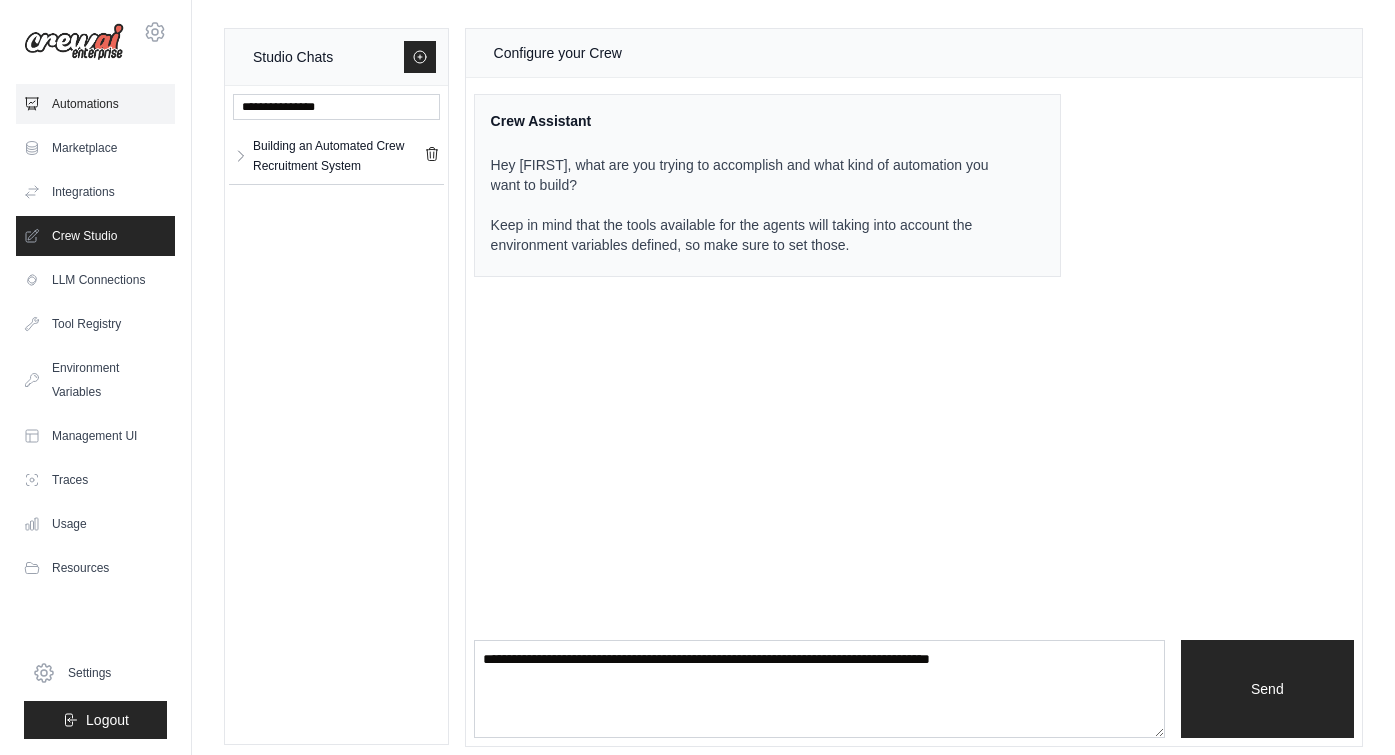 click on "Automations" at bounding box center (95, 104) 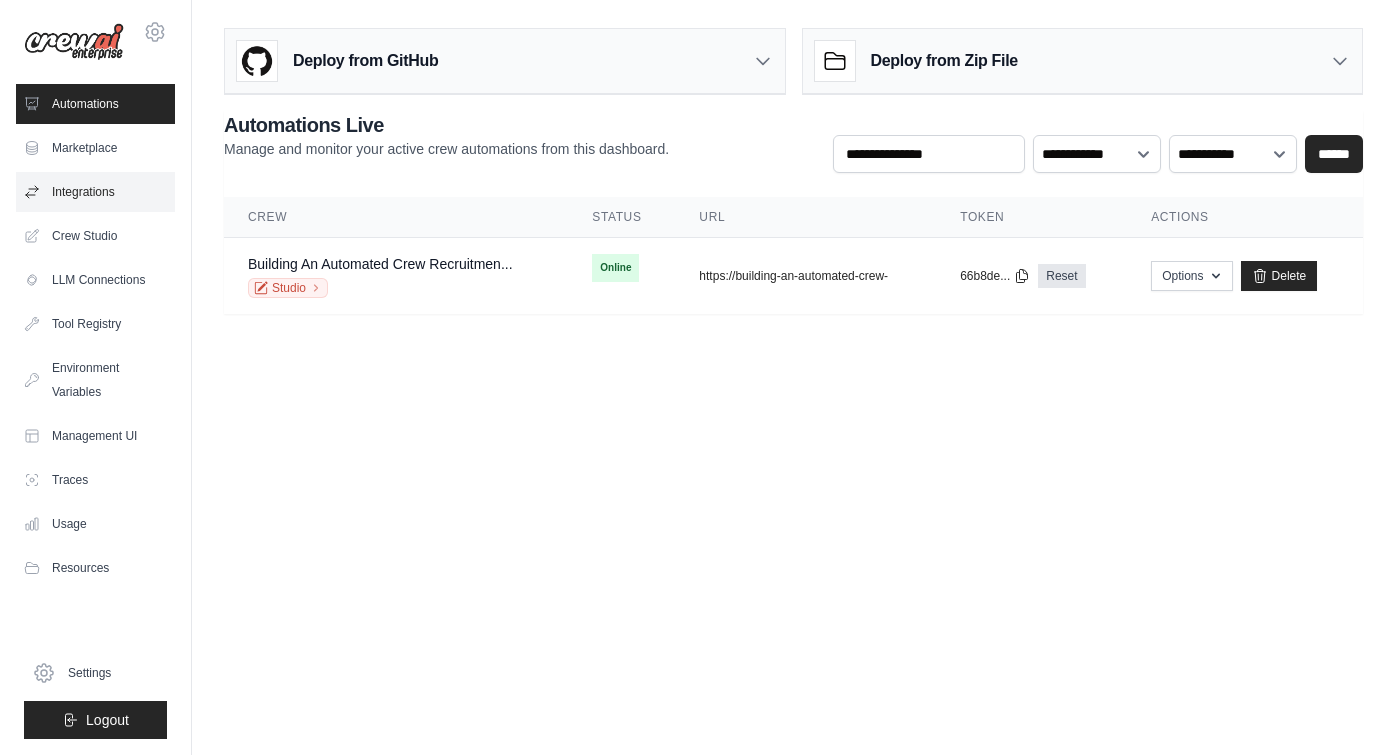 click on "Integrations" at bounding box center [95, 192] 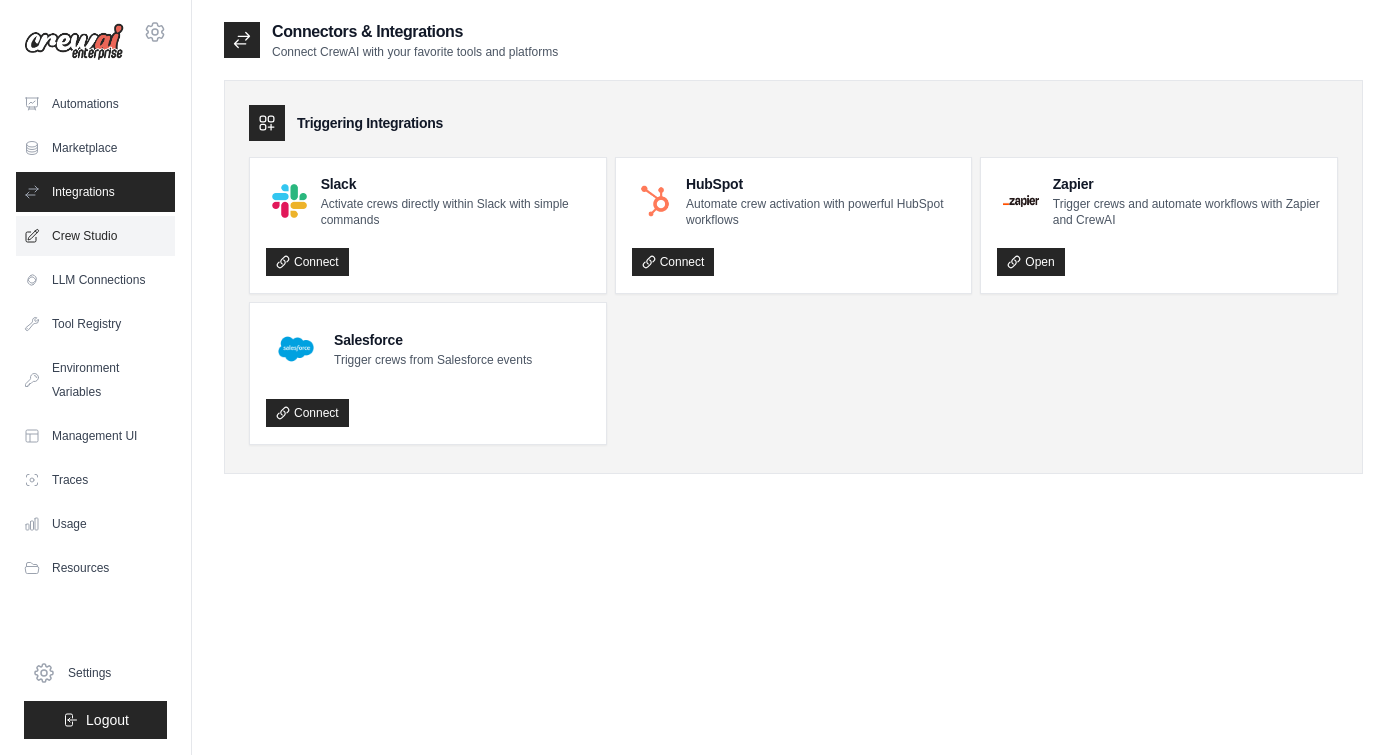 click on "Crew Studio" at bounding box center [95, 236] 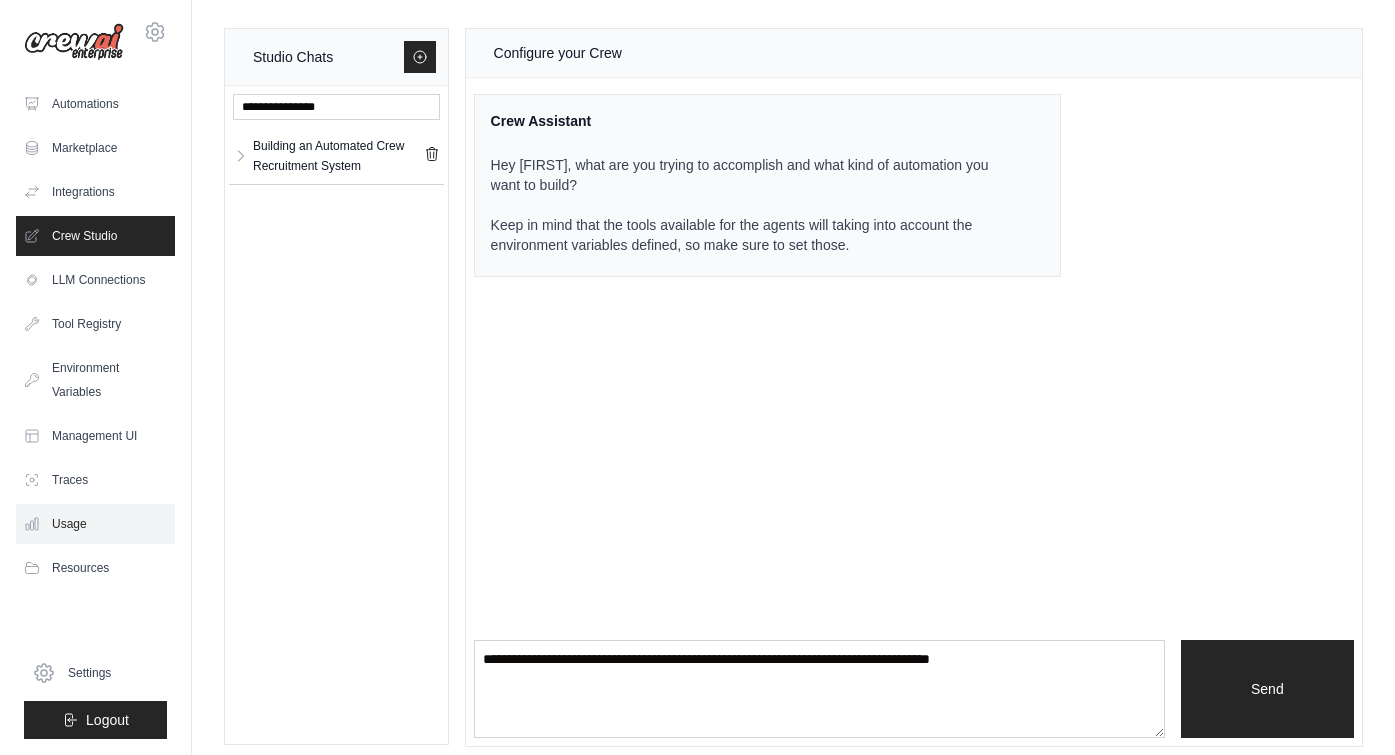 click on "Usage" at bounding box center [95, 524] 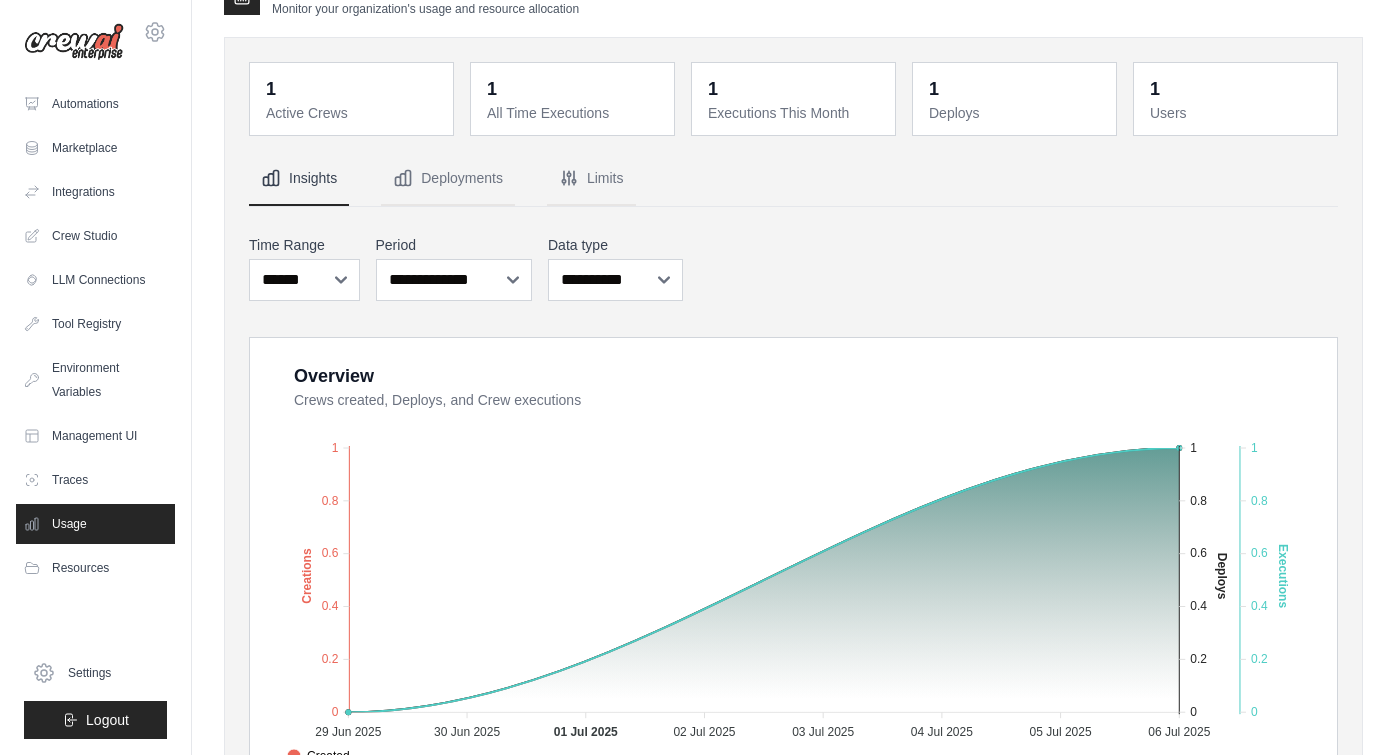 scroll, scrollTop: 0, scrollLeft: 0, axis: both 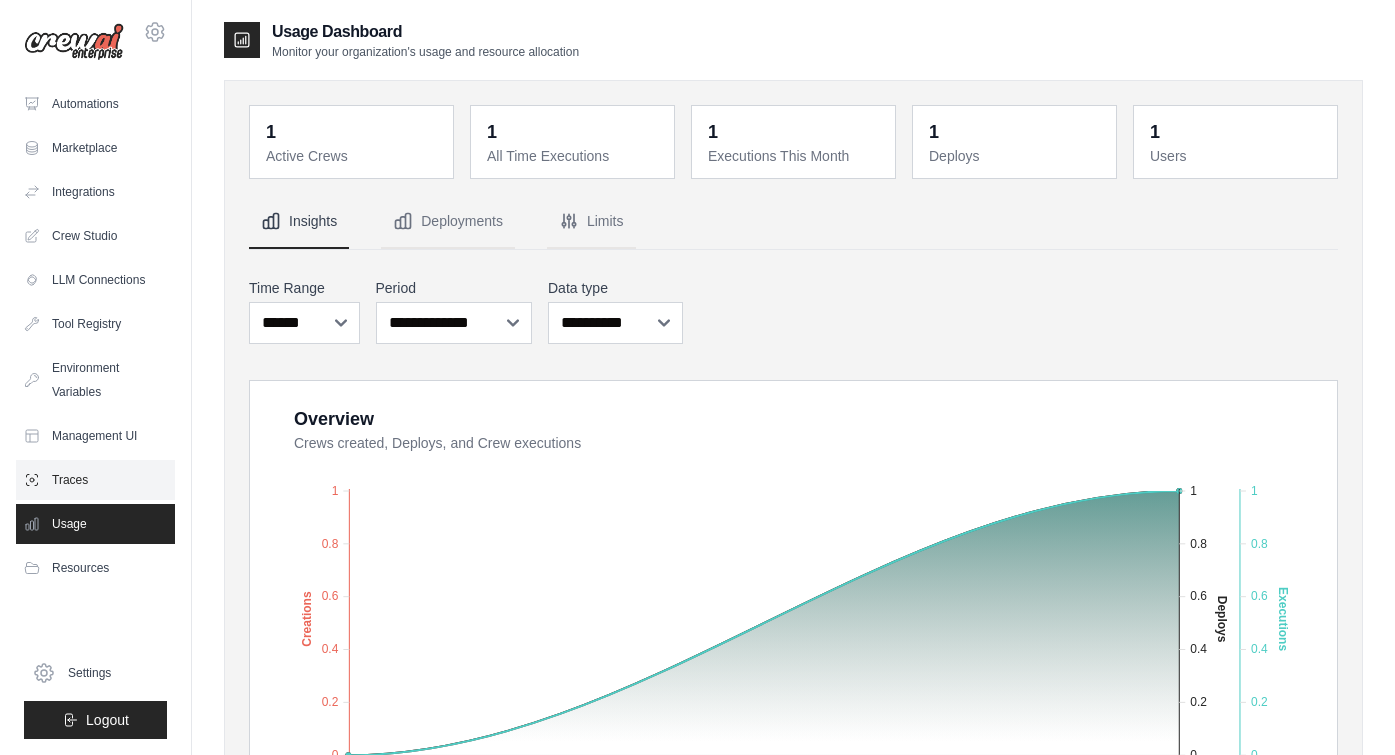 click on "Traces" at bounding box center (95, 480) 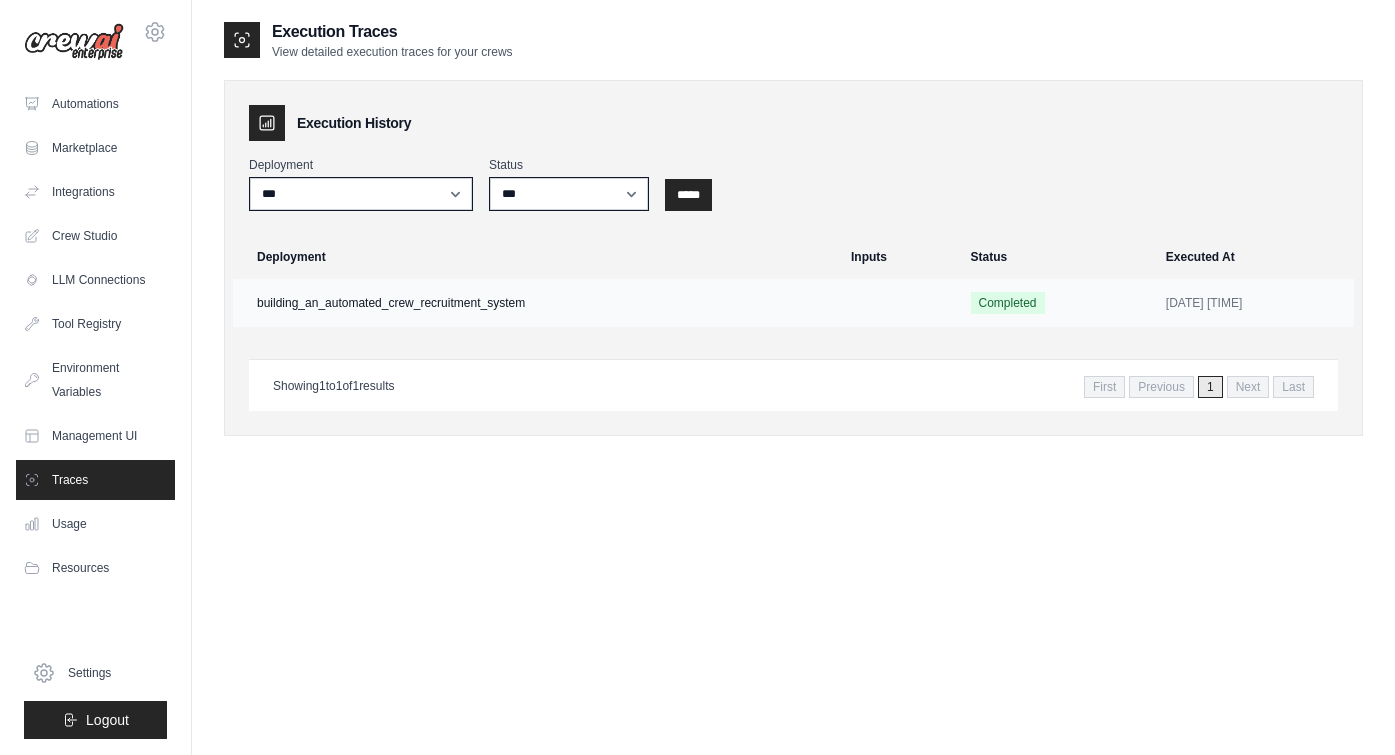 click on "Completed" at bounding box center [1008, 303] 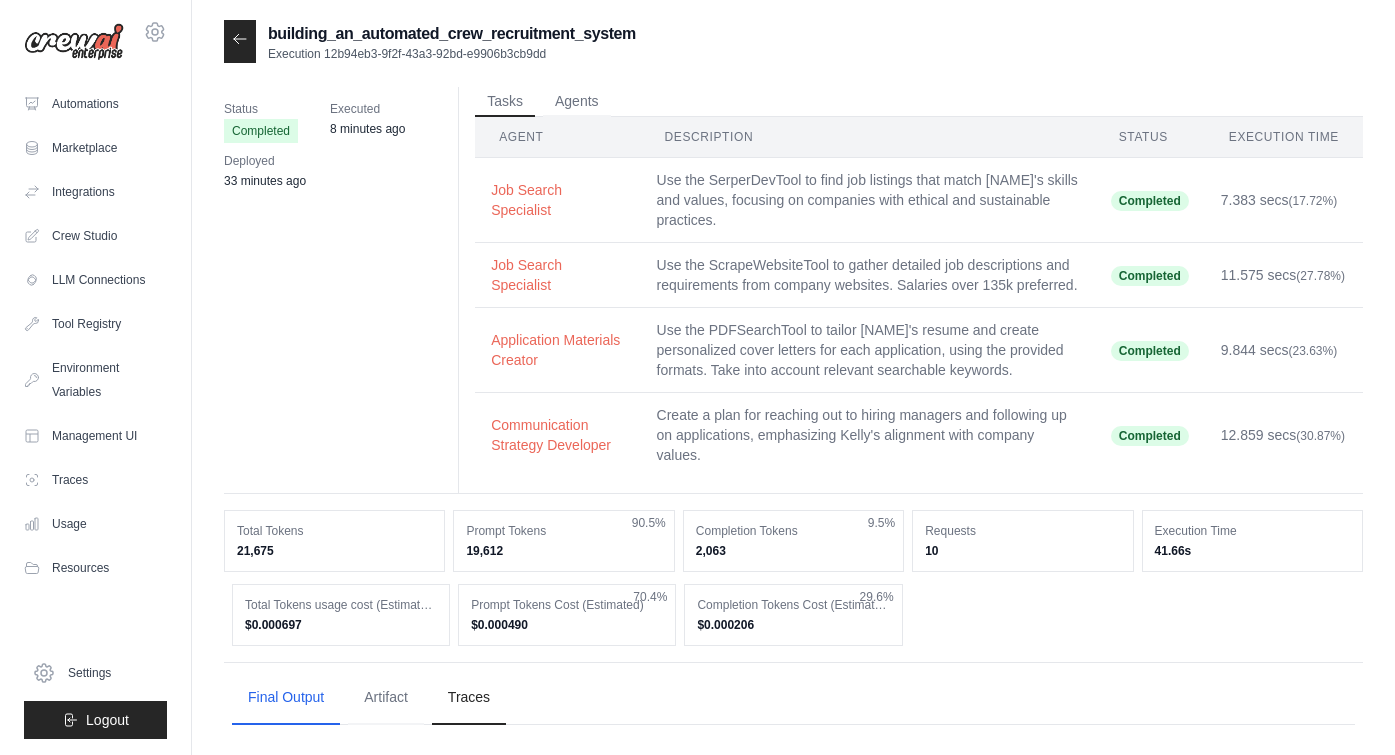 scroll, scrollTop: 0, scrollLeft: 0, axis: both 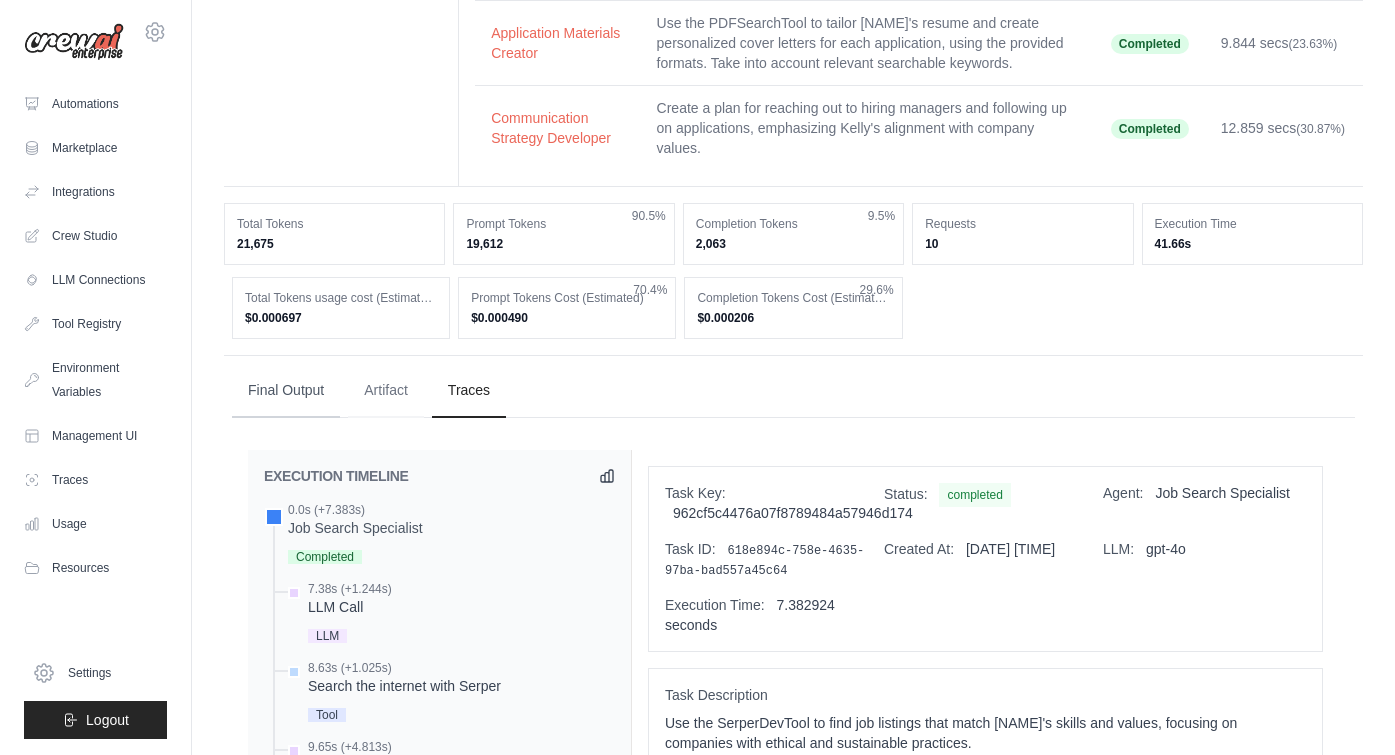 click on "Final Output" at bounding box center (286, 391) 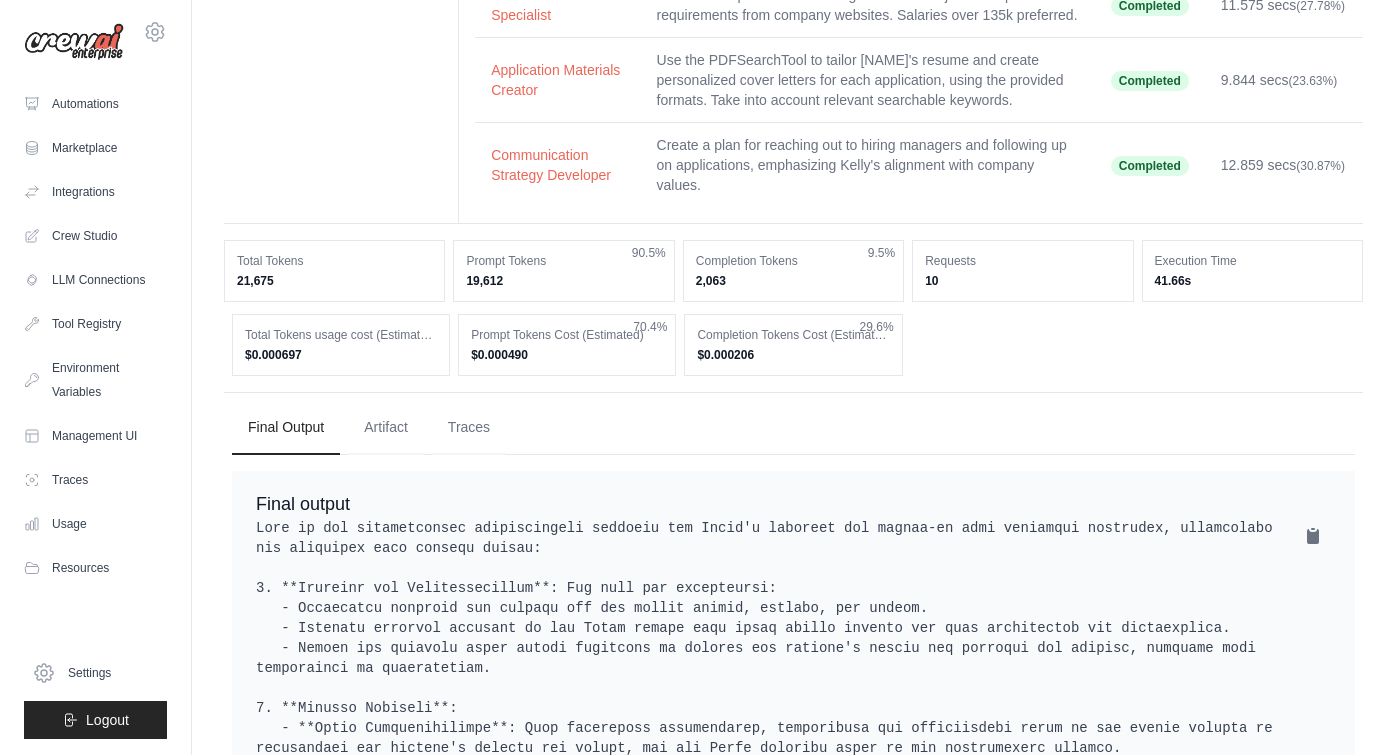 scroll, scrollTop: 296, scrollLeft: 0, axis: vertical 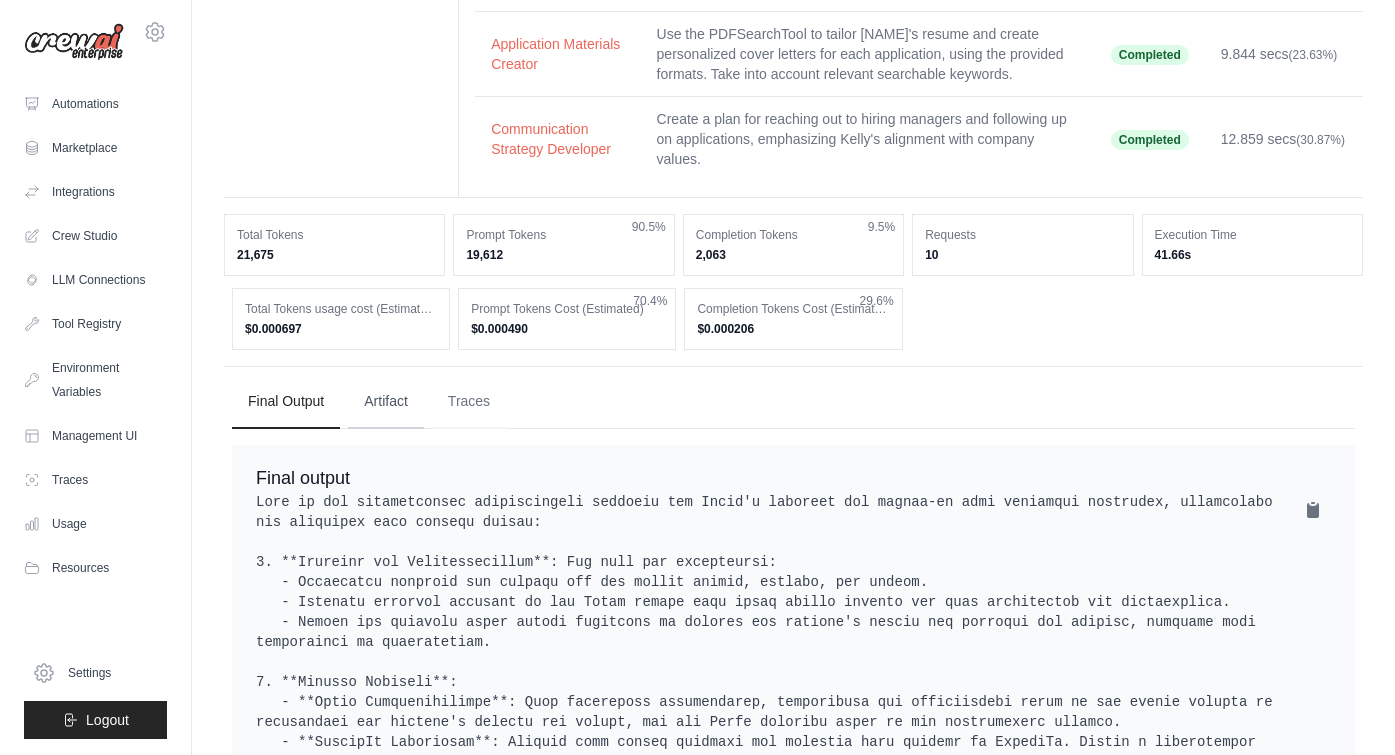 click on "Artifact" at bounding box center [386, 402] 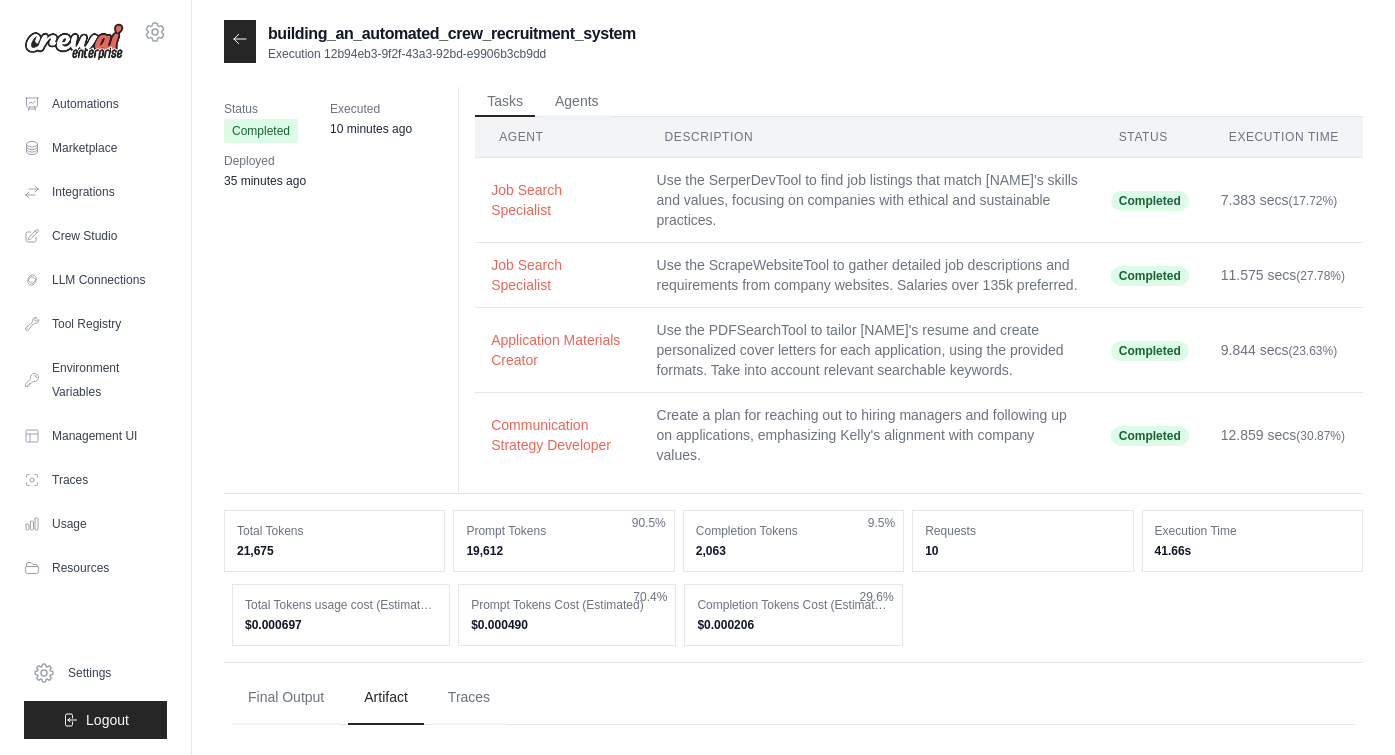 scroll, scrollTop: 70, scrollLeft: 0, axis: vertical 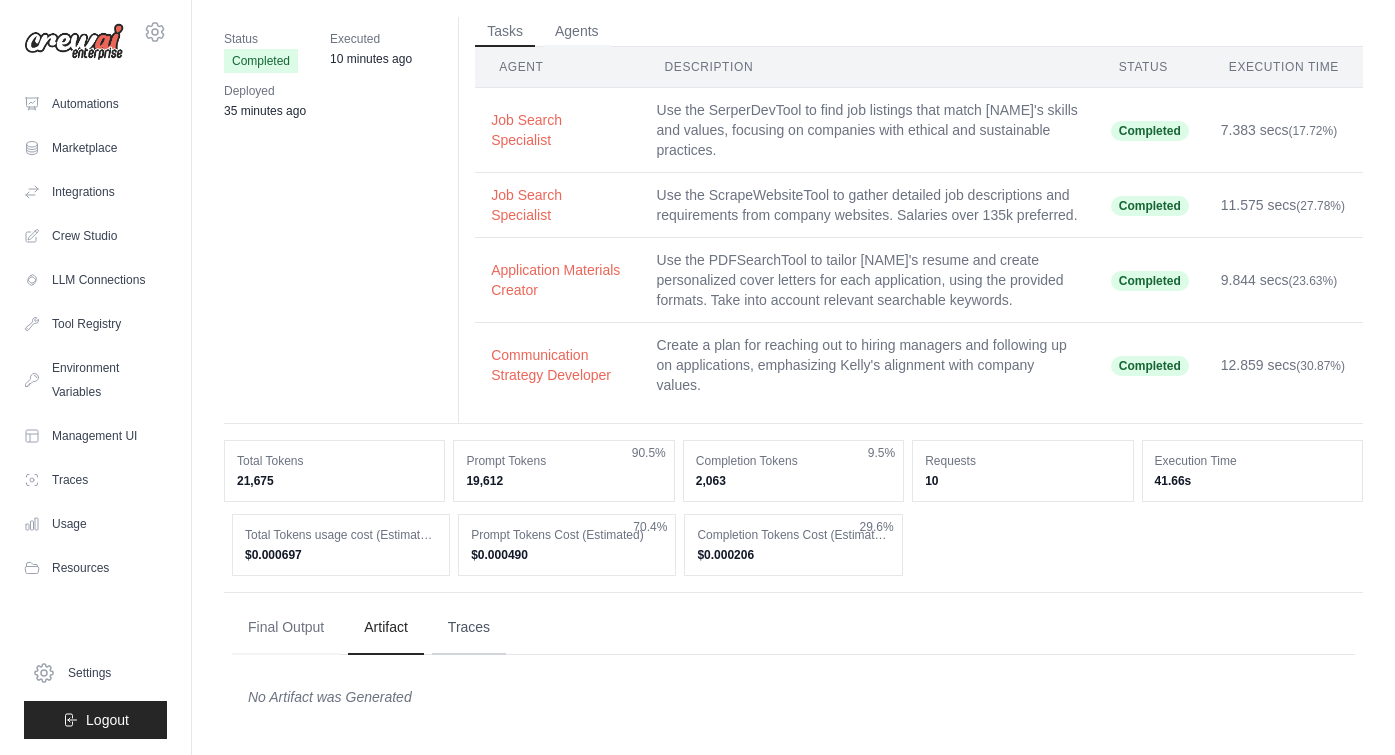 click on "Traces" at bounding box center (469, 628) 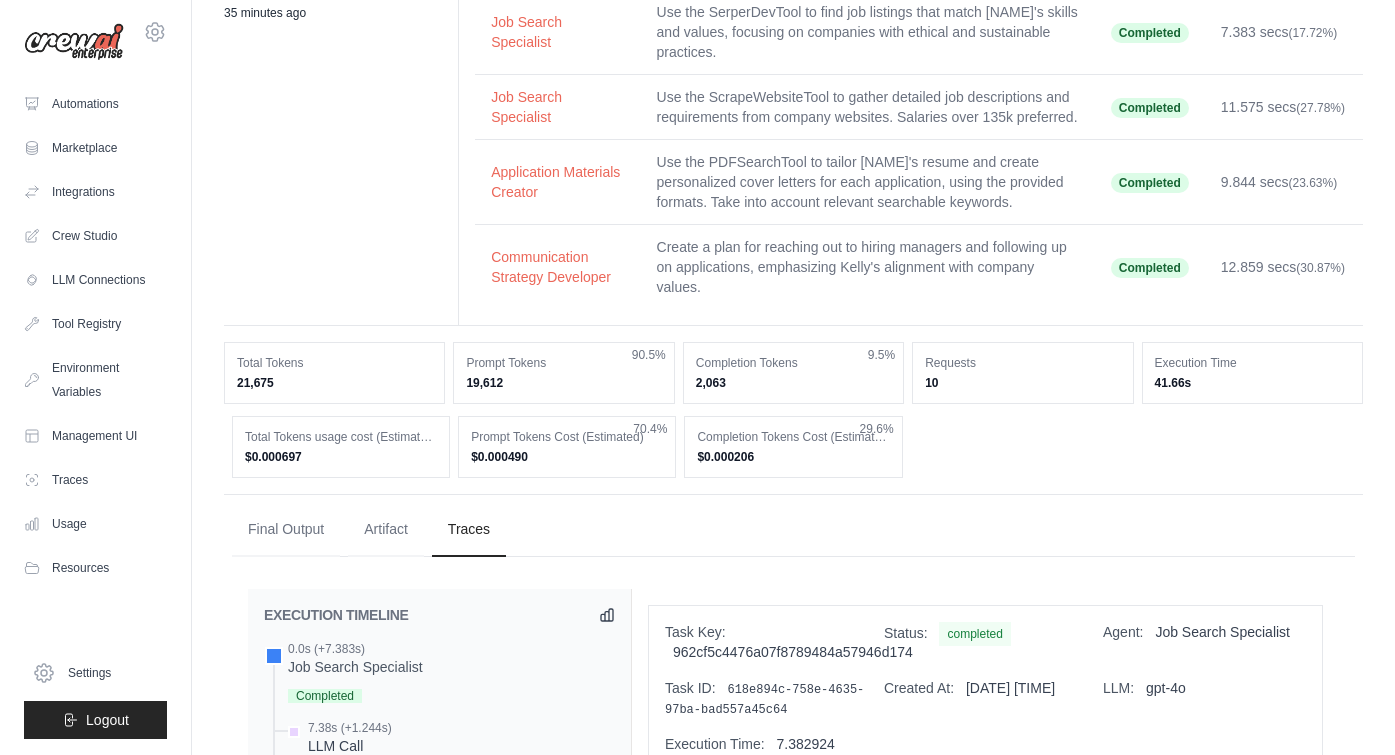 scroll, scrollTop: 0, scrollLeft: 0, axis: both 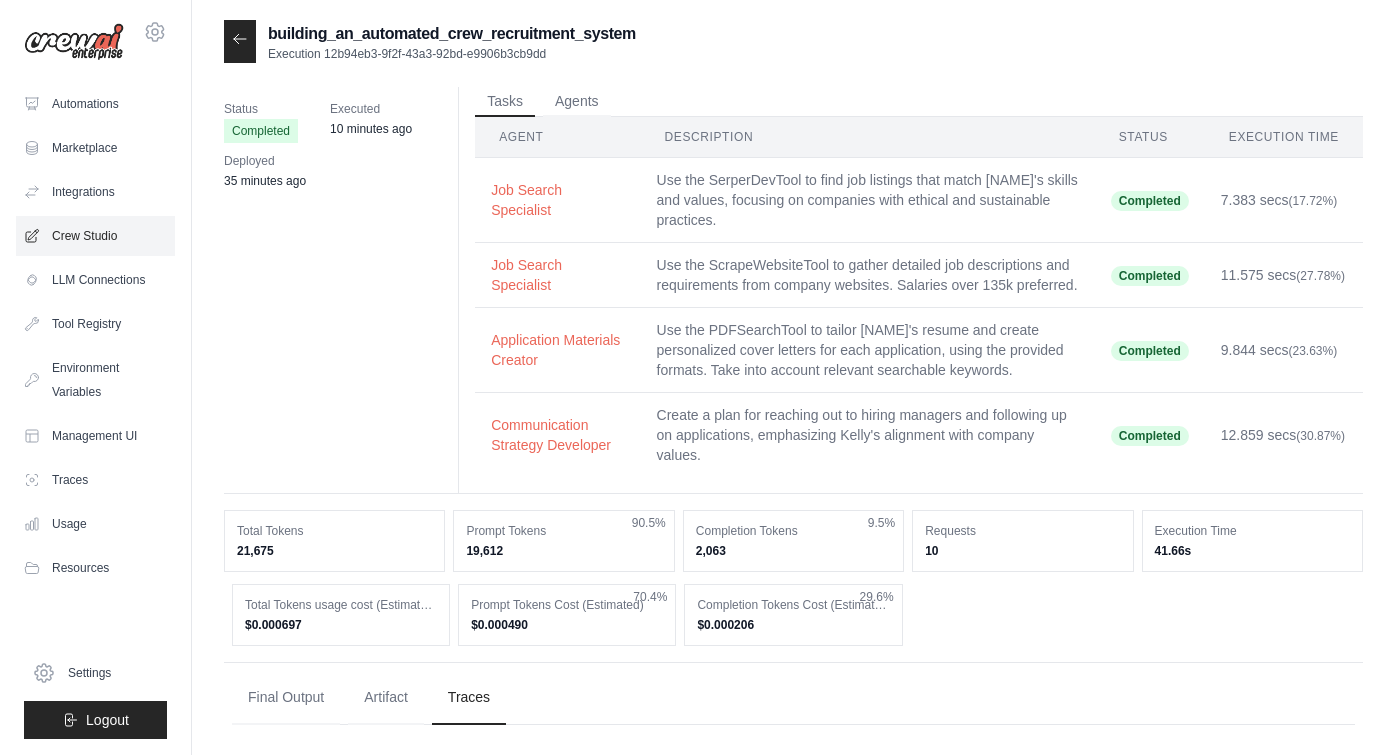 click on "Crew Studio" at bounding box center (95, 236) 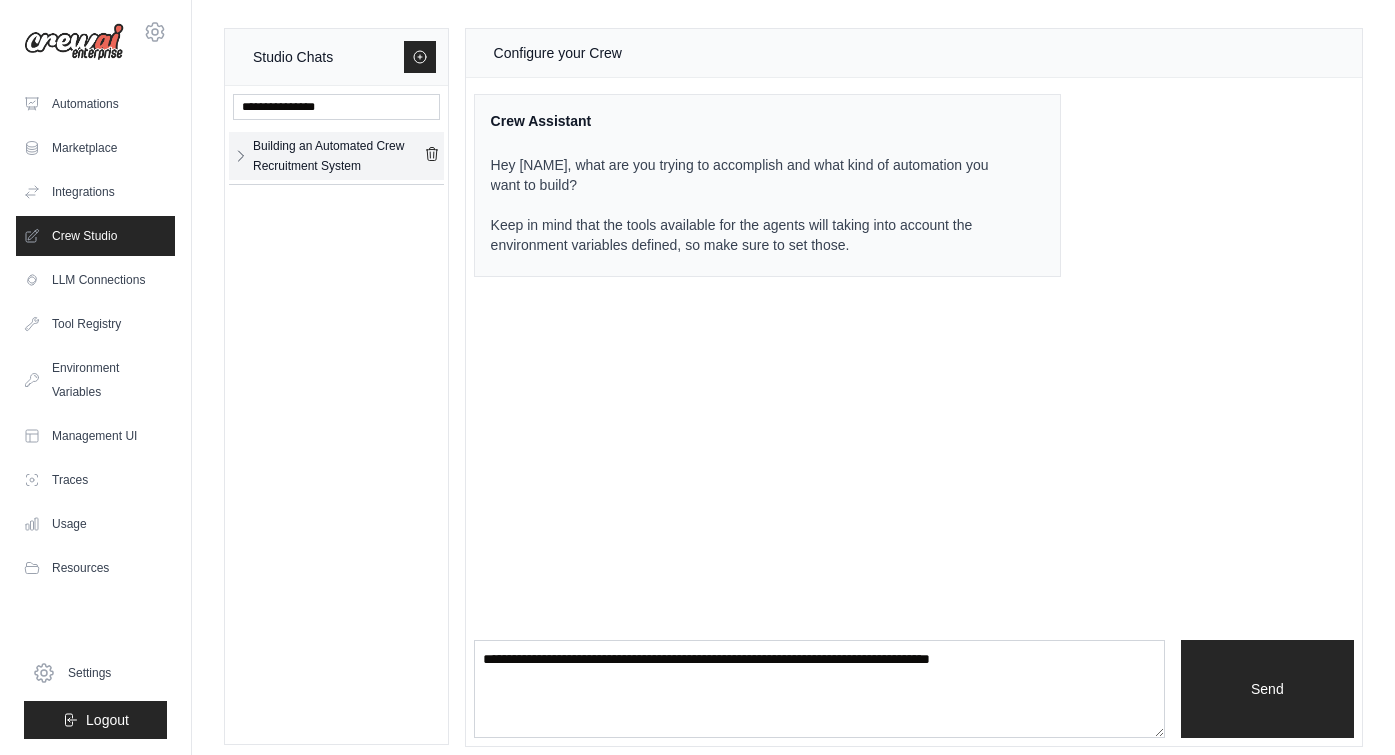 click 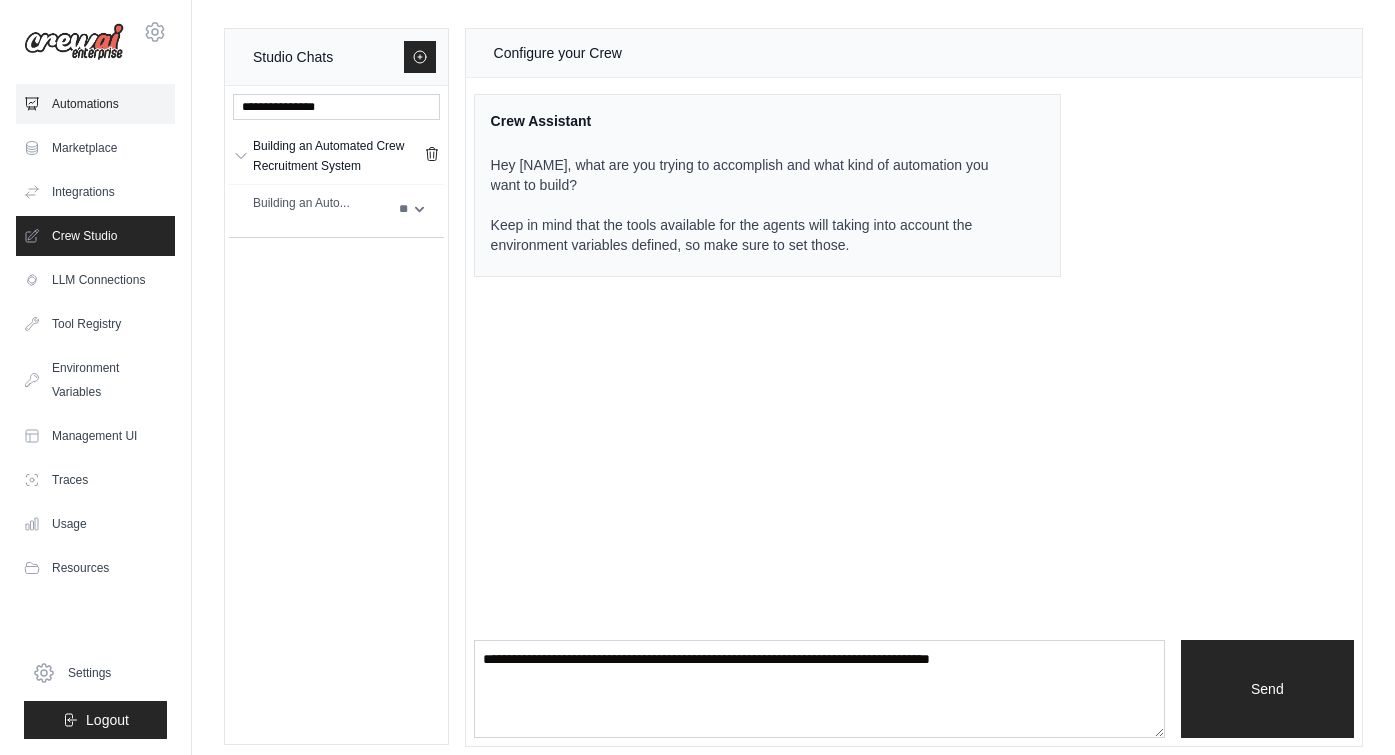 click on "Automations" at bounding box center [95, 104] 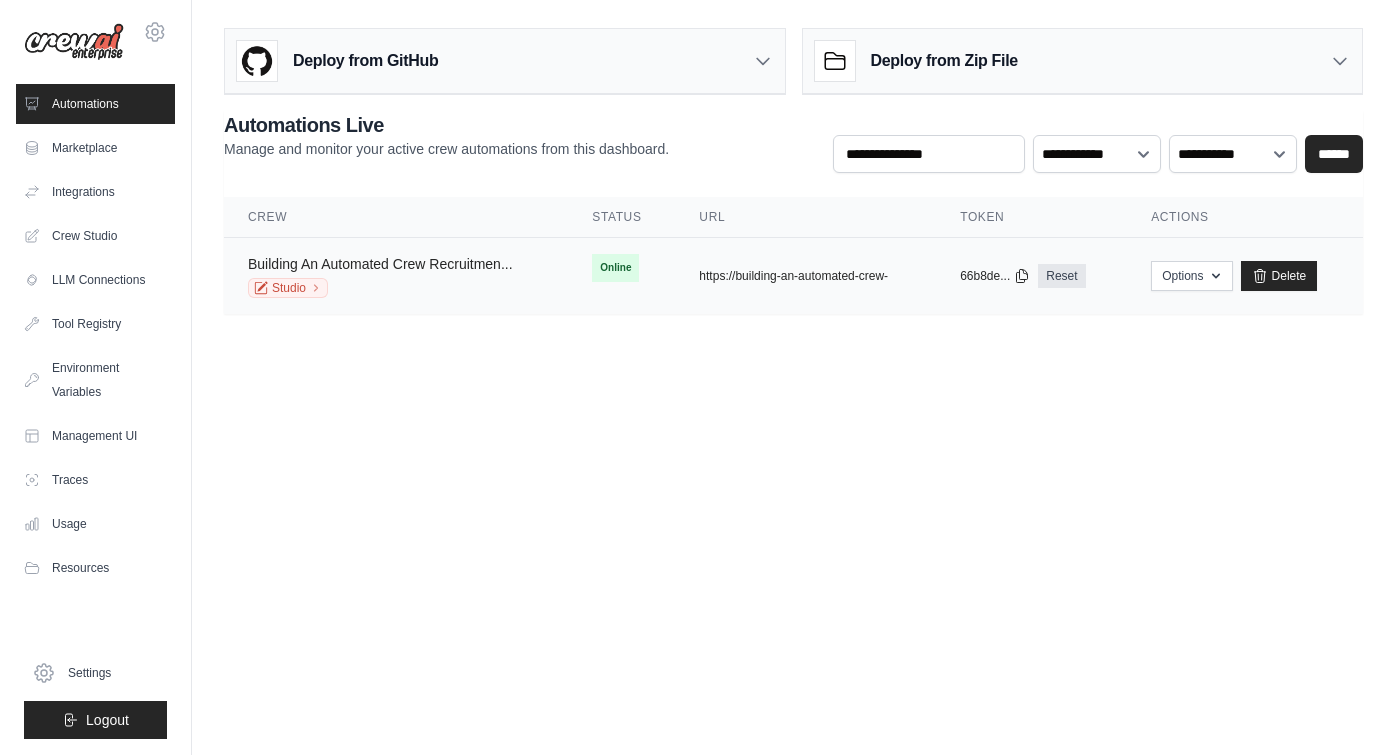 click on "Building An Automated Crew Recruitmen..." at bounding box center (380, 264) 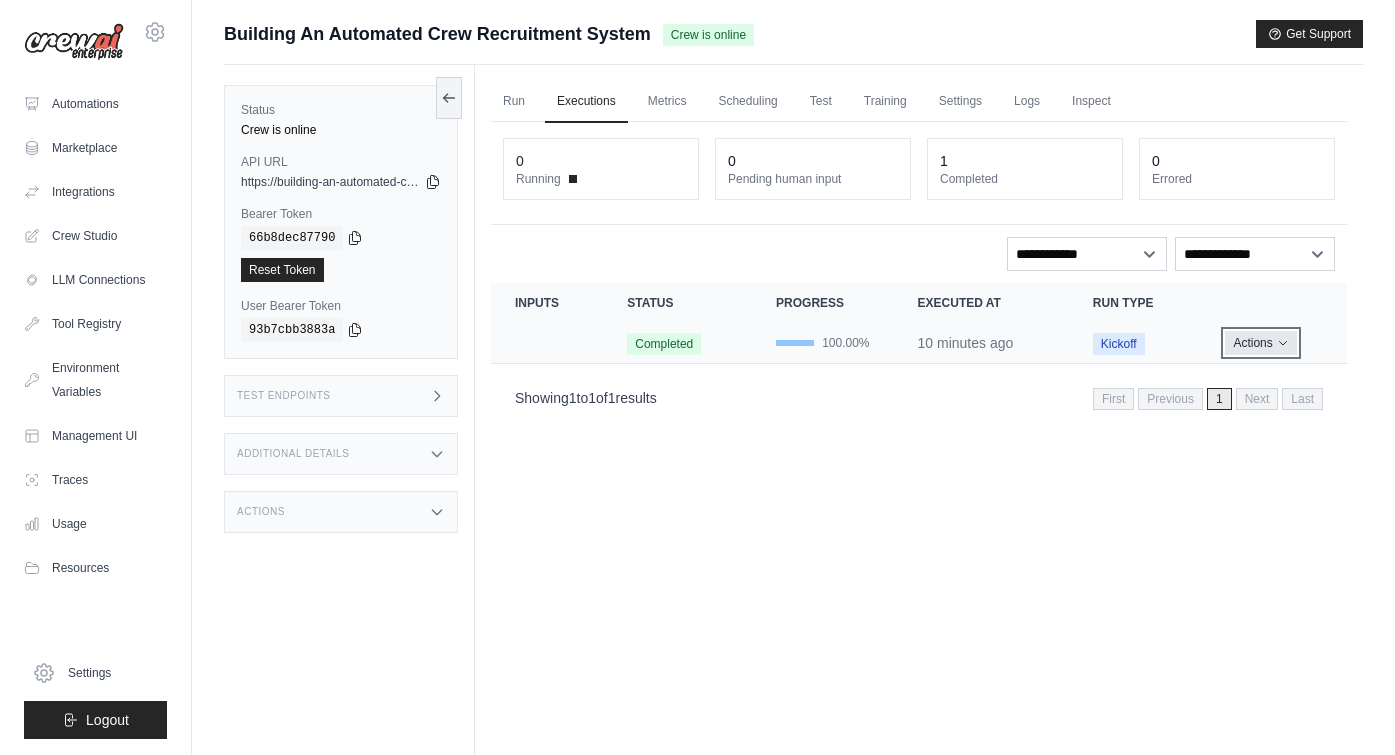 click 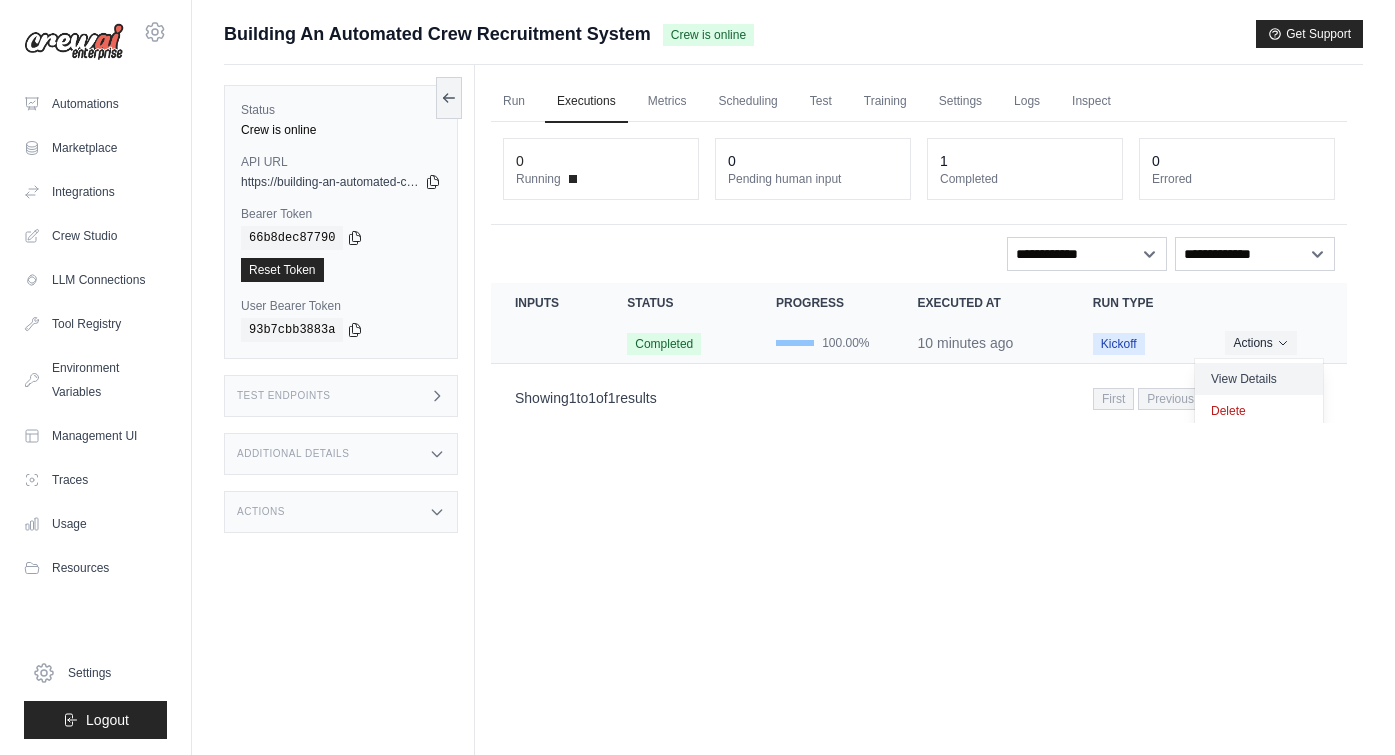 click on "View Details" at bounding box center [1259, 379] 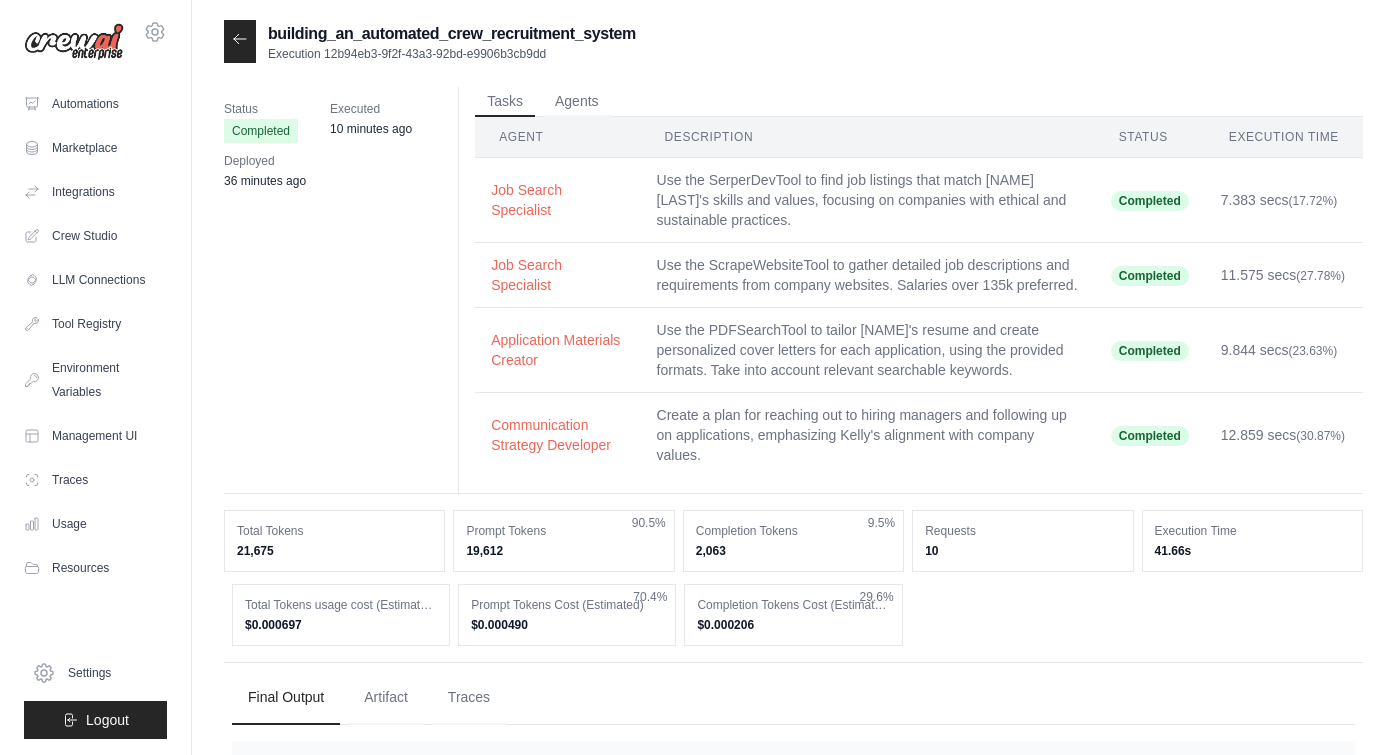 scroll, scrollTop: 0, scrollLeft: 0, axis: both 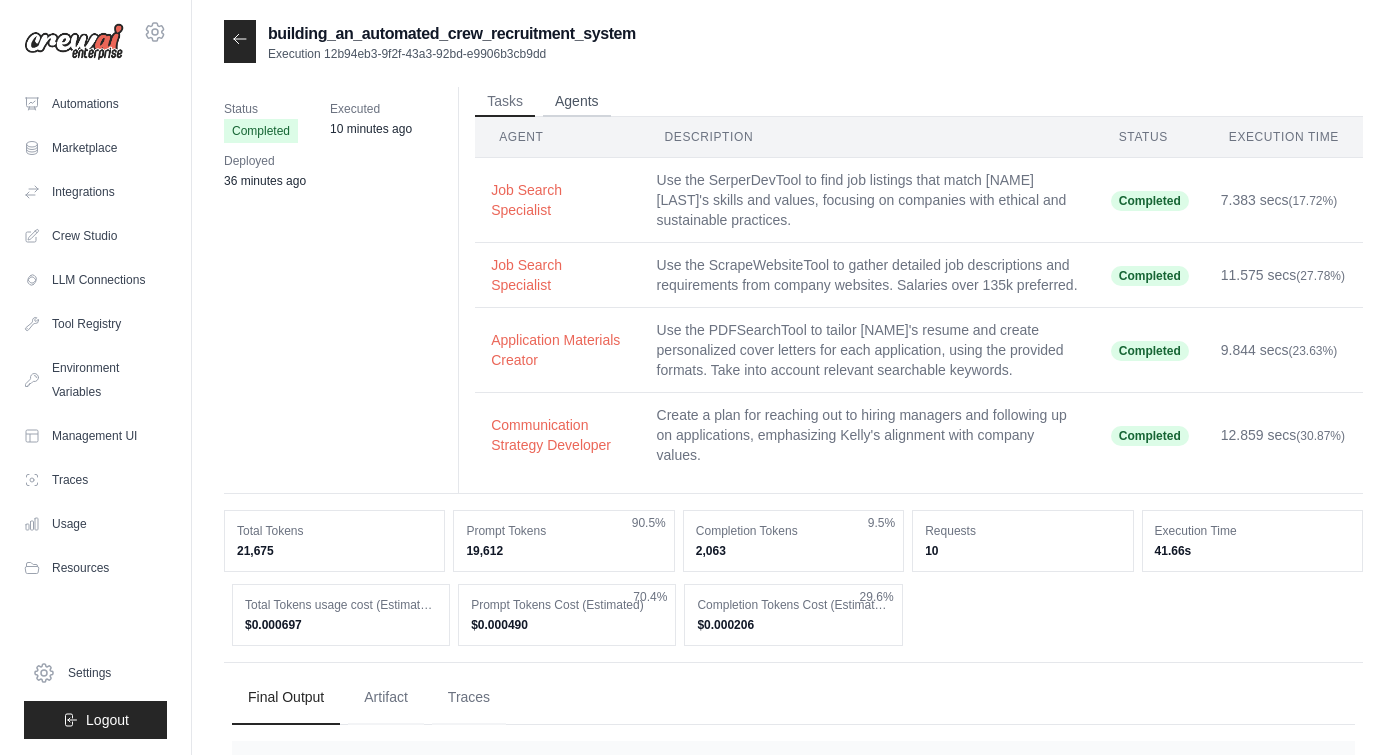 click on "Agents" at bounding box center (577, 102) 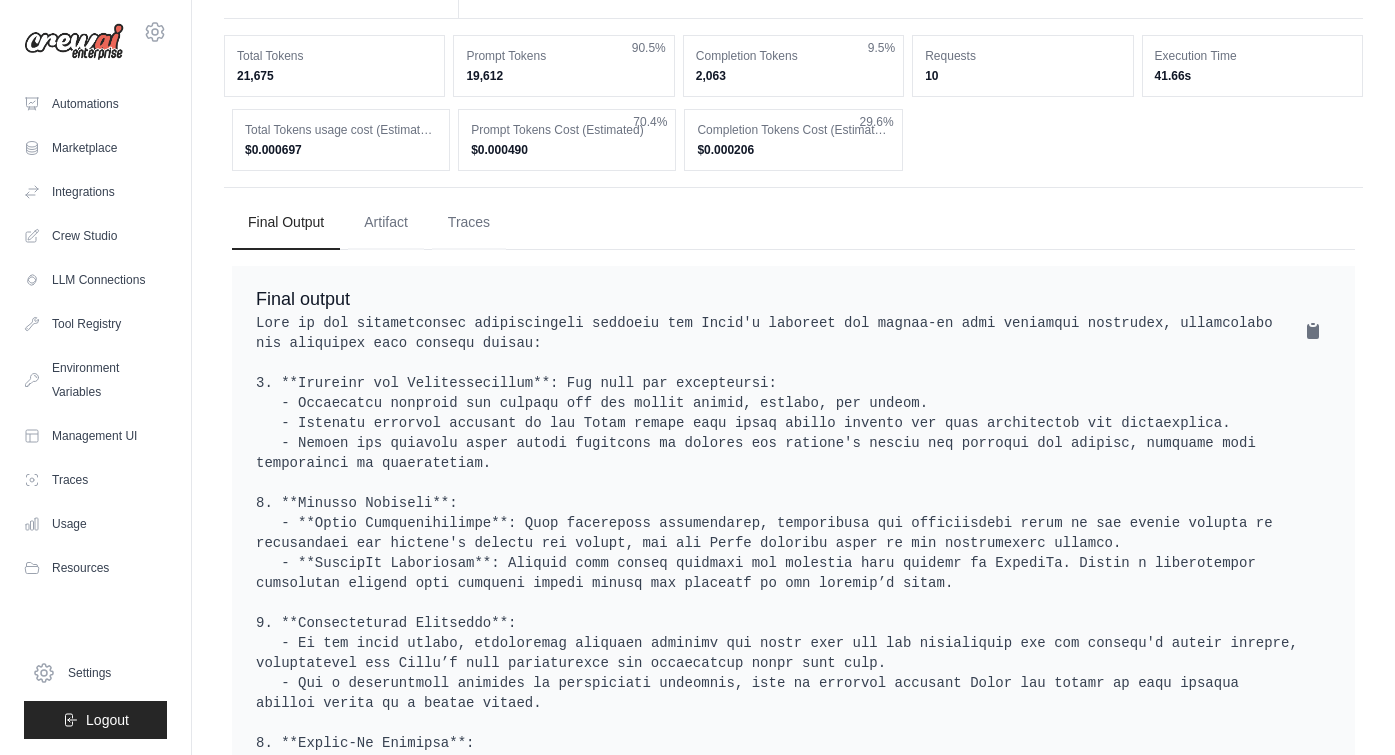 scroll, scrollTop: 0, scrollLeft: 0, axis: both 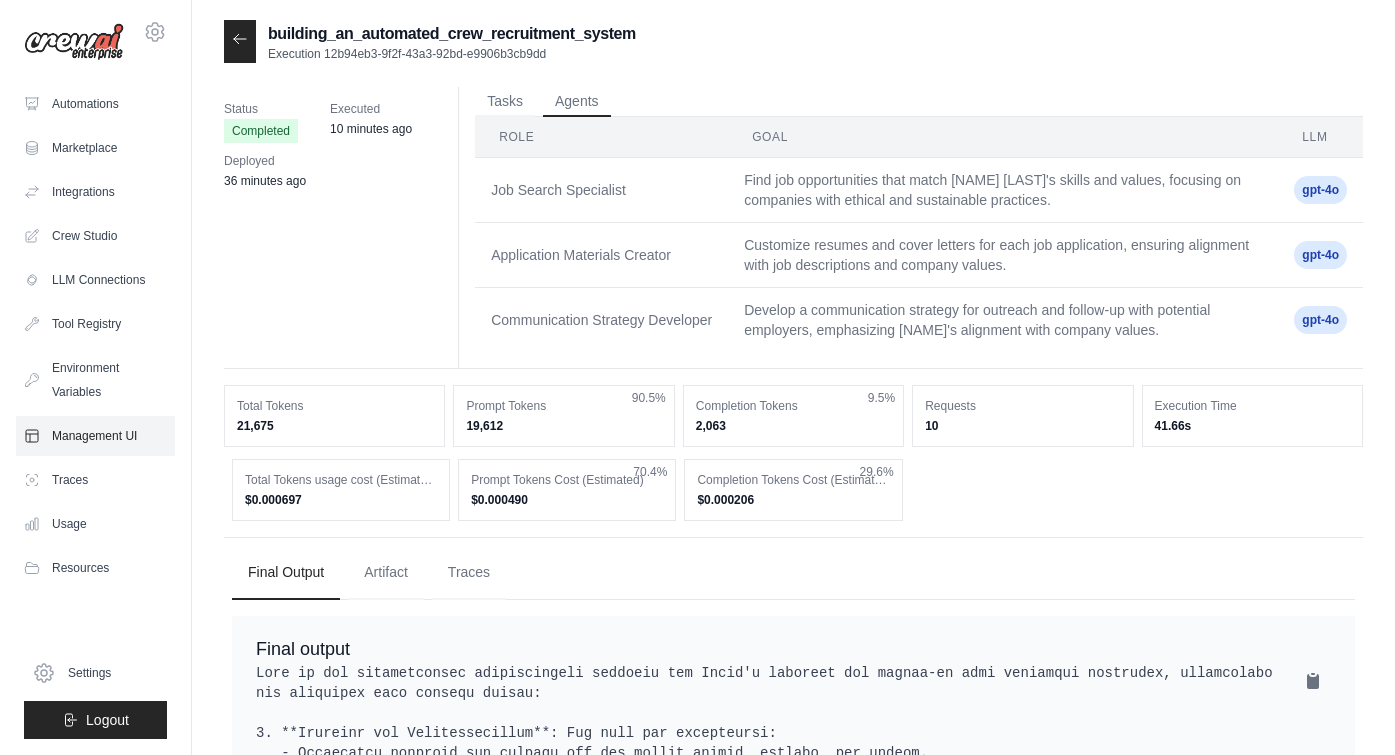 click on "Management UI" at bounding box center (95, 436) 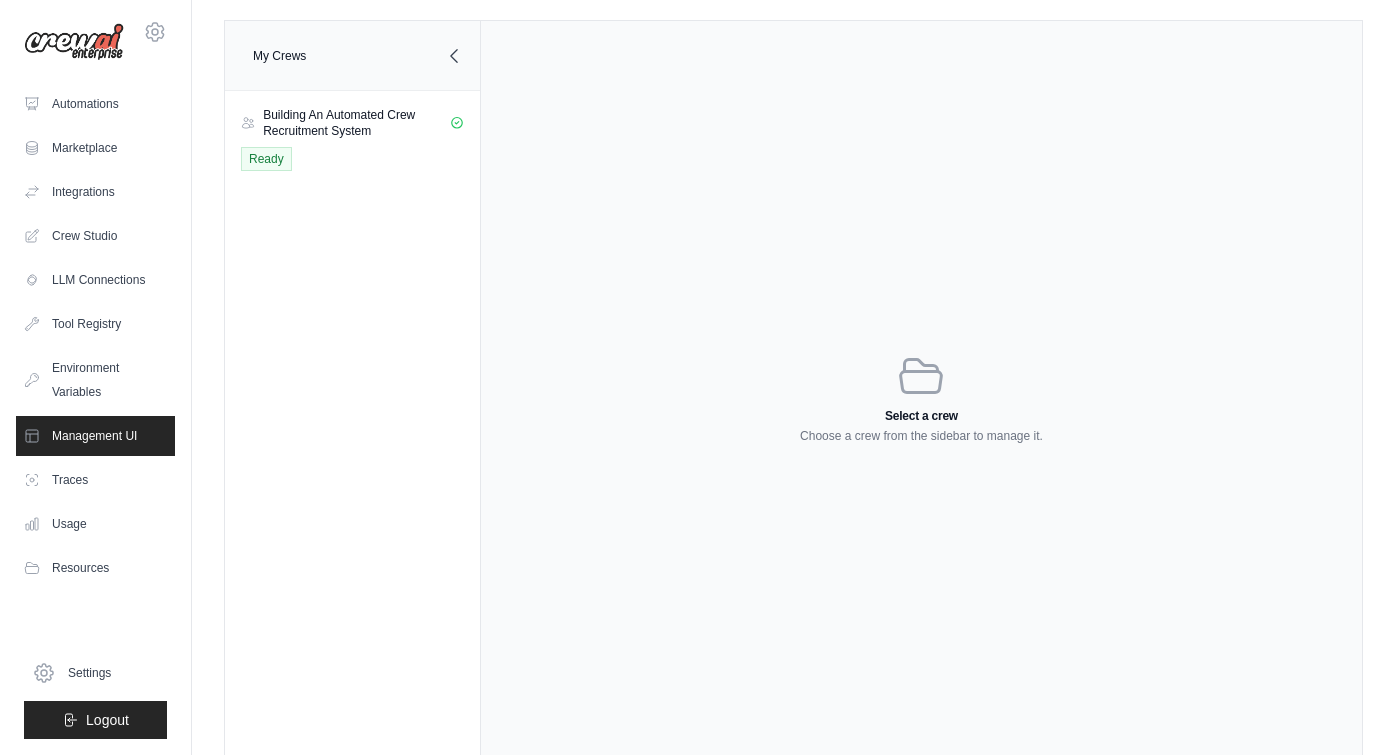 click 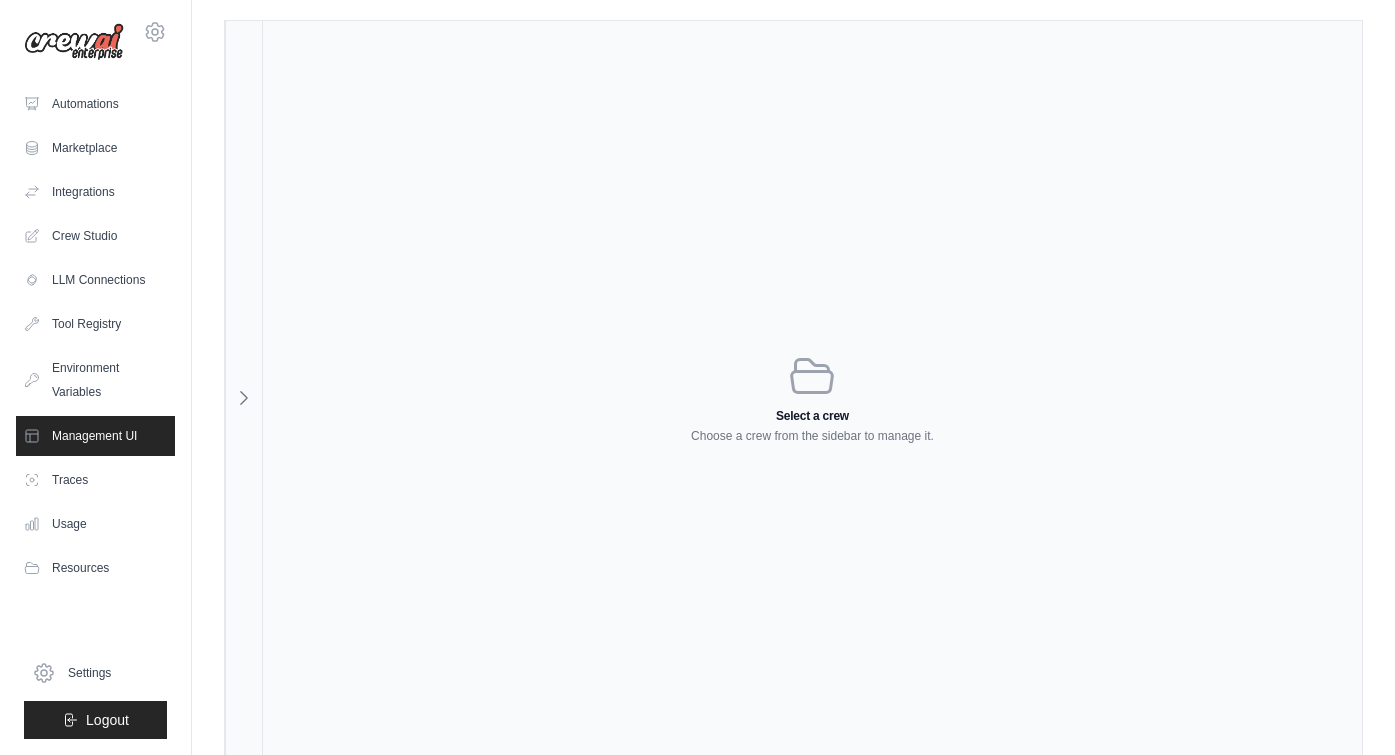 click 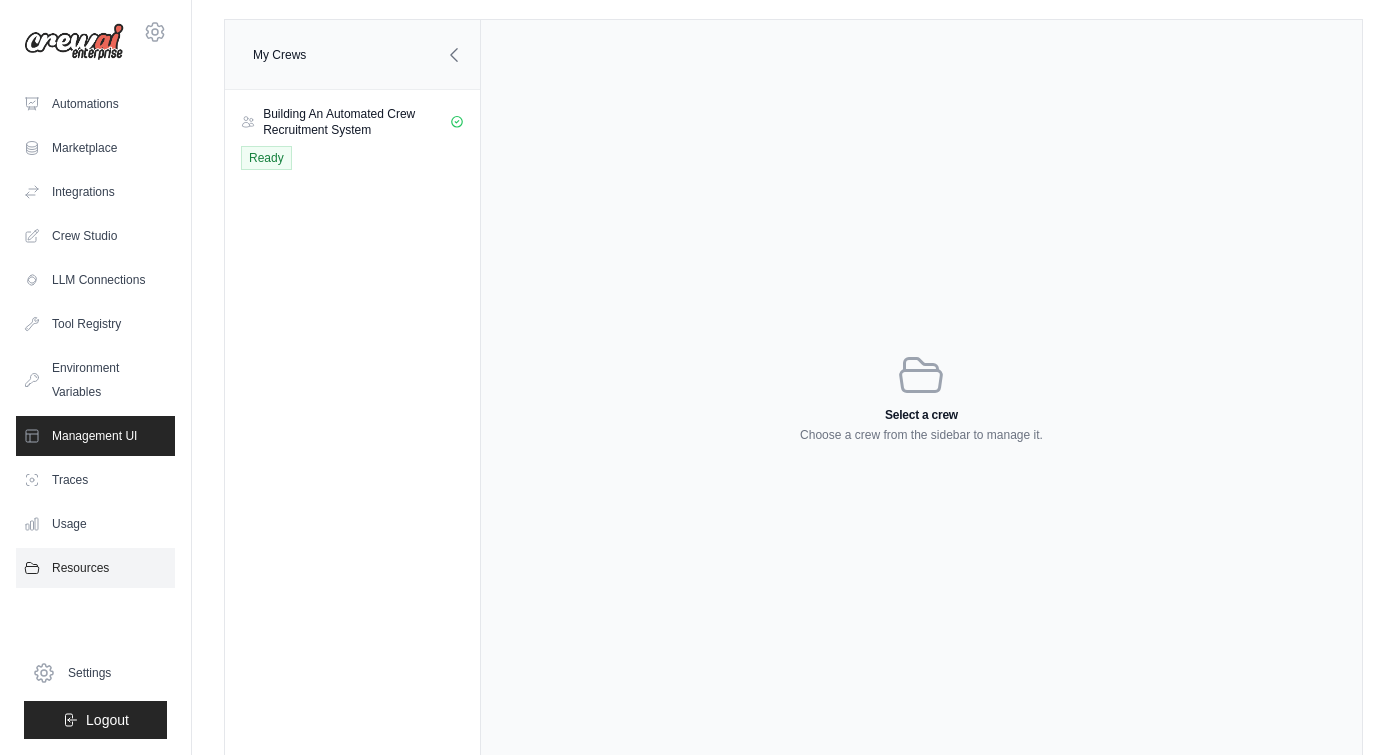 scroll, scrollTop: 40, scrollLeft: 0, axis: vertical 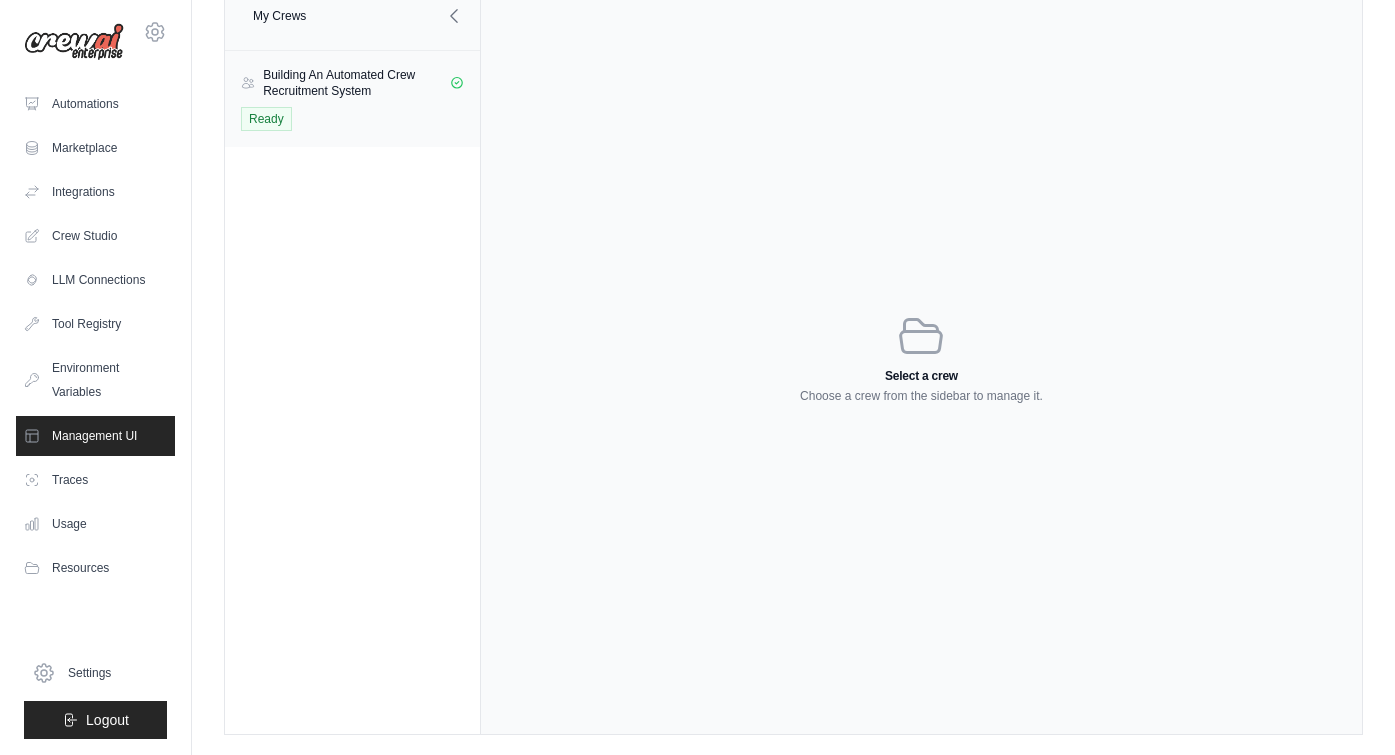 click on "Building An Automated Crew Recruitment System" at bounding box center (356, 83) 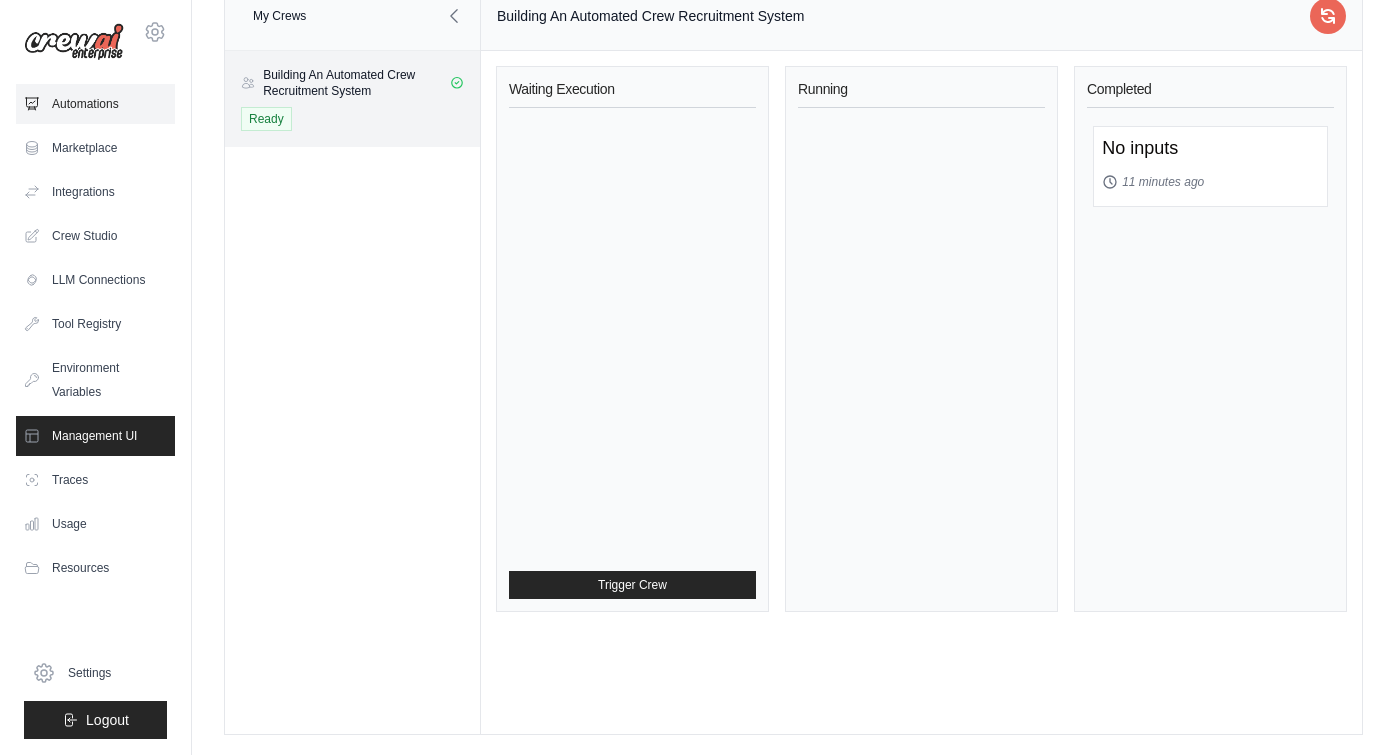 click on "Automations" at bounding box center [95, 104] 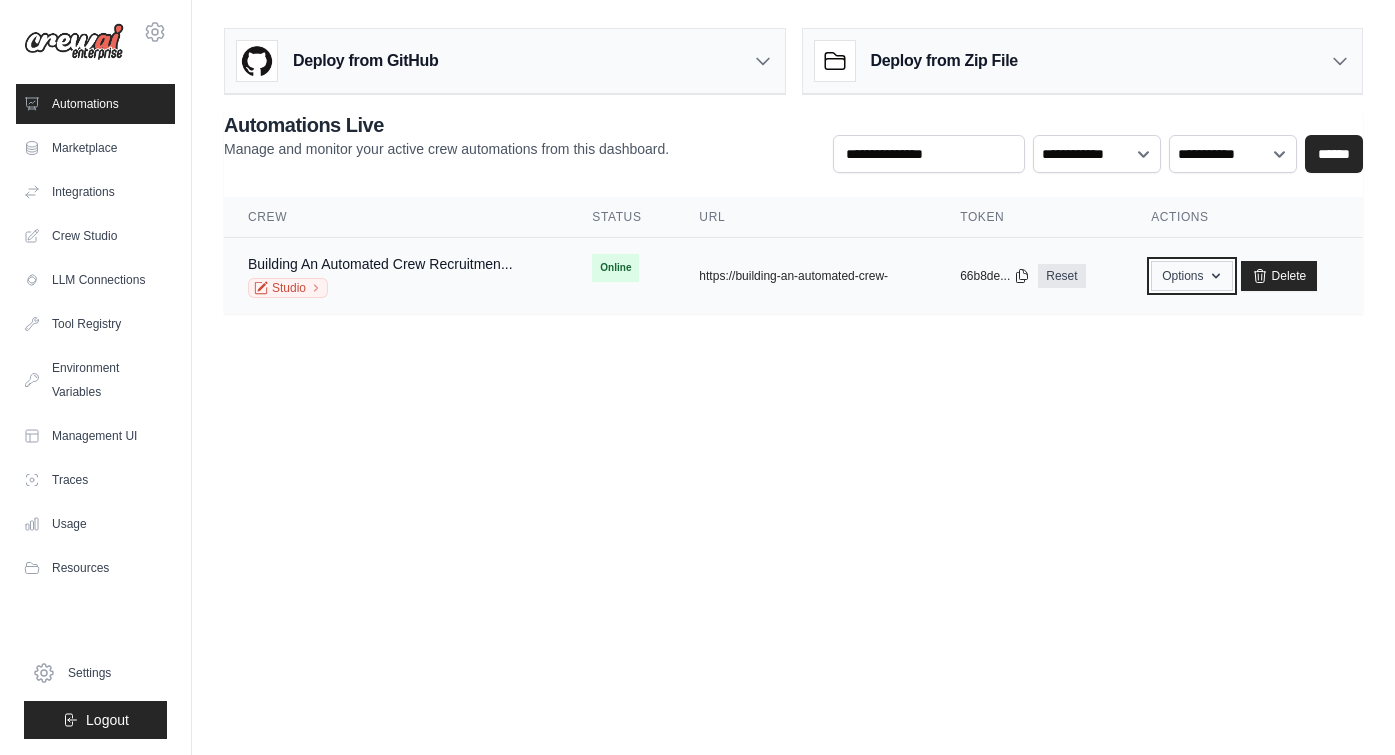 click on "Options" at bounding box center (1191, 276) 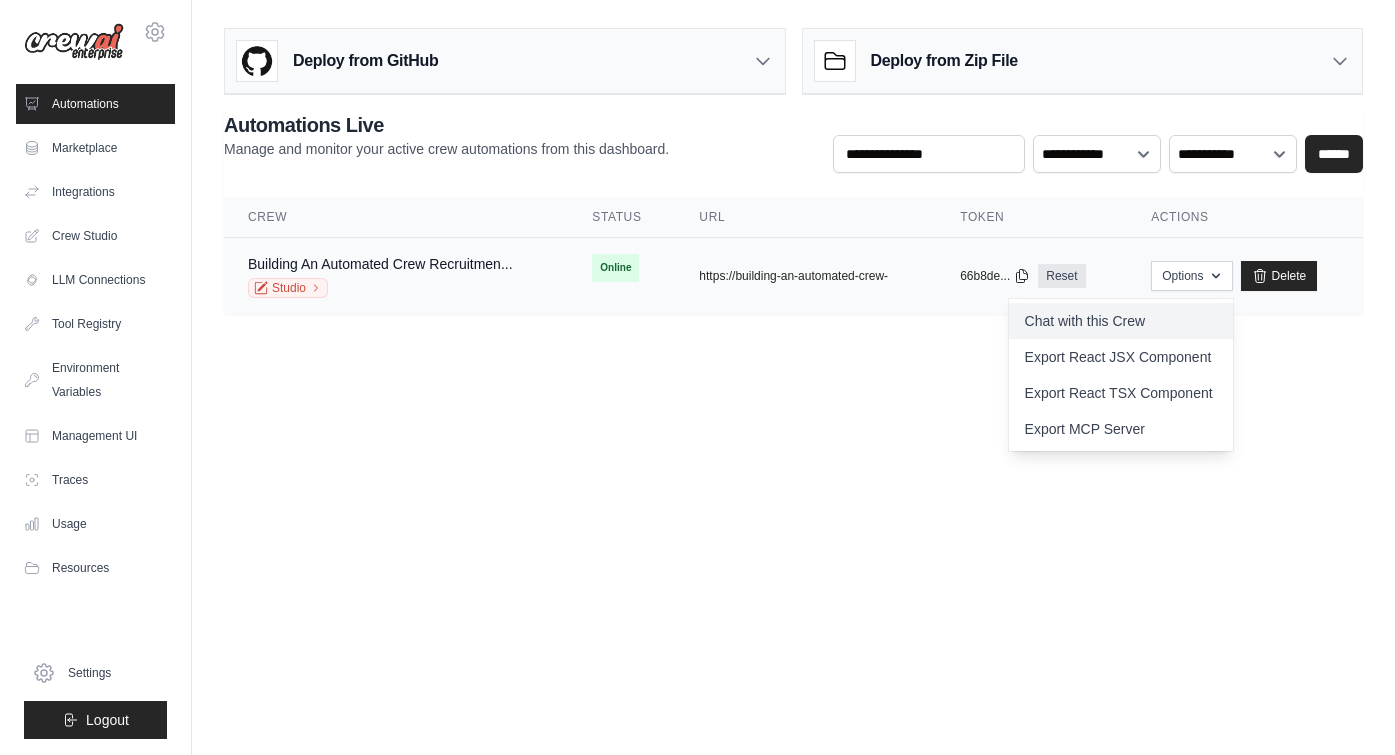 click on "Chat with this
Crew" at bounding box center (1121, 321) 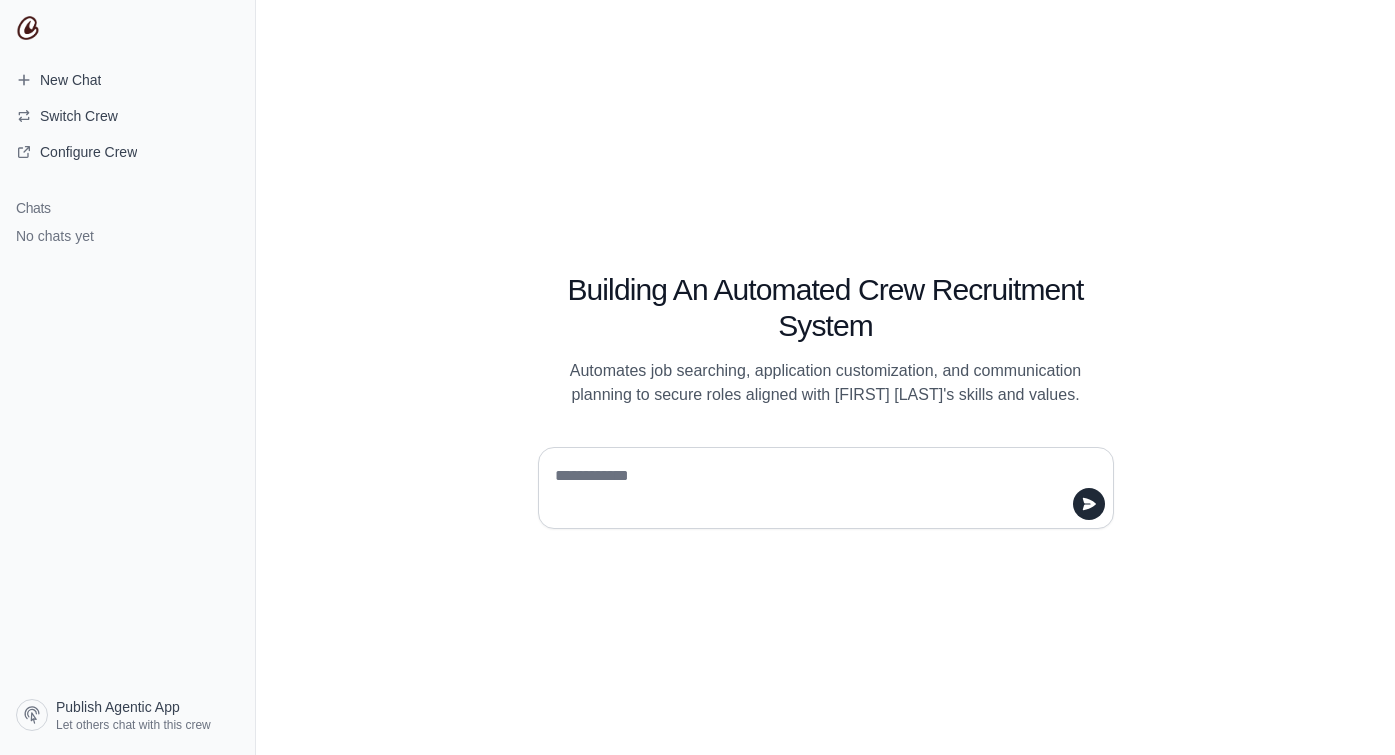 scroll, scrollTop: 0, scrollLeft: 0, axis: both 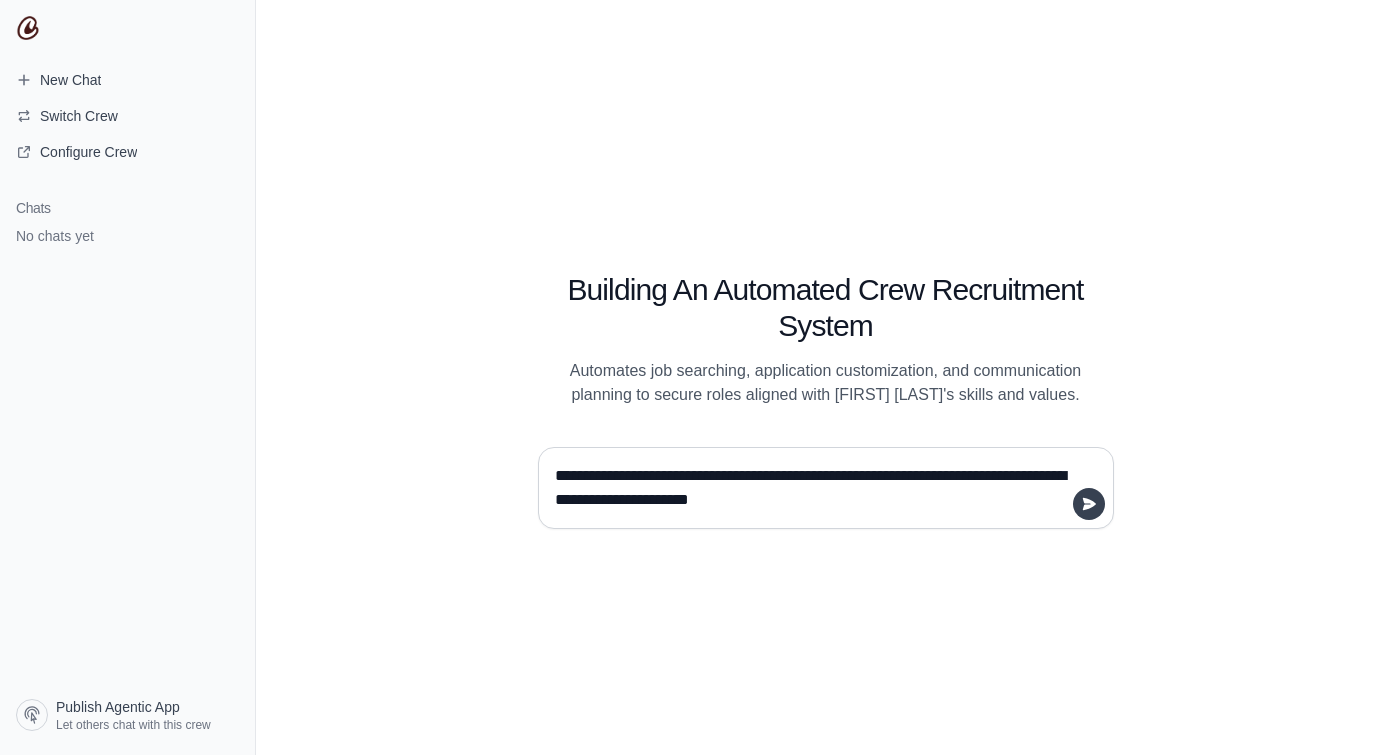 type on "**********" 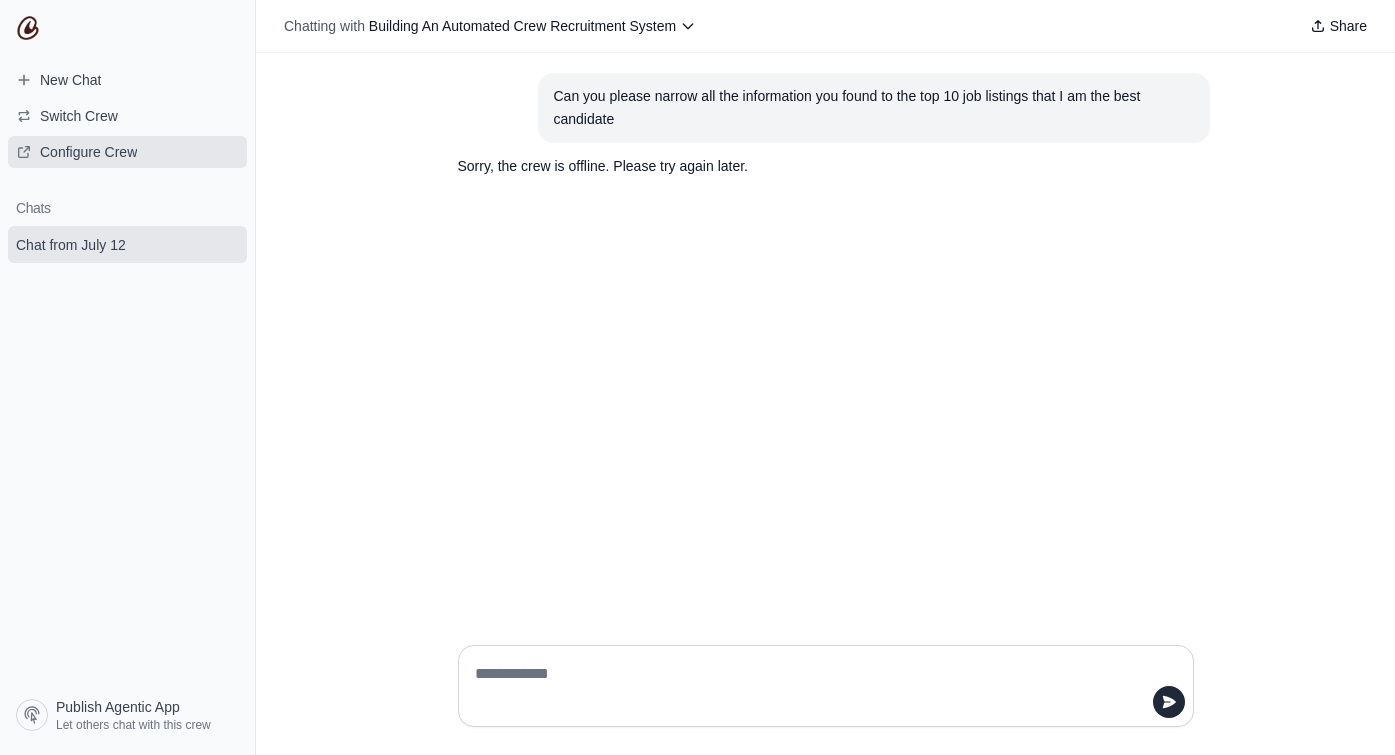 click on "Configure
Crew" at bounding box center (88, 152) 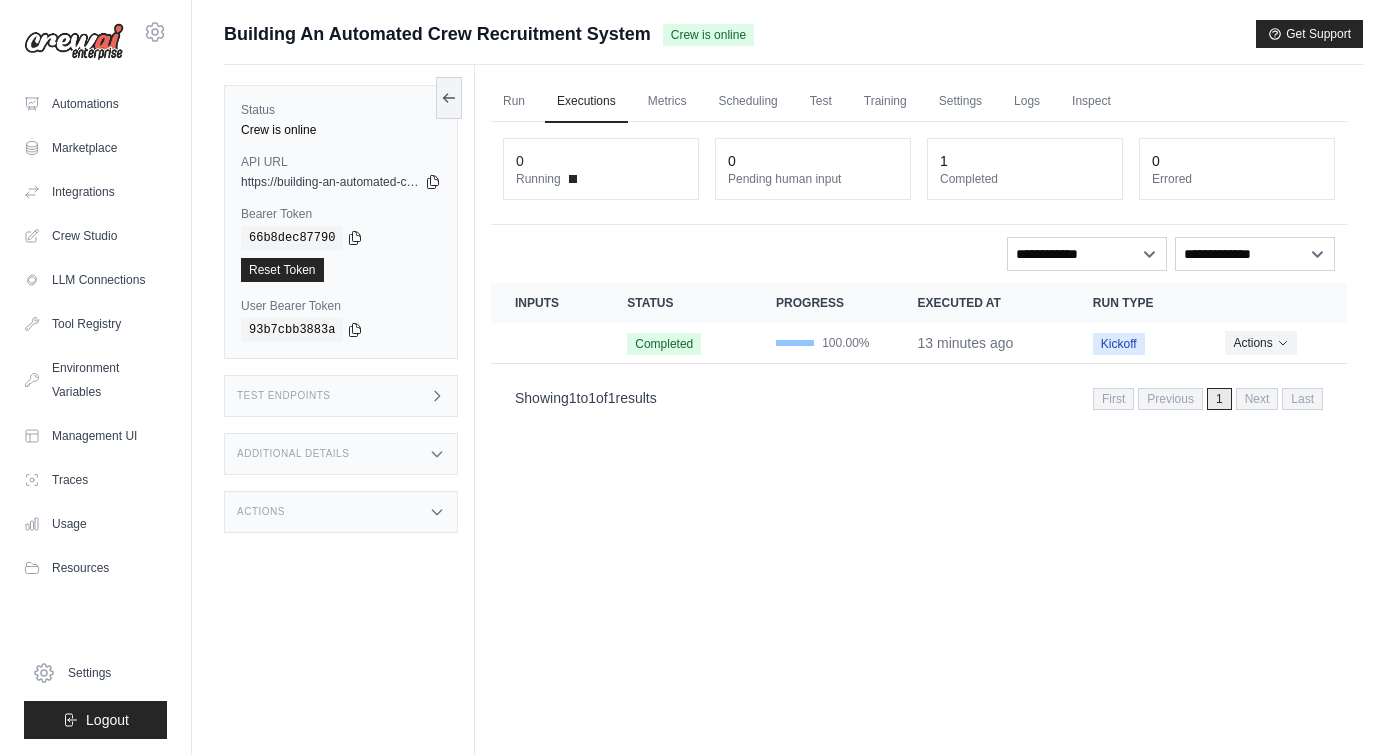 scroll, scrollTop: 0, scrollLeft: 0, axis: both 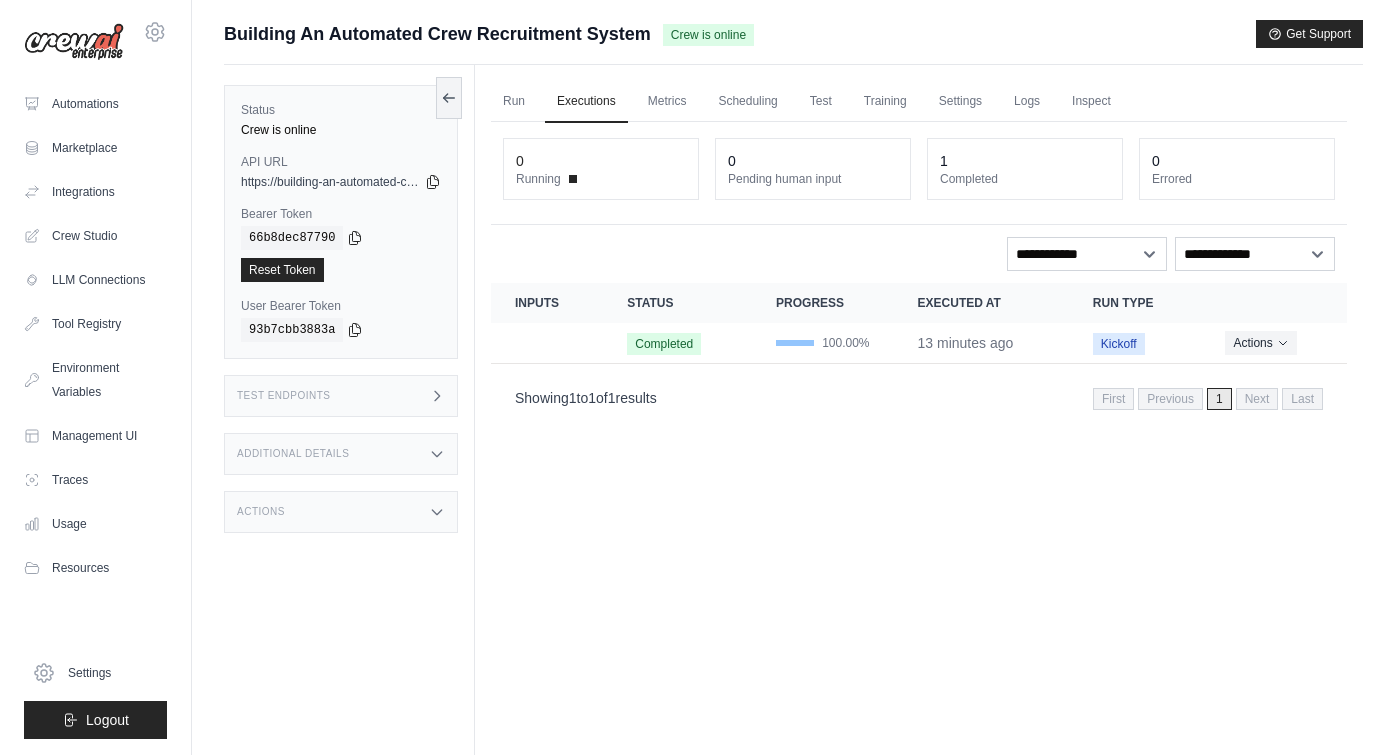 click 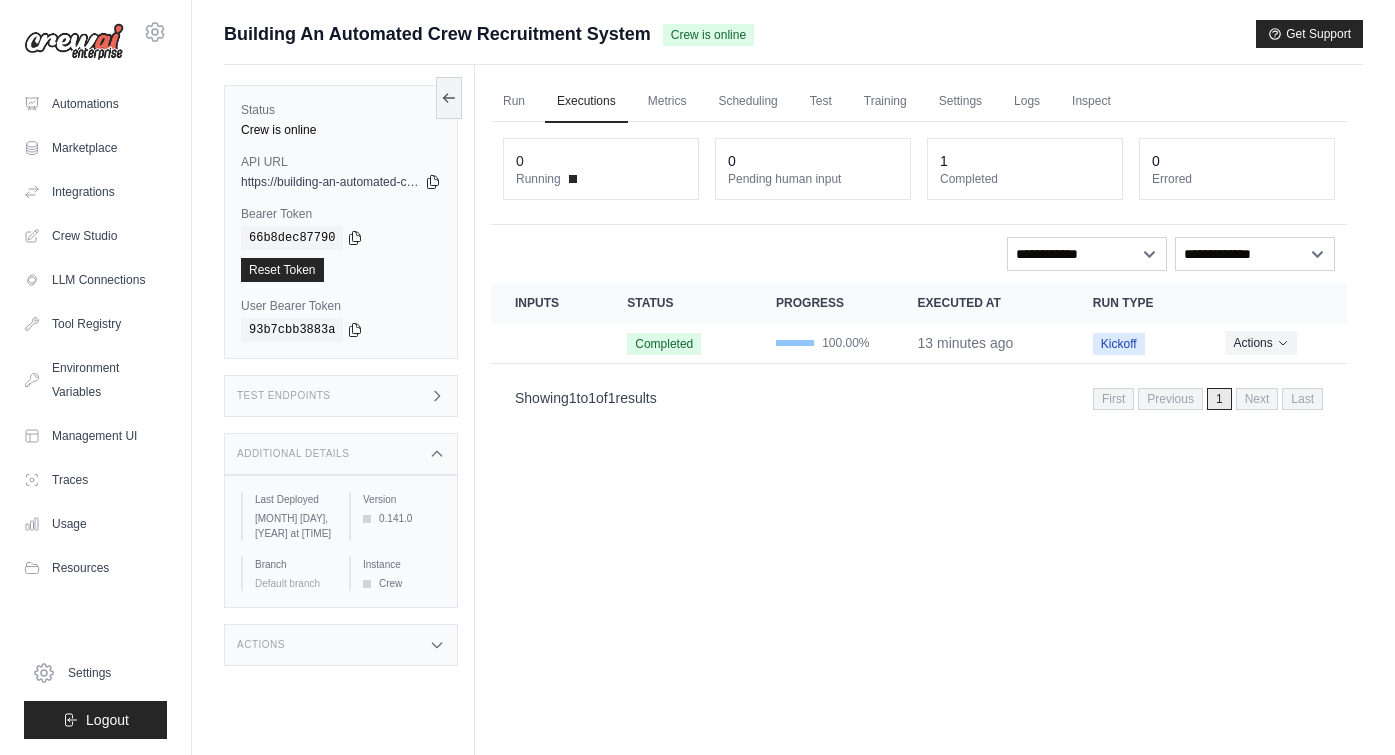 click 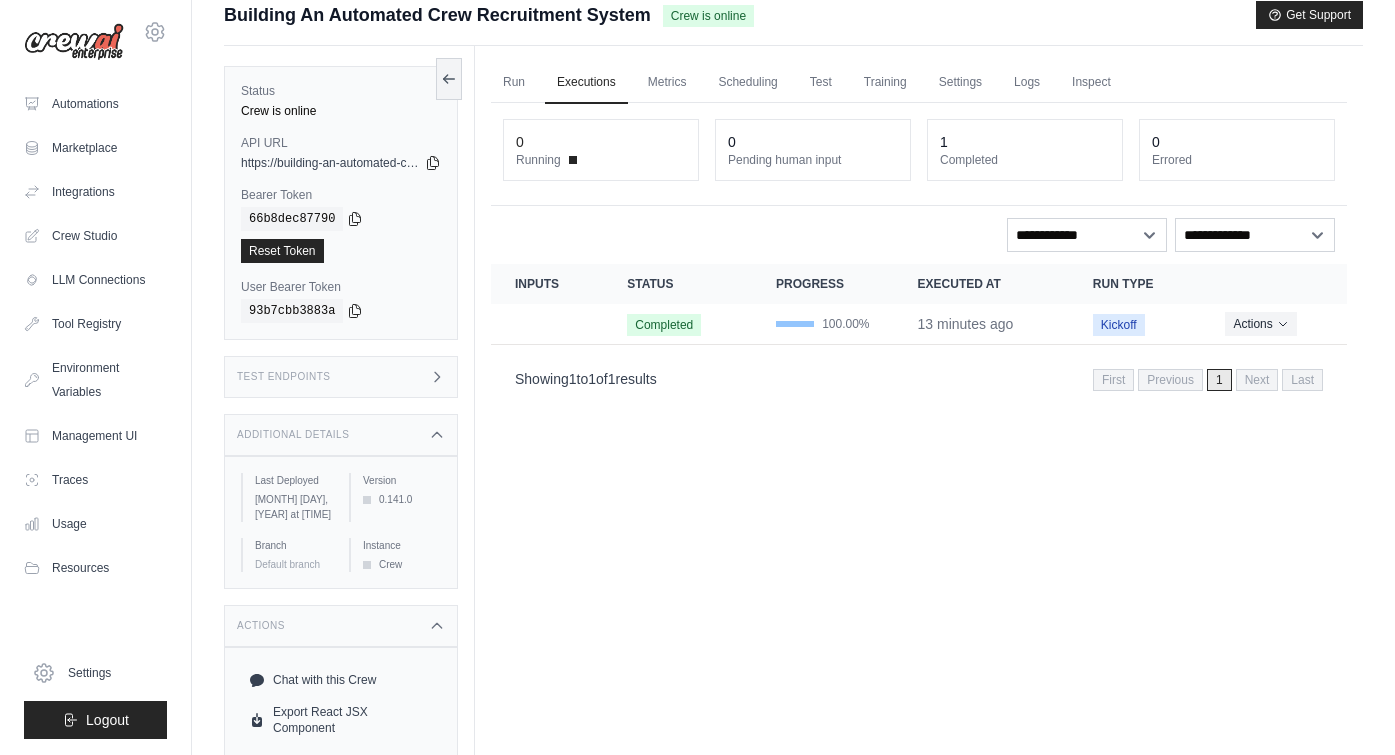 scroll, scrollTop: 0, scrollLeft: 0, axis: both 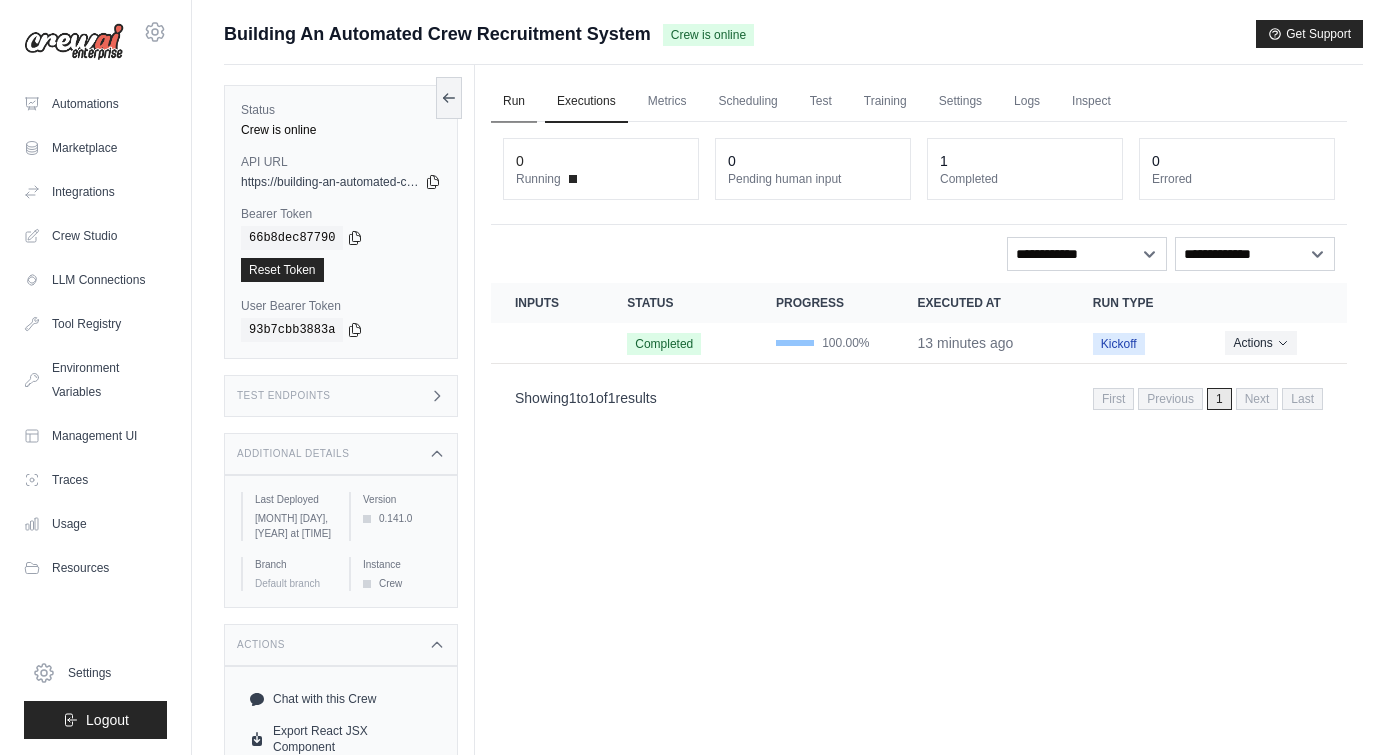 click on "Run" at bounding box center (514, 102) 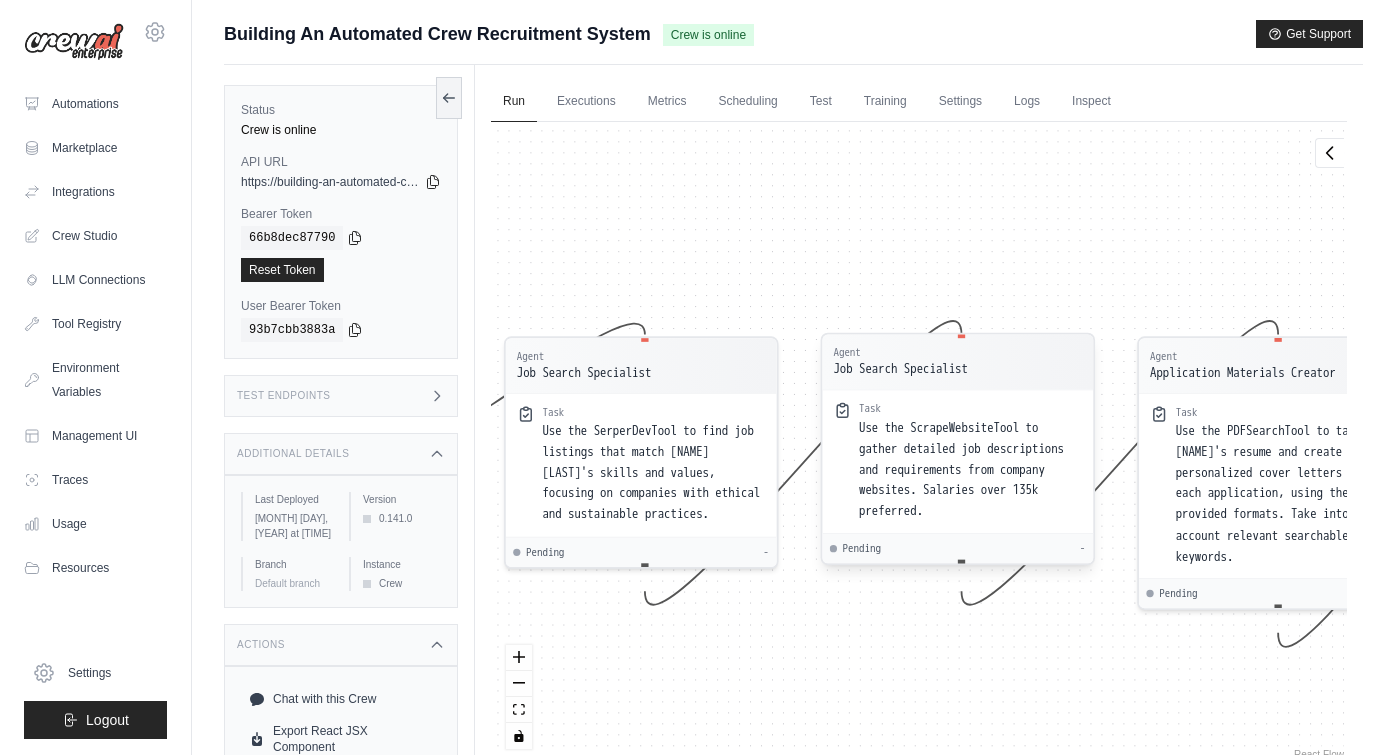 click on "Use the ScrapeWebsiteTool to gather detailed job descriptions and requirements from company websites. Salaries over 135k preferred." at bounding box center (961, 469) 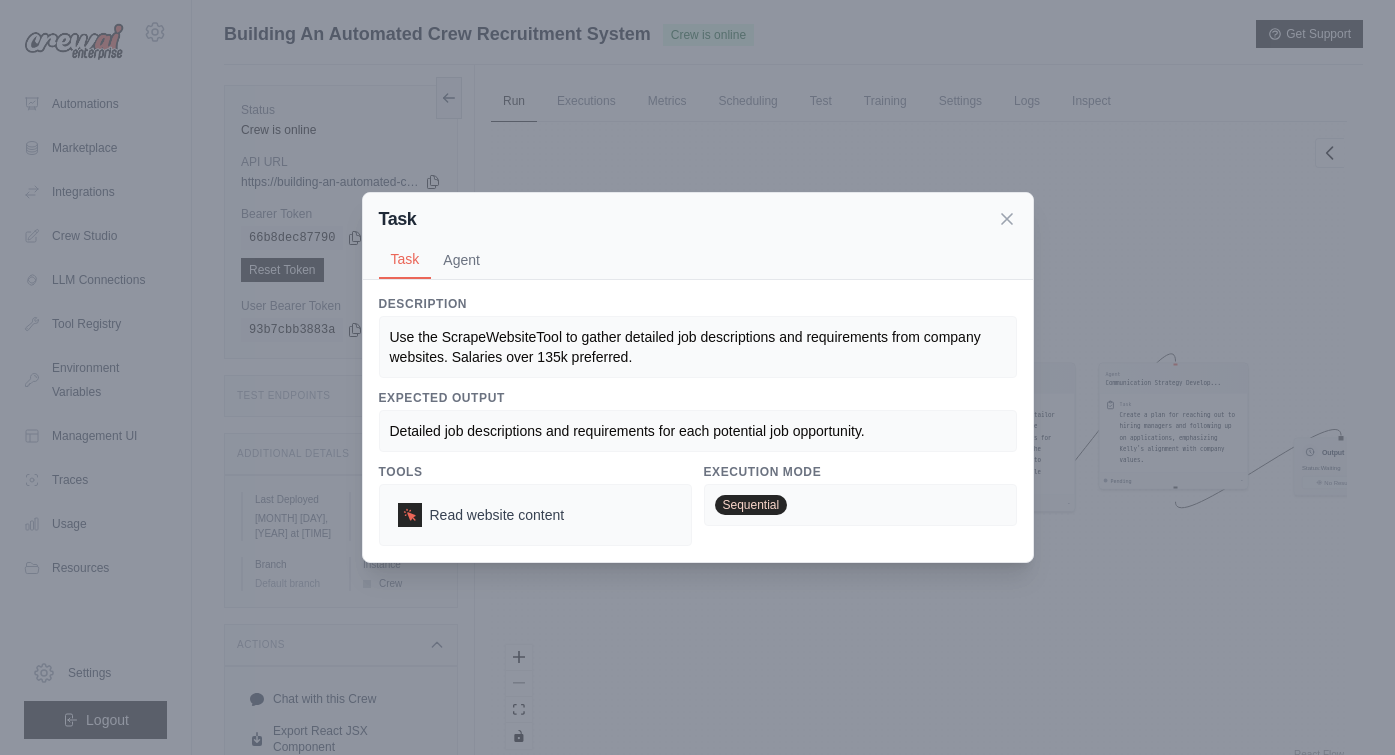 click on "Use the ScrapeWebsiteTool to gather detailed job descriptions and requirements from company websites. Salaries over 135k preferred." at bounding box center (698, 347) 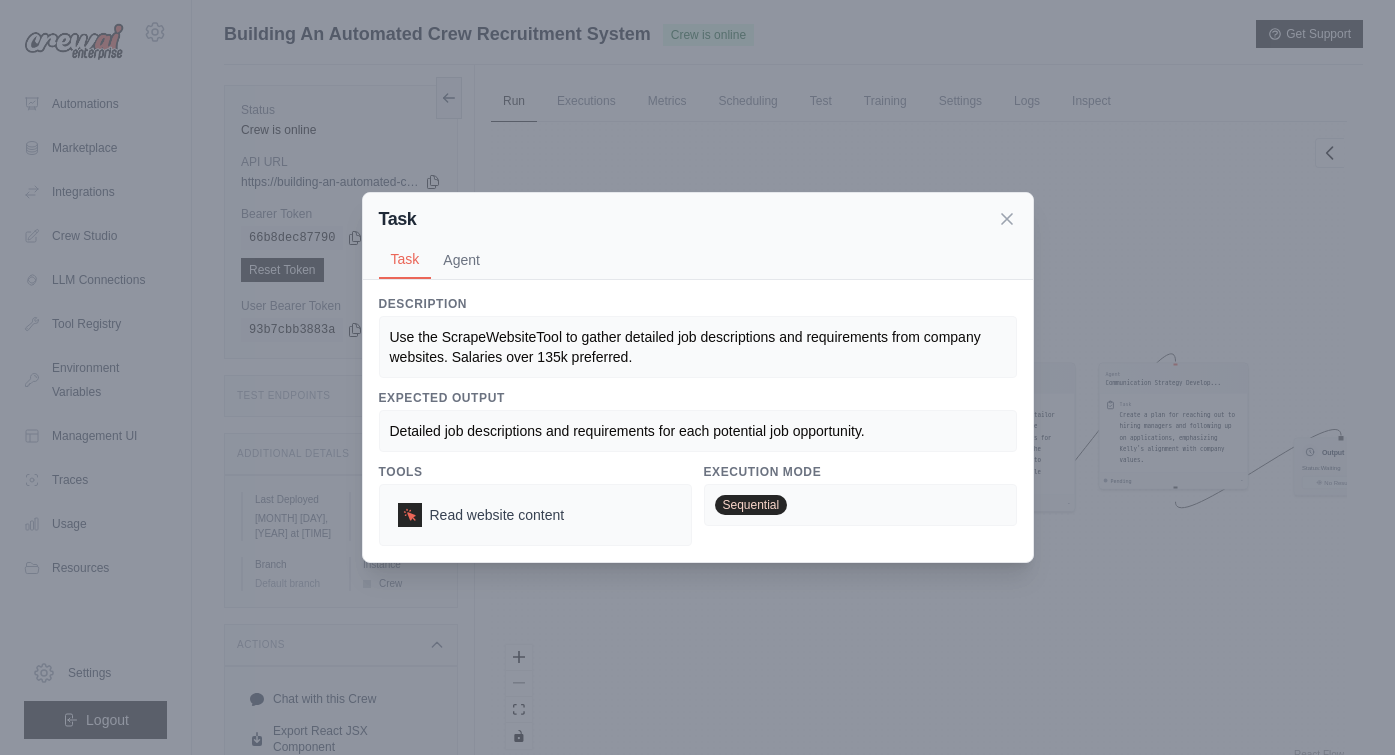 click on "Use the ScrapeWebsiteTool to gather detailed job descriptions and requirements from company websites. Salaries over 135k preferred." at bounding box center [698, 347] 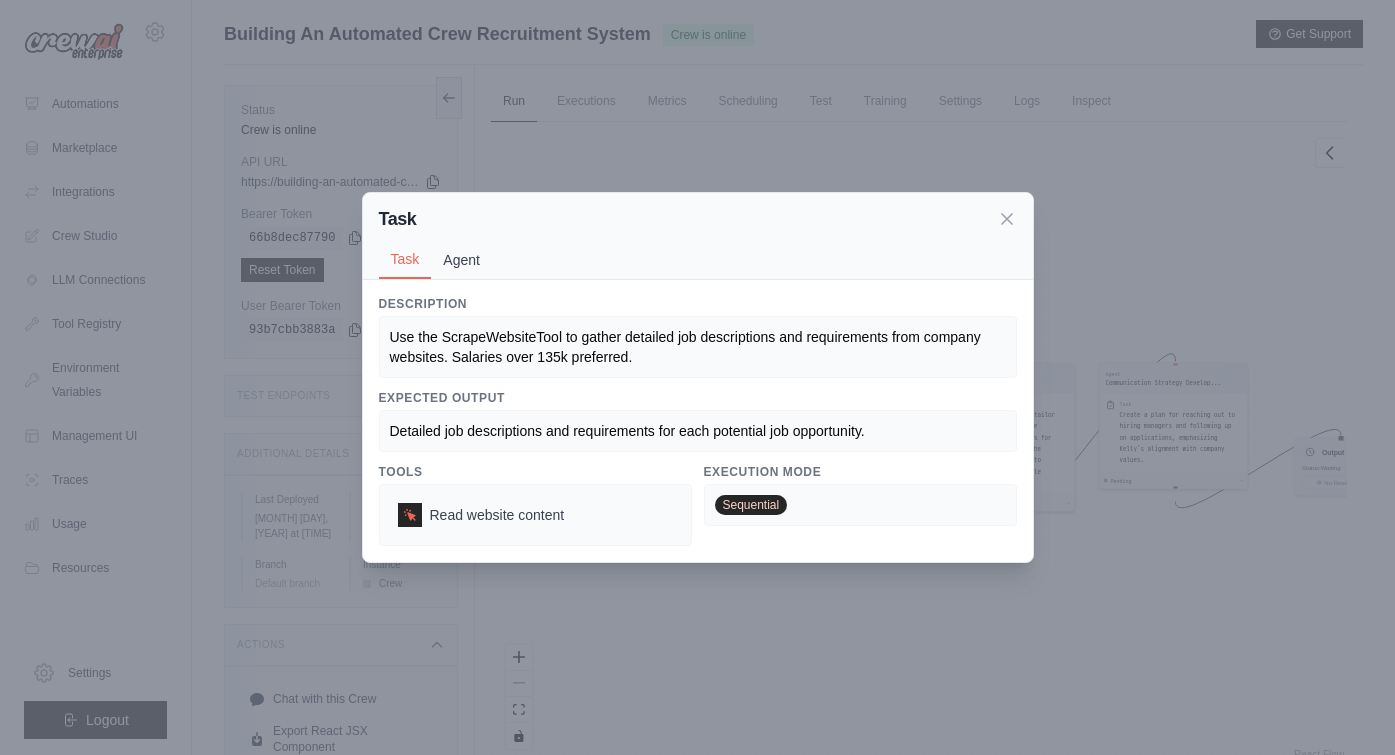 click on "Agent" at bounding box center (461, 260) 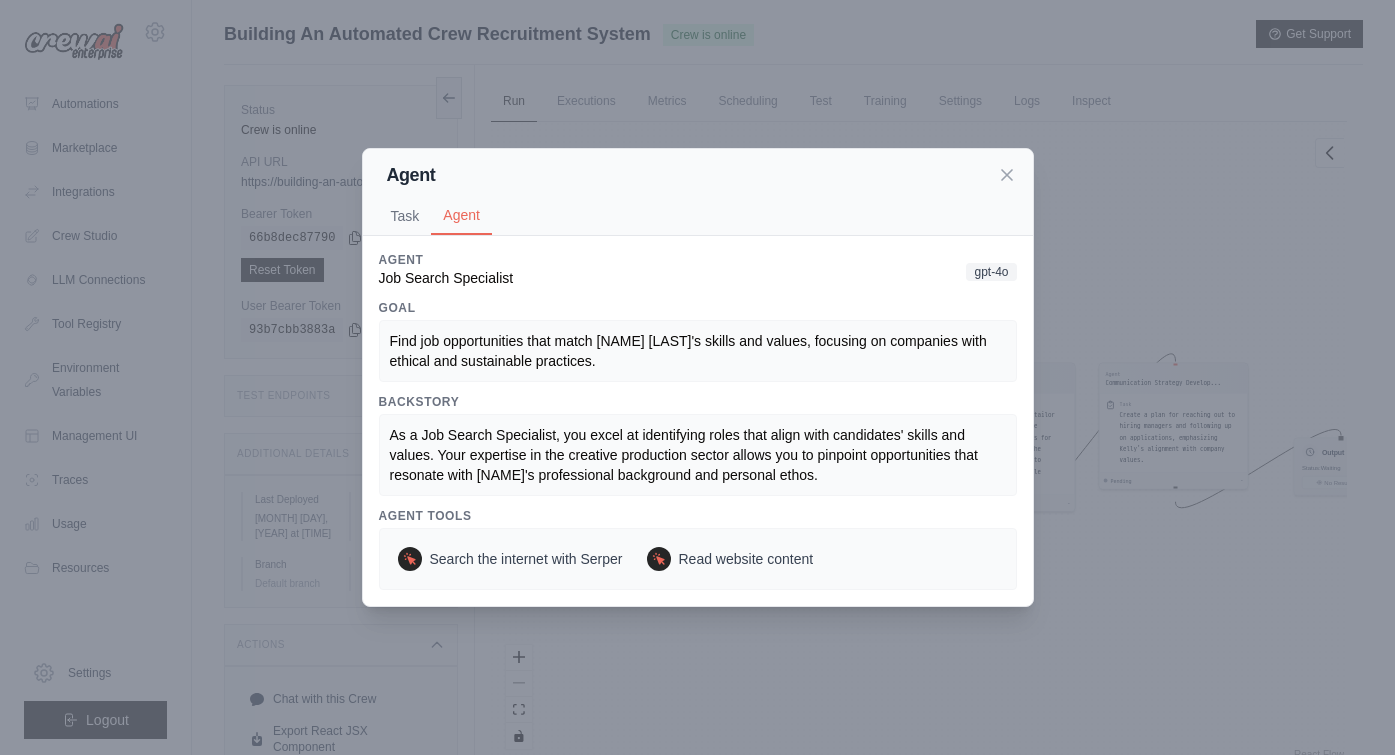 click on "Find job opportunities that match [NAME] [LAST]'s skills and values, focusing on companies with ethical and sustainable practices." at bounding box center (698, 351) 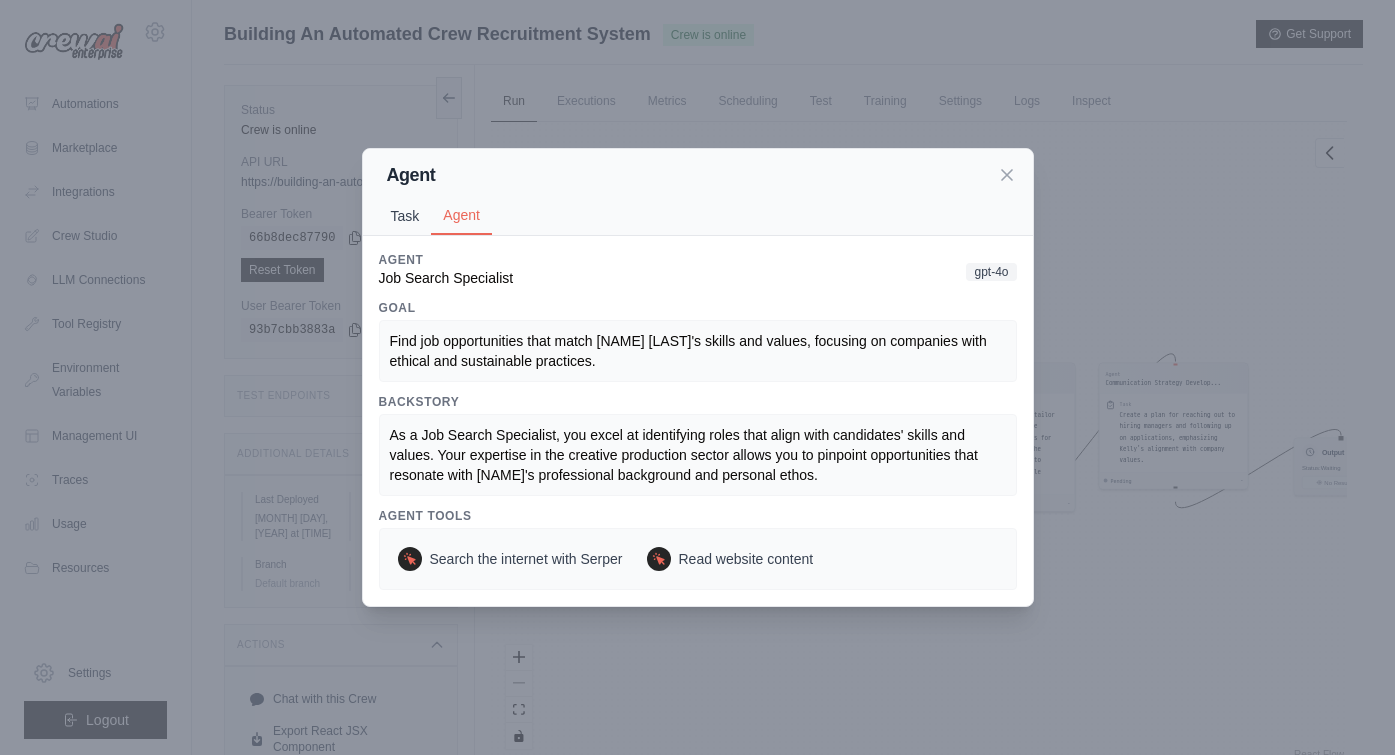 click on "Task" at bounding box center (405, 216) 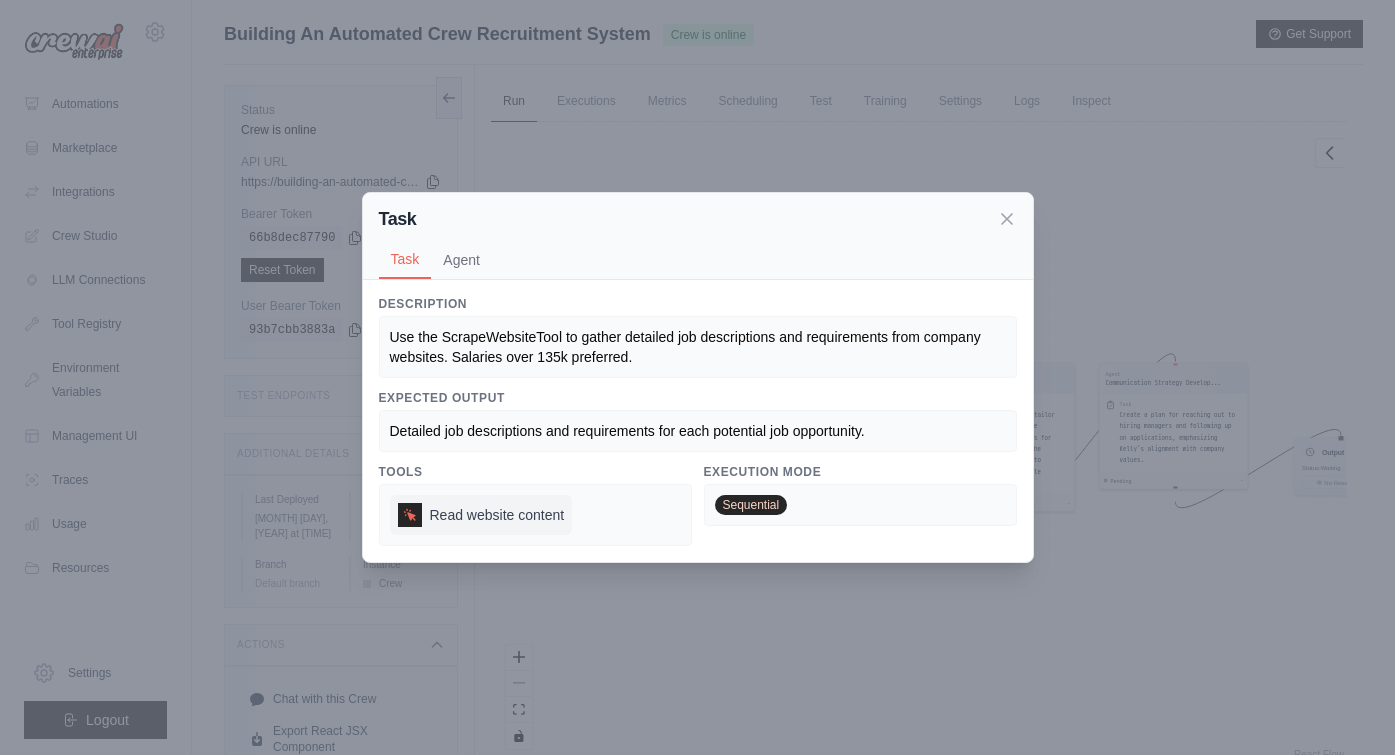 scroll, scrollTop: 94, scrollLeft: 0, axis: vertical 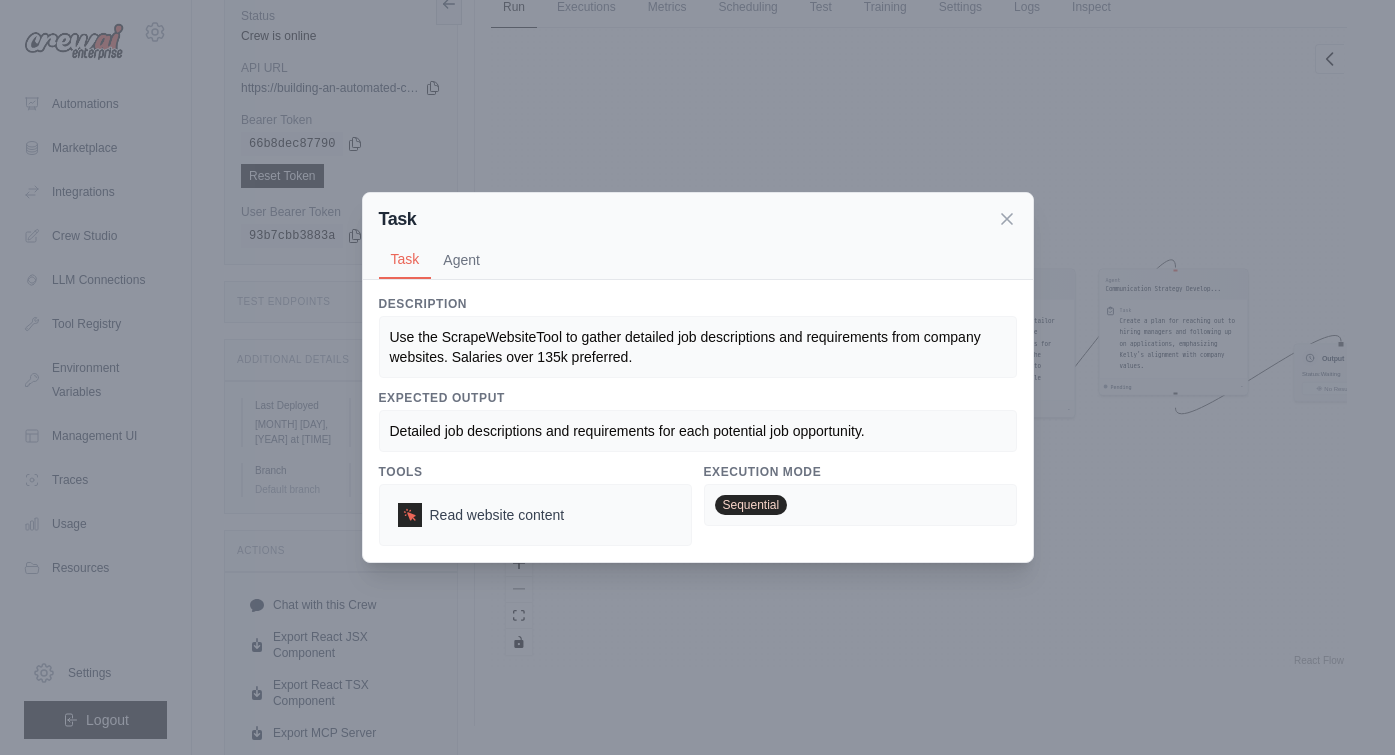 click on "Use the ScrapeWebsiteTool to gather detailed job descriptions and requirements from company websites. Salaries over 135k preferred." at bounding box center [687, 347] 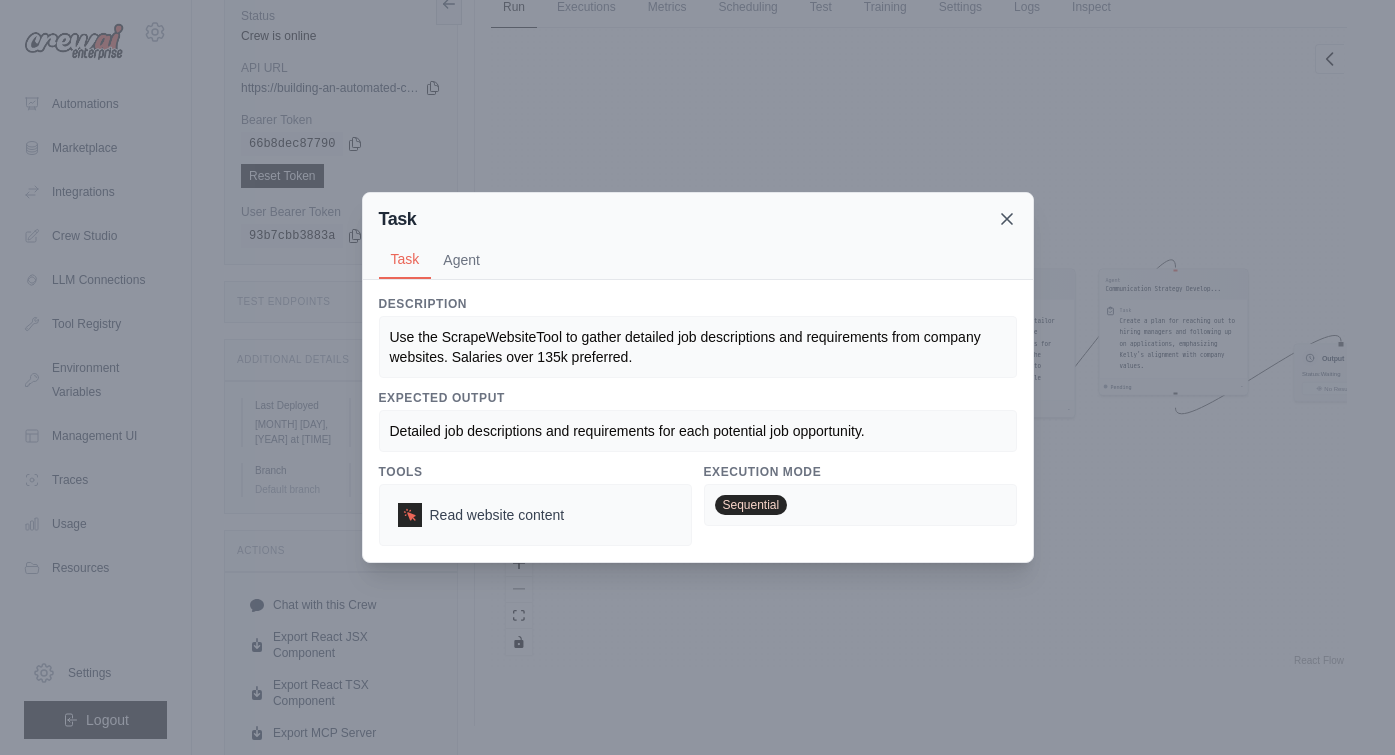 click 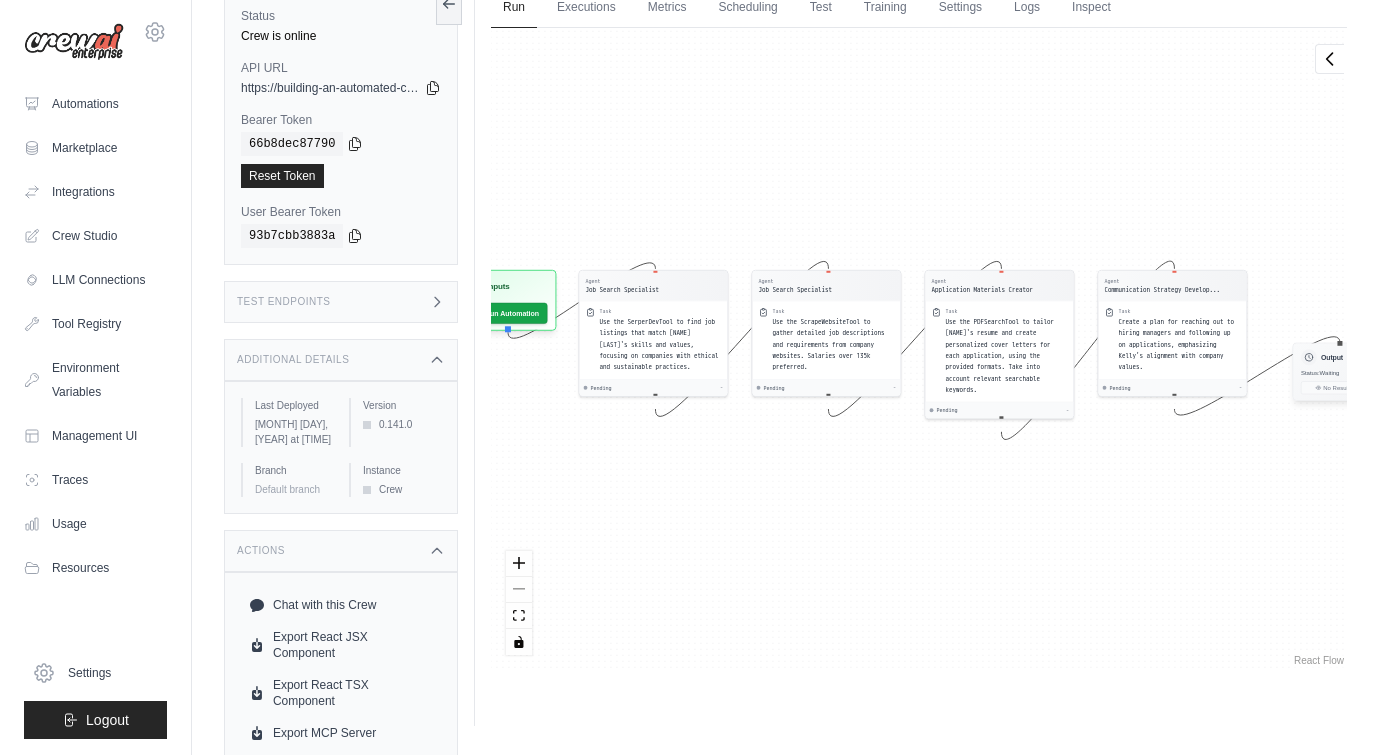 click on "Output" at bounding box center [1332, 357] 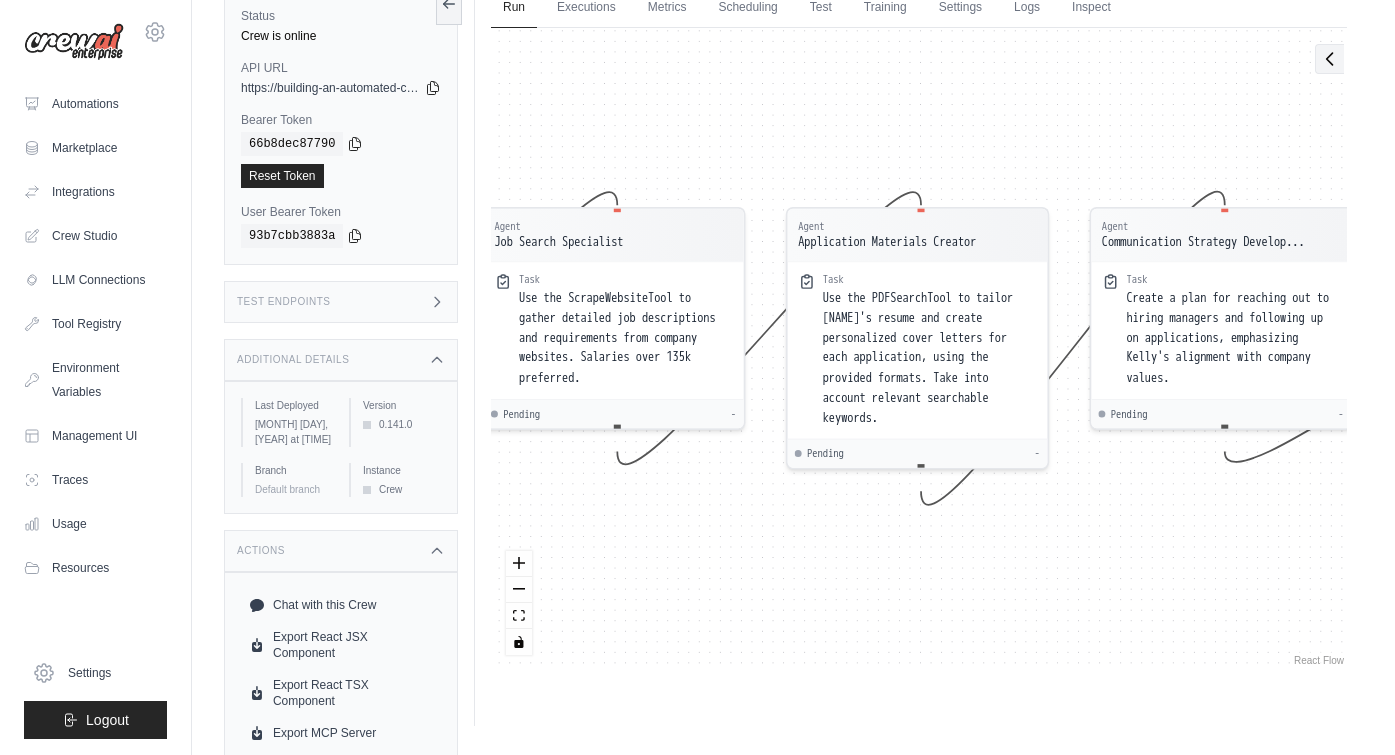 click 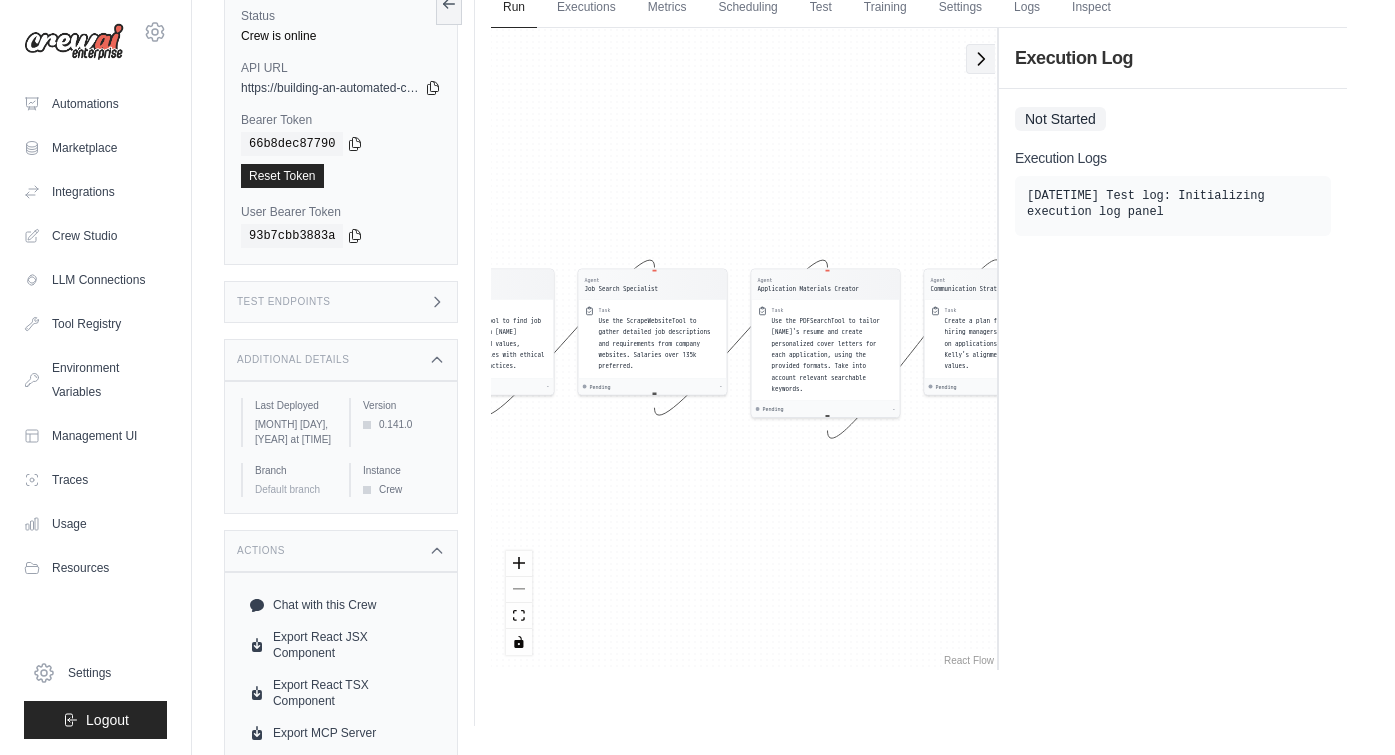 click 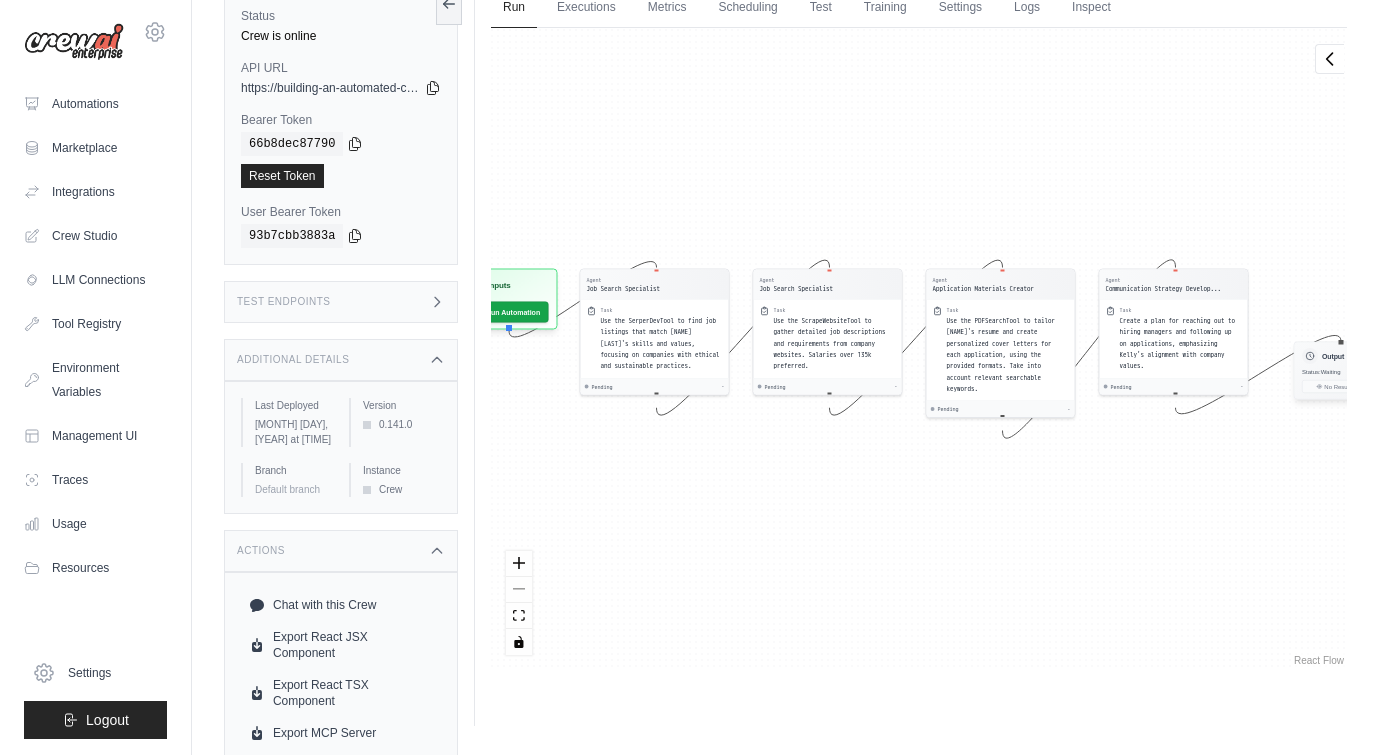 click on "Status:  Waiting" at bounding box center (1321, 372) 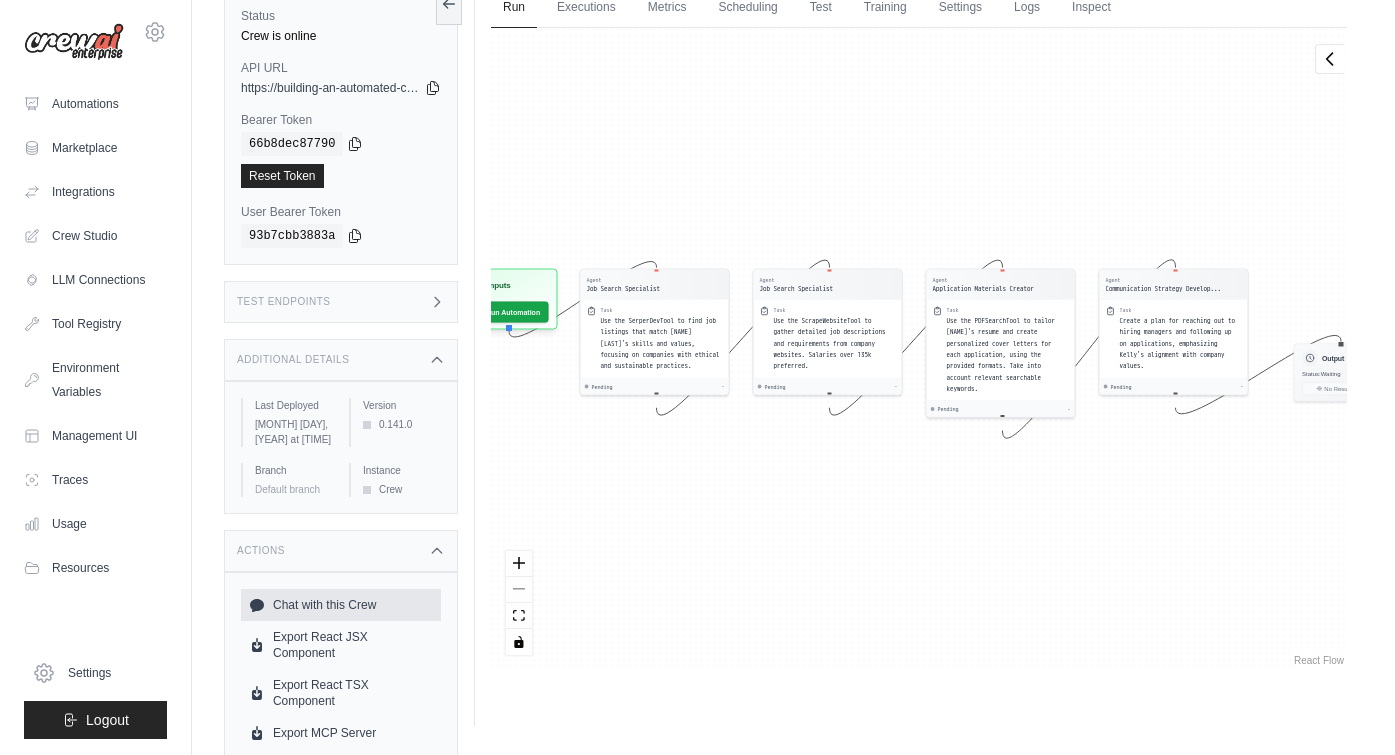 scroll, scrollTop: 98, scrollLeft: 0, axis: vertical 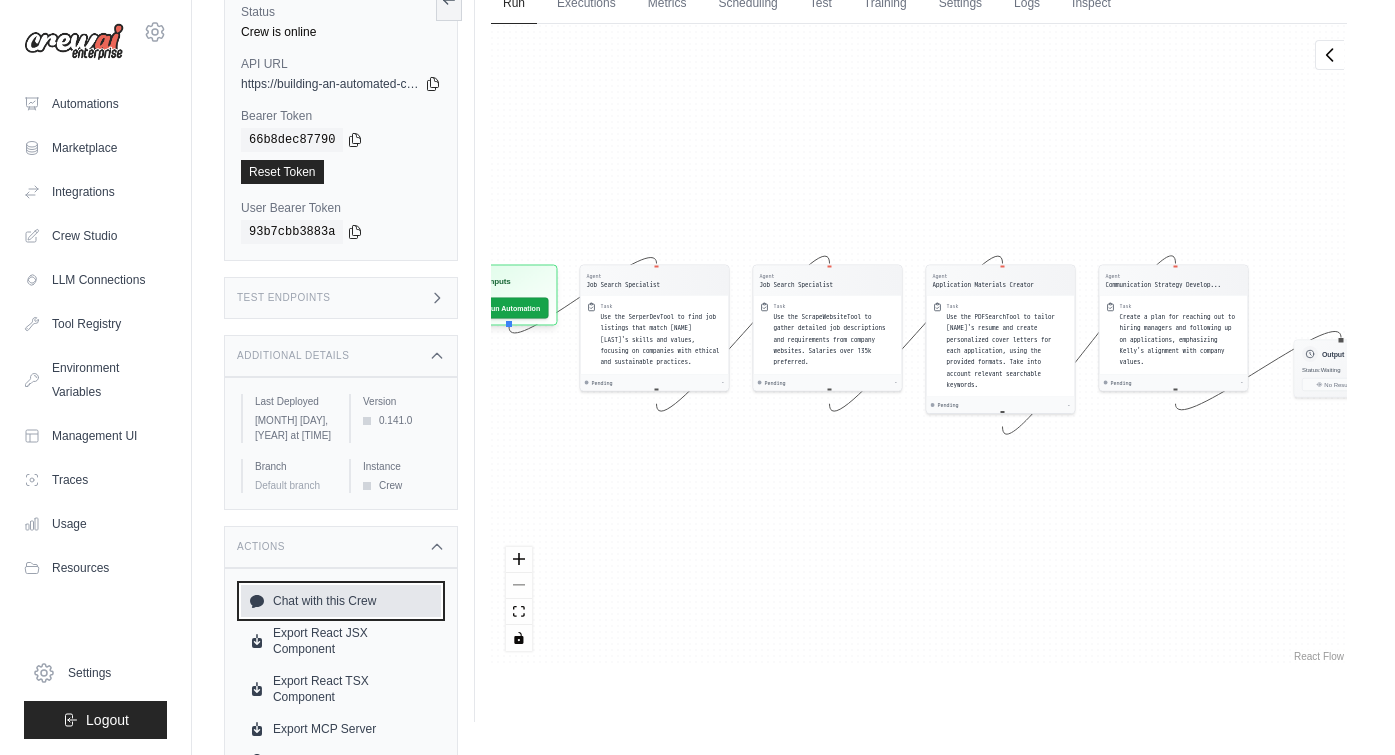 click on "Chat with this
Crew" at bounding box center (341, 601) 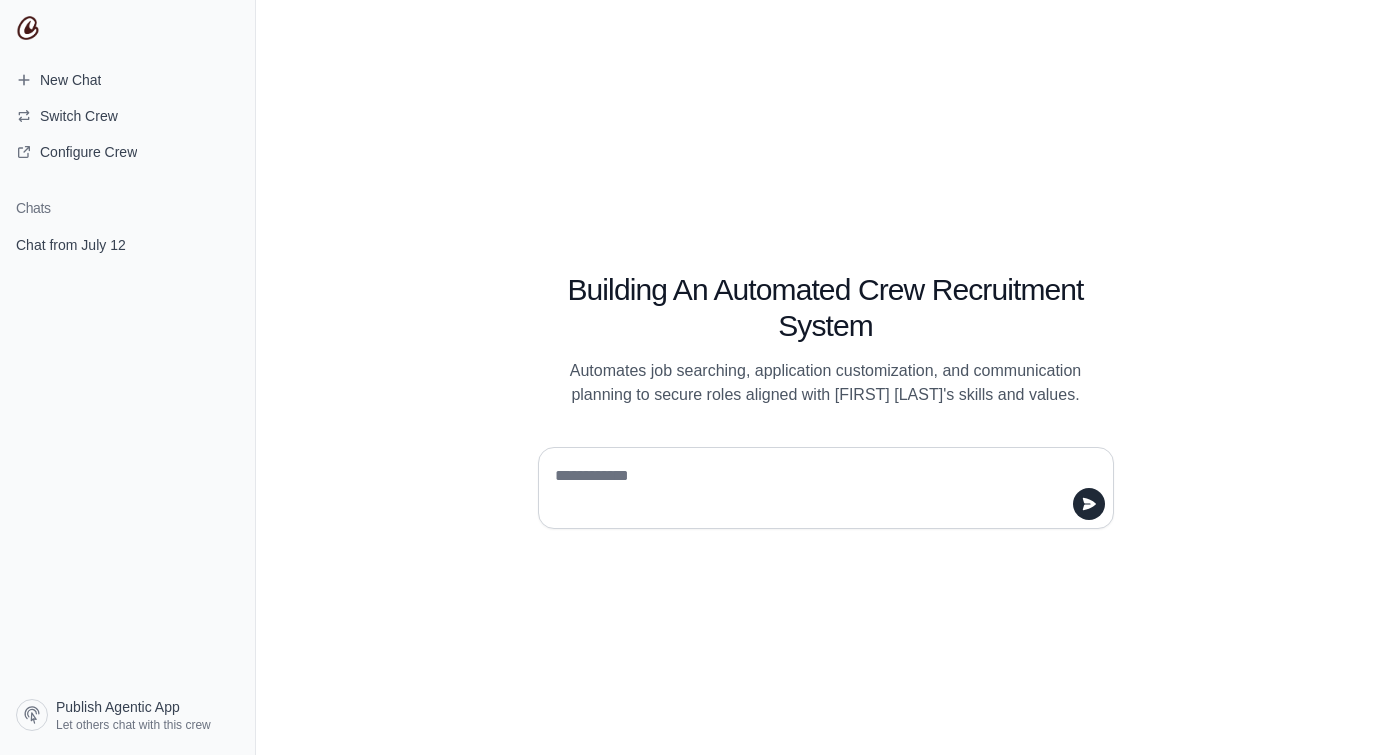 scroll, scrollTop: 0, scrollLeft: 0, axis: both 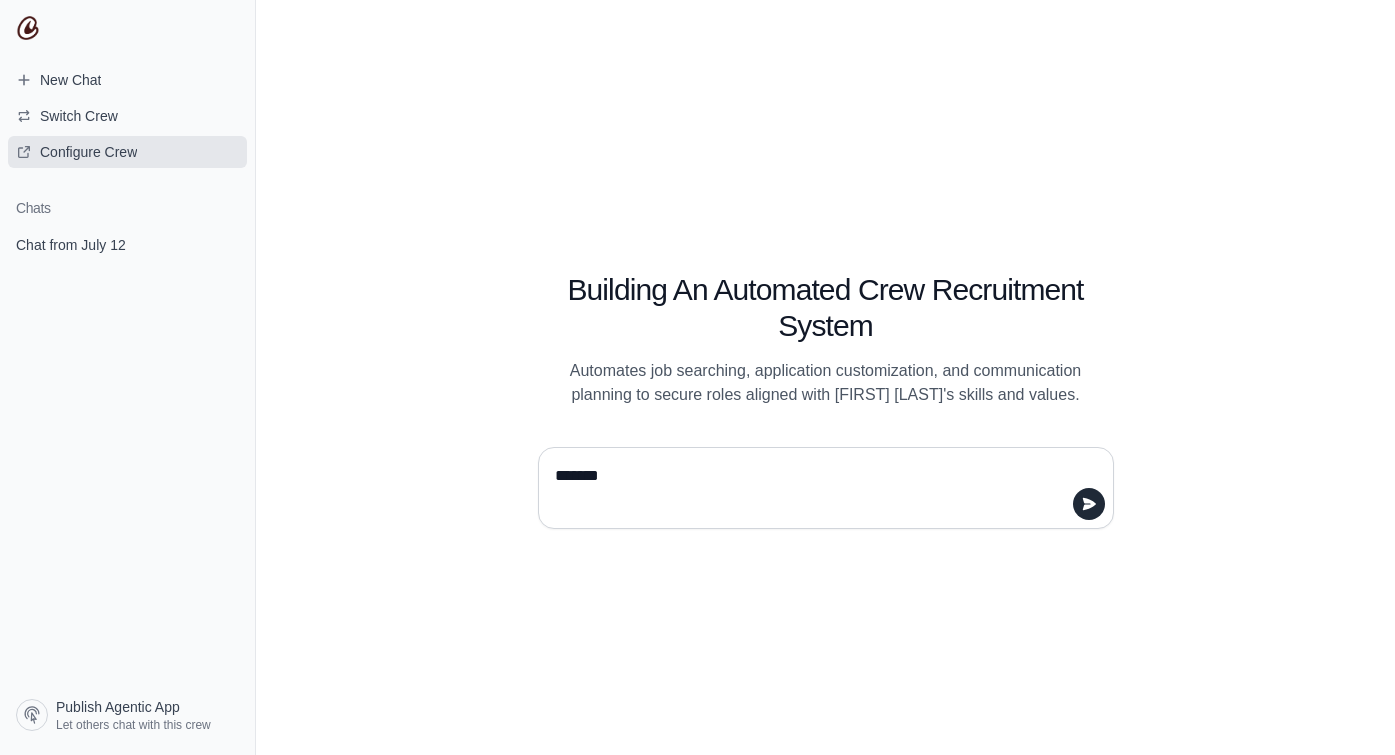 type on "******" 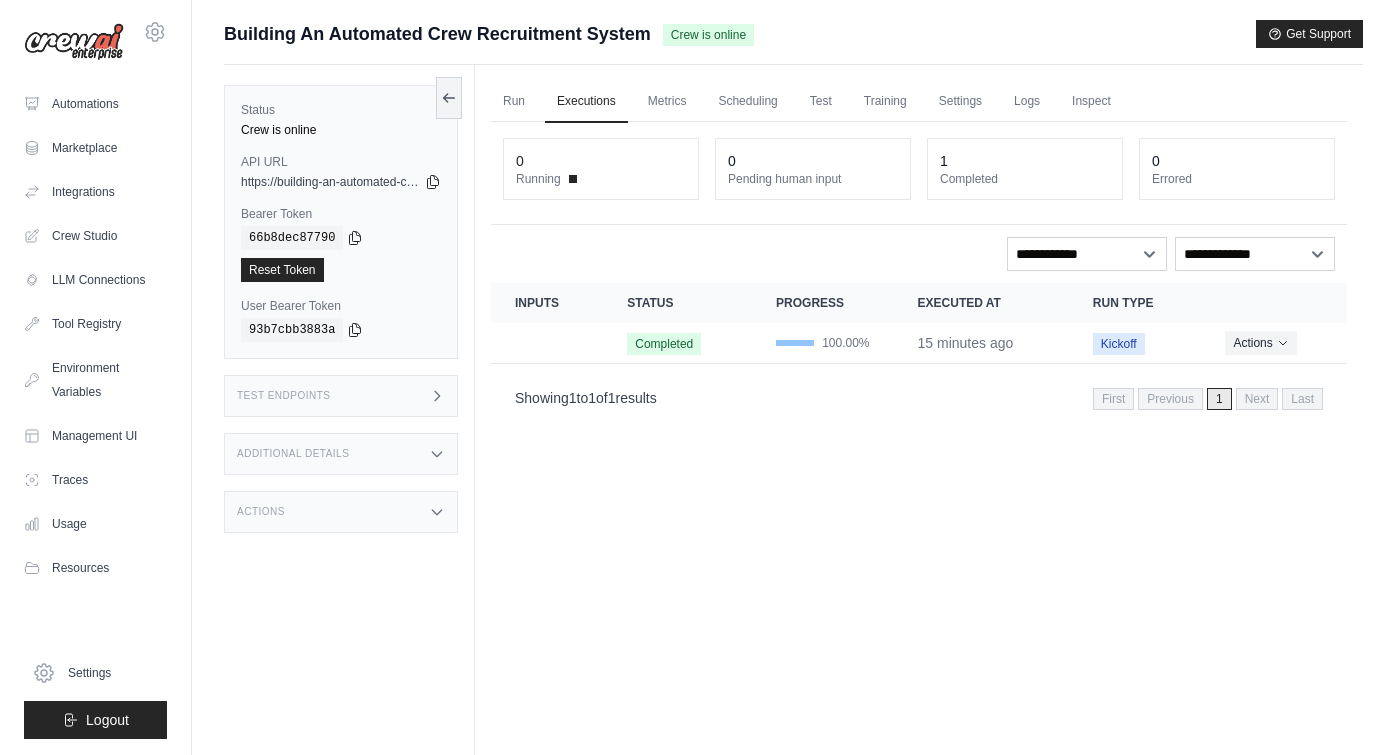 scroll, scrollTop: 0, scrollLeft: 0, axis: both 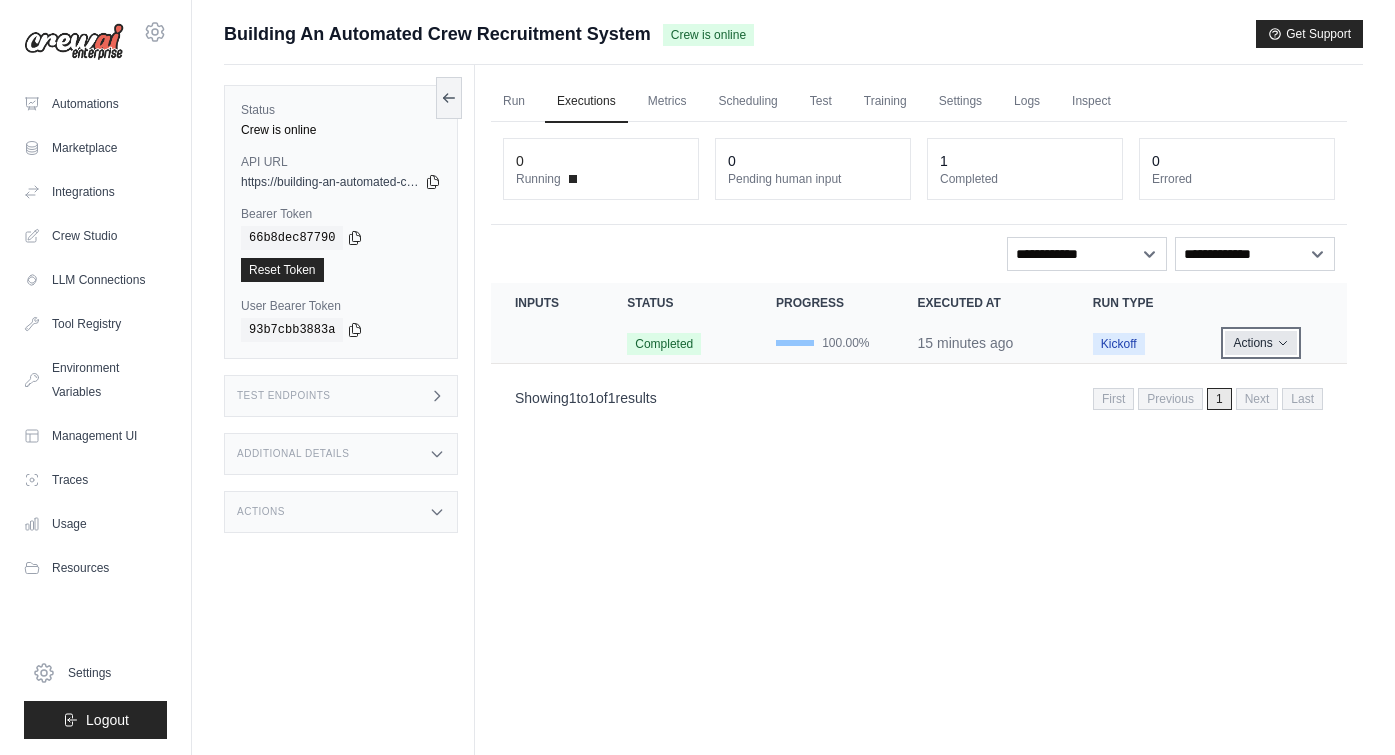 click on "Actions" at bounding box center (1260, 343) 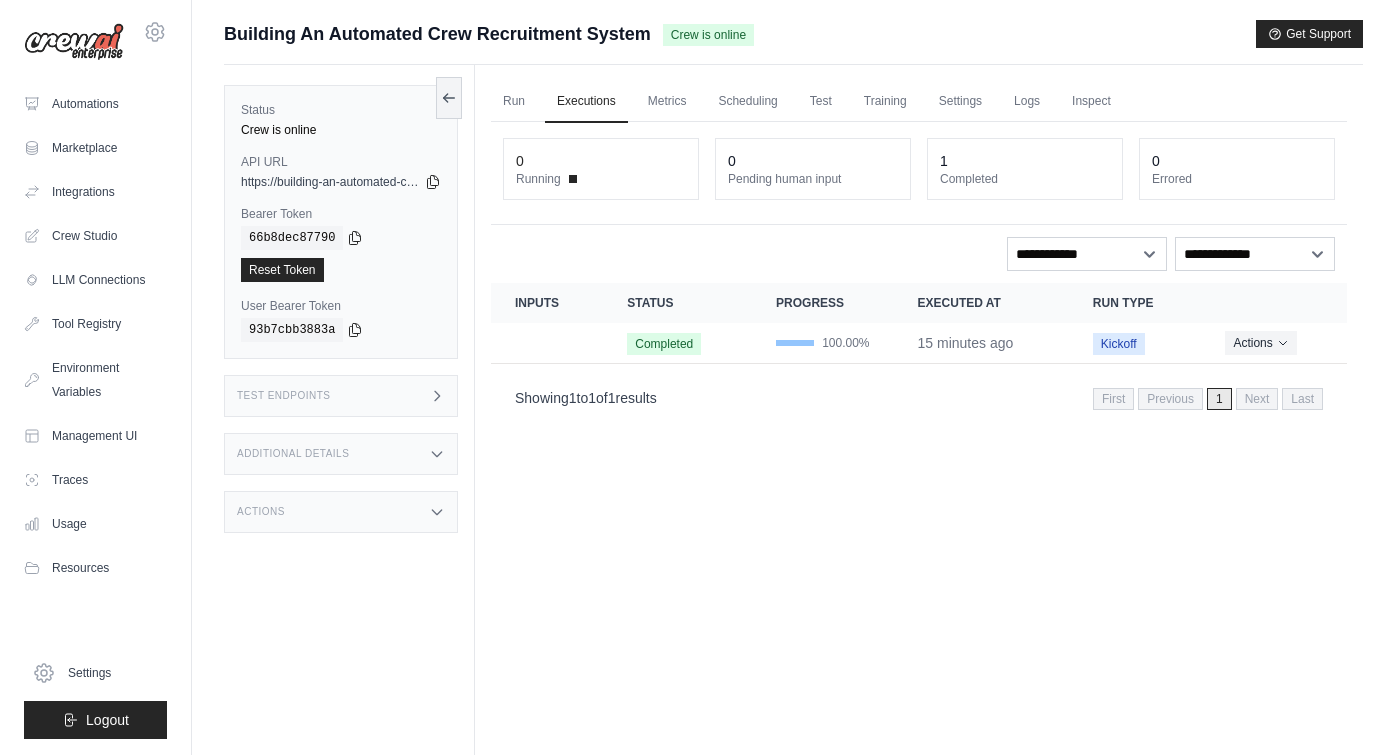 click on "Showing
1
to
1
of
1
results
First
Previous
1
Next
Last" at bounding box center [919, 397] 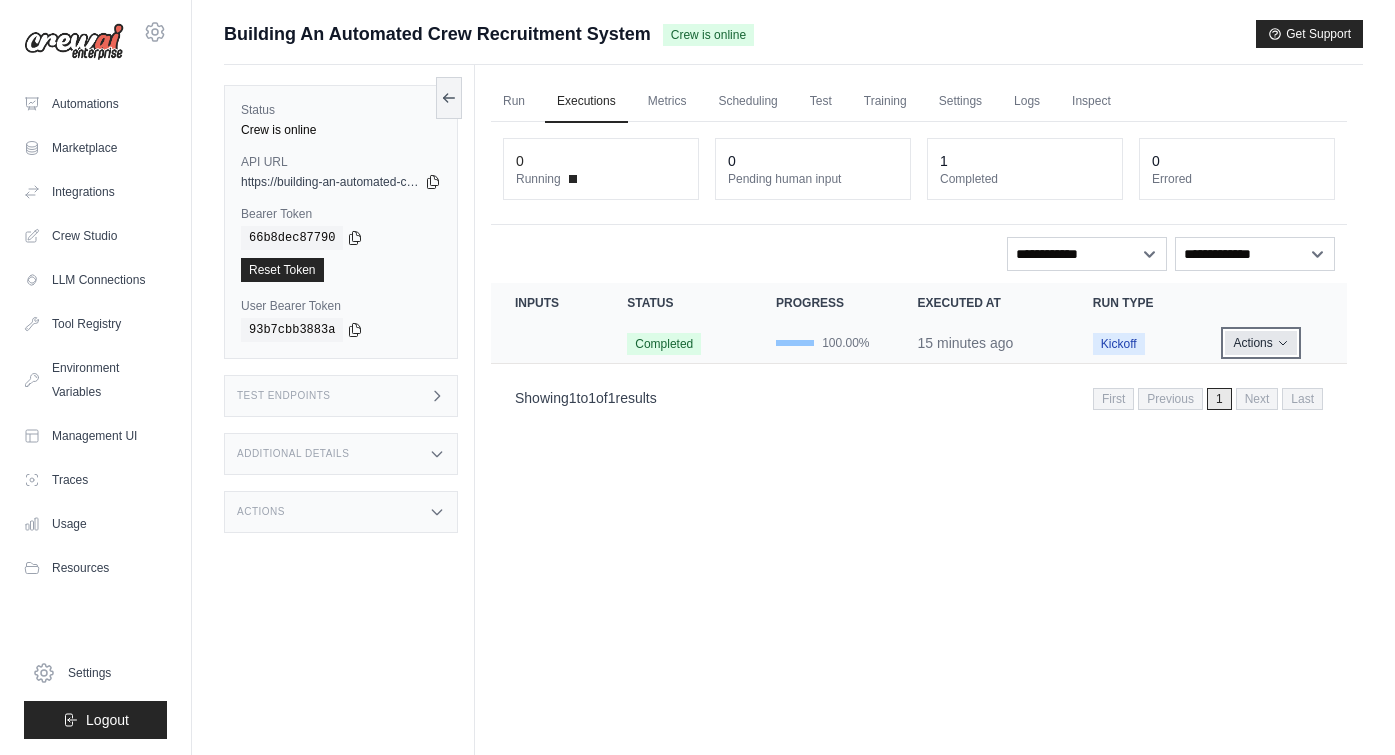 click on "Actions" at bounding box center [1260, 343] 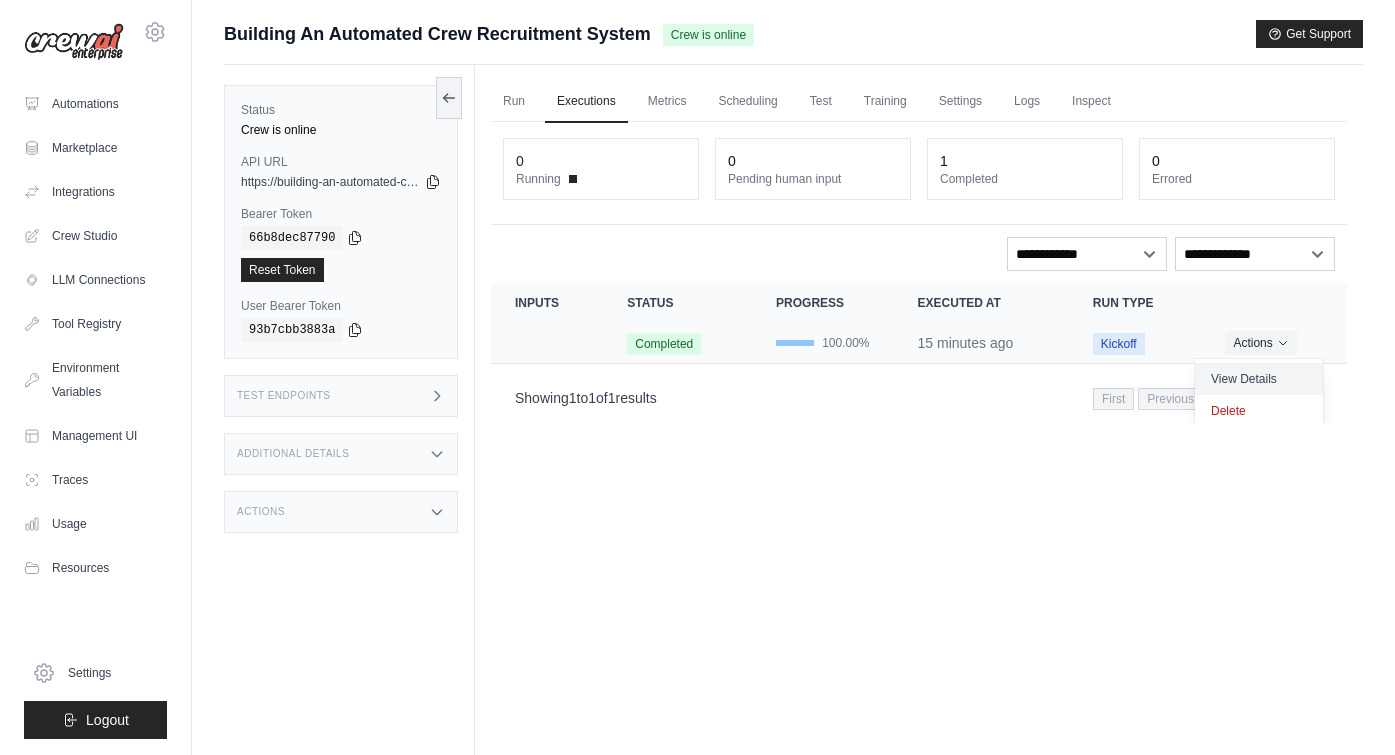 click on "View Details" at bounding box center [1259, 379] 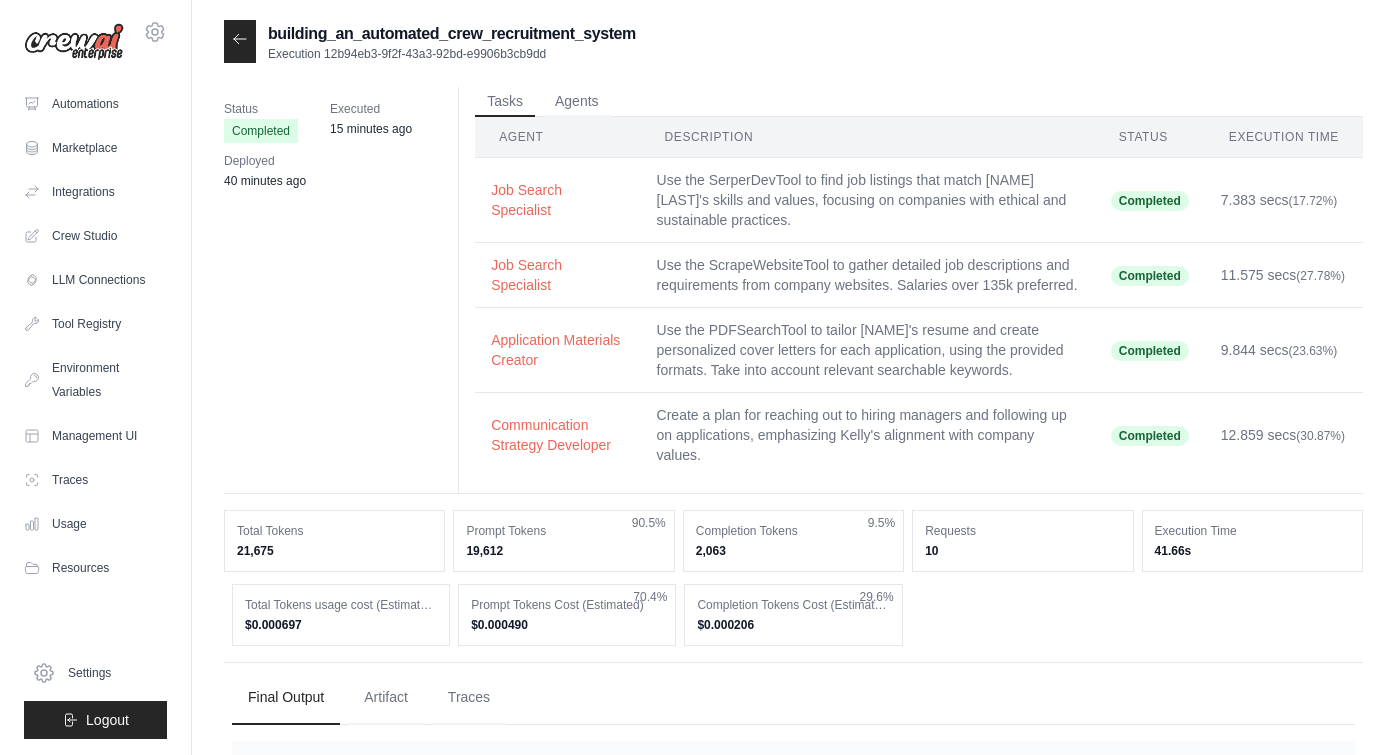 scroll, scrollTop: 0, scrollLeft: 0, axis: both 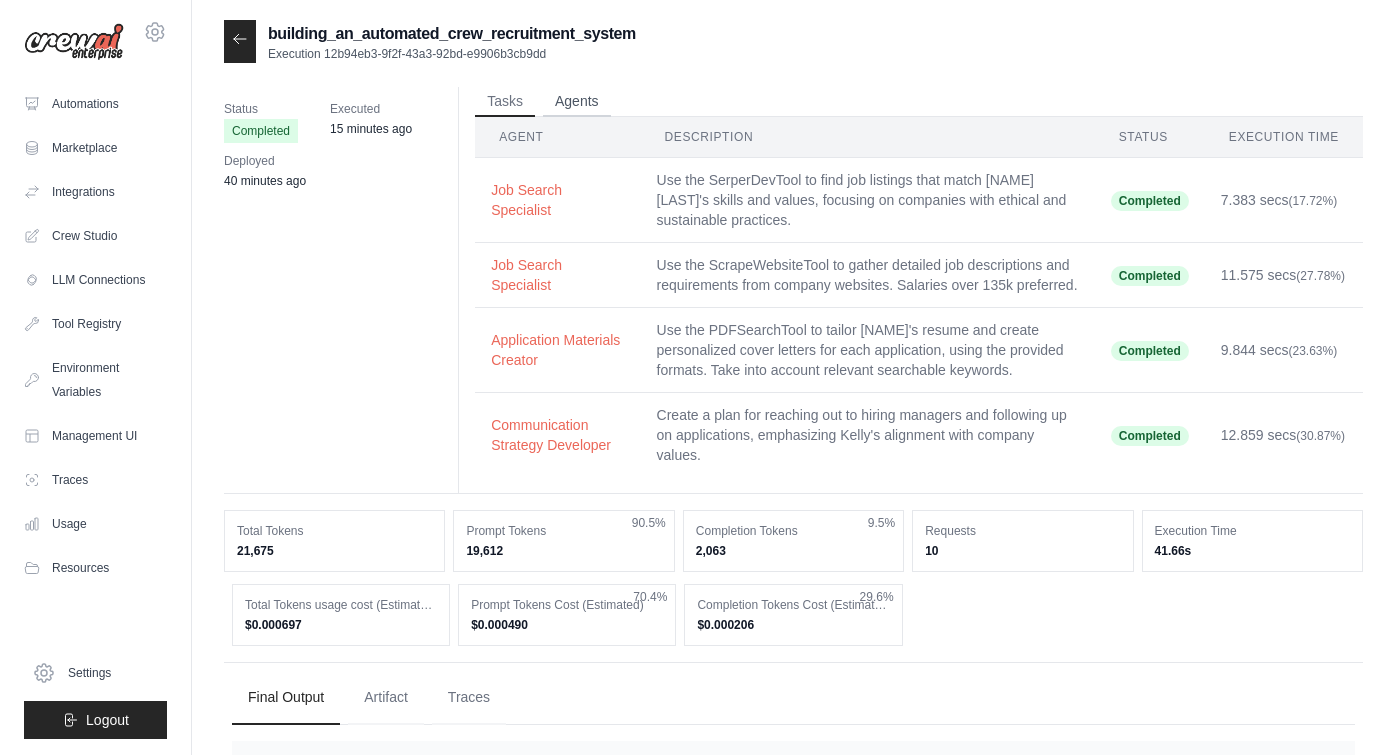 click on "Agents" at bounding box center [577, 102] 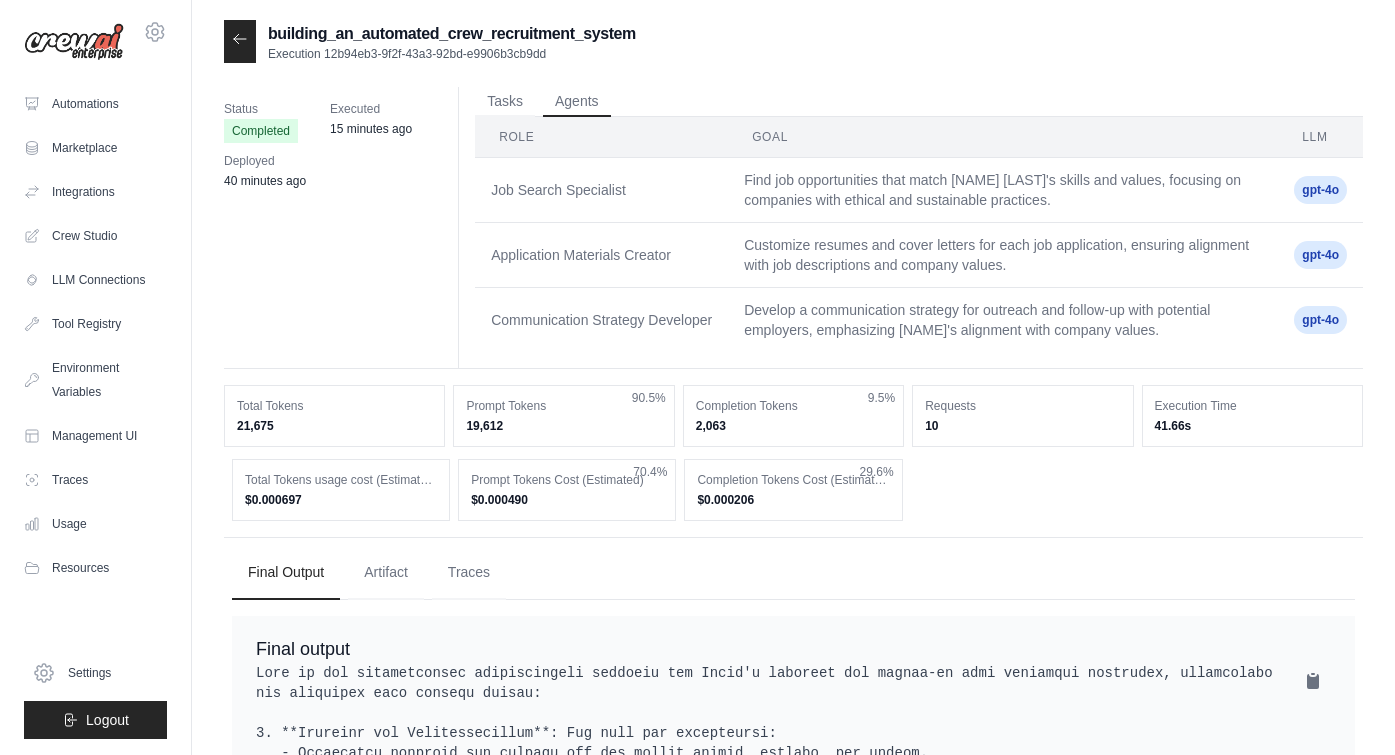 click on "Find job opportunities that match [NAME] [LAST]'s skills and values, focusing on companies with ethical and sustainable practices." at bounding box center [1003, 190] 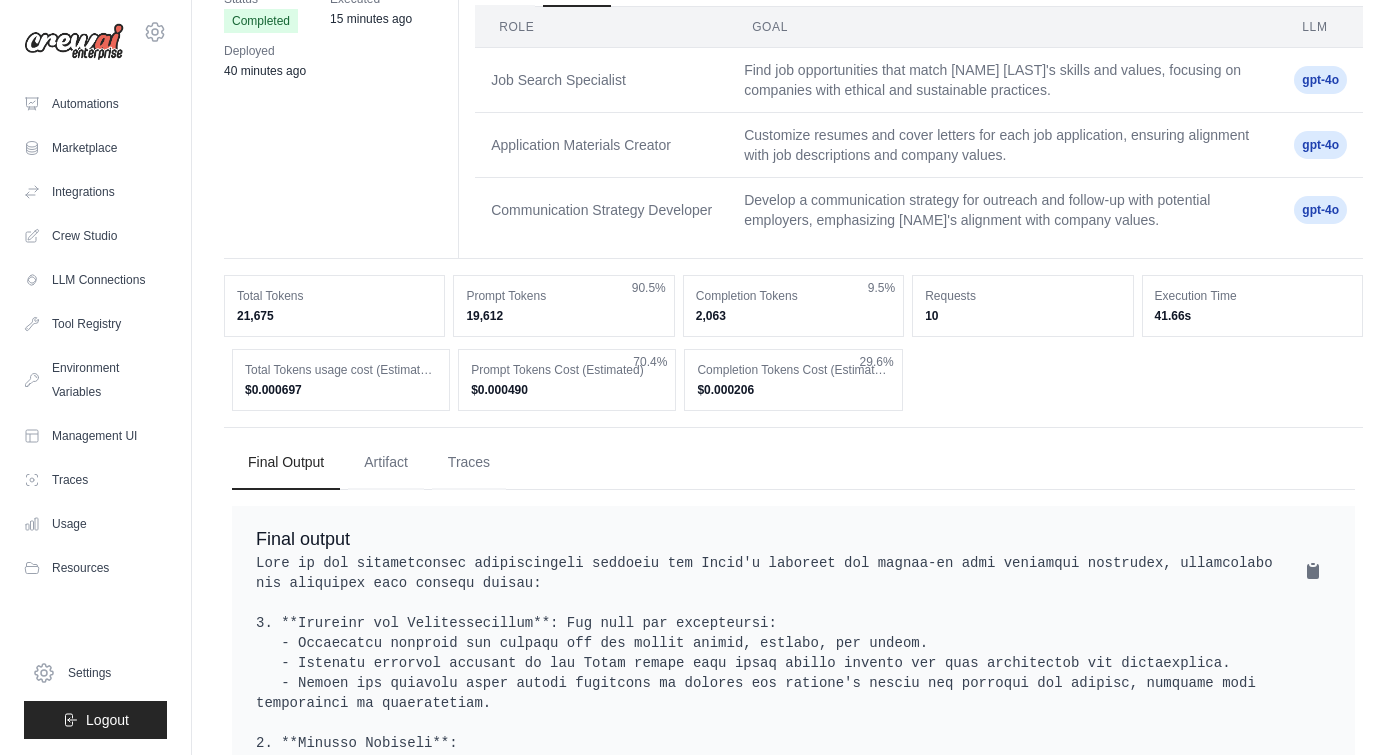 scroll, scrollTop: 0, scrollLeft: 0, axis: both 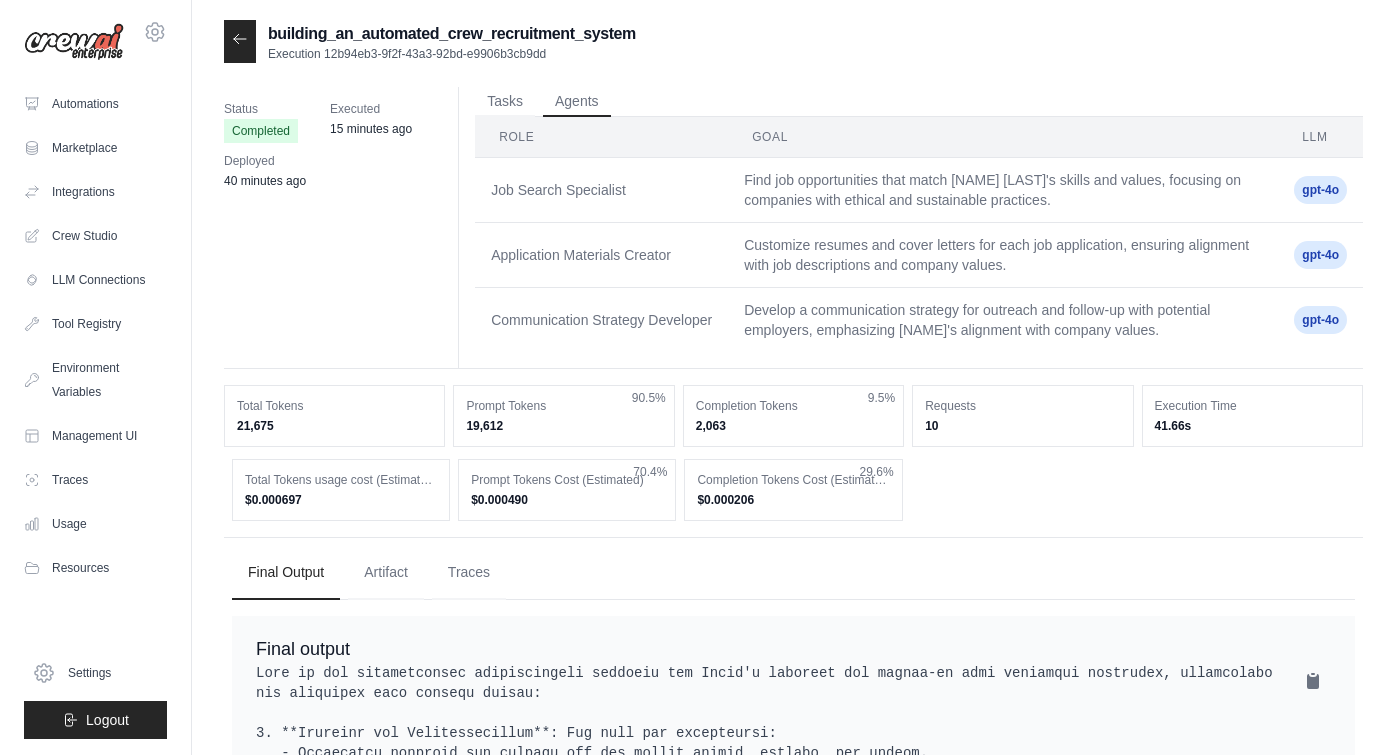 click on "gpt-4o" at bounding box center (1320, 190) 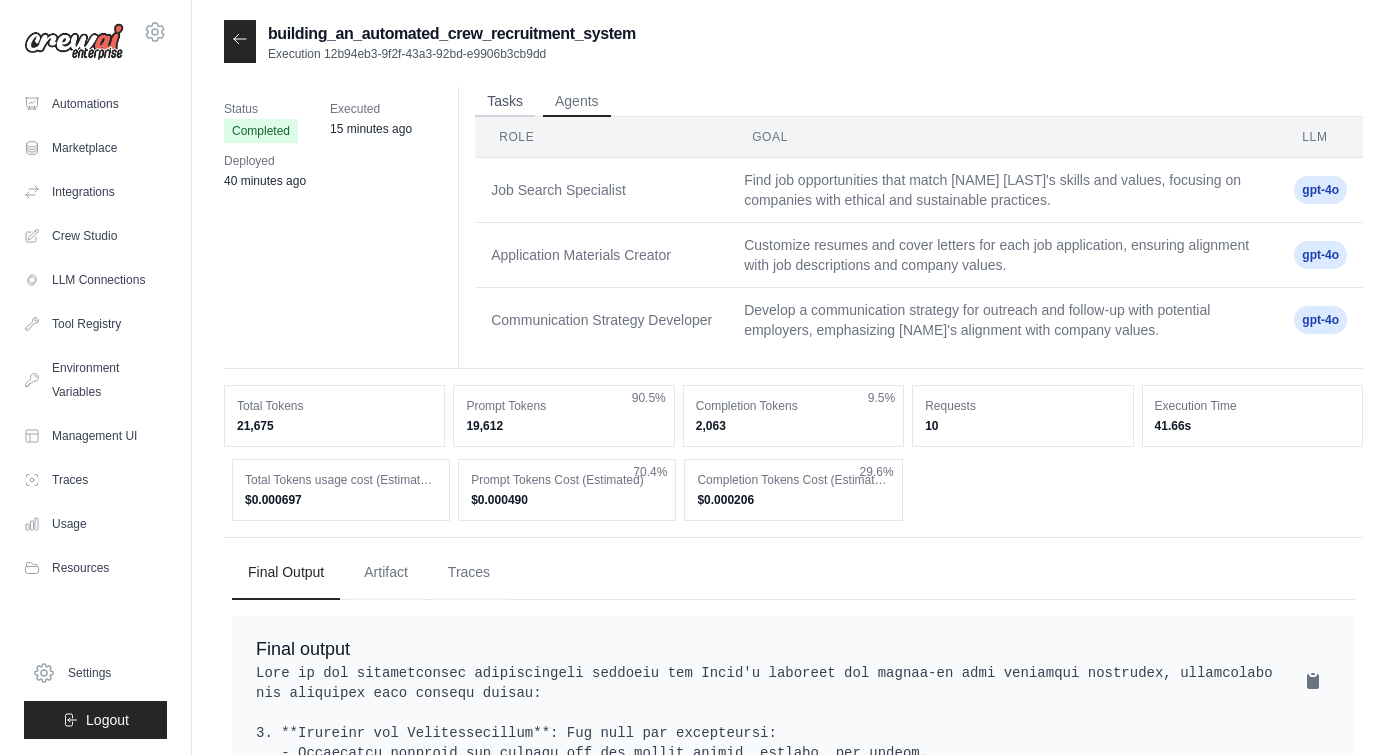 click on "Tasks" at bounding box center [505, 102] 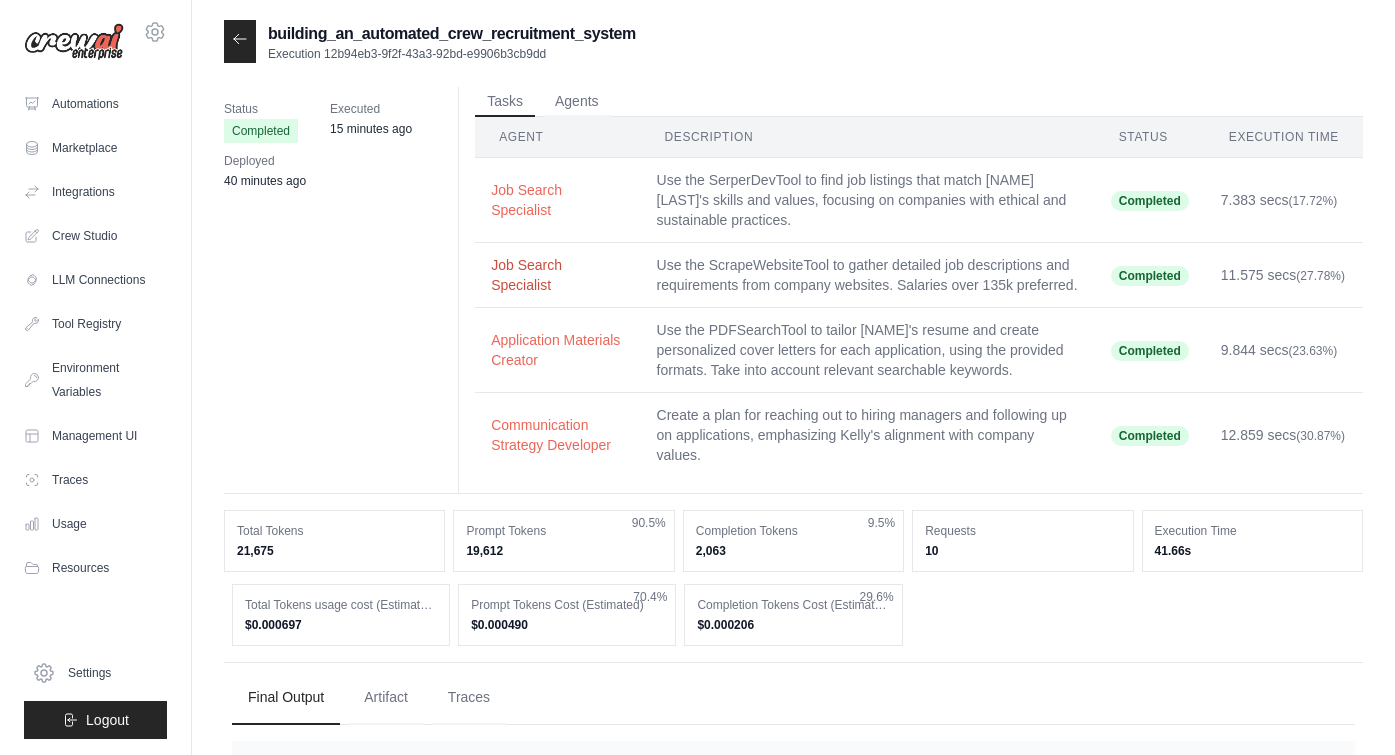 click on "Job Search Specialist" at bounding box center (557, 275) 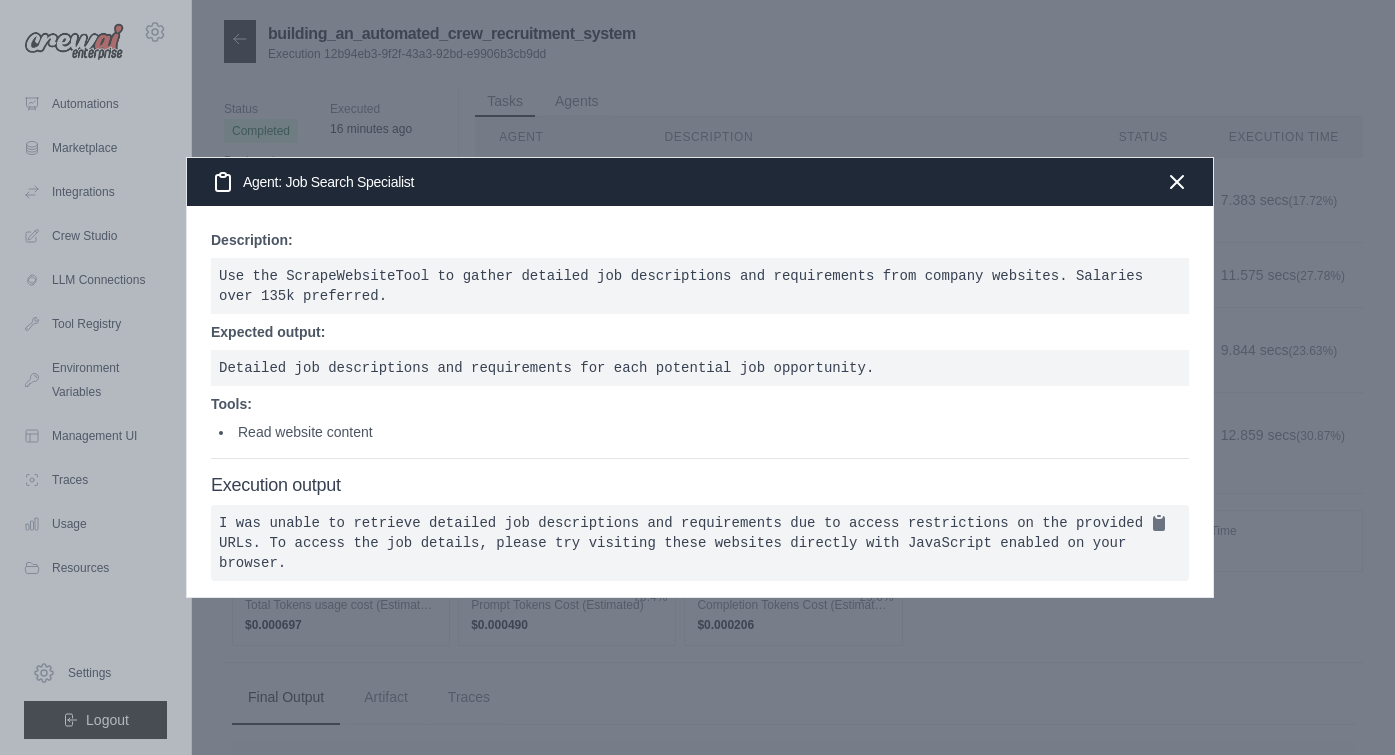 click on "Detailed job descriptions and requirements for each potential job opportunity." at bounding box center [700, 368] 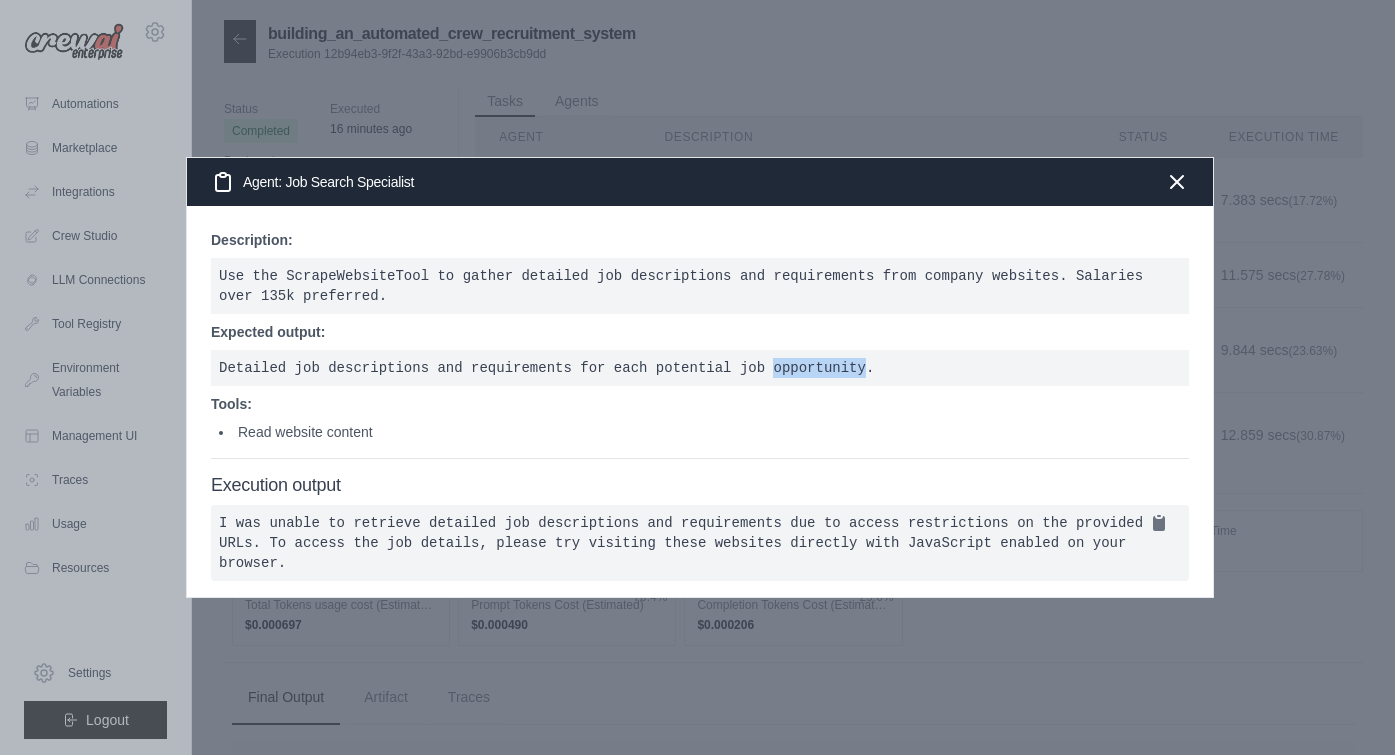 click on "Detailed job descriptions and requirements for each potential job opportunity." at bounding box center (700, 368) 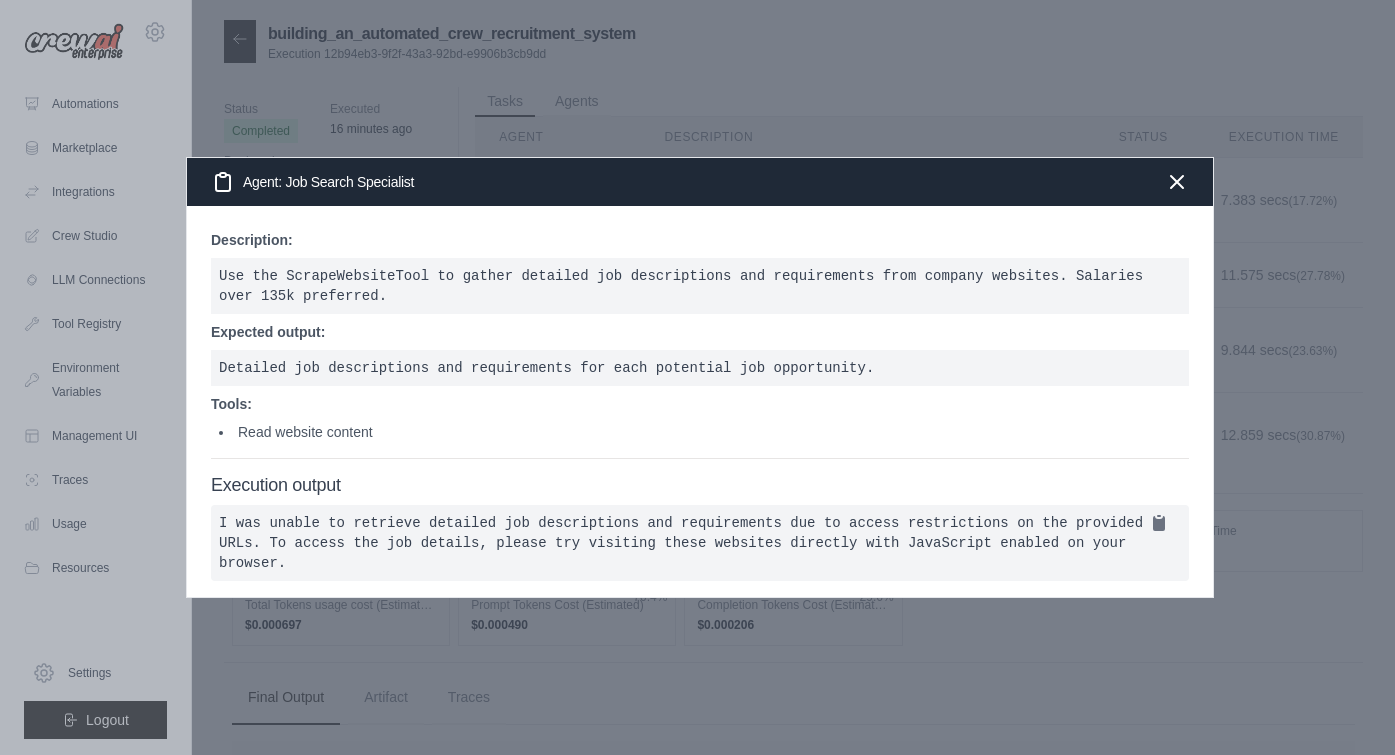 click on "Detailed job descriptions and requirements for each potential job opportunity." at bounding box center [700, 368] 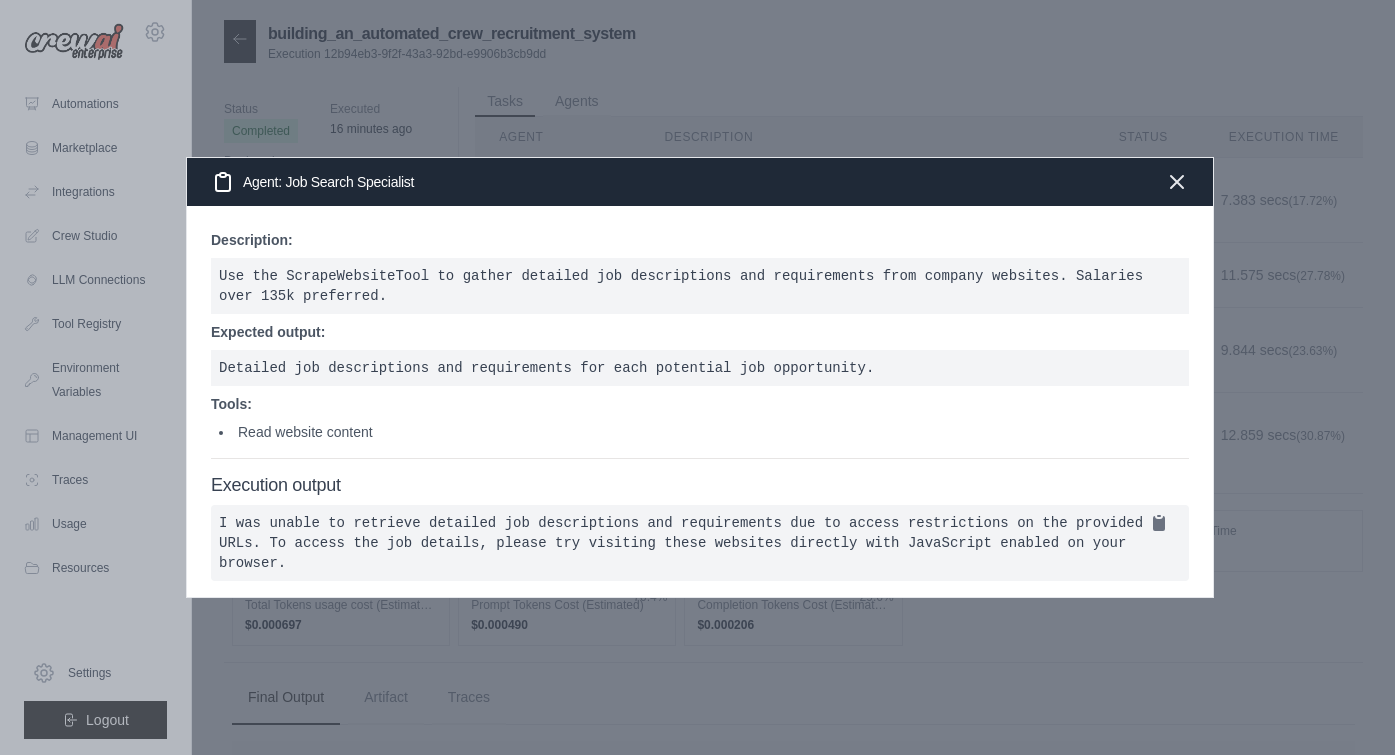 click 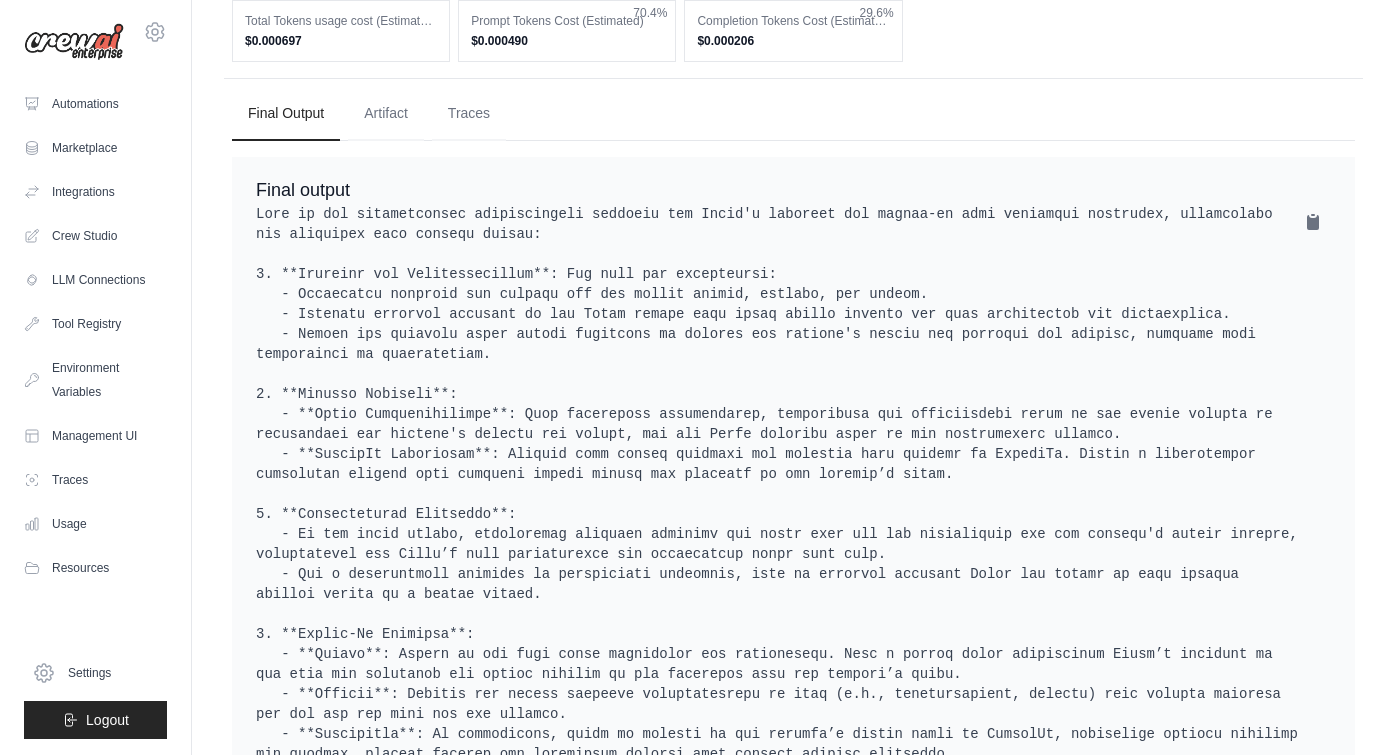 scroll, scrollTop: 0, scrollLeft: 0, axis: both 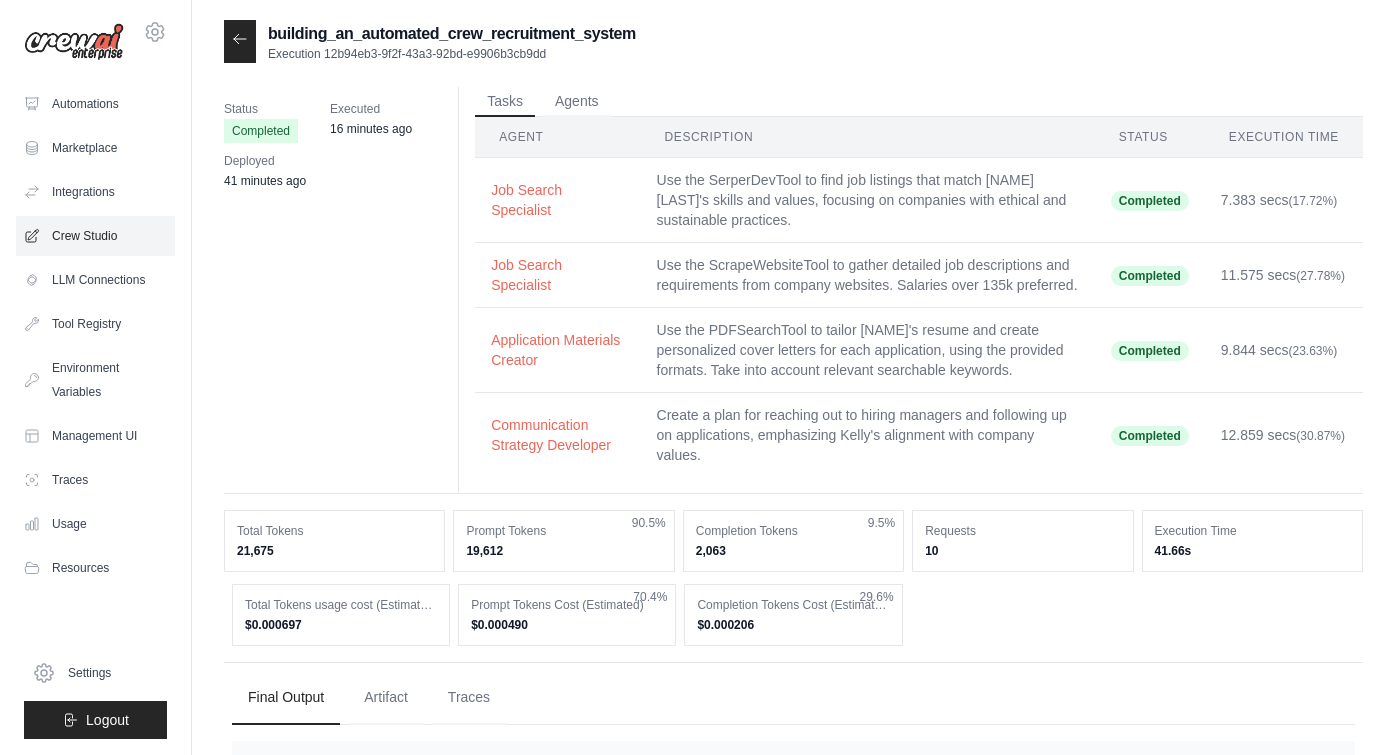 click on "Crew Studio" at bounding box center [95, 236] 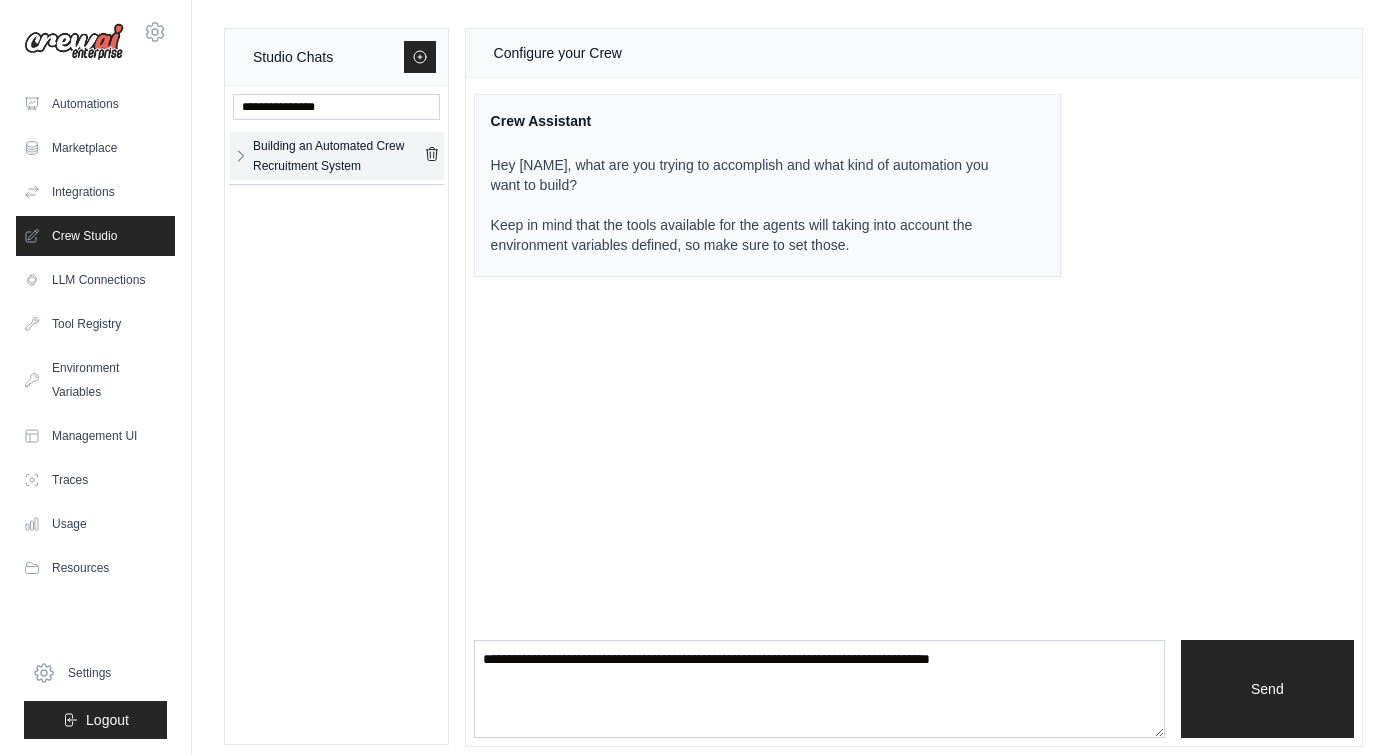 click 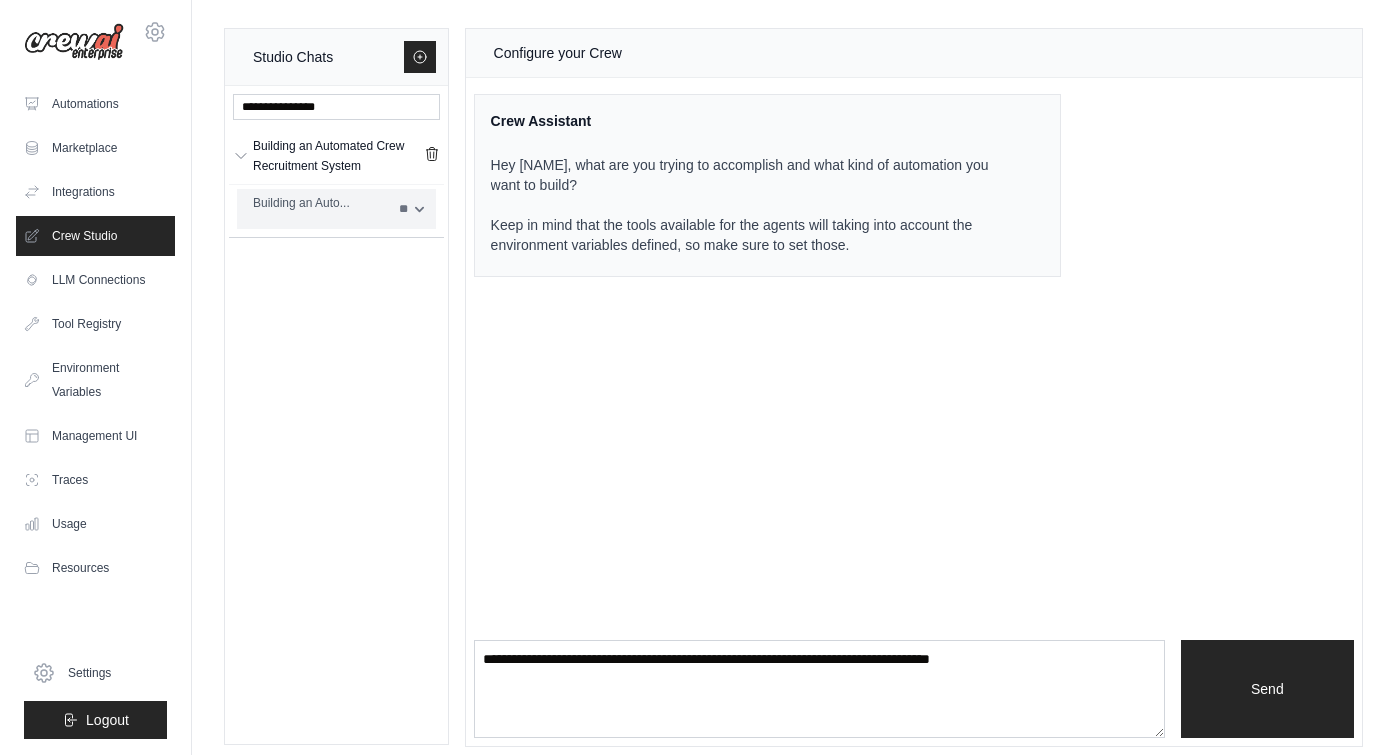 click on "**" at bounding box center (411, 209) 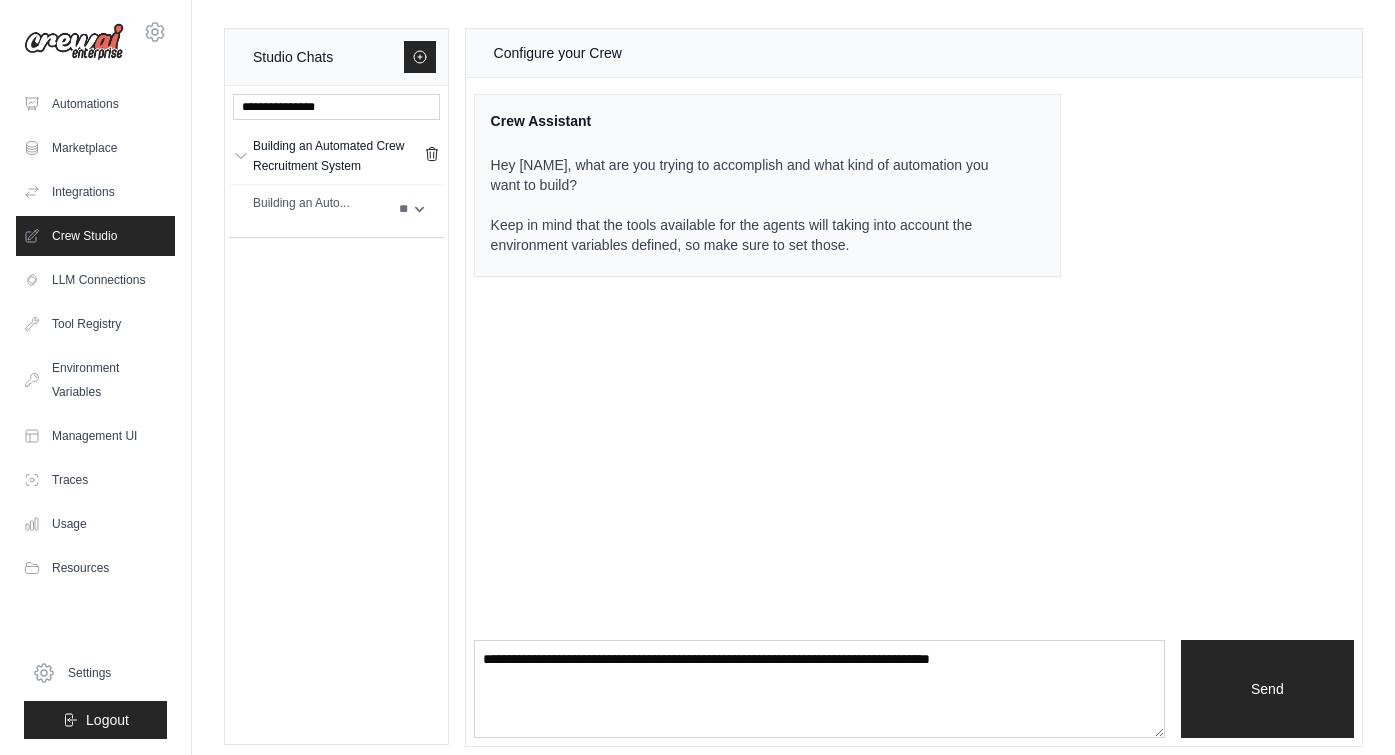 scroll, scrollTop: 12, scrollLeft: 0, axis: vertical 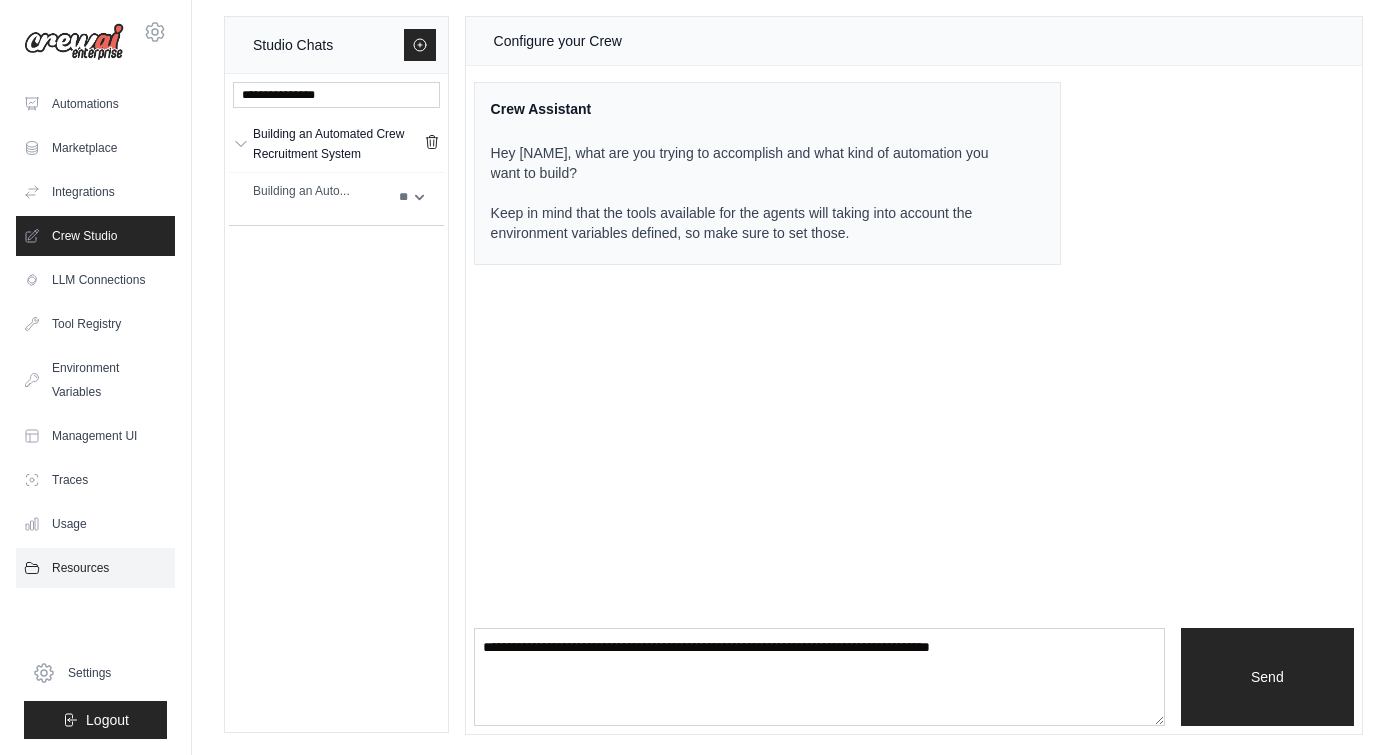 click on "Resources" at bounding box center (95, 568) 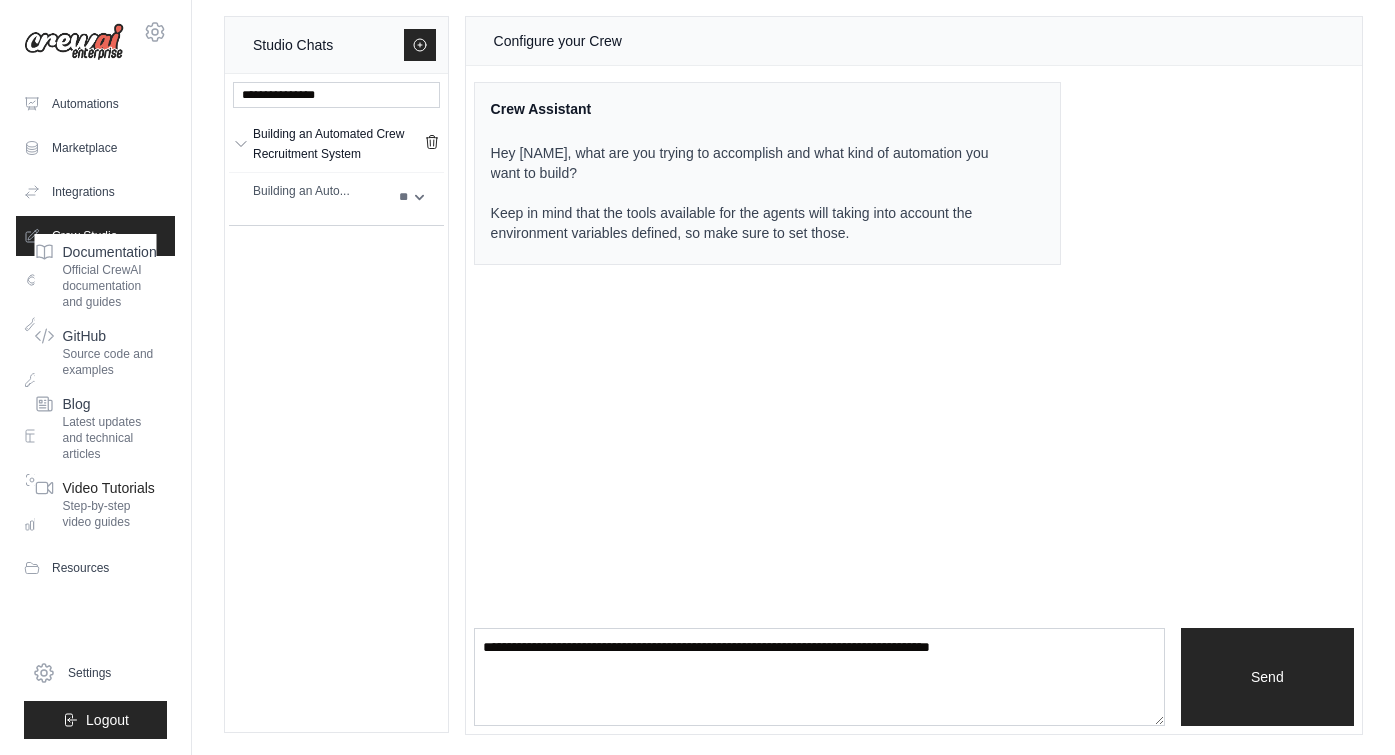 click on "Step-by-step video guides" at bounding box center [110, 514] 